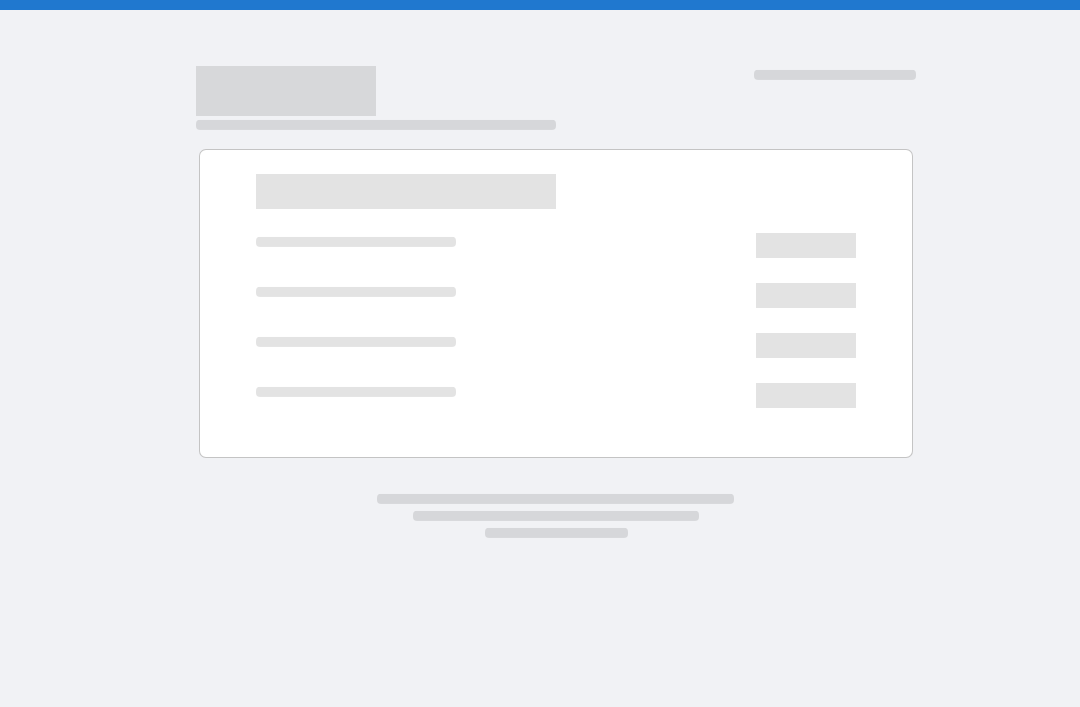 scroll, scrollTop: 0, scrollLeft: 0, axis: both 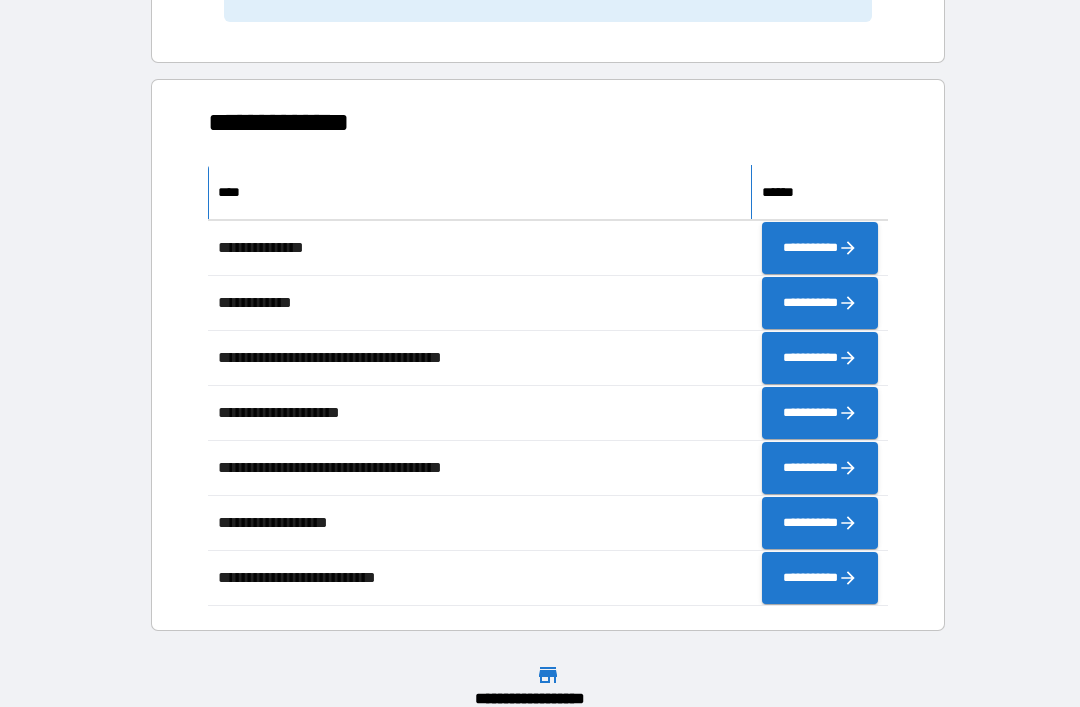 click on "****" at bounding box center (480, 192) 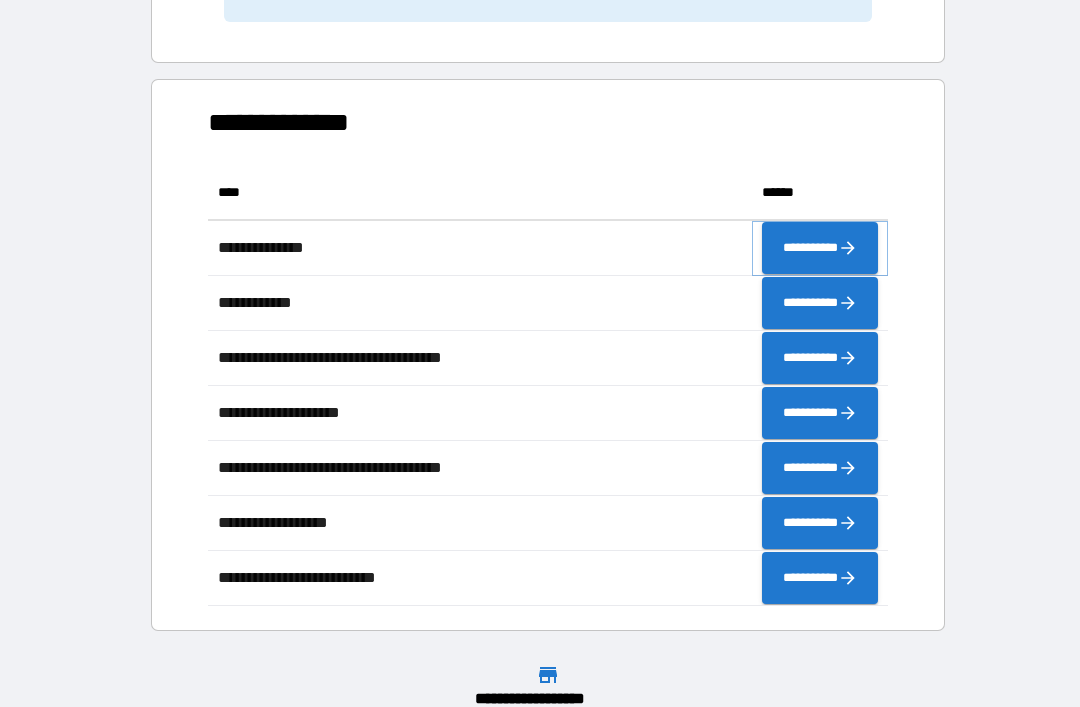 click on "**********" at bounding box center (820, 248) 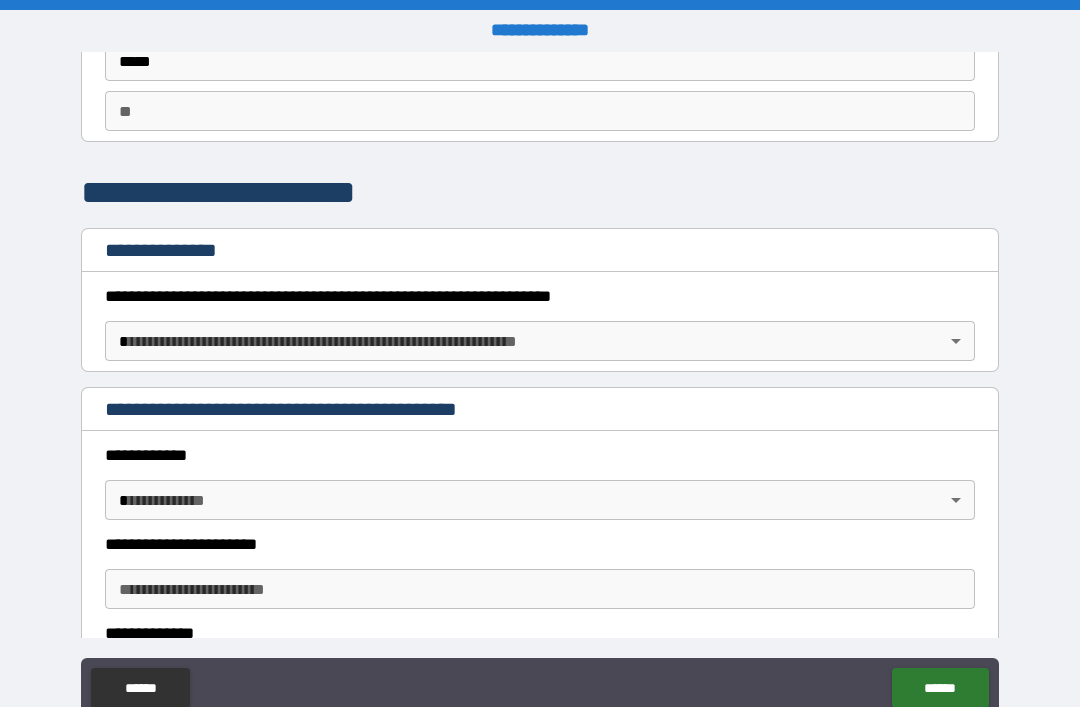 scroll, scrollTop: 152, scrollLeft: 0, axis: vertical 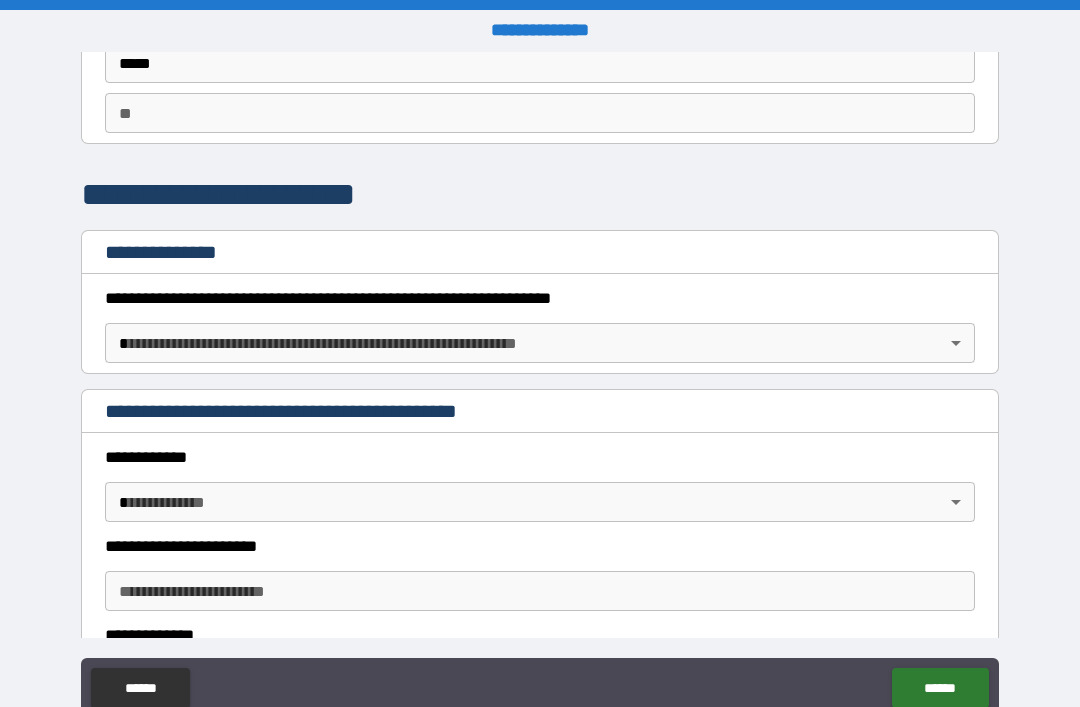 click on "**" at bounding box center (540, 113) 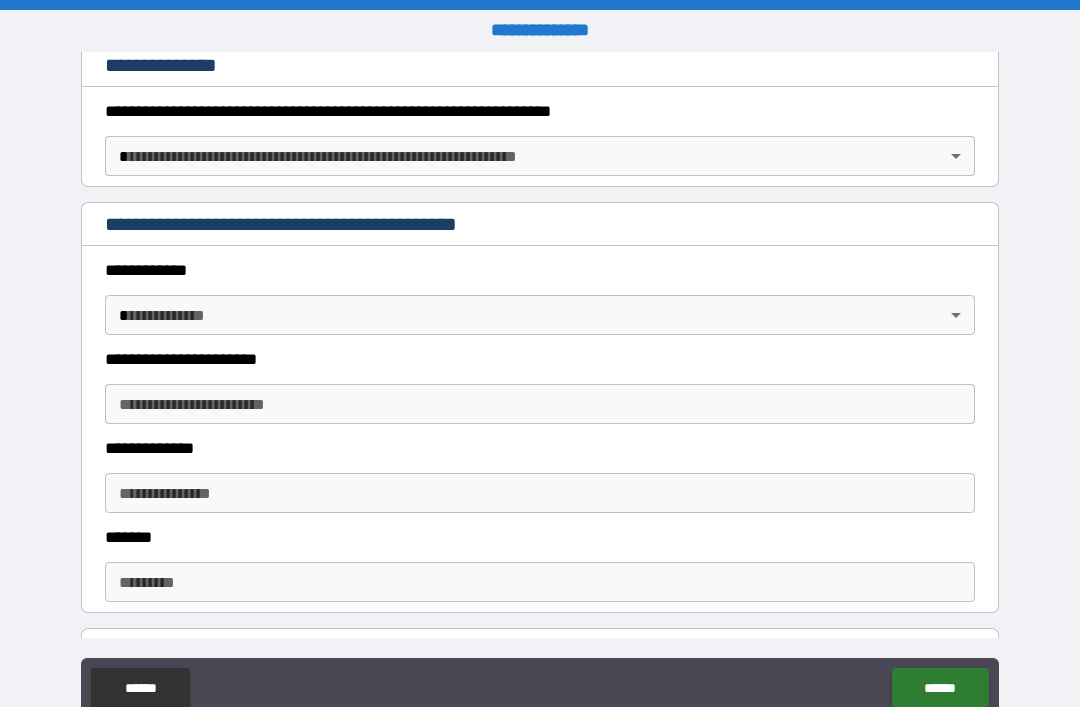 scroll, scrollTop: 341, scrollLeft: 0, axis: vertical 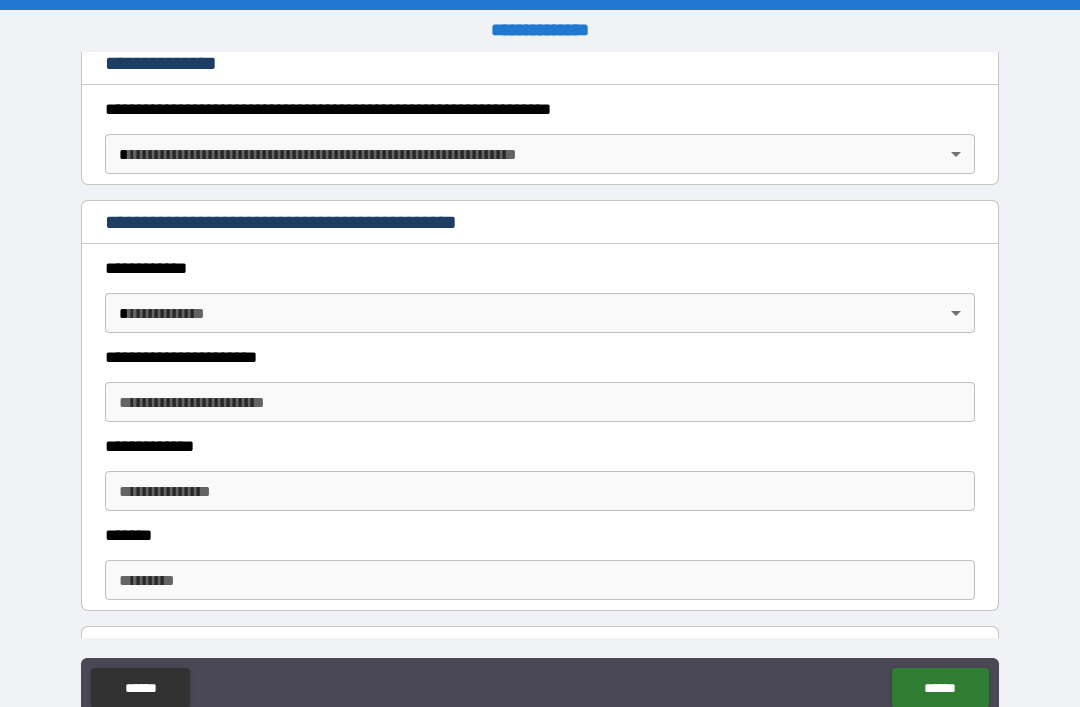 type on "*" 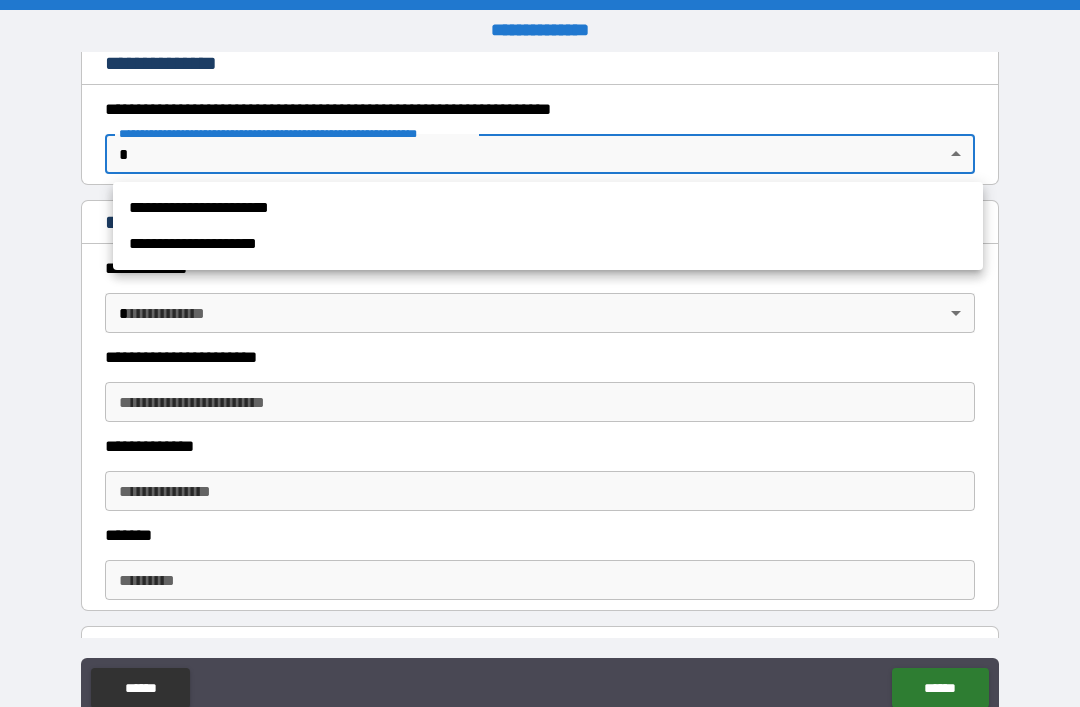 click on "**********" at bounding box center (548, 208) 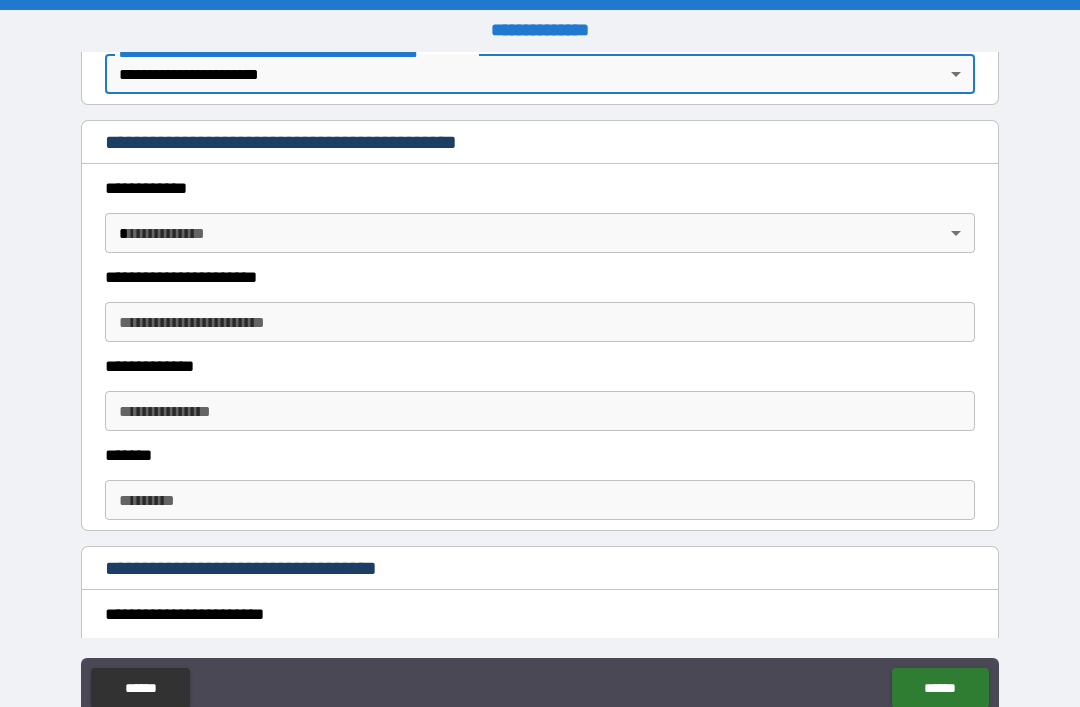 scroll, scrollTop: 425, scrollLeft: 0, axis: vertical 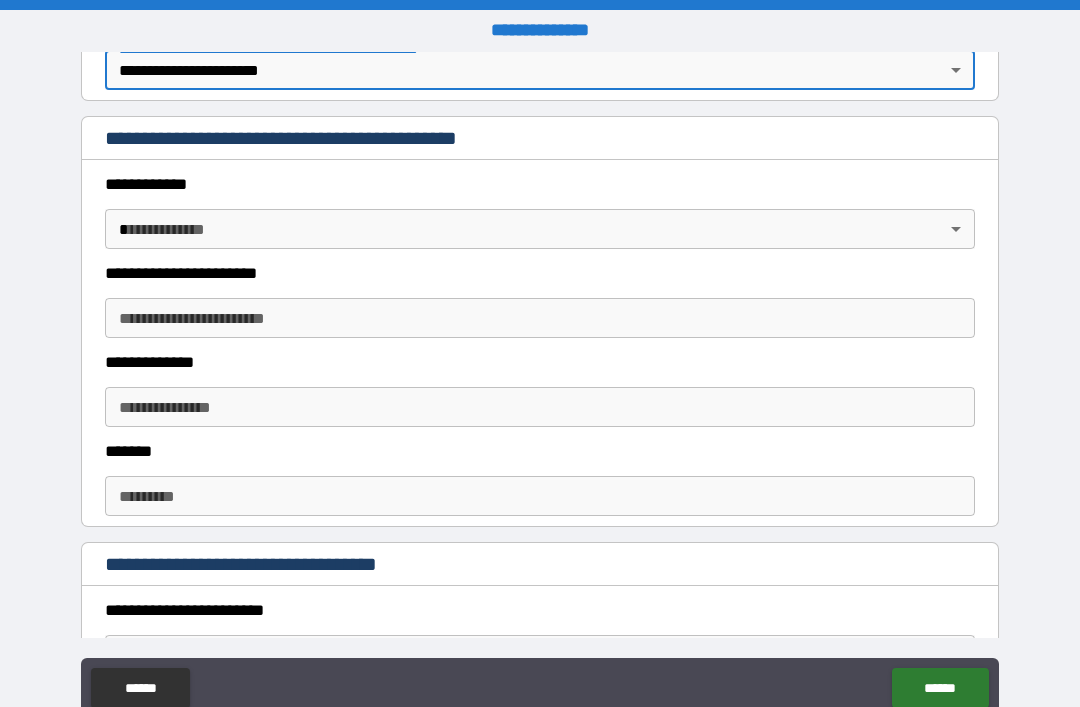 click on "**********" at bounding box center [540, 385] 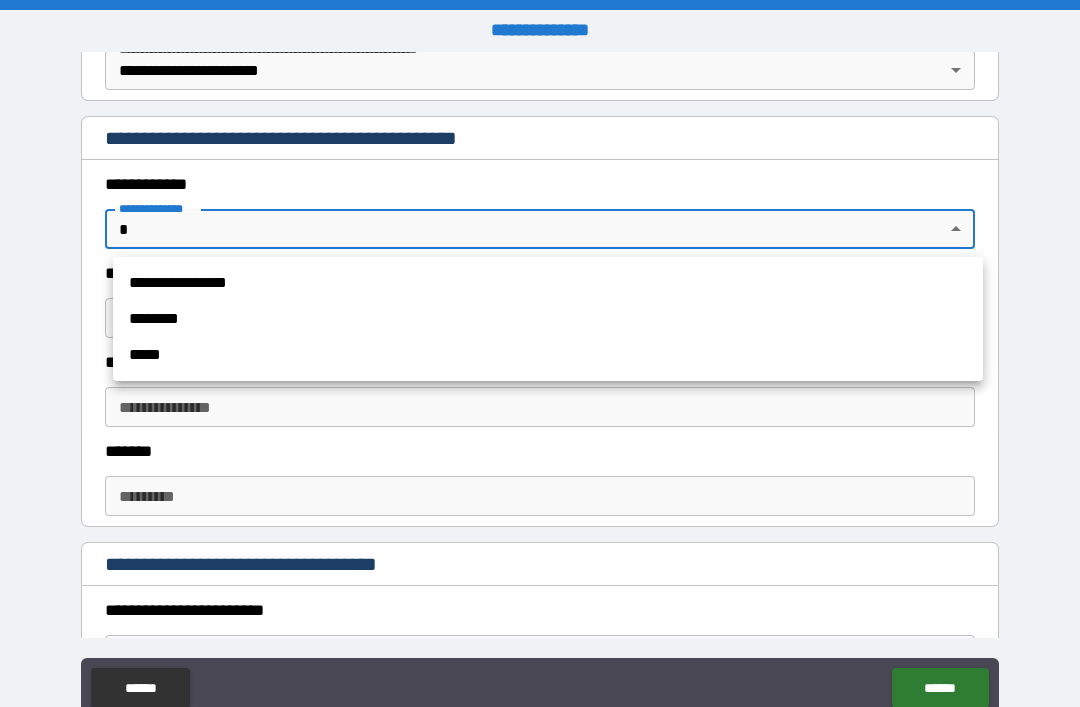 click on "********" at bounding box center (548, 319) 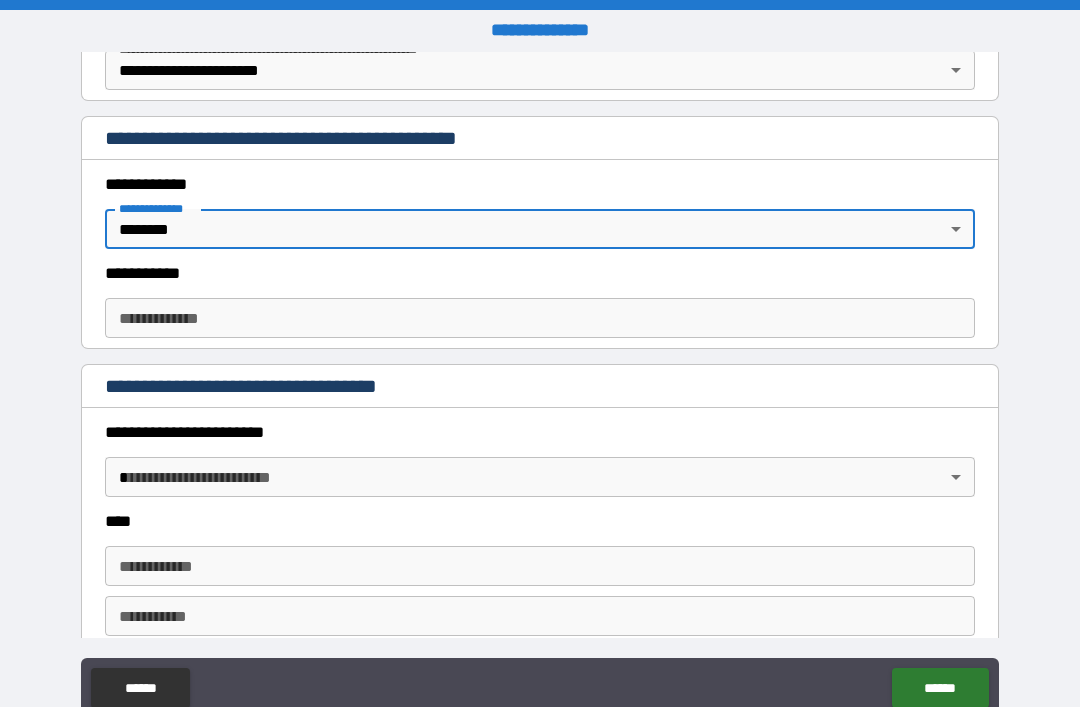 click on "**********" at bounding box center (540, 318) 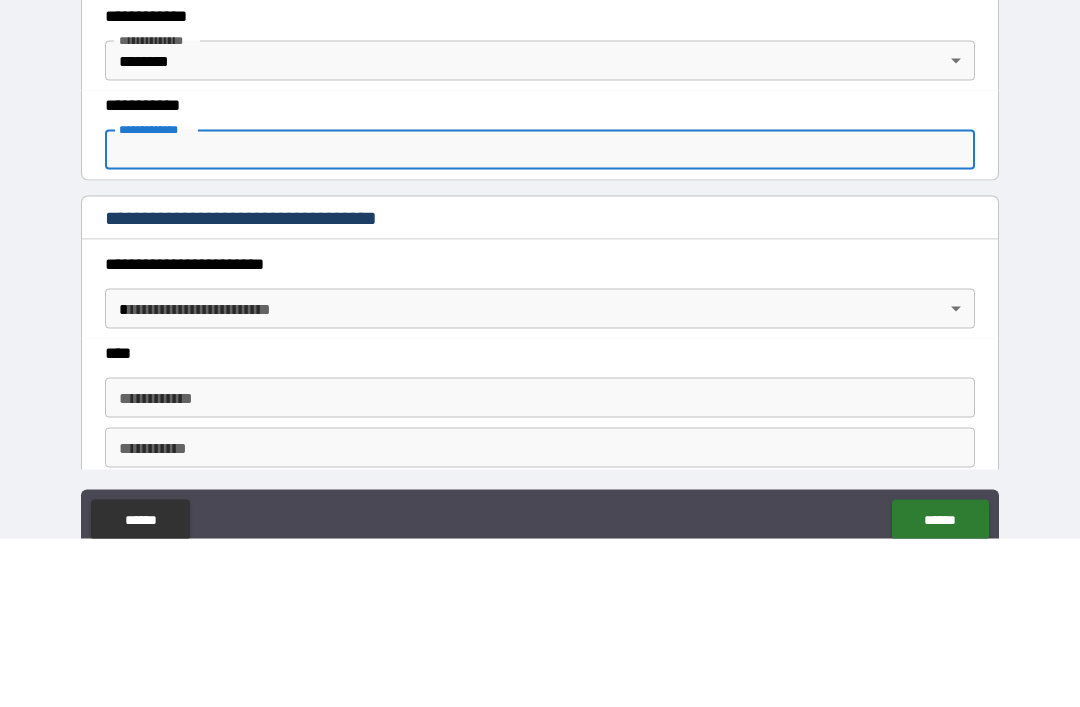 click on "**********" at bounding box center (540, 385) 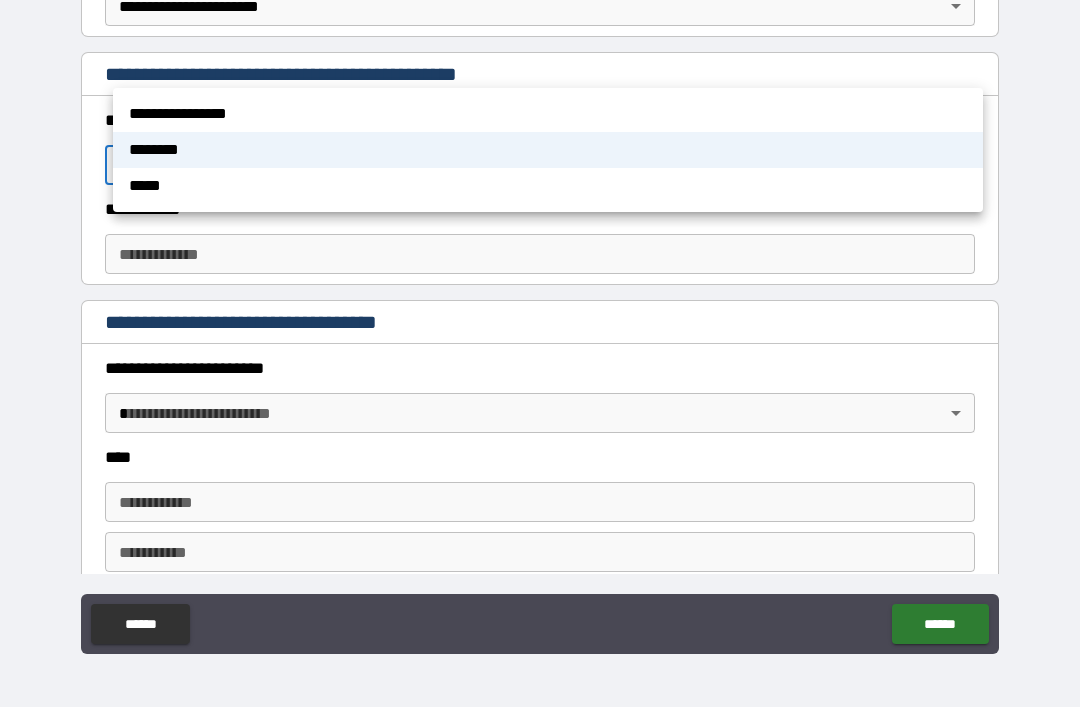 click on "**********" at bounding box center (548, 114) 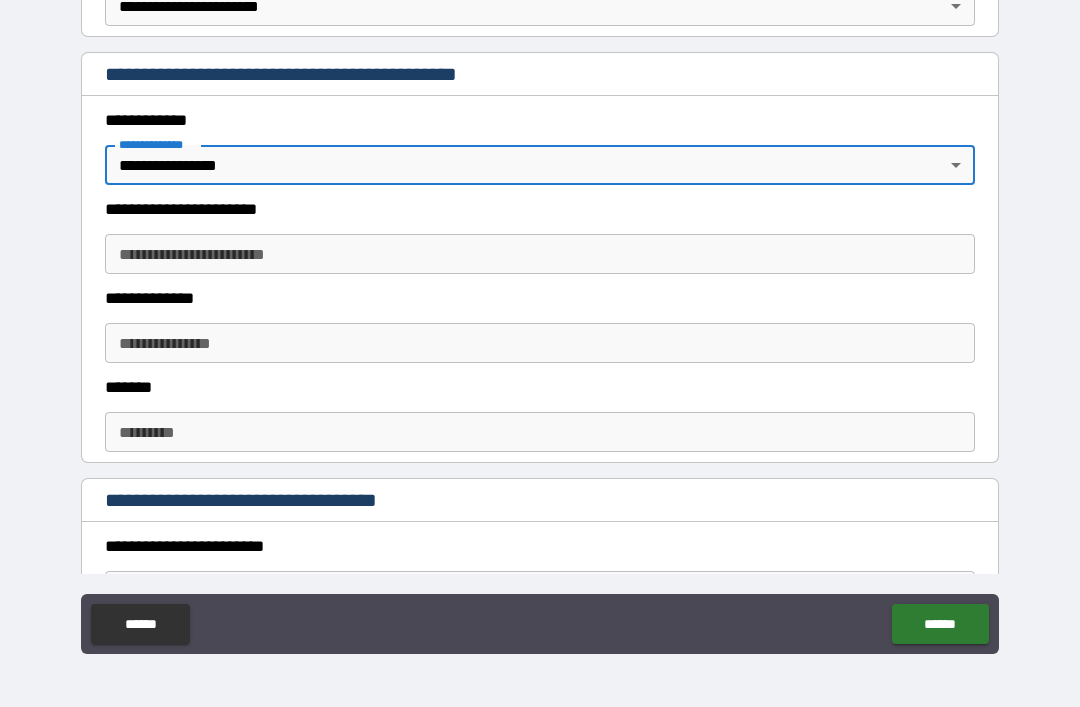click on "**********" at bounding box center [540, 254] 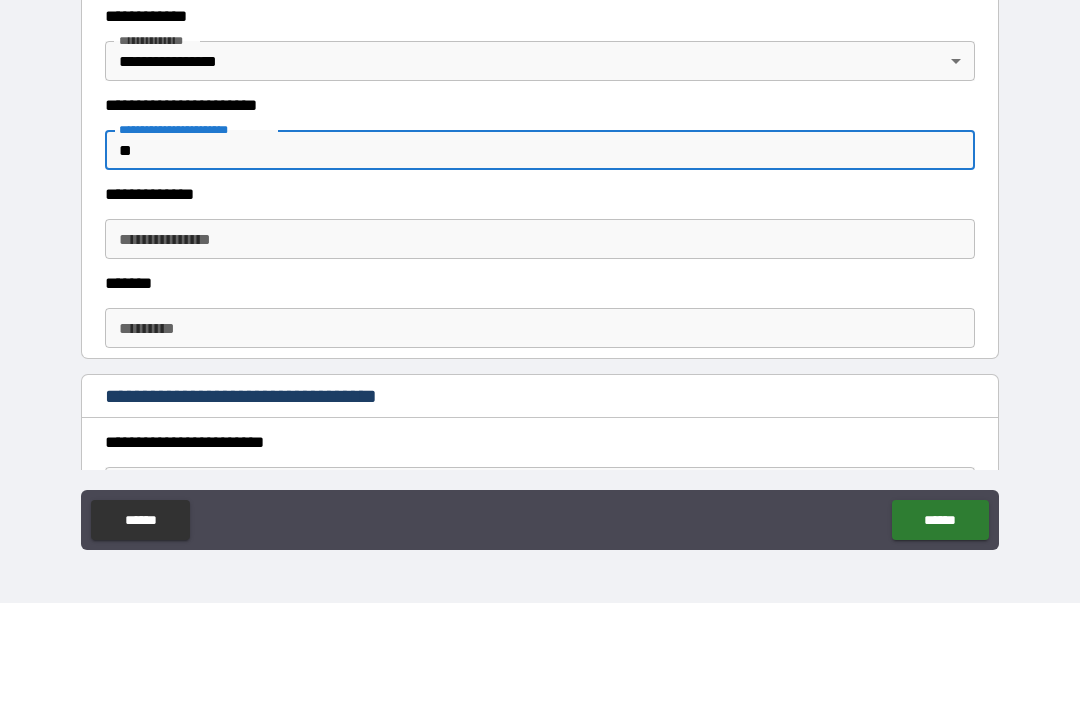 type on "*" 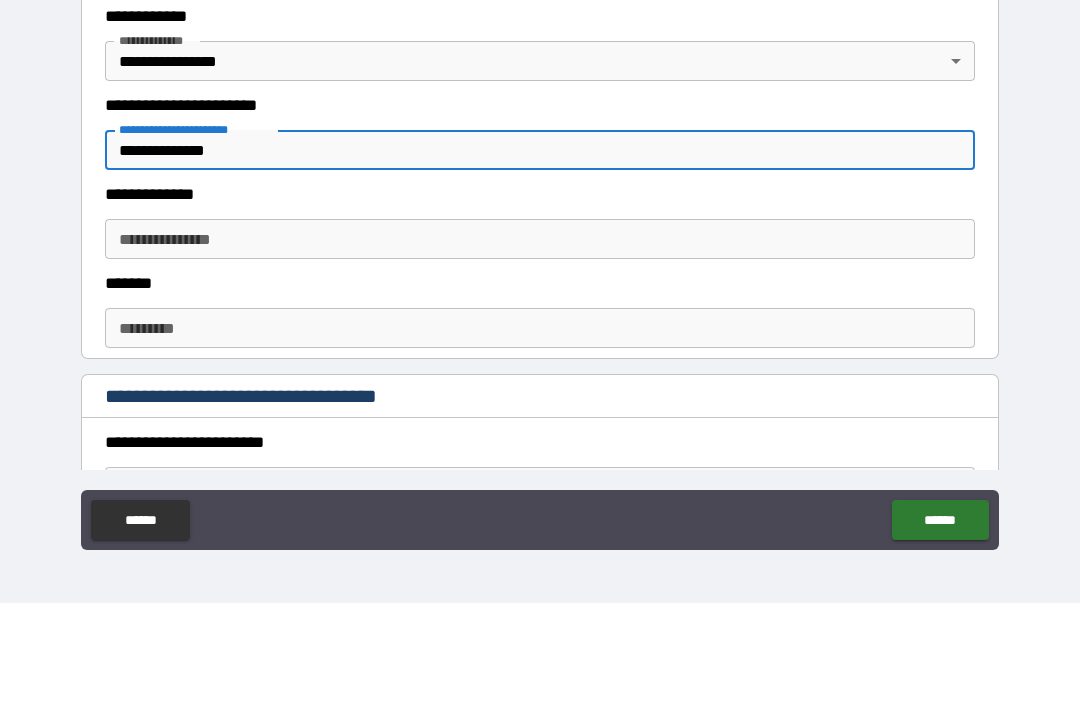 type on "**********" 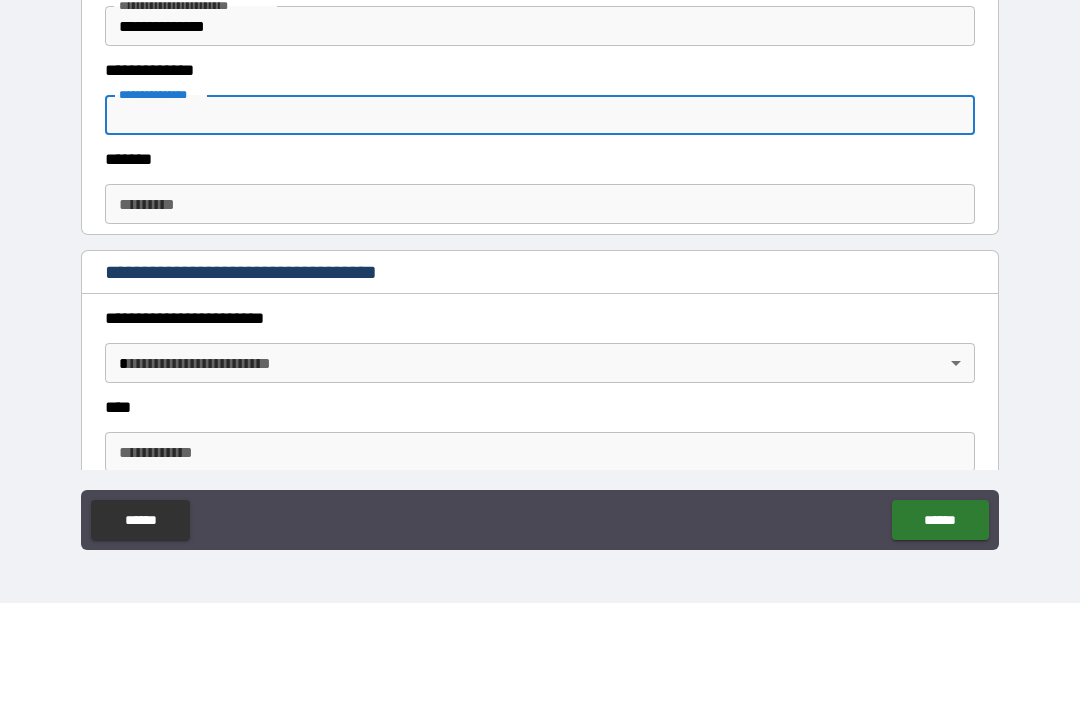 scroll, scrollTop: 548, scrollLeft: 0, axis: vertical 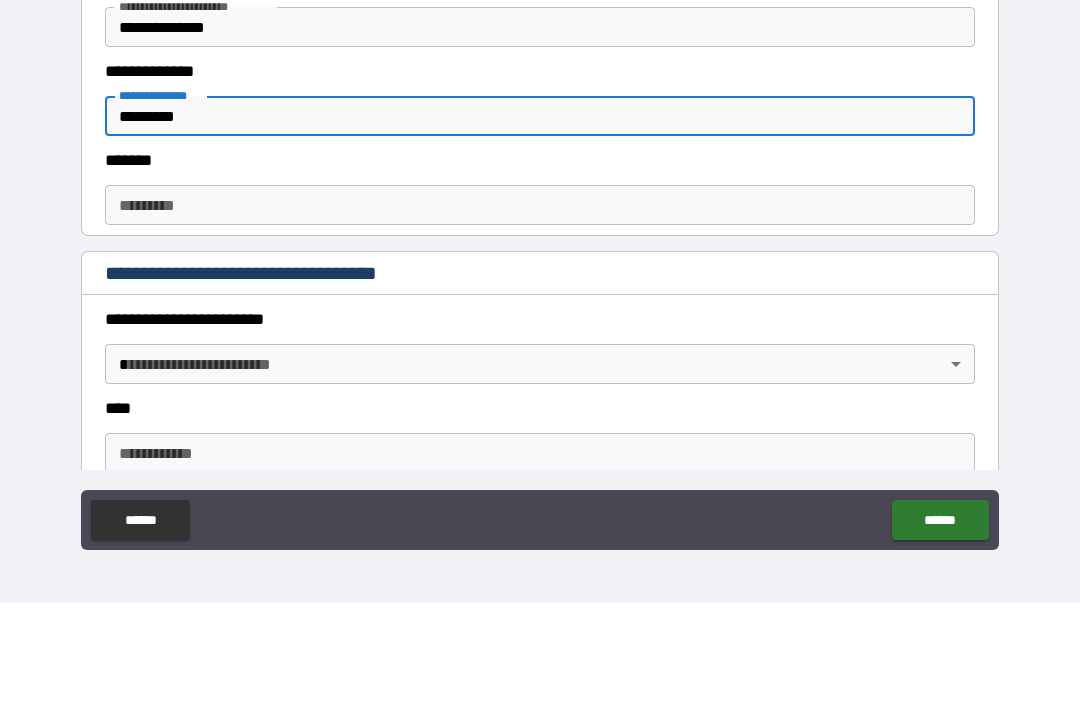 type on "*********" 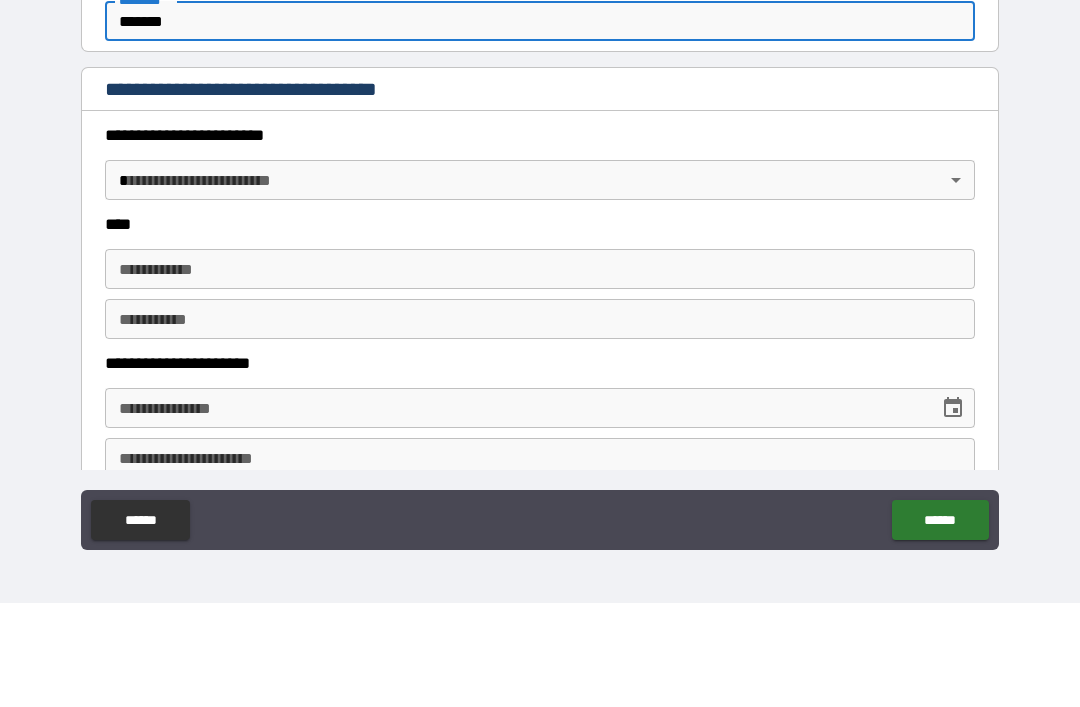 scroll, scrollTop: 758, scrollLeft: 0, axis: vertical 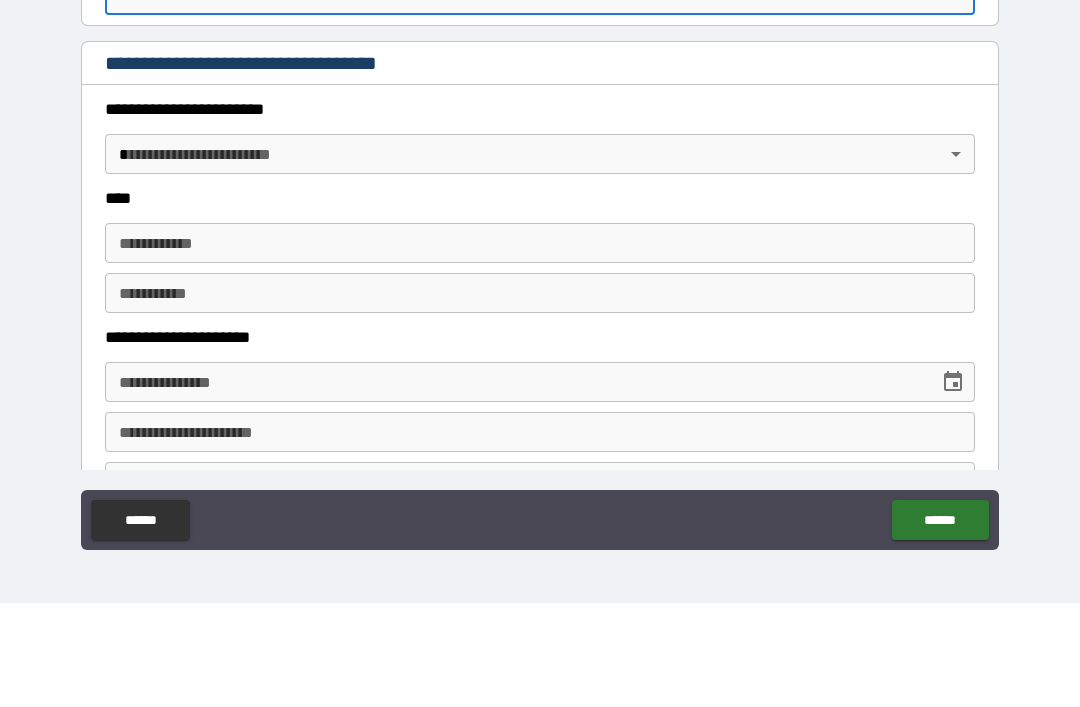 type on "*******" 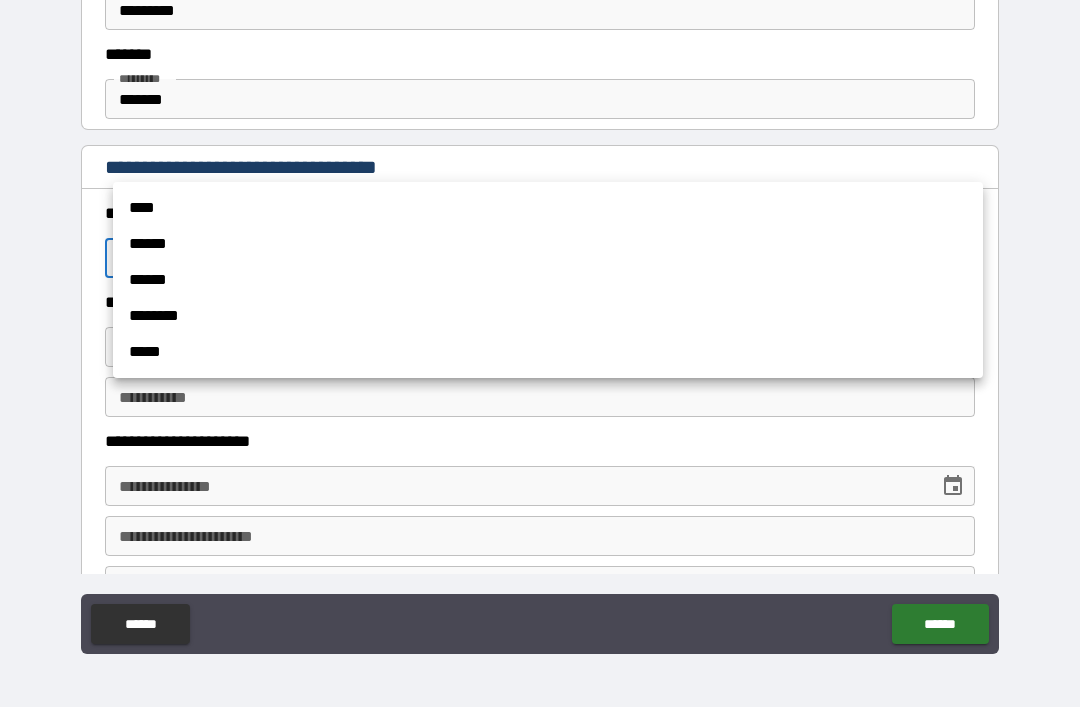 click on "******" at bounding box center [548, 244] 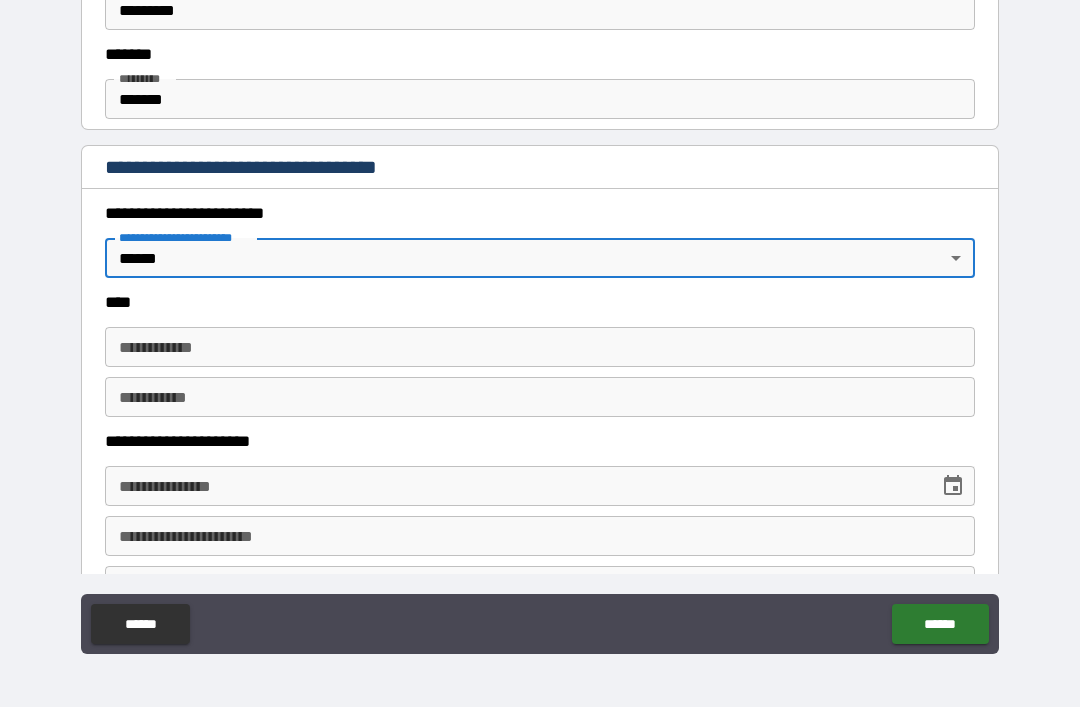 type on "*" 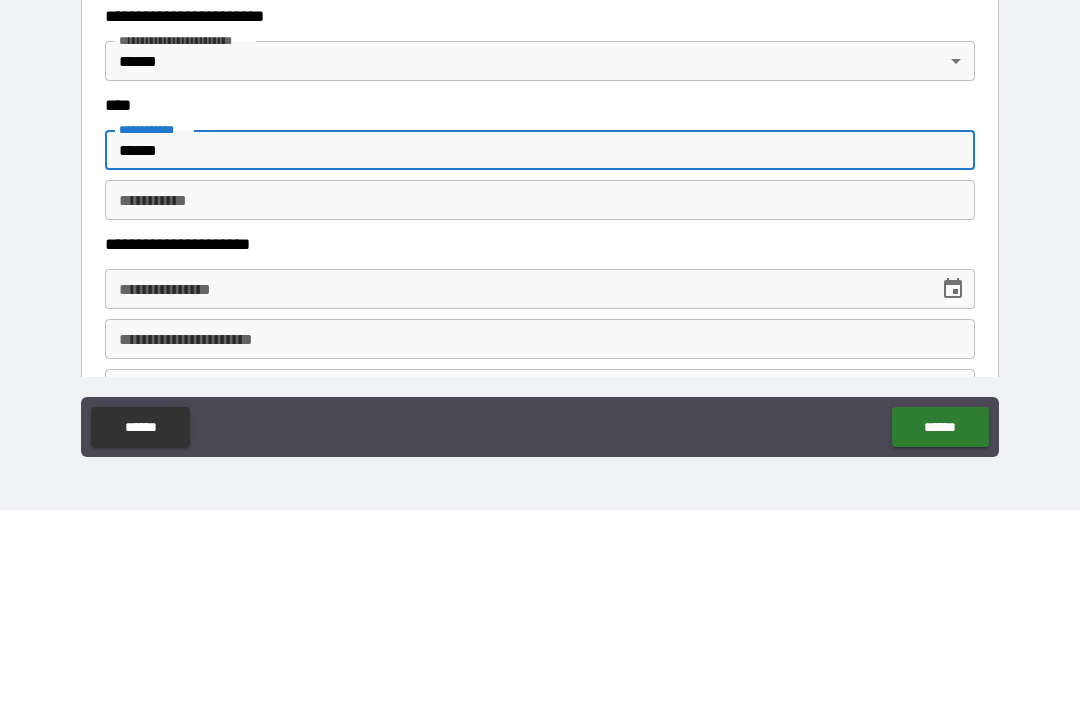 type on "******" 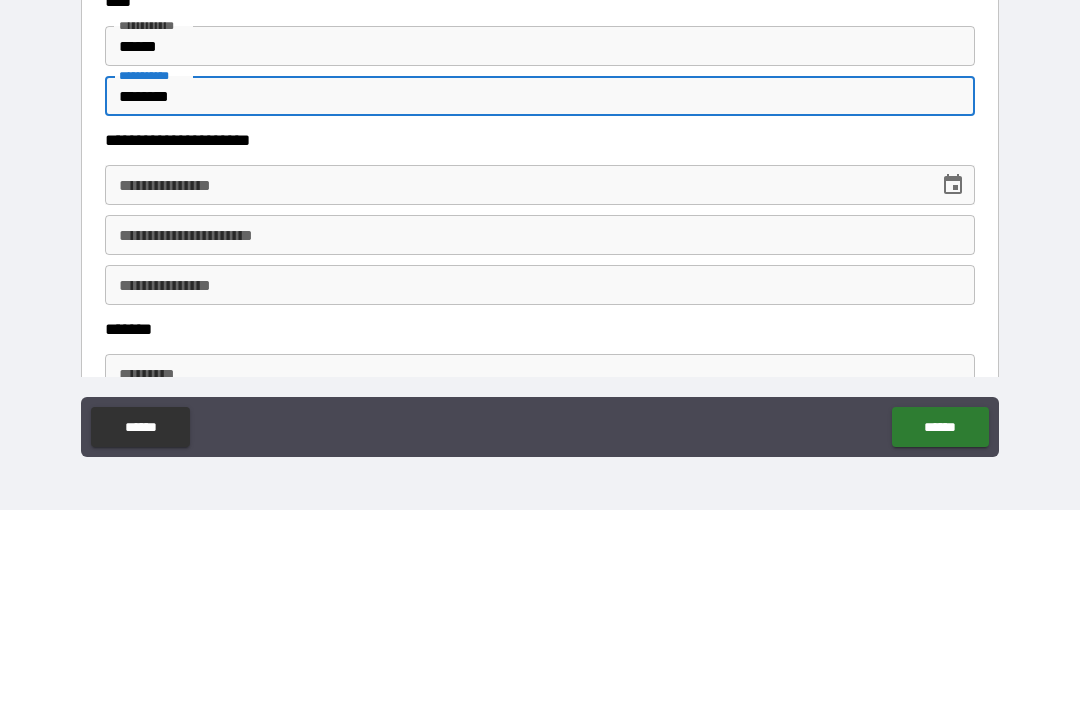 scroll, scrollTop: 865, scrollLeft: 0, axis: vertical 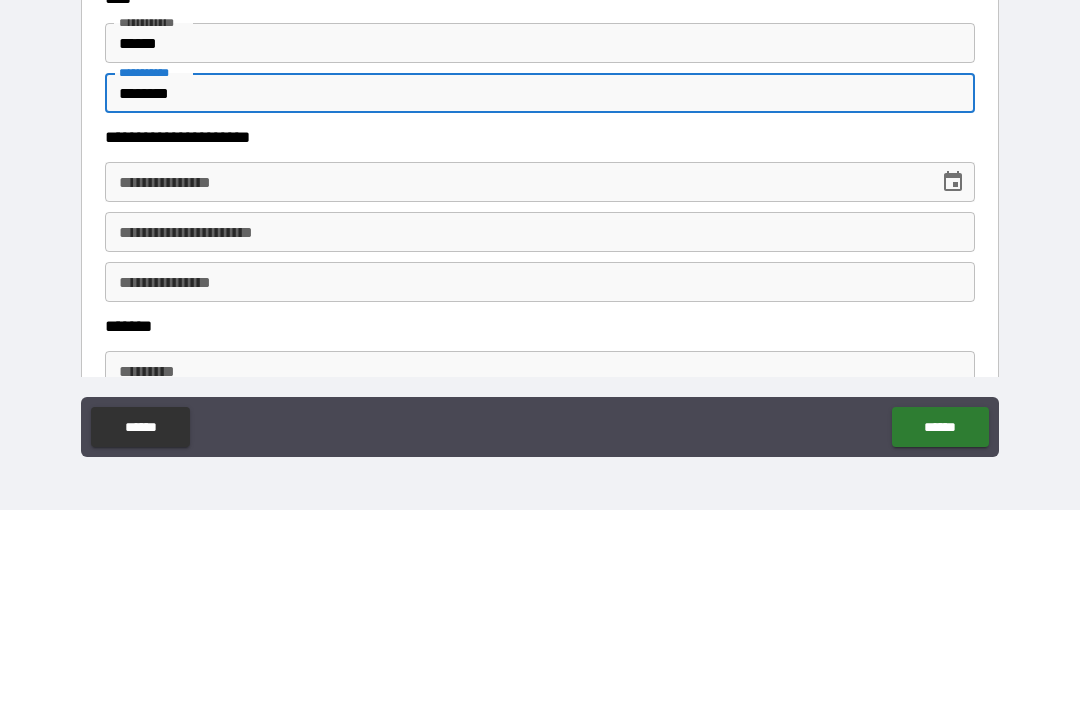 type on "********" 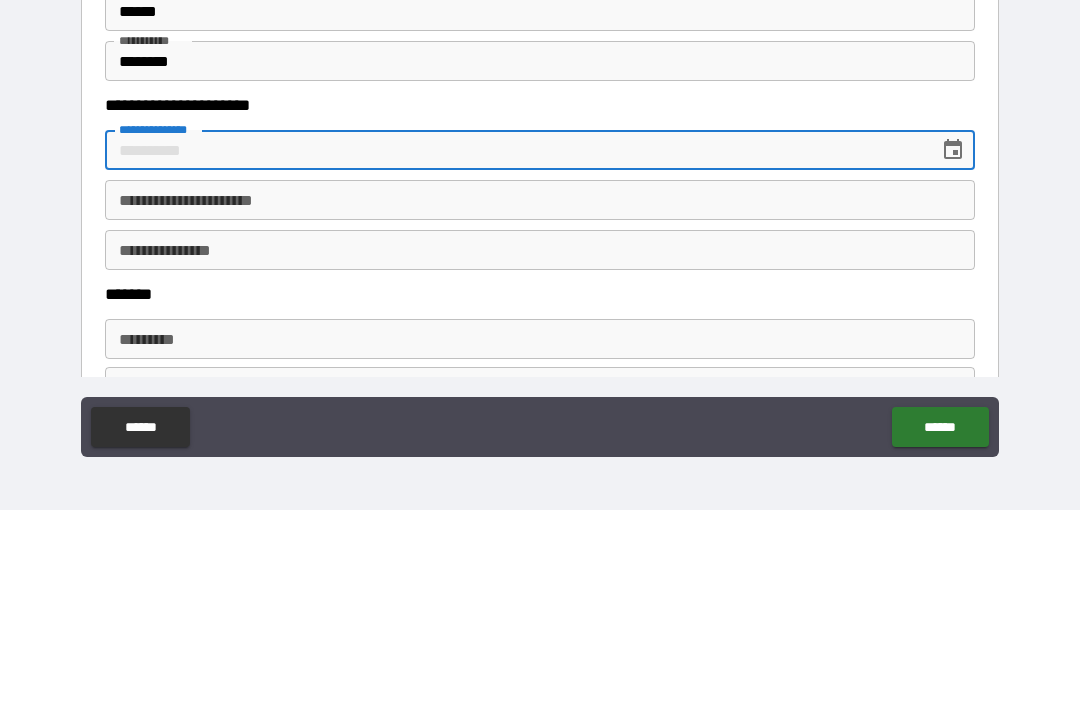 scroll, scrollTop: 900, scrollLeft: 0, axis: vertical 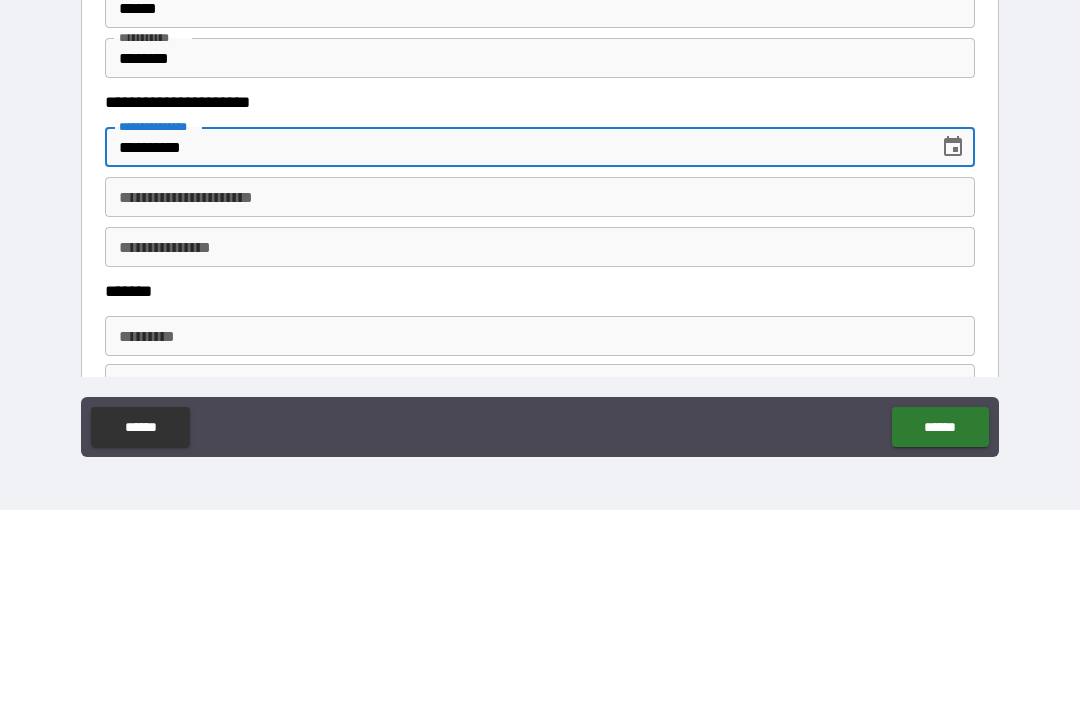 type on "**********" 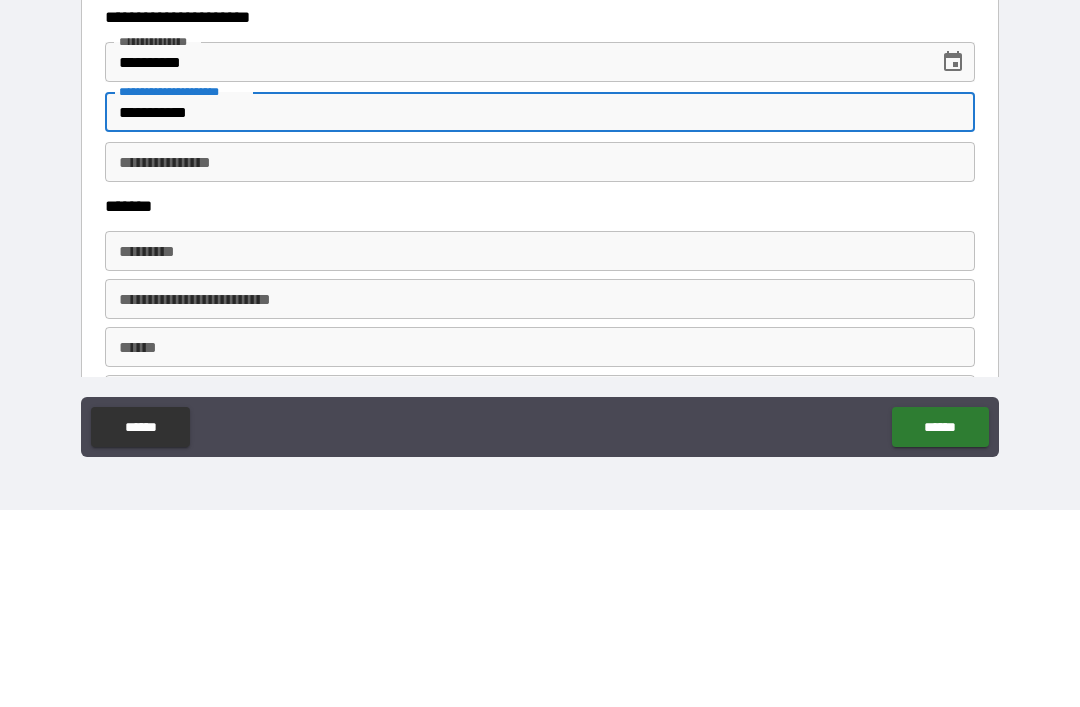 scroll, scrollTop: 987, scrollLeft: 0, axis: vertical 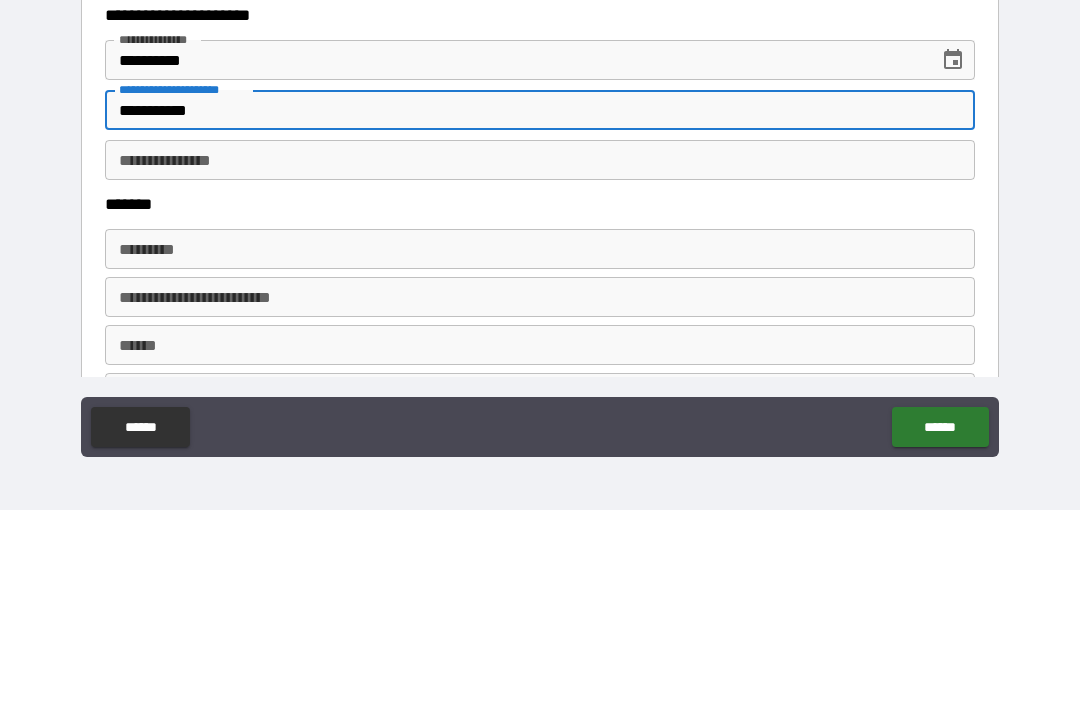 type on "**********" 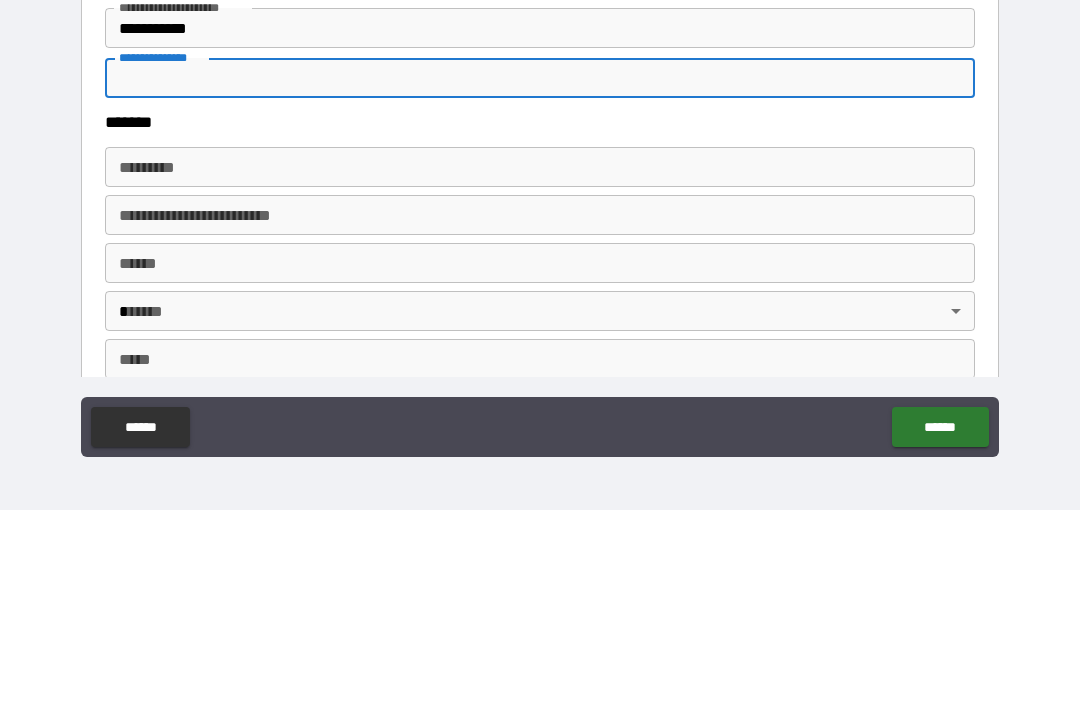 scroll, scrollTop: 1070, scrollLeft: 0, axis: vertical 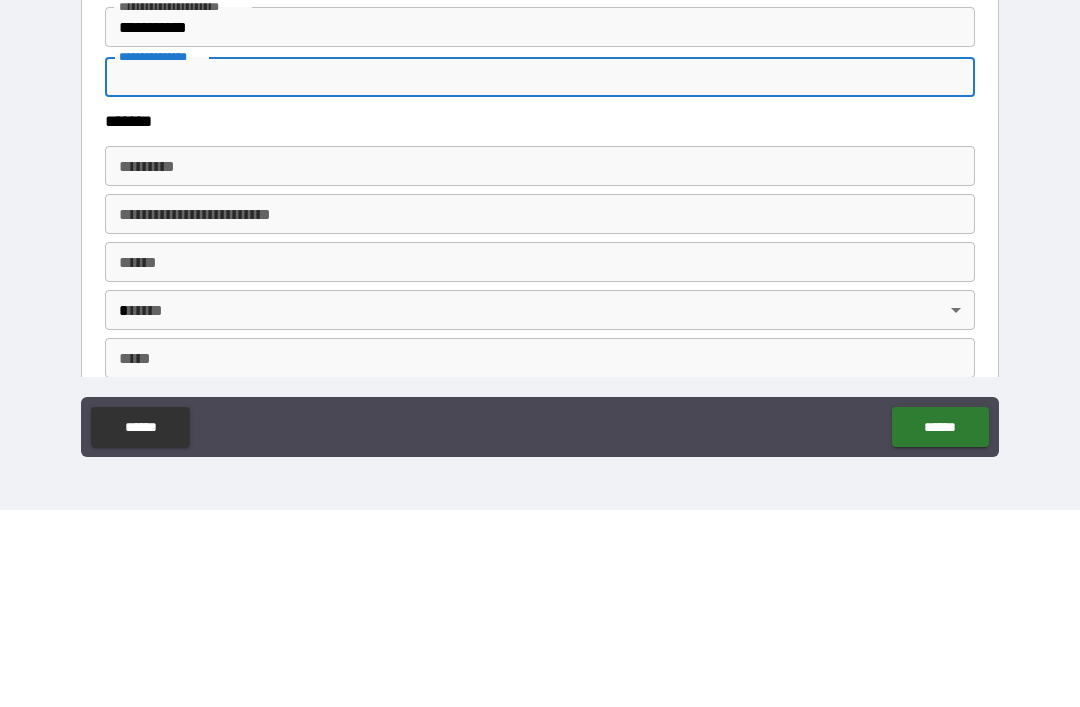click on "*******   *" at bounding box center [540, 363] 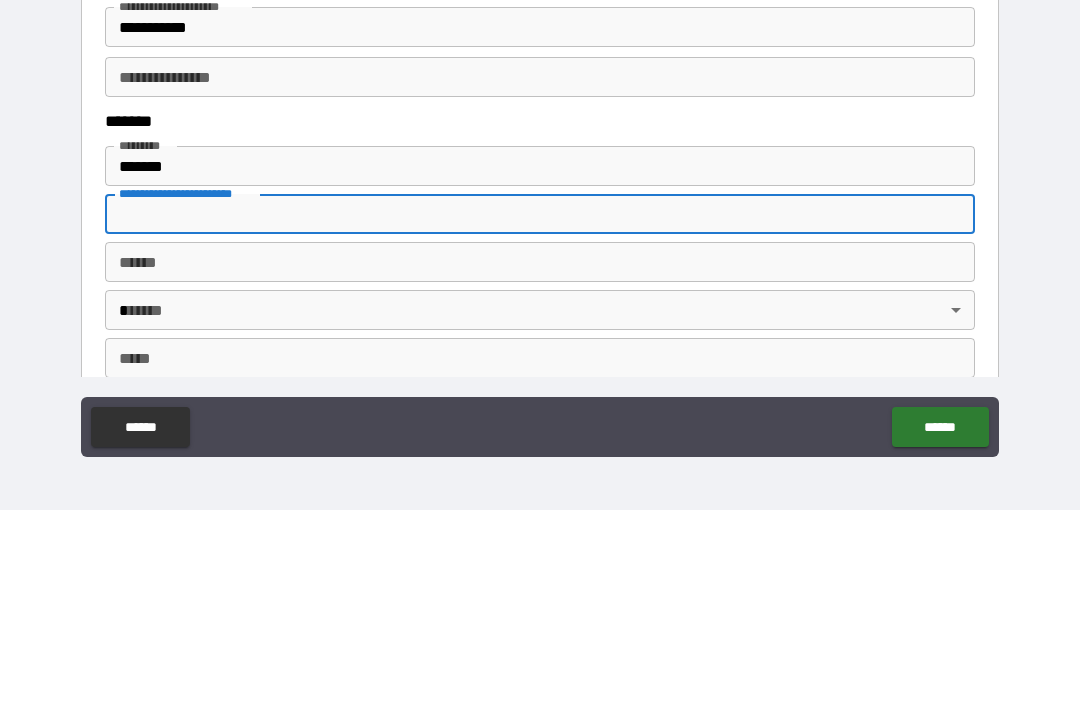 type on "**********" 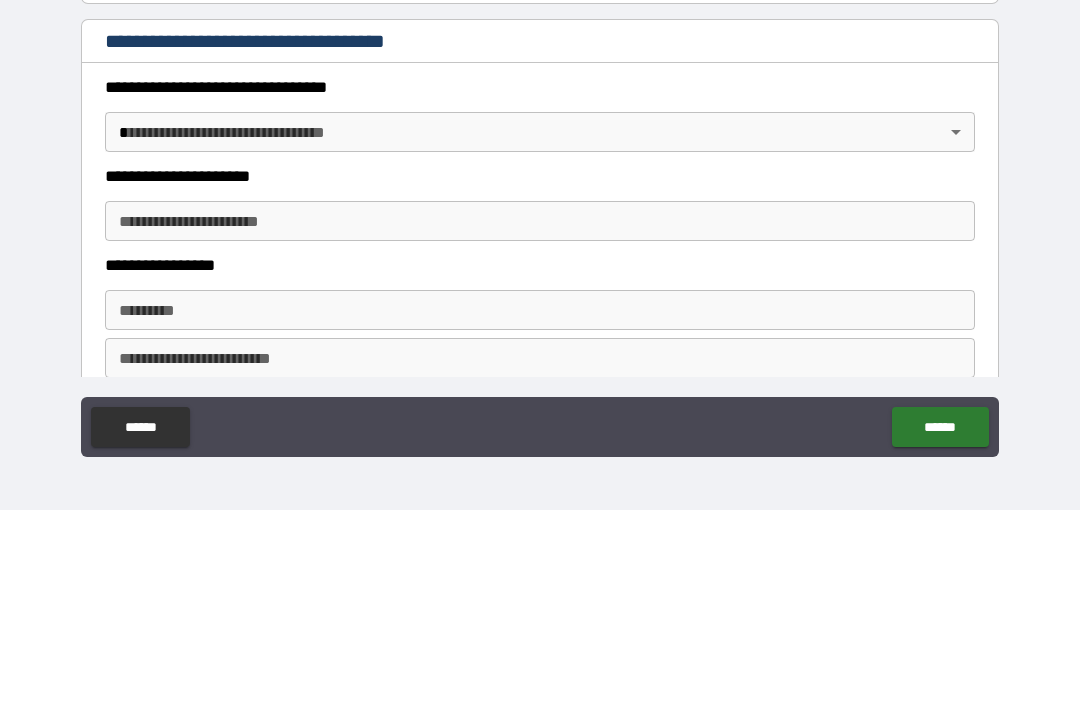 scroll, scrollTop: 1456, scrollLeft: 0, axis: vertical 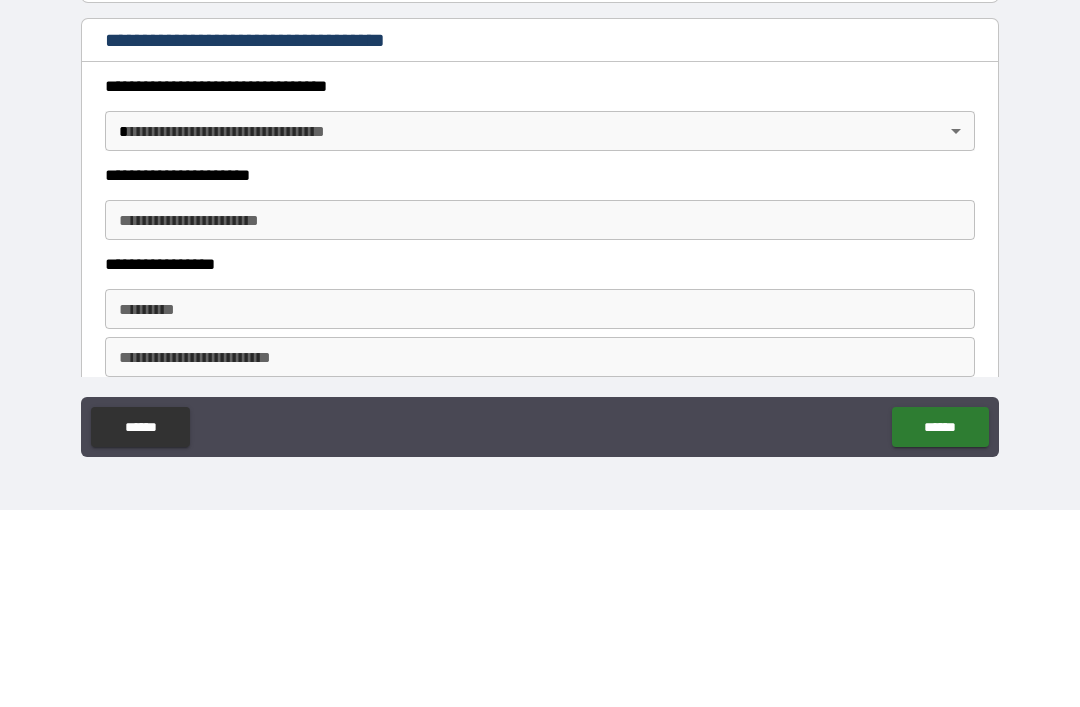type on "*******" 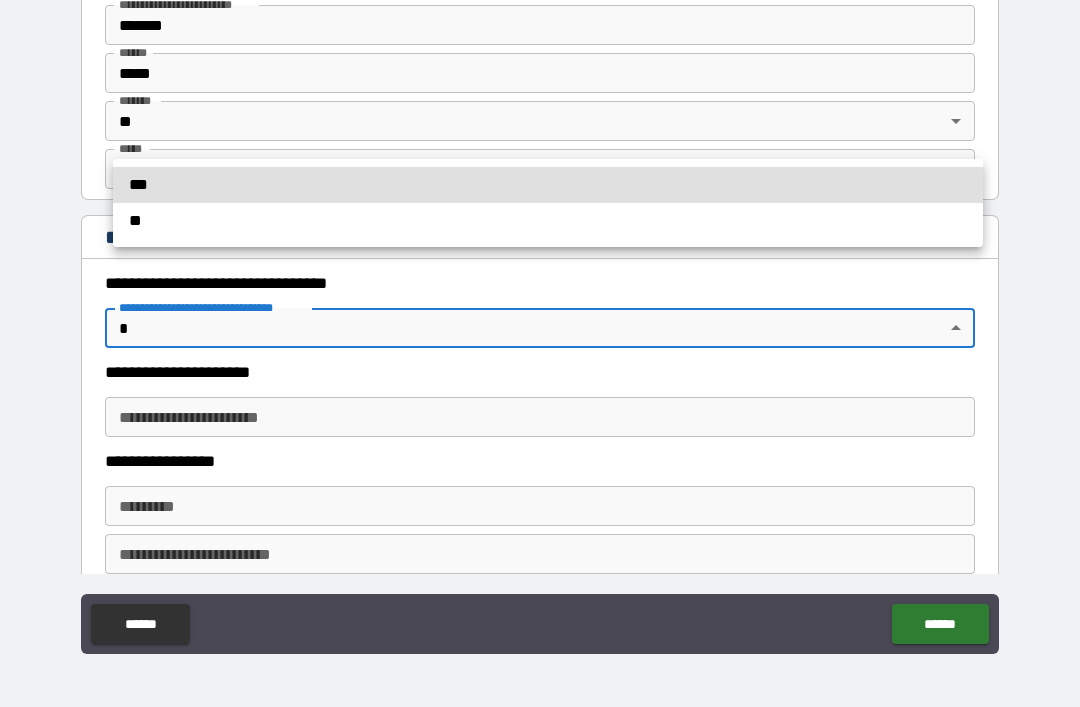 click on "**" at bounding box center [548, 221] 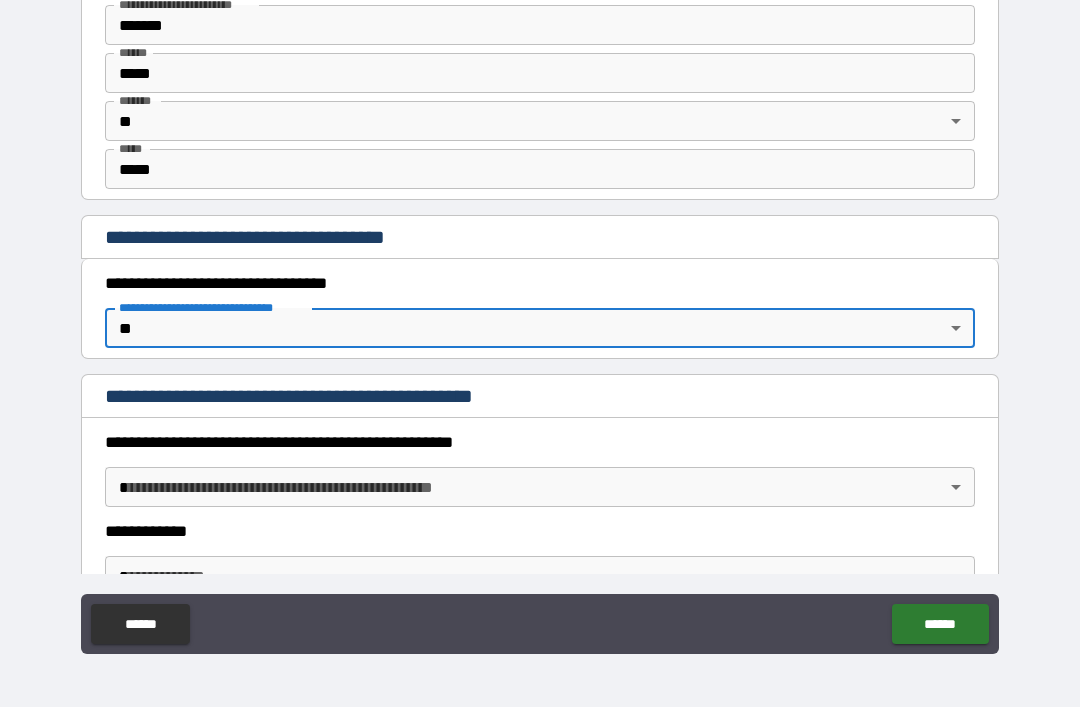 type on "*" 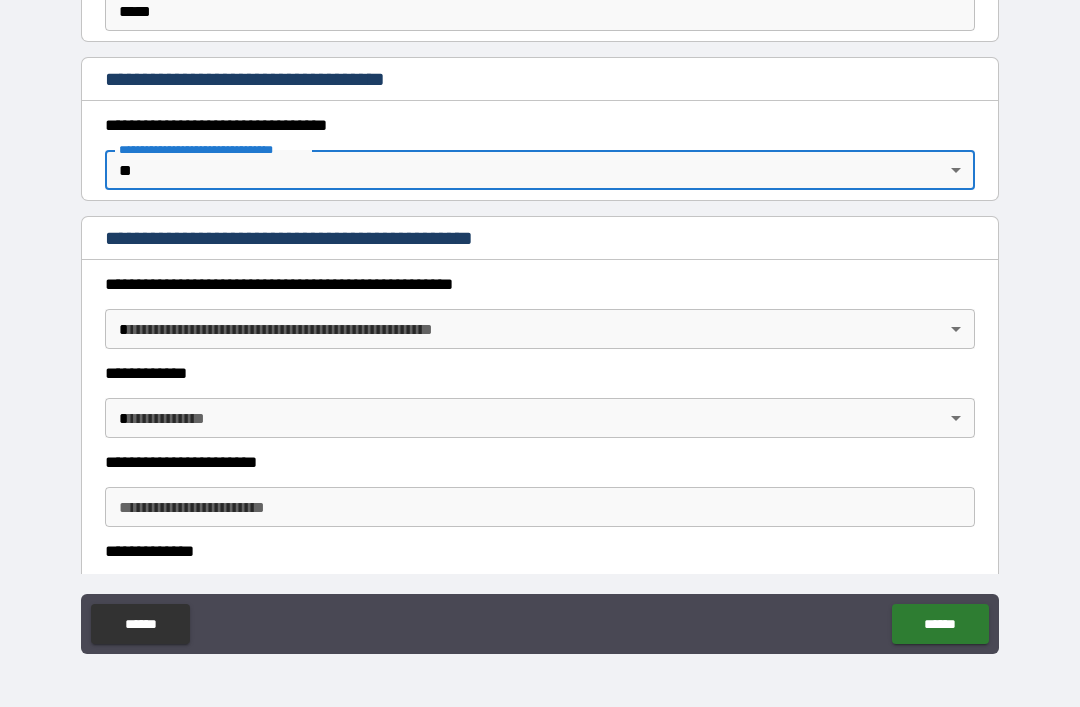 scroll, scrollTop: 1634, scrollLeft: 0, axis: vertical 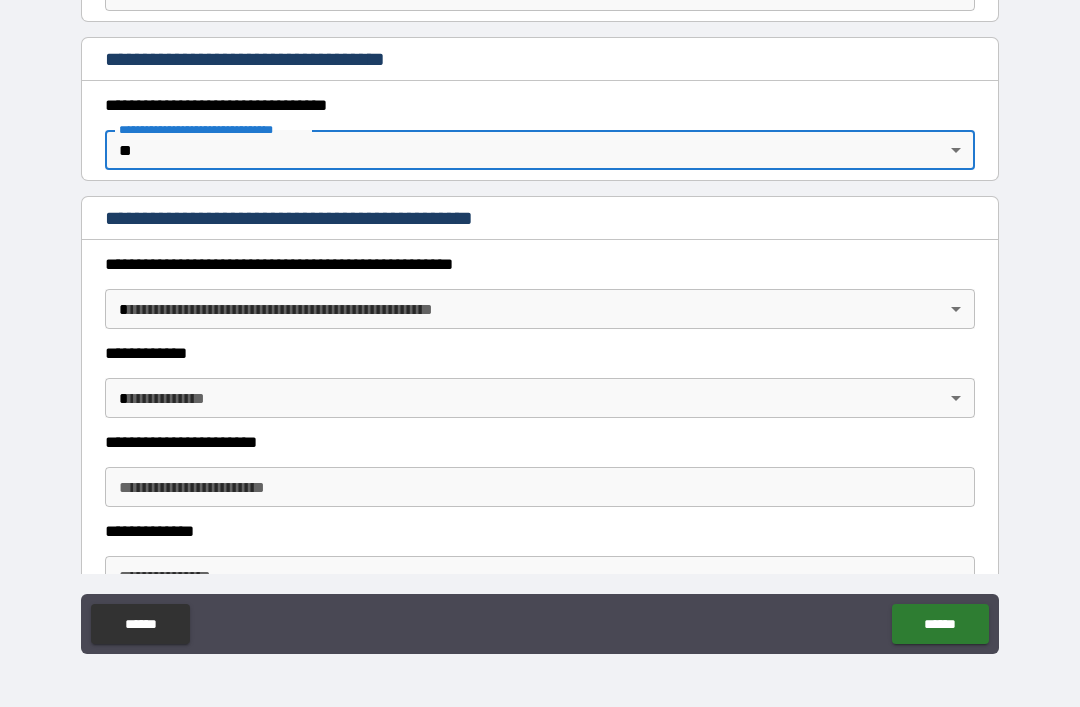 click on "**********" at bounding box center [540, 321] 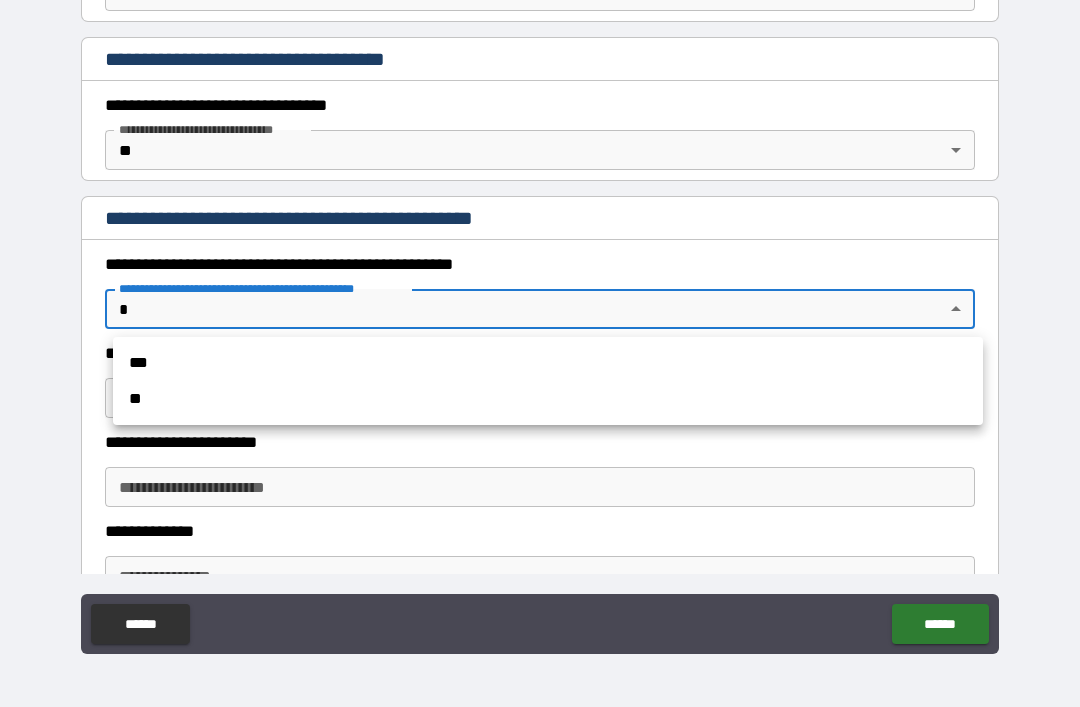 click on "**" at bounding box center [548, 399] 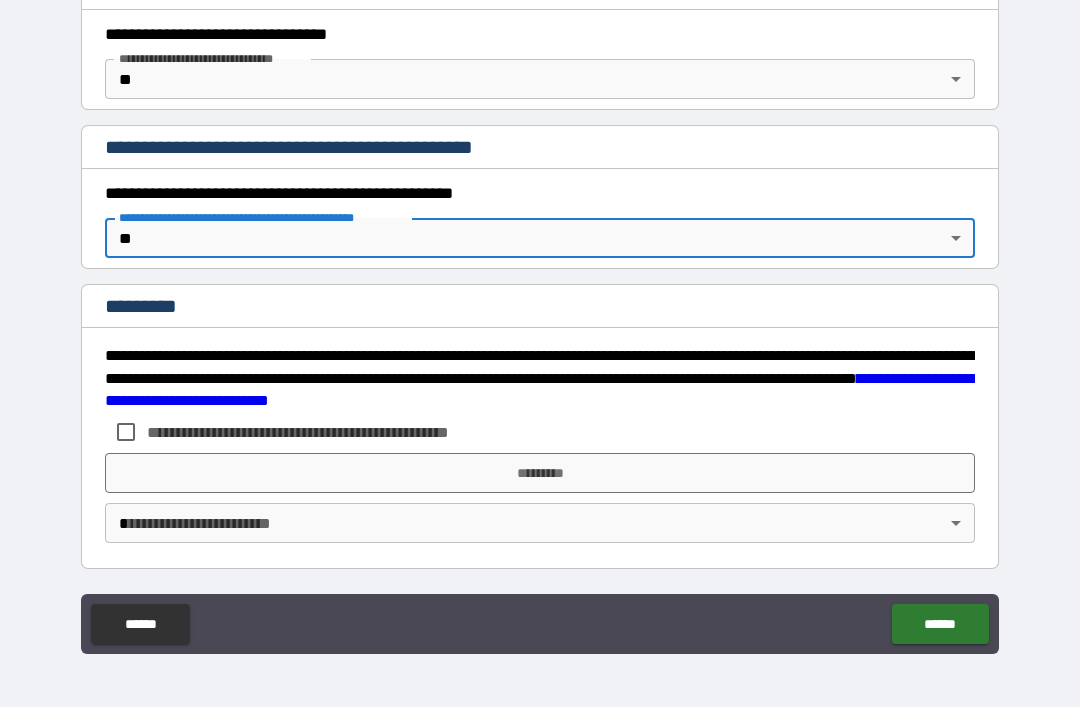scroll, scrollTop: 1705, scrollLeft: 0, axis: vertical 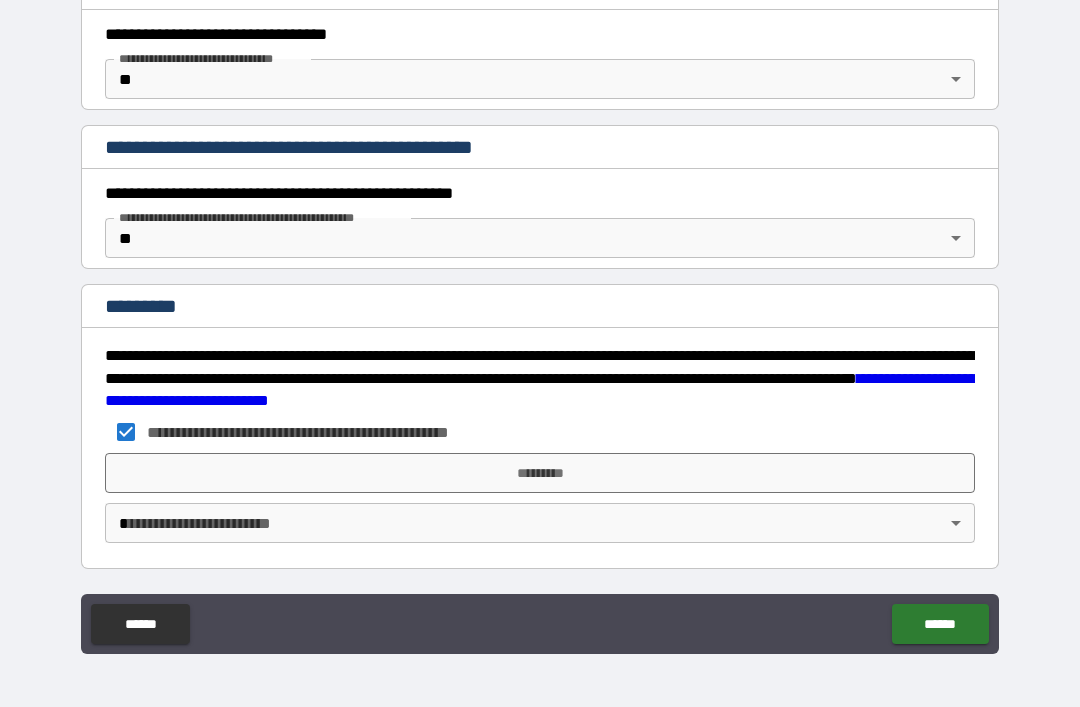 click on "*********" at bounding box center (540, 473) 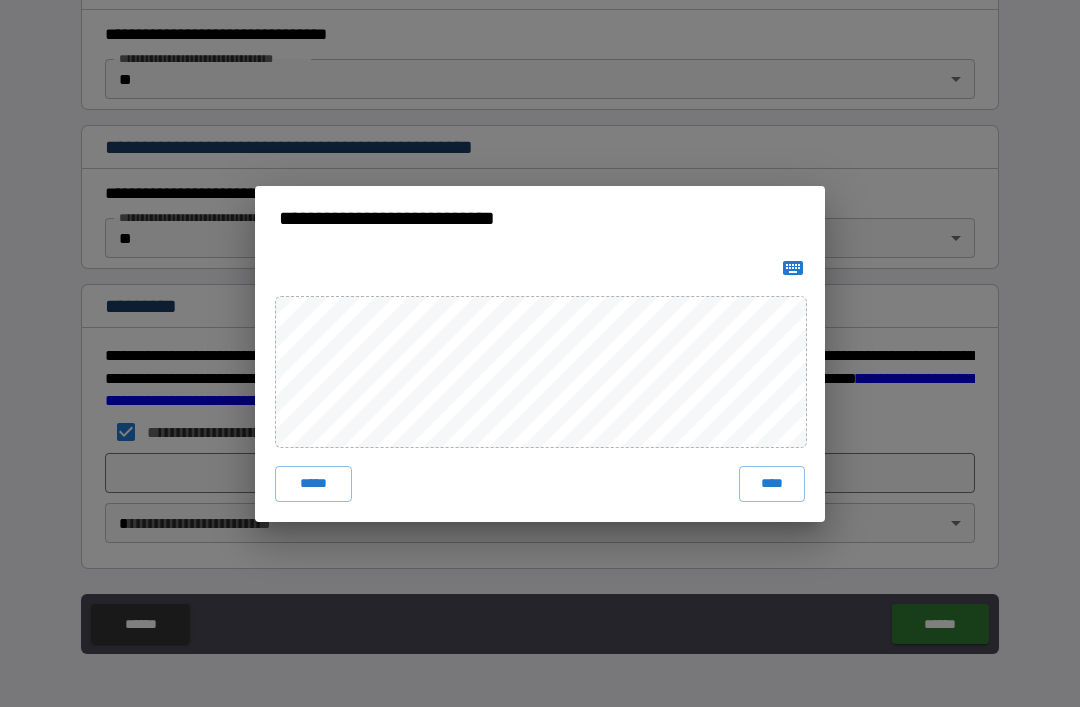 click on "****" at bounding box center [772, 484] 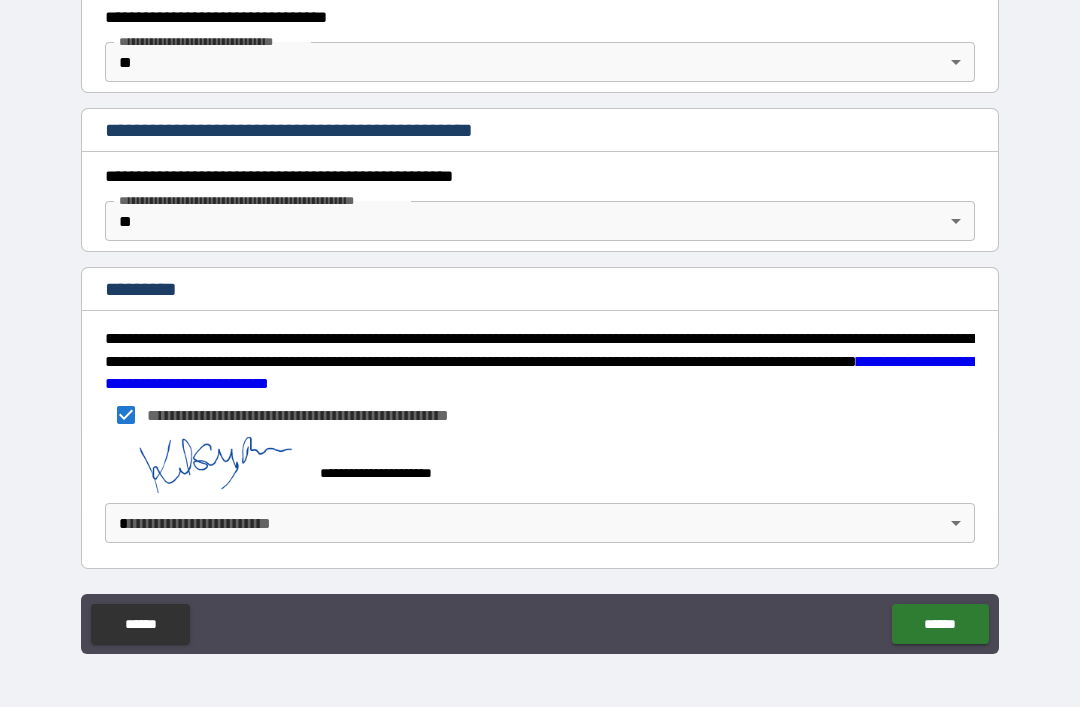 scroll, scrollTop: 1722, scrollLeft: 0, axis: vertical 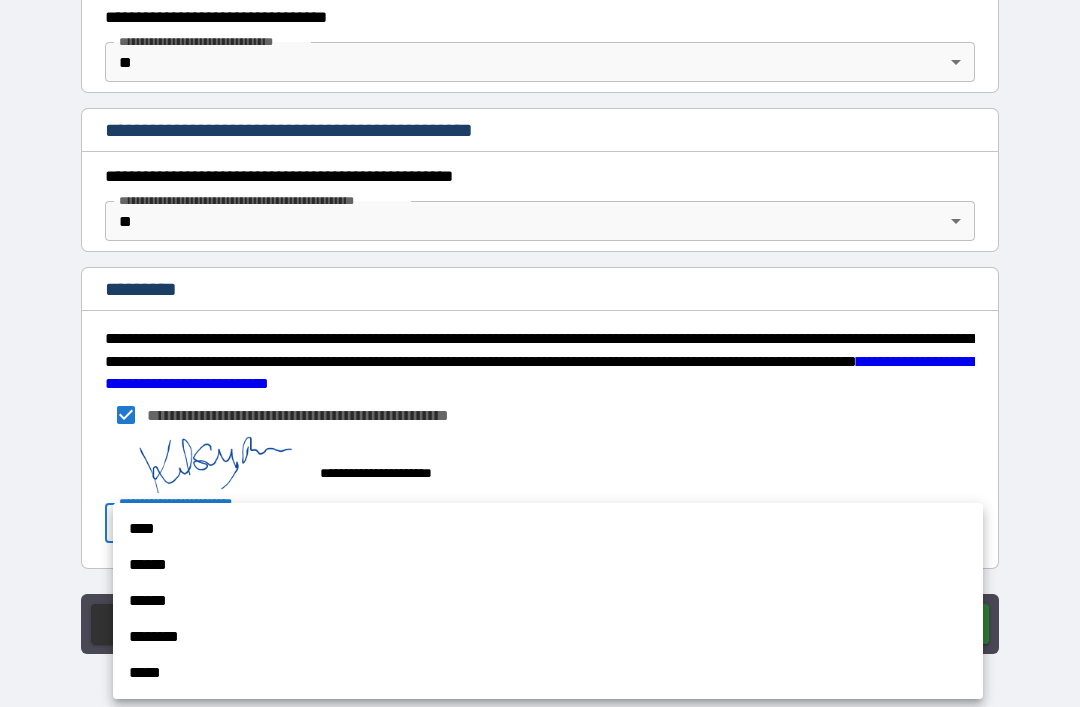 click on "******" at bounding box center [548, 565] 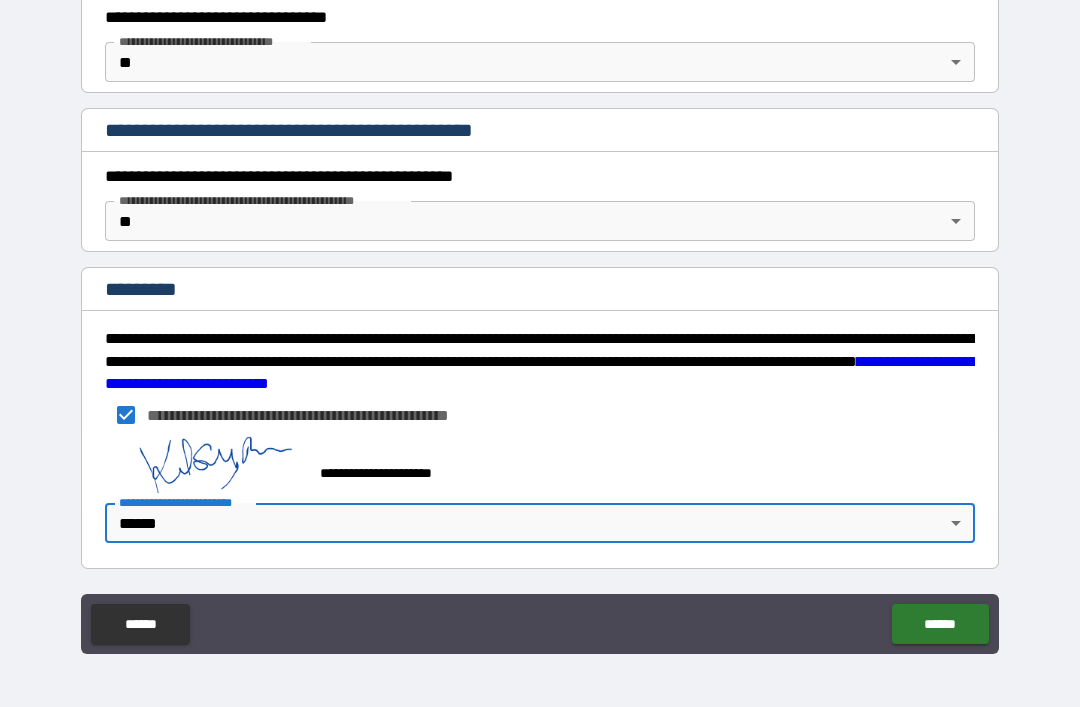 click on "******" at bounding box center [940, 624] 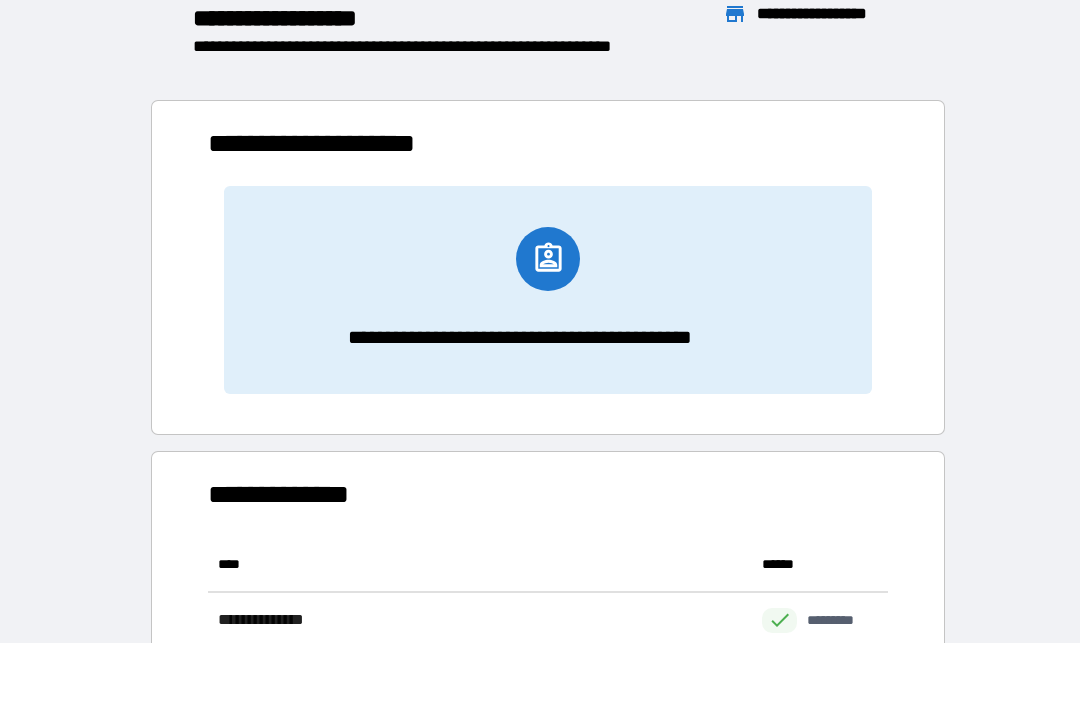 scroll, scrollTop: 1, scrollLeft: 1, axis: both 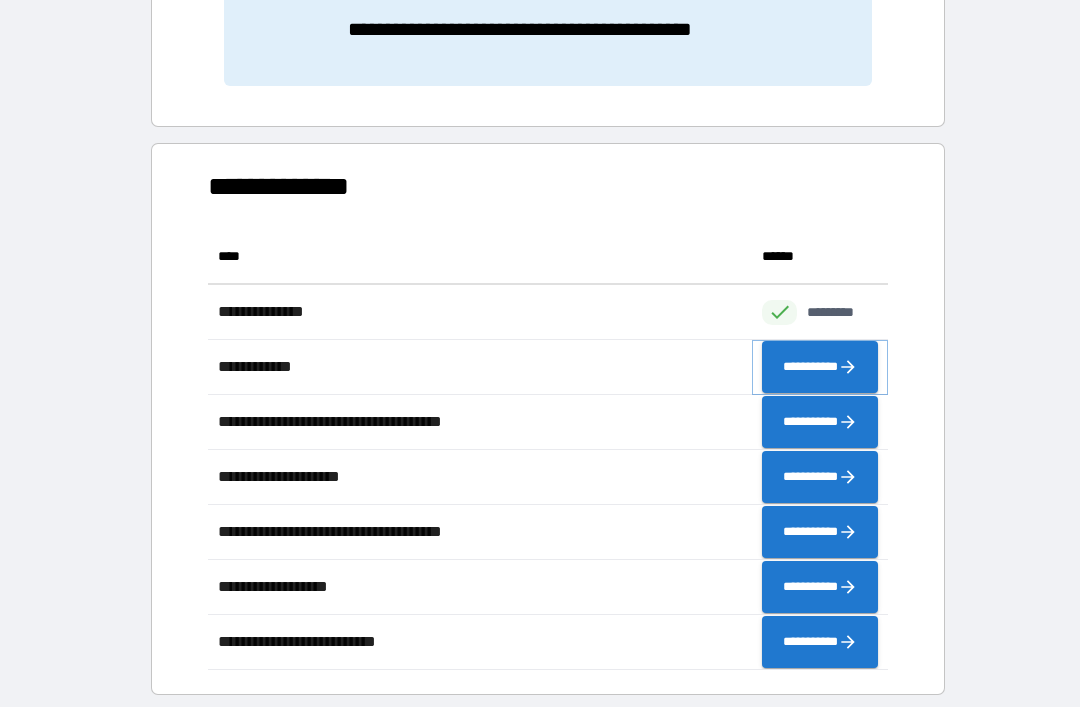 click on "**********" at bounding box center [820, 367] 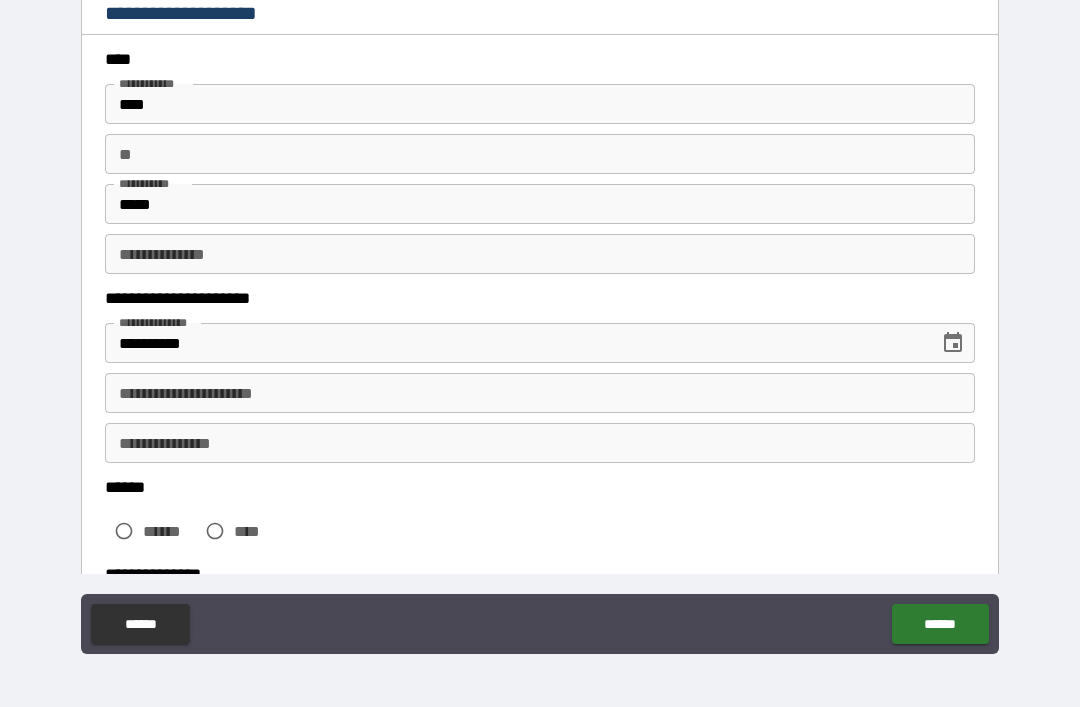 scroll, scrollTop: 54, scrollLeft: 0, axis: vertical 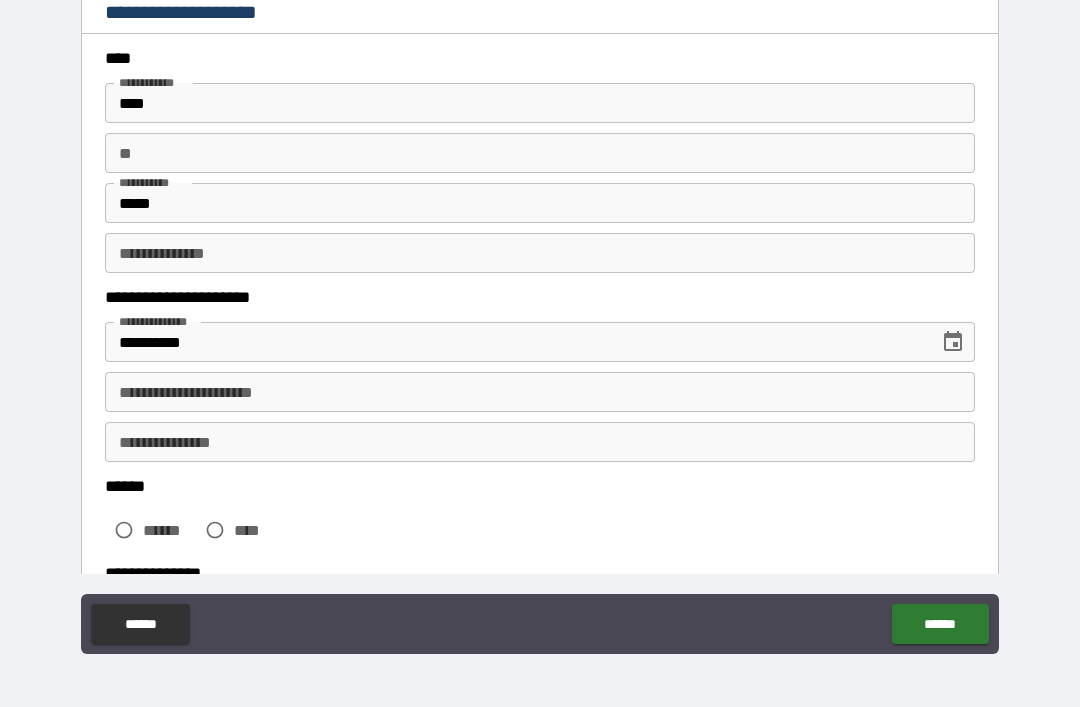 click on "**********" at bounding box center [540, 392] 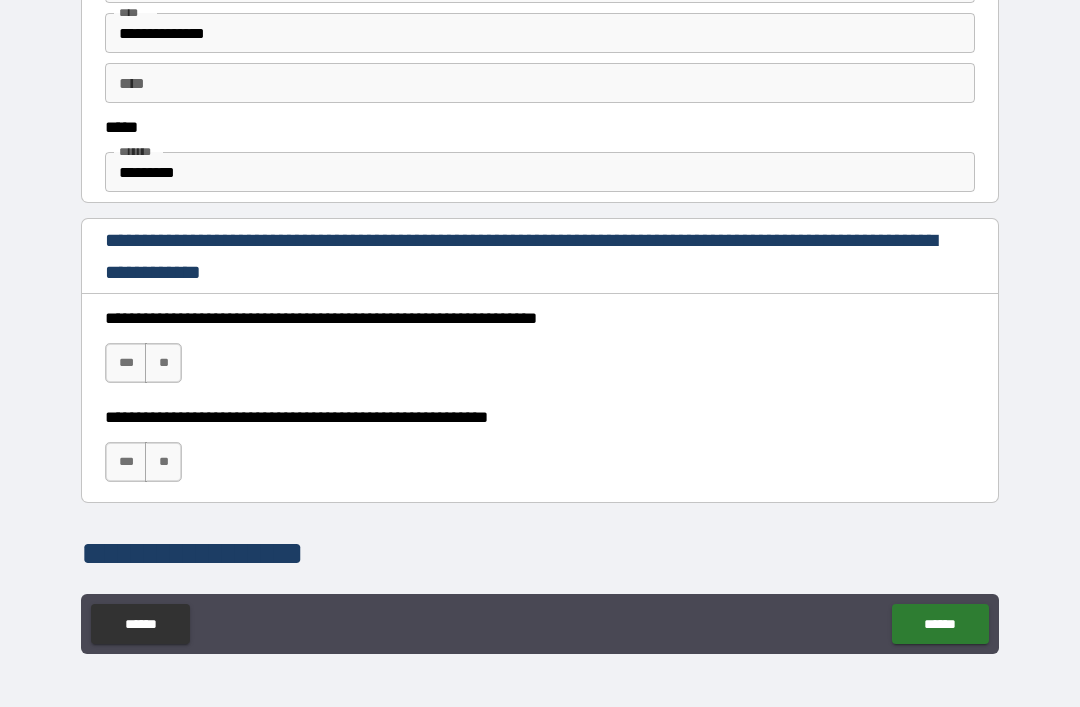 scroll, scrollTop: 1132, scrollLeft: 0, axis: vertical 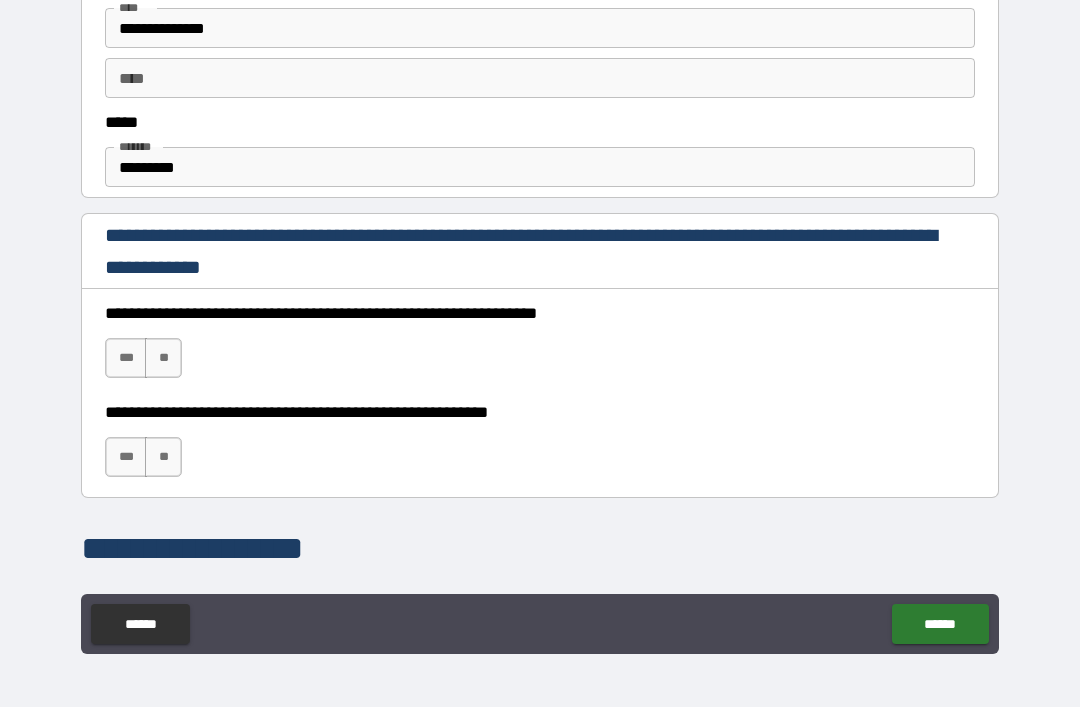 click on "*********" at bounding box center (540, 167) 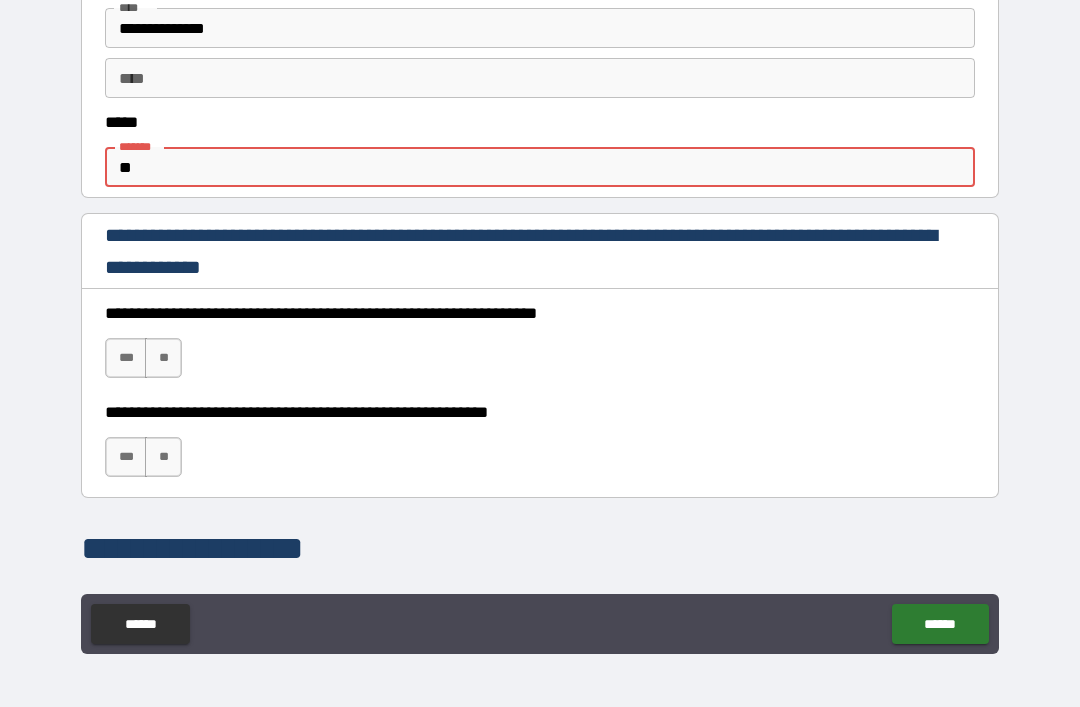 type on "*" 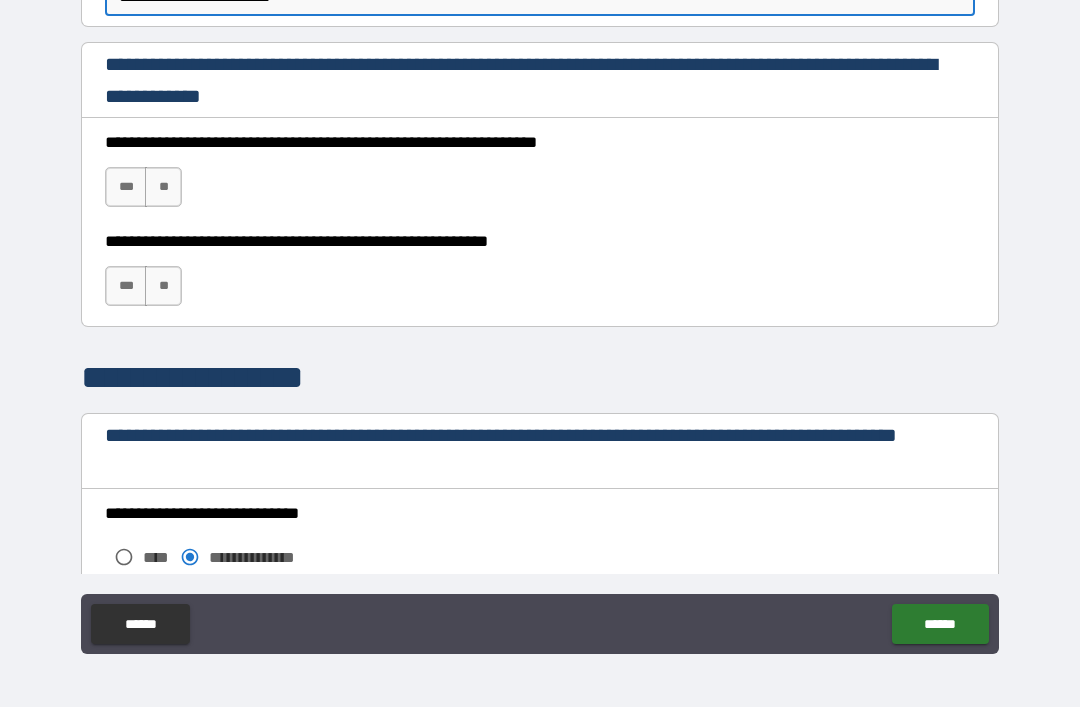scroll, scrollTop: 1304, scrollLeft: 0, axis: vertical 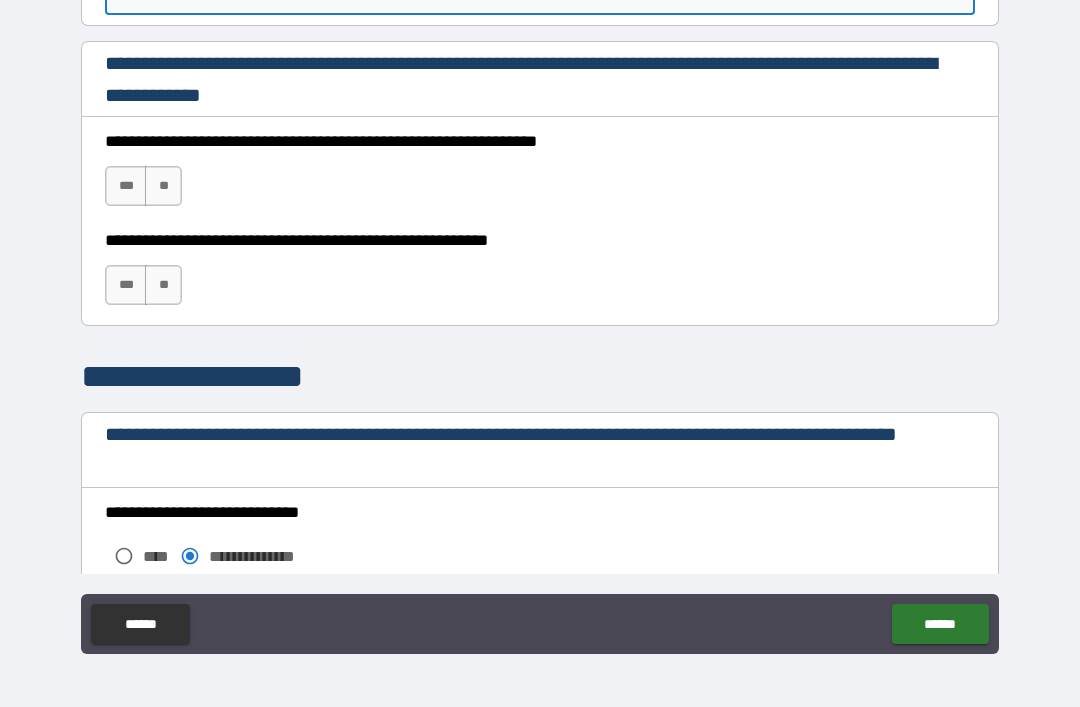 type on "**********" 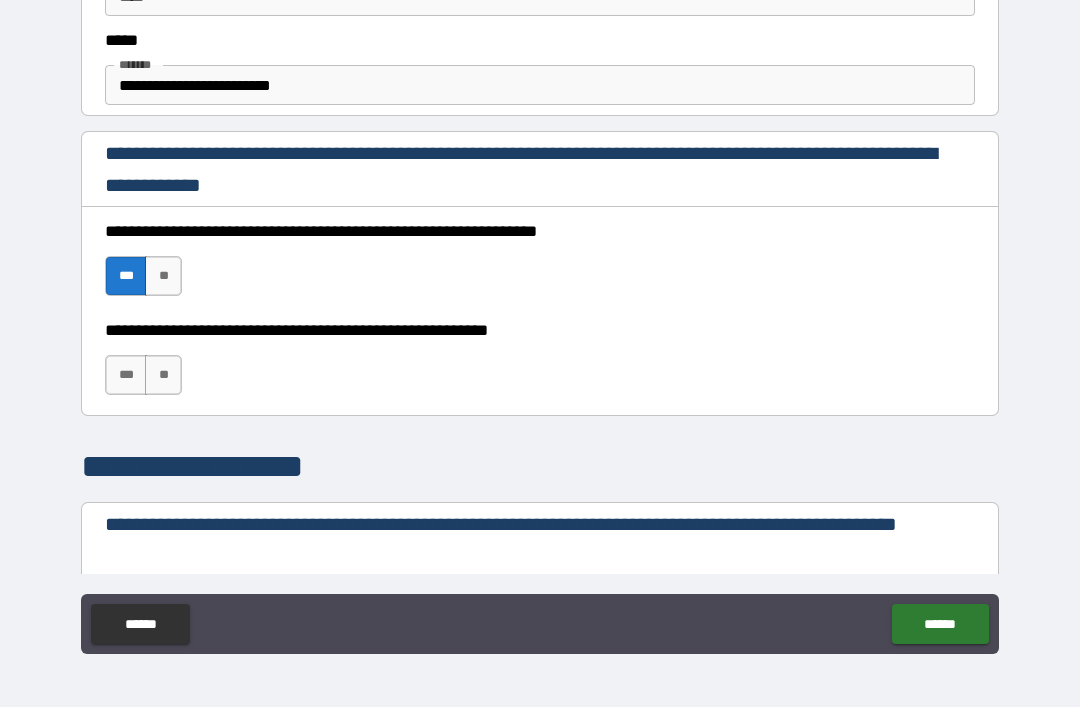scroll, scrollTop: 1224, scrollLeft: 0, axis: vertical 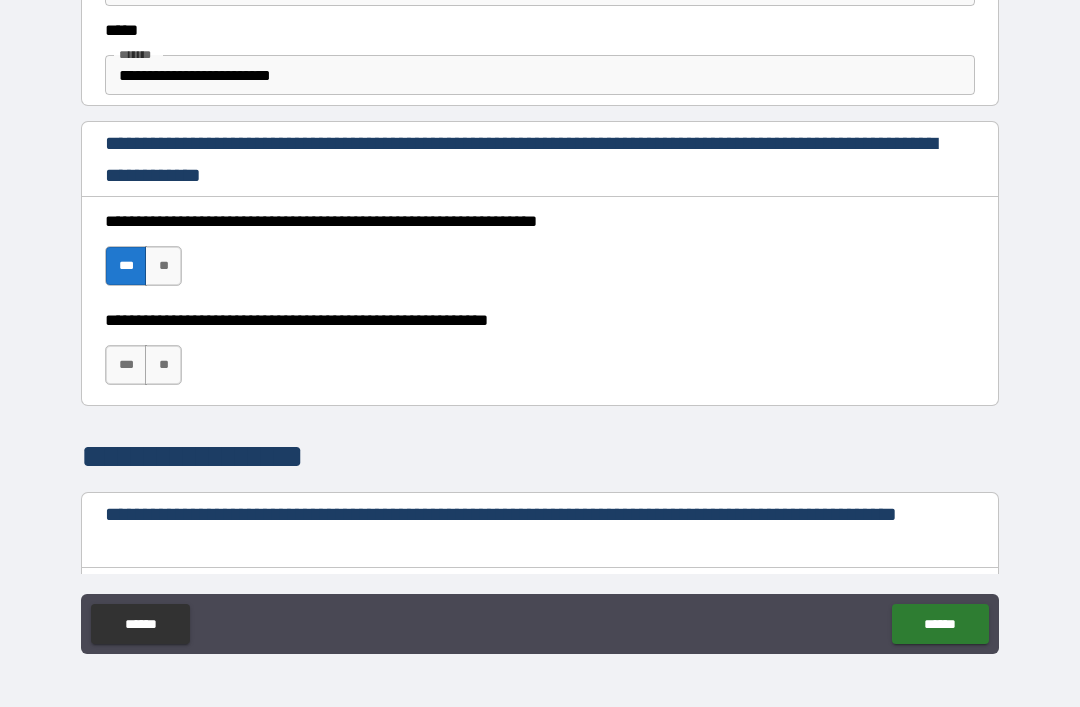 click on "***" at bounding box center [126, 365] 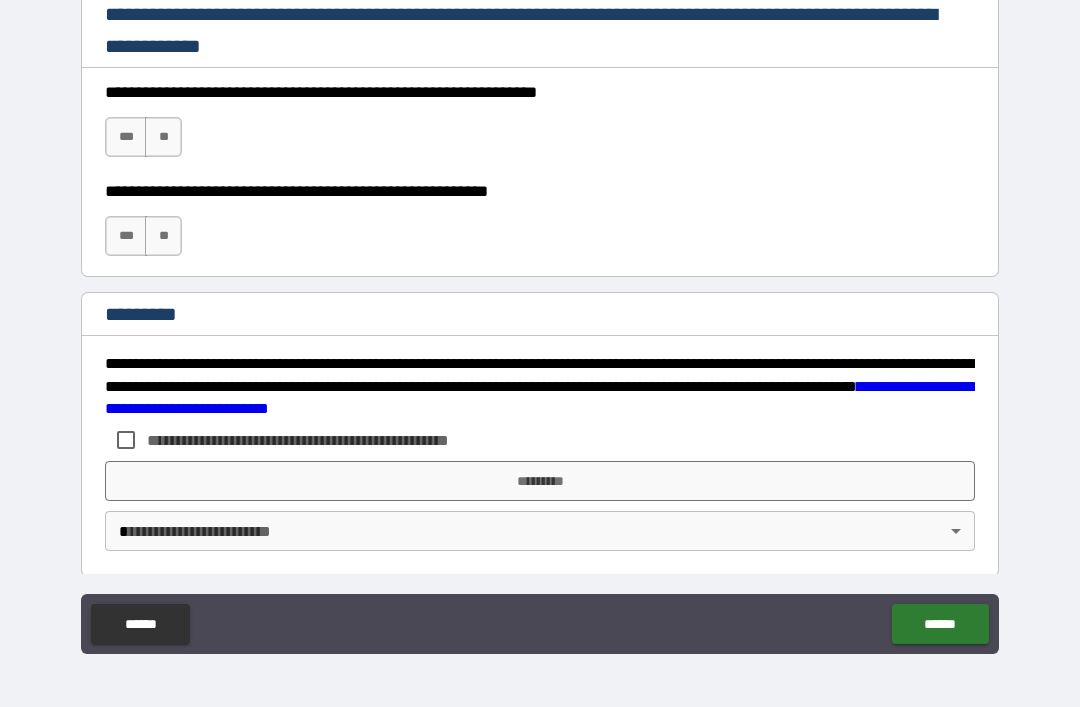 scroll, scrollTop: 2992, scrollLeft: 0, axis: vertical 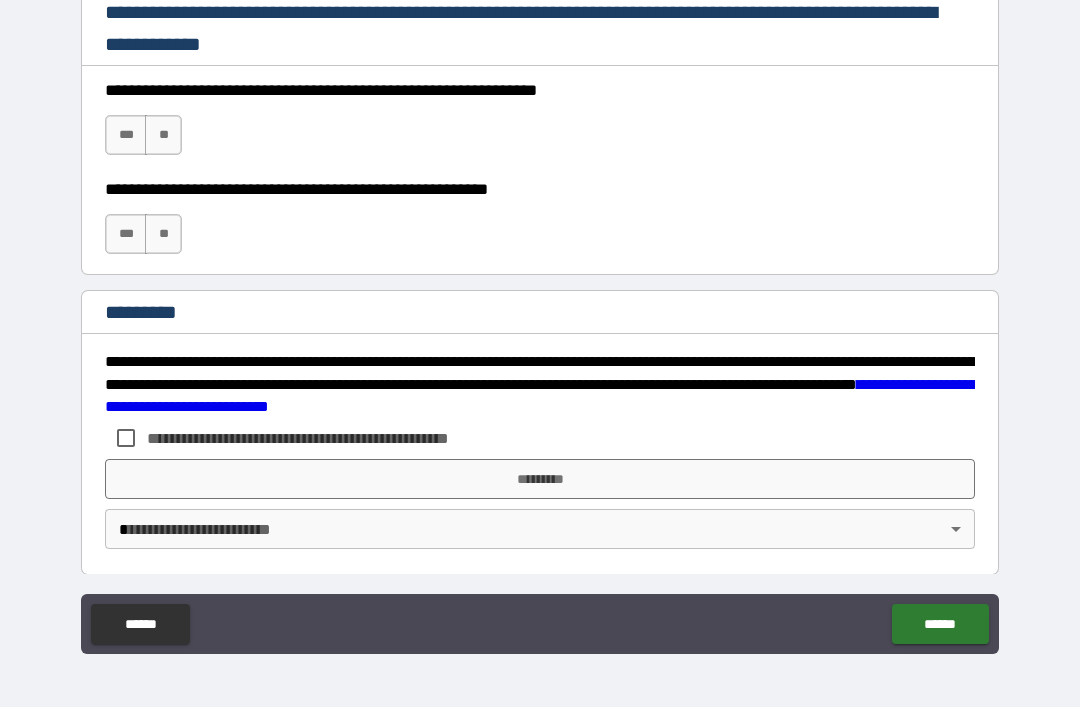 click on "***" at bounding box center (126, 135) 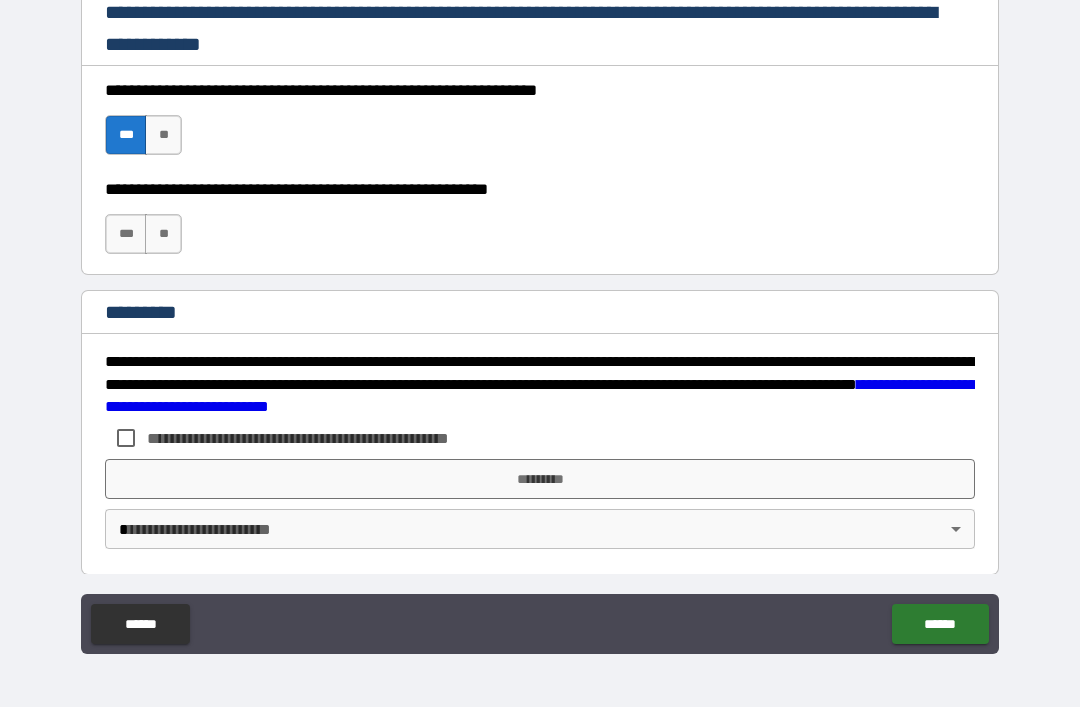 click on "***" at bounding box center [126, 234] 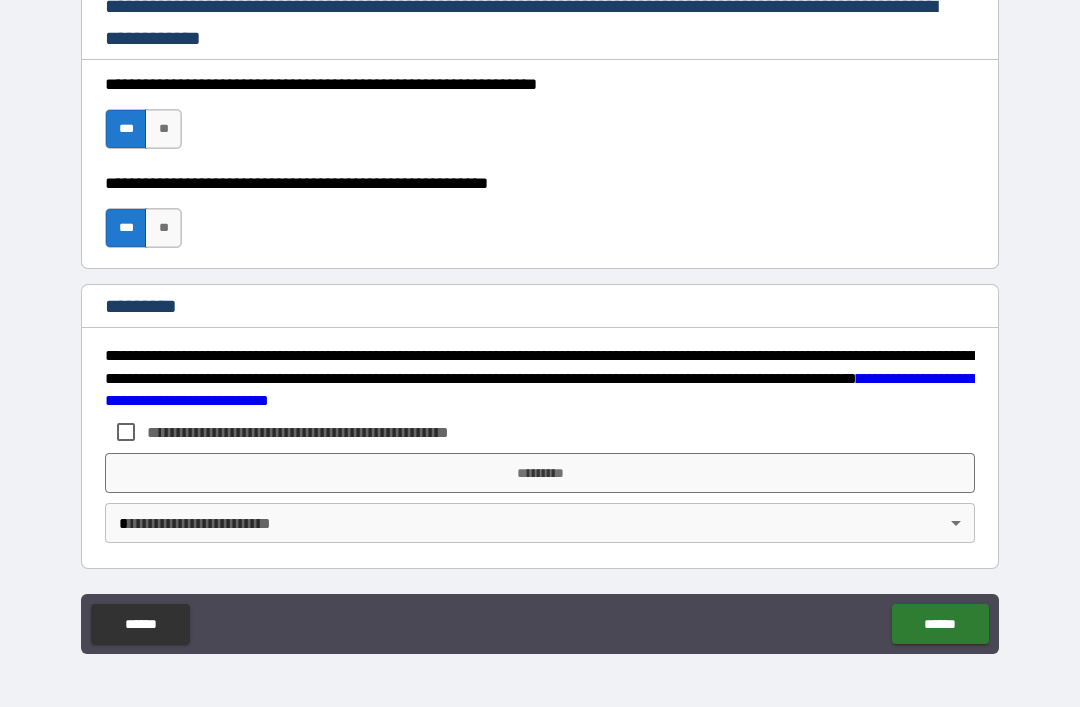 scroll, scrollTop: 2998, scrollLeft: 0, axis: vertical 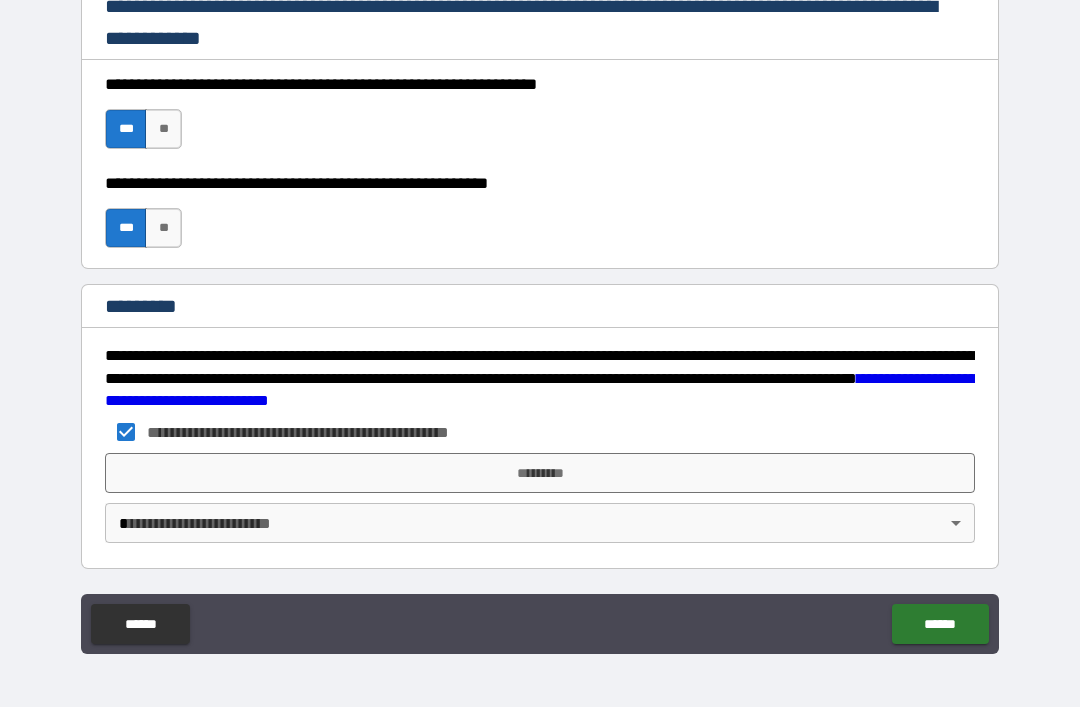 click on "*********" at bounding box center [540, 473] 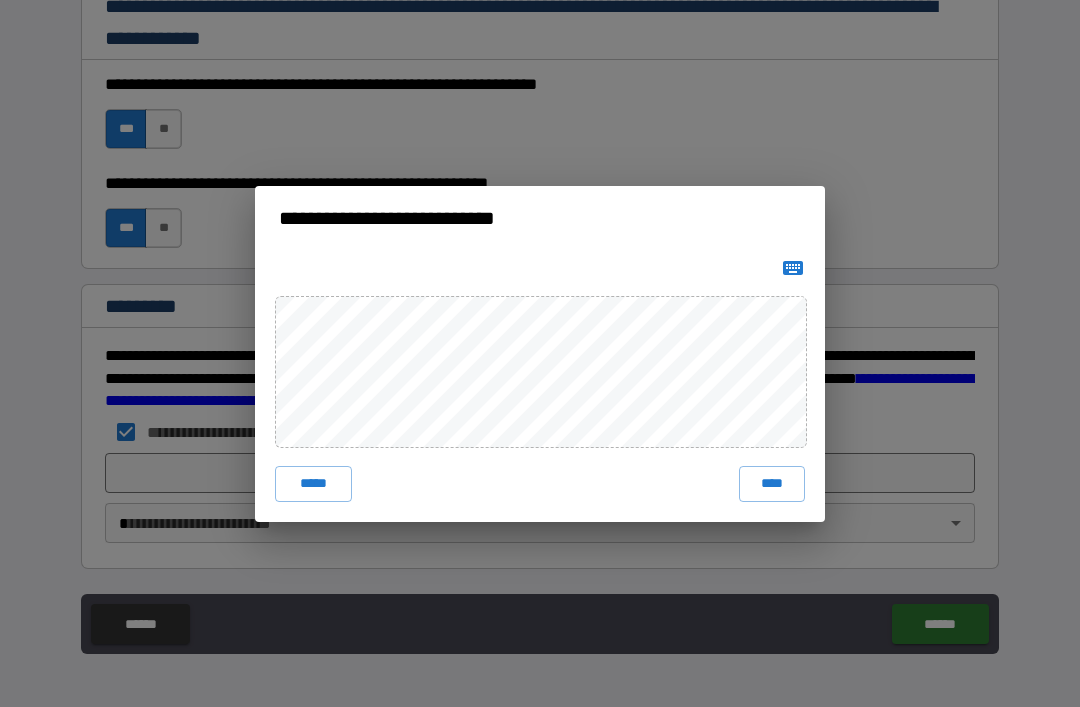 click on "***** ****" at bounding box center (540, 386) 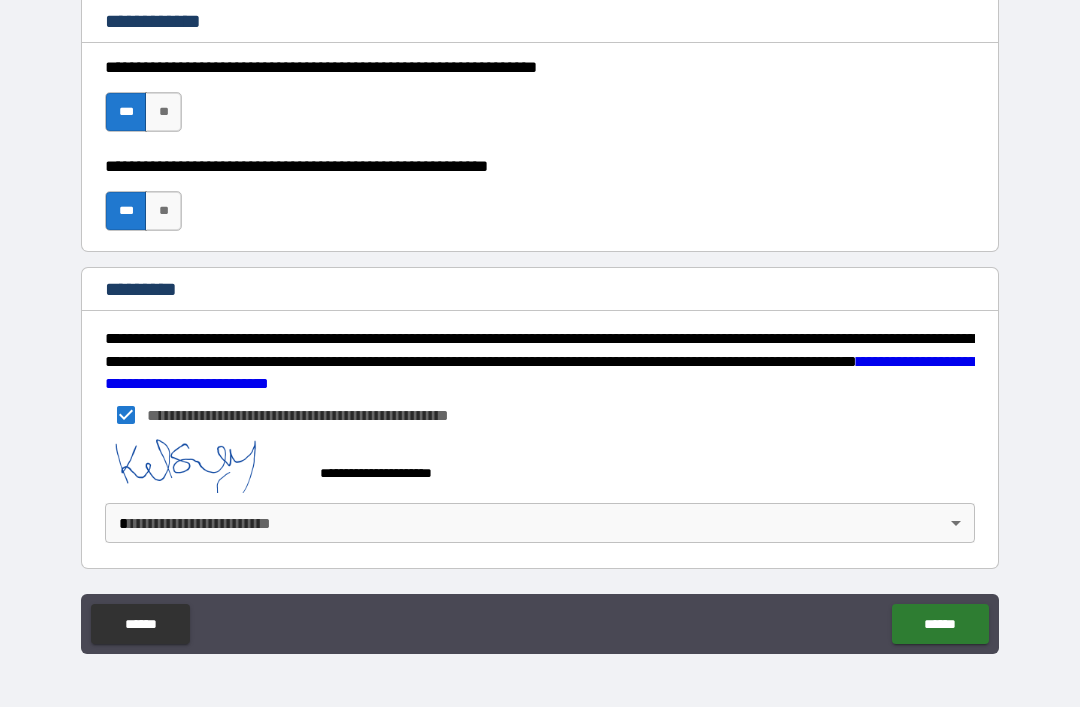 scroll, scrollTop: 3015, scrollLeft: 0, axis: vertical 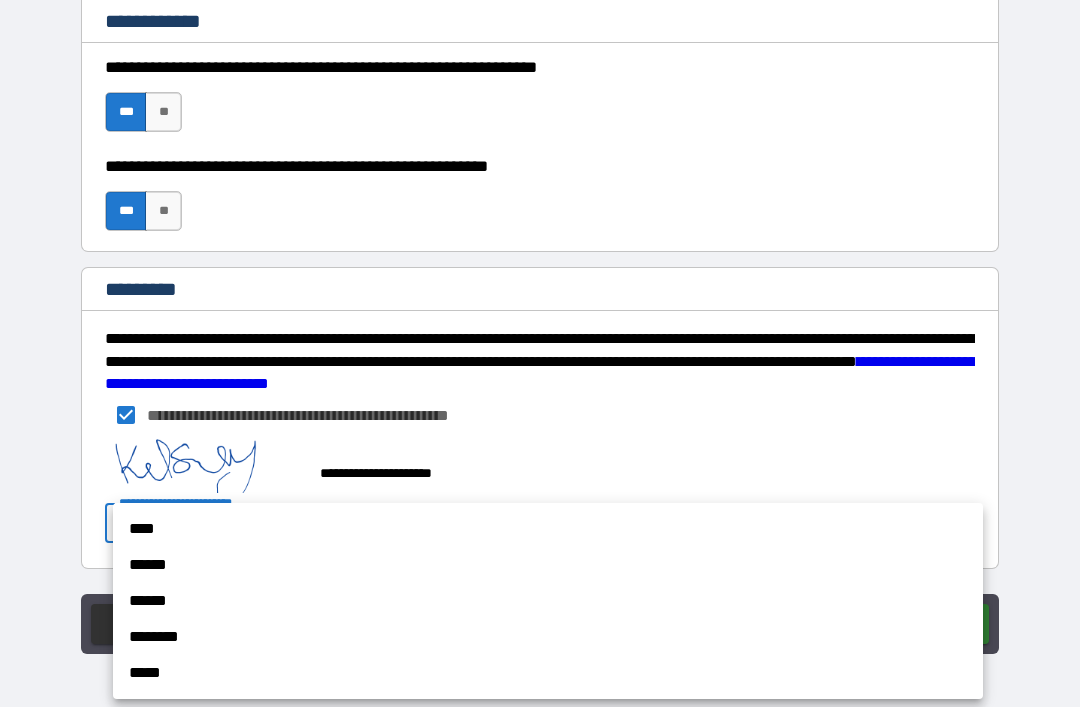 click on "******" at bounding box center (548, 565) 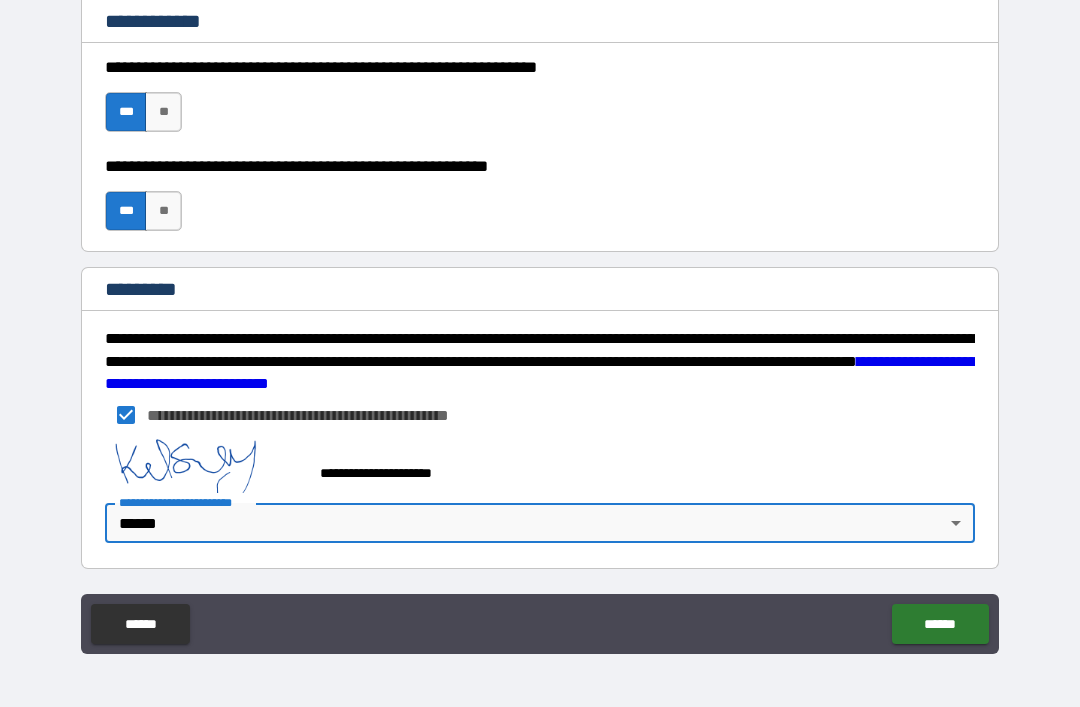type on "*" 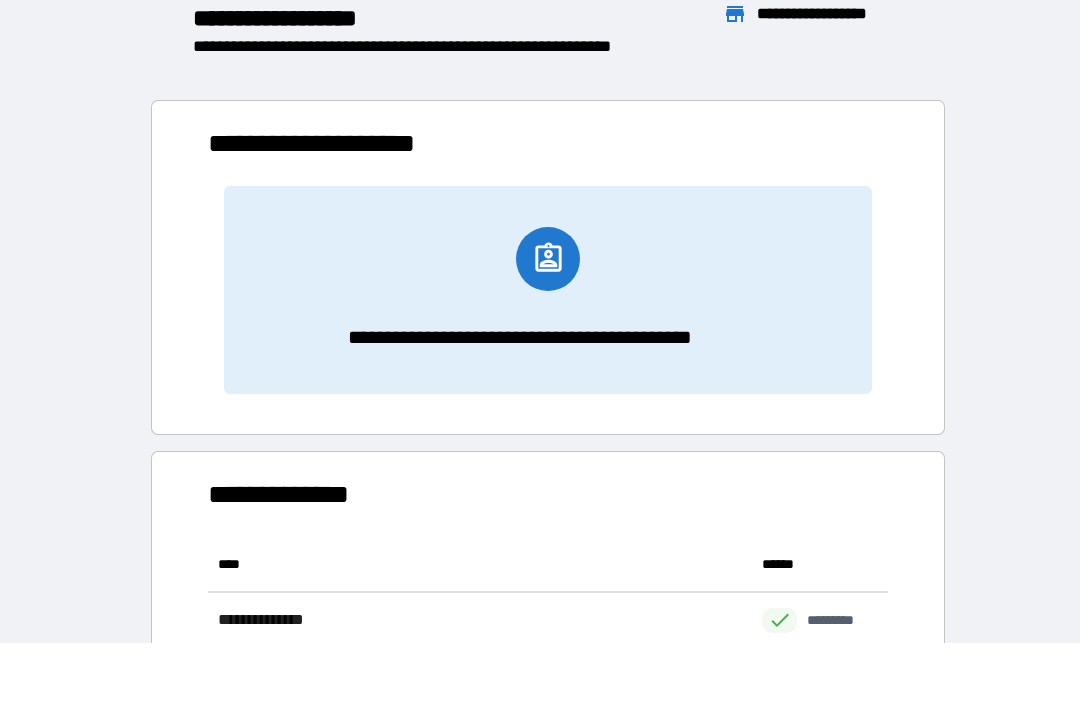 scroll, scrollTop: 441, scrollLeft: 680, axis: both 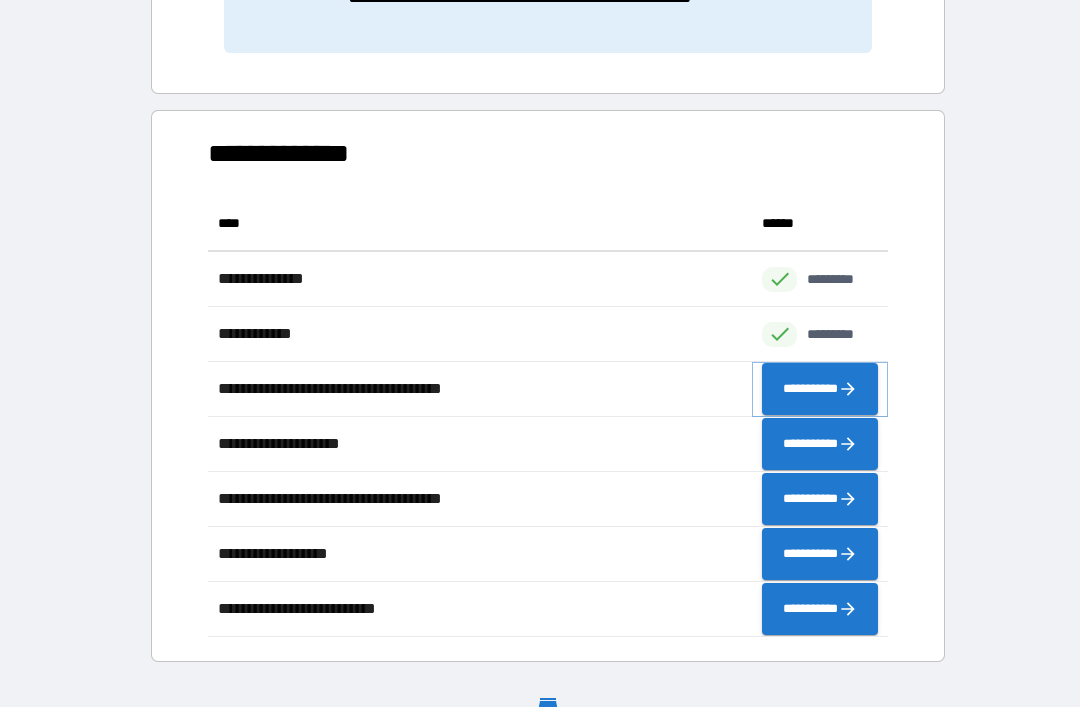 click on "**********" at bounding box center [820, 389] 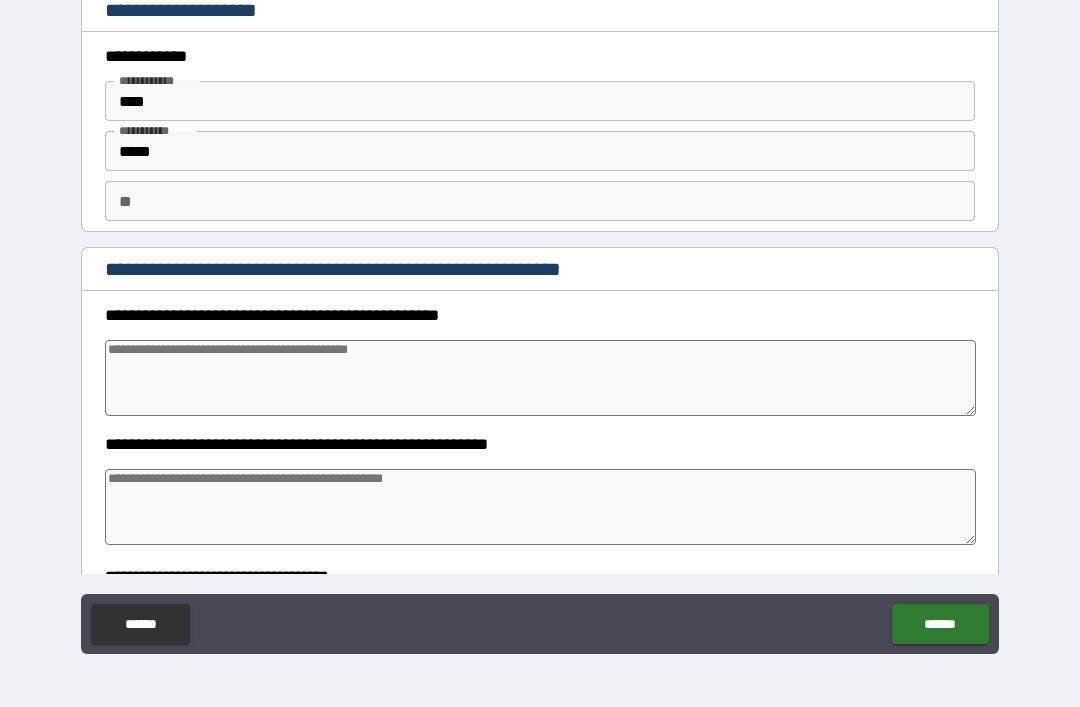 type on "*" 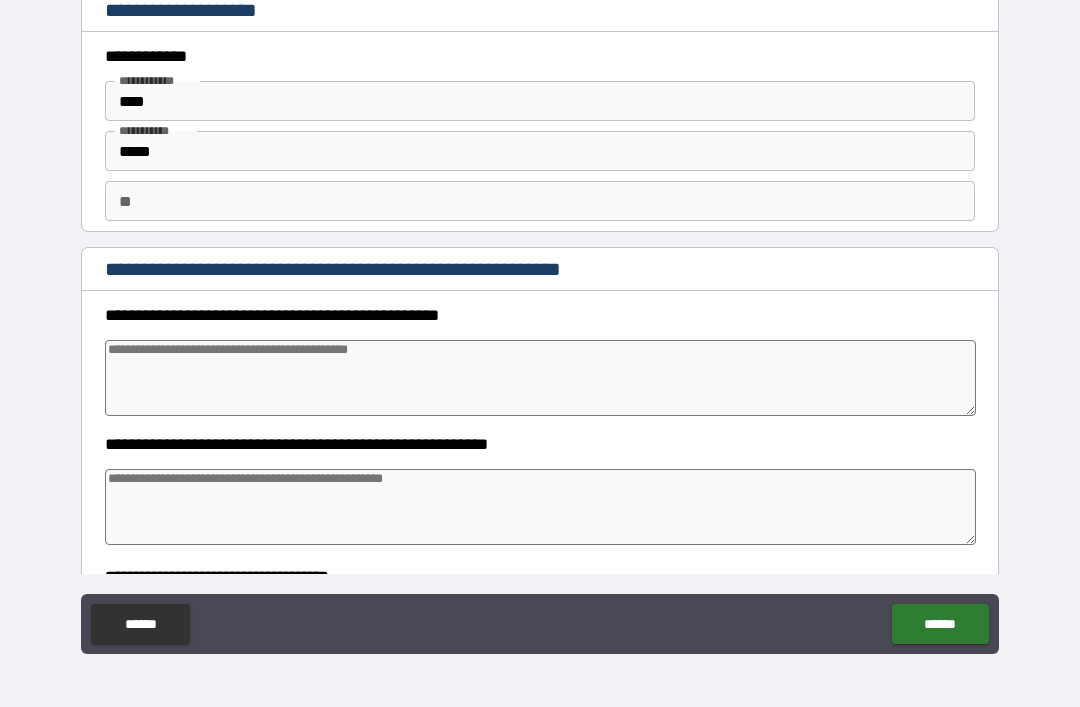 type on "*" 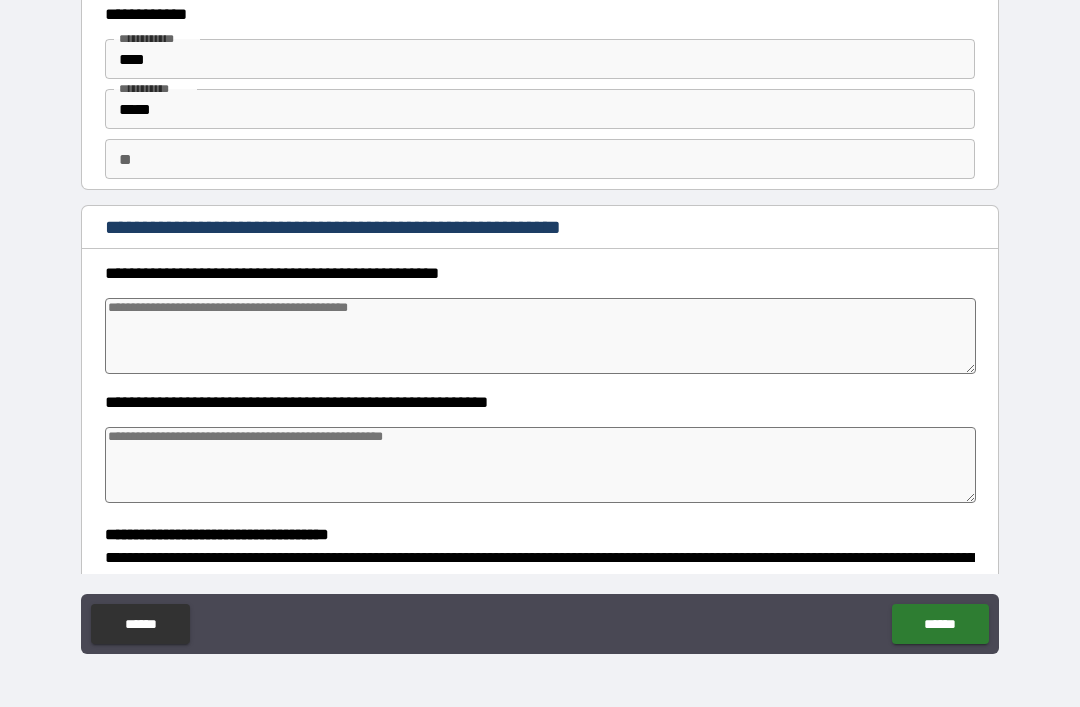 scroll, scrollTop: 48, scrollLeft: 0, axis: vertical 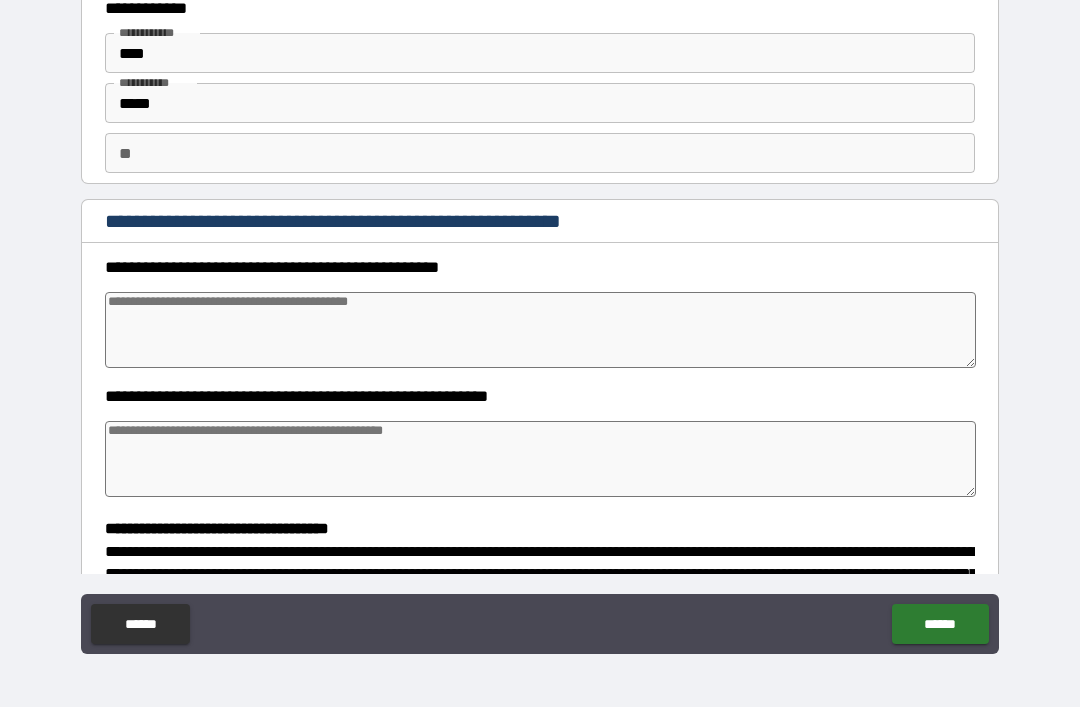 click at bounding box center (540, 330) 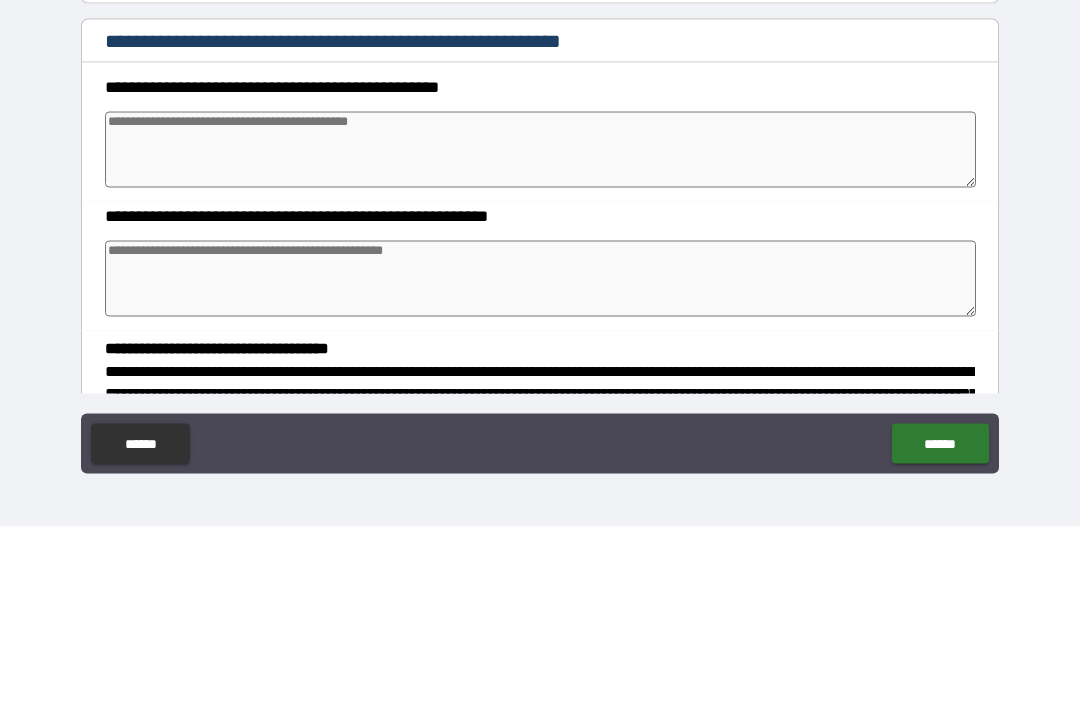 type on "*" 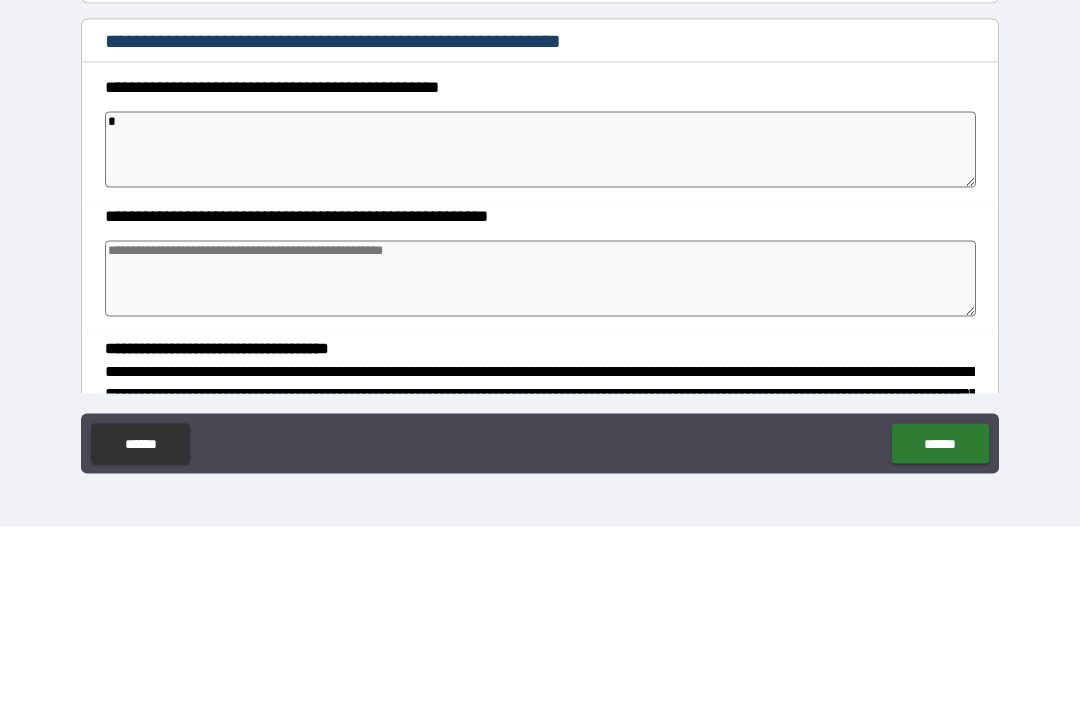 type on "*" 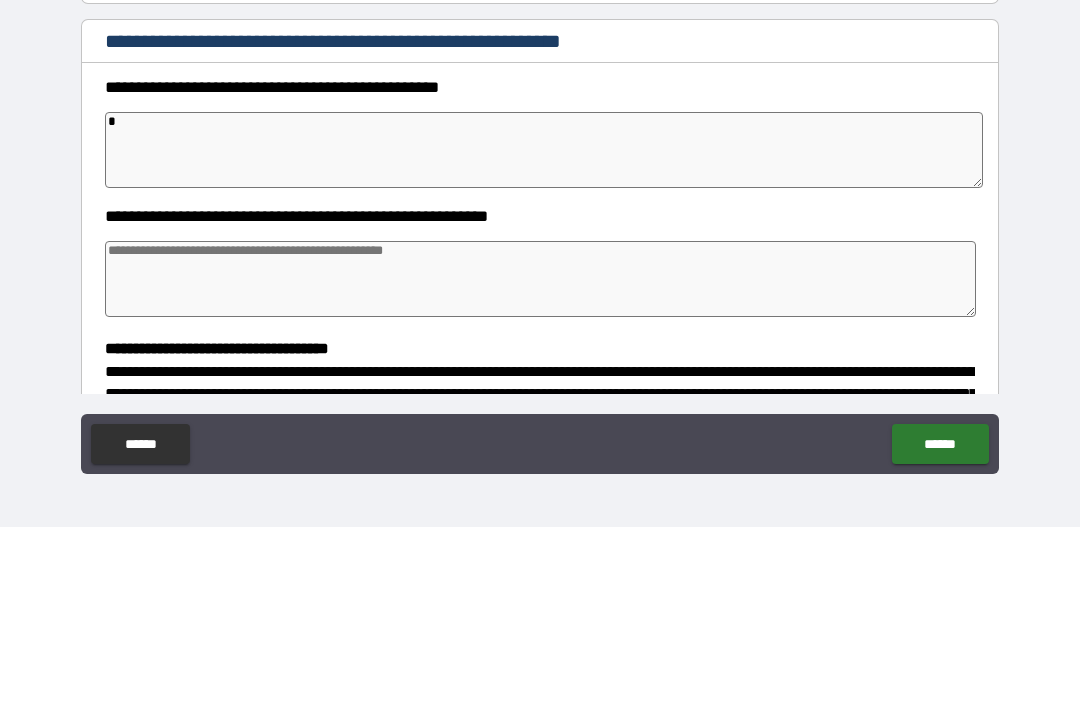 type on "*" 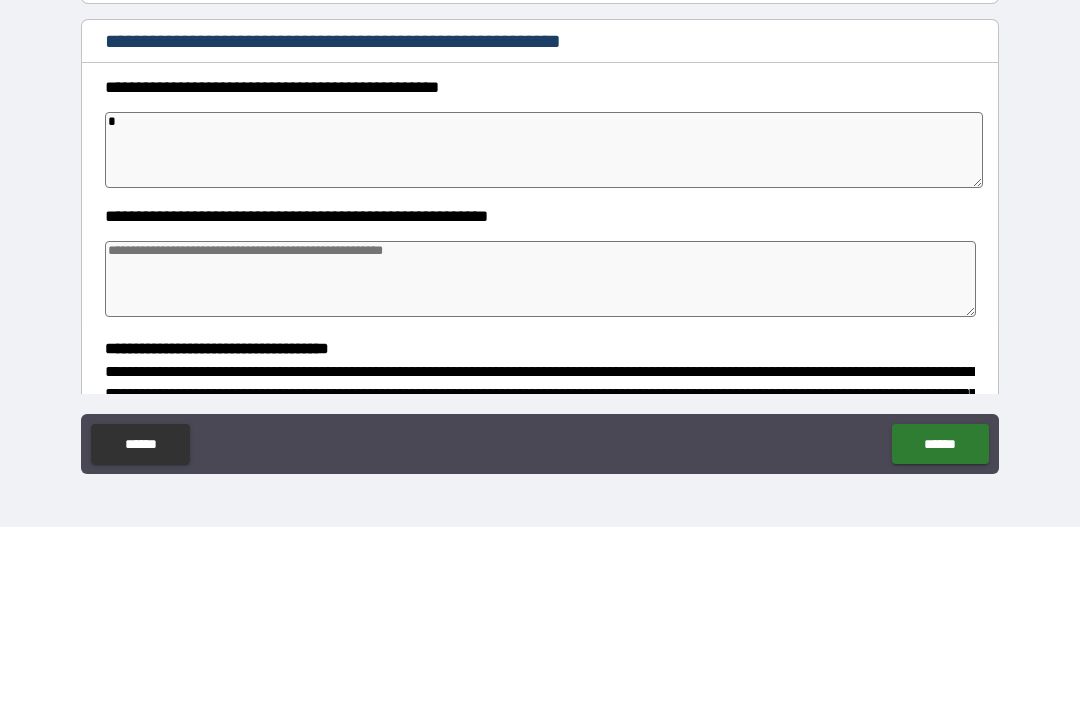 type on "*" 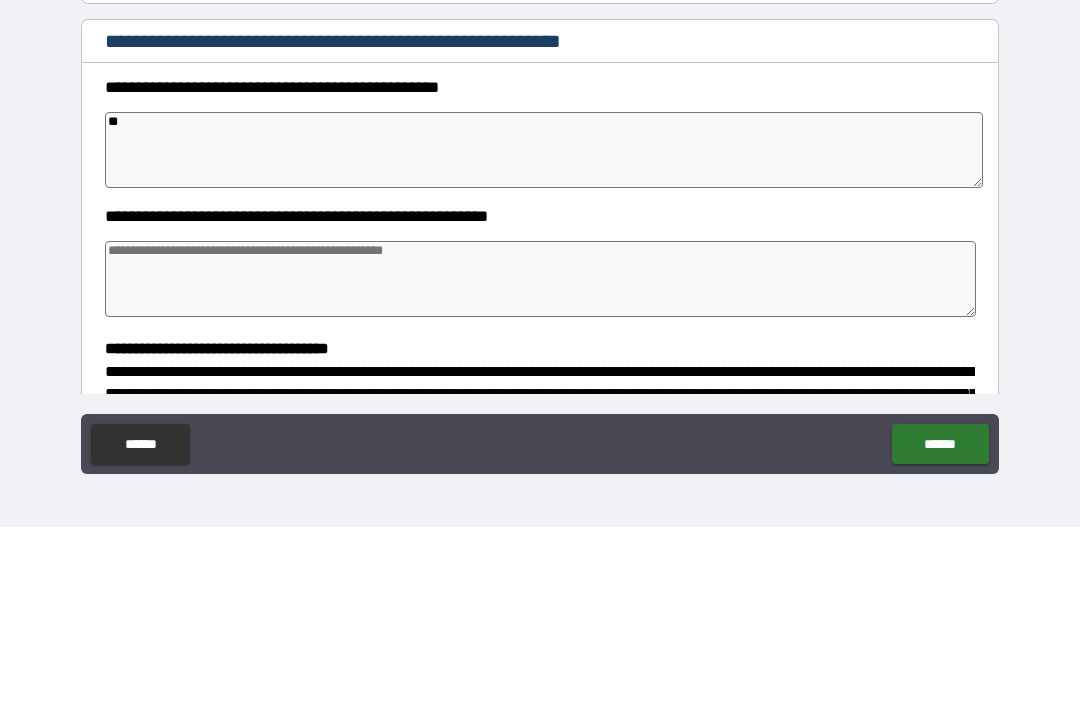 type on "*" 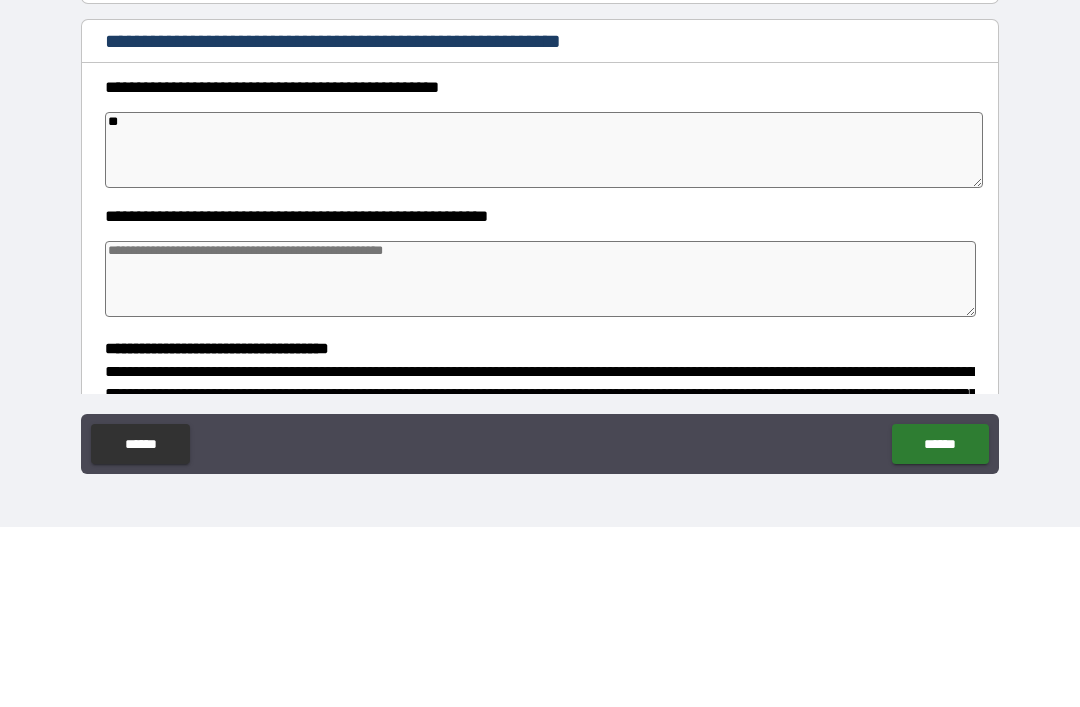 type on "*" 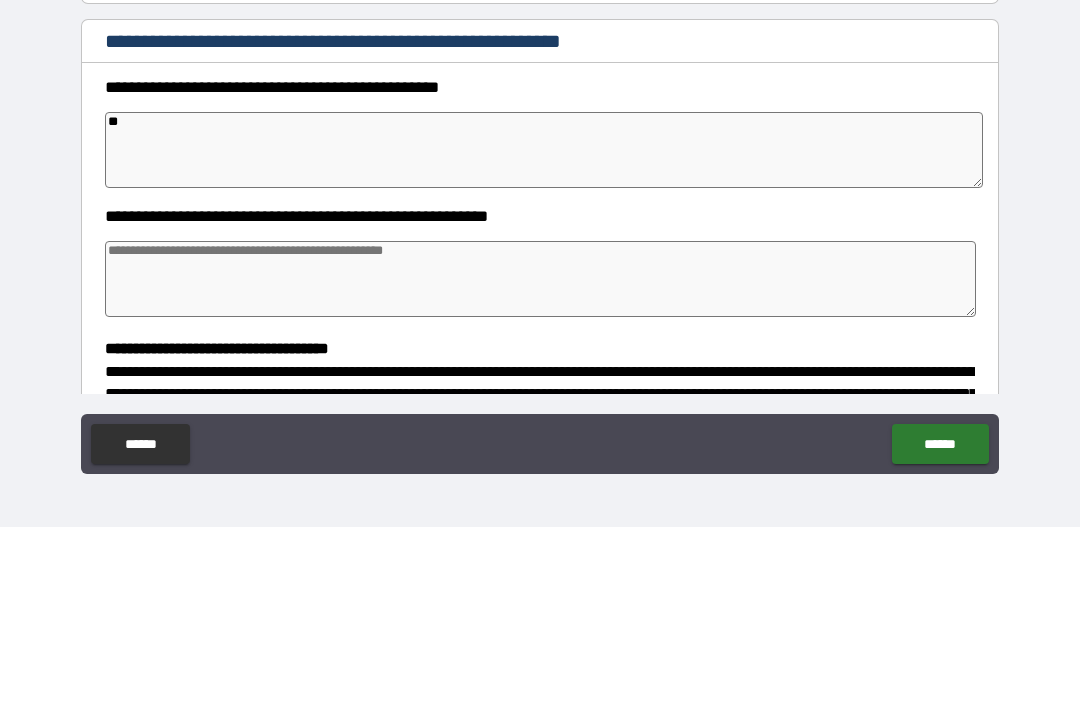 type on "*" 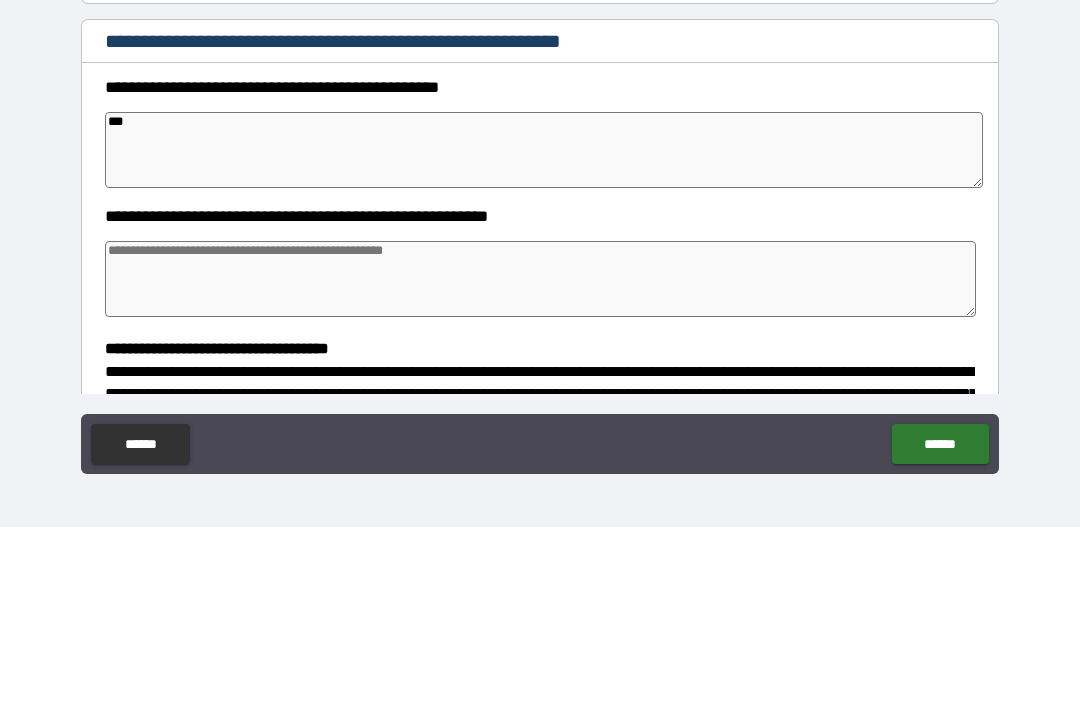 type on "*" 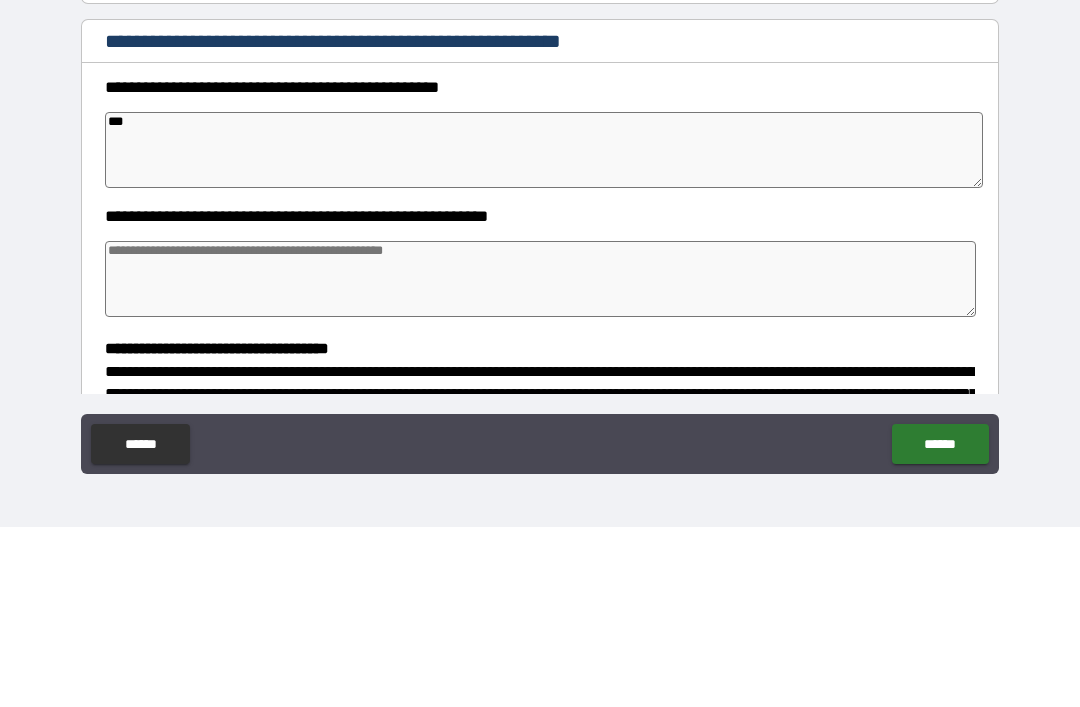 type on "*" 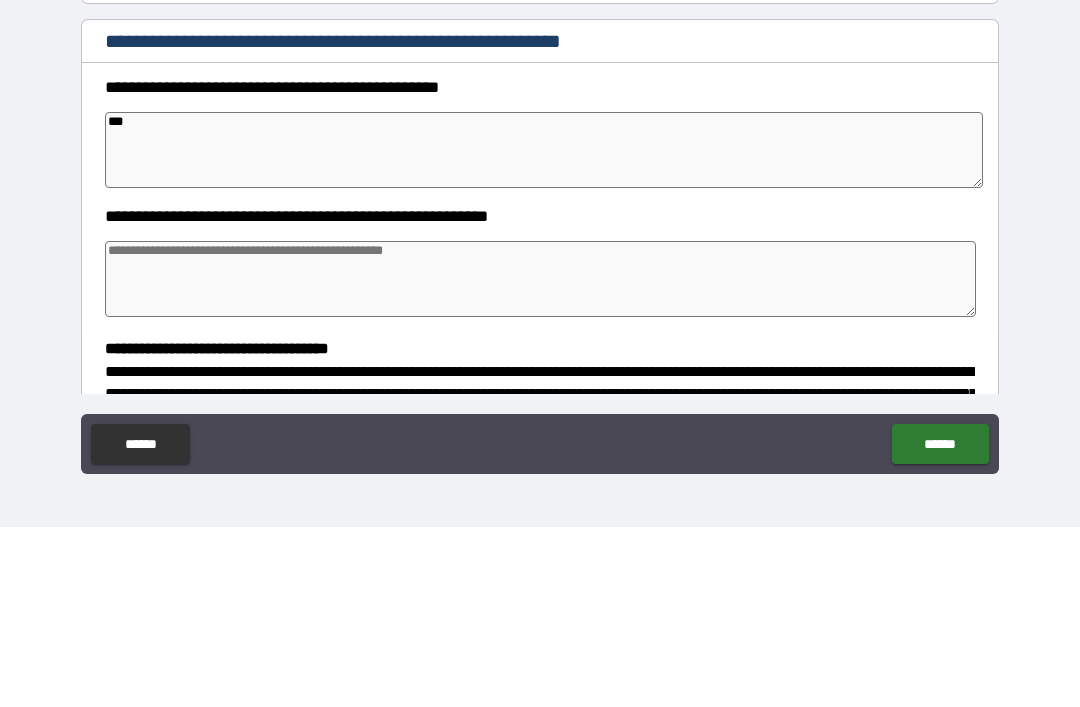 type on "*" 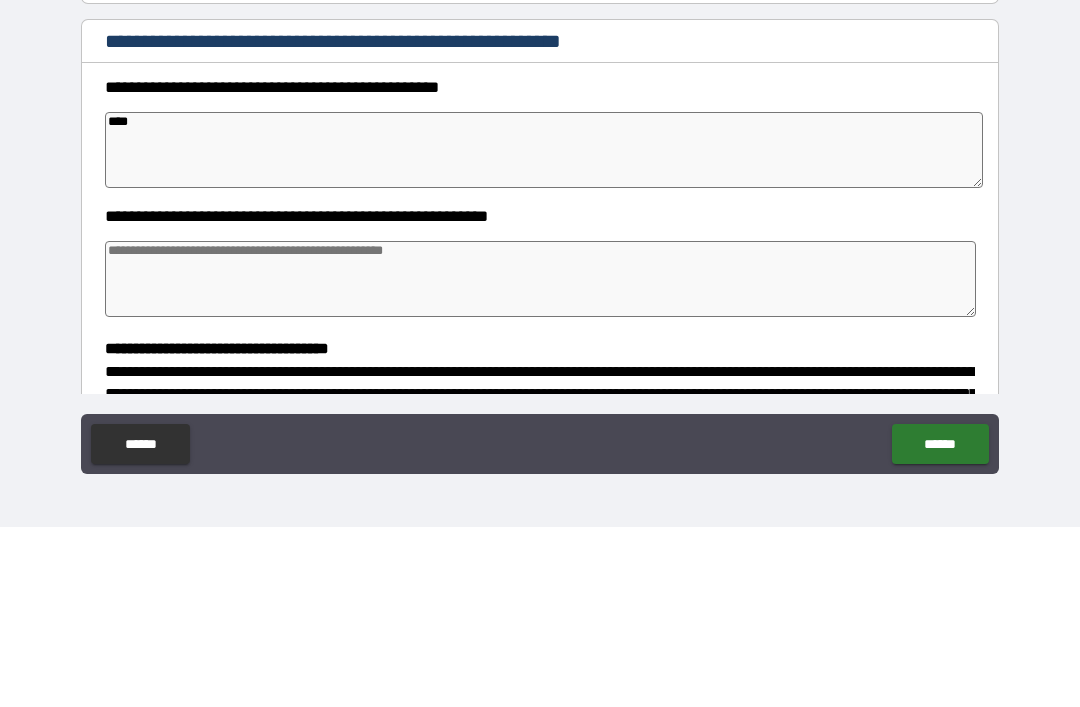 type on "*" 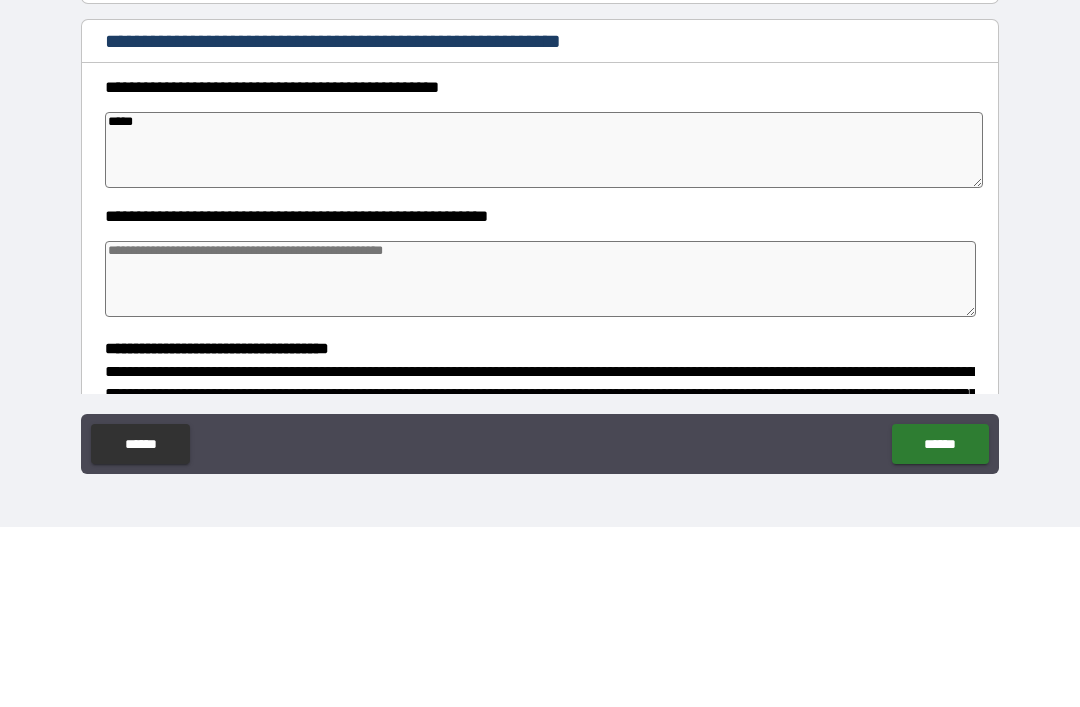 type on "*" 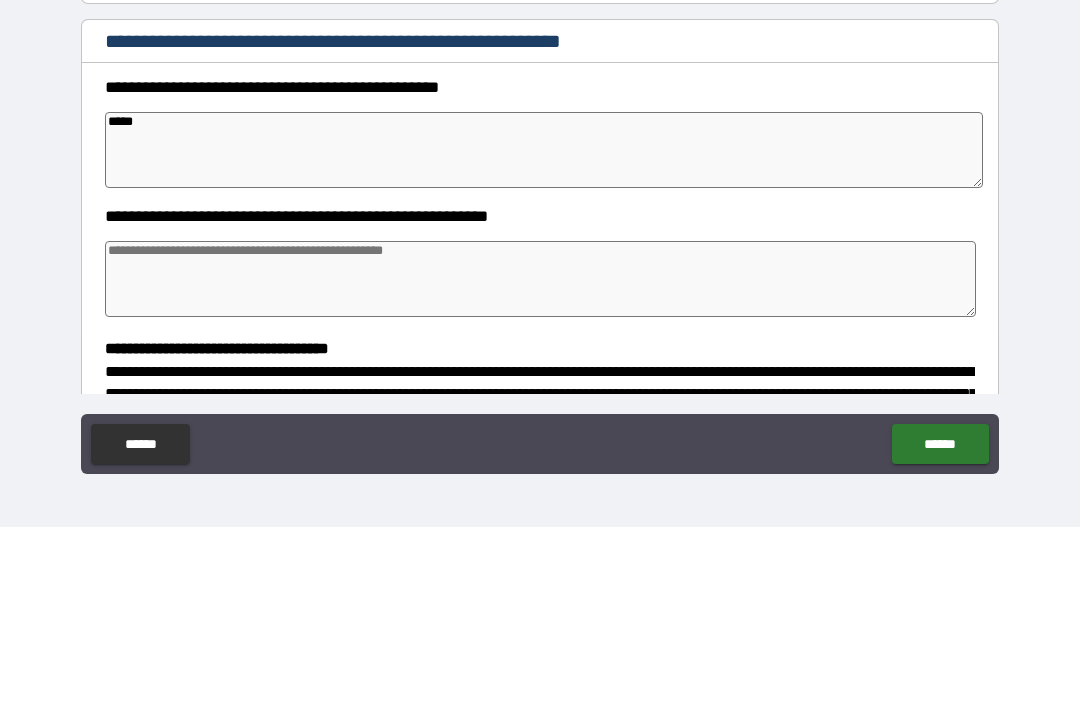 type on "*" 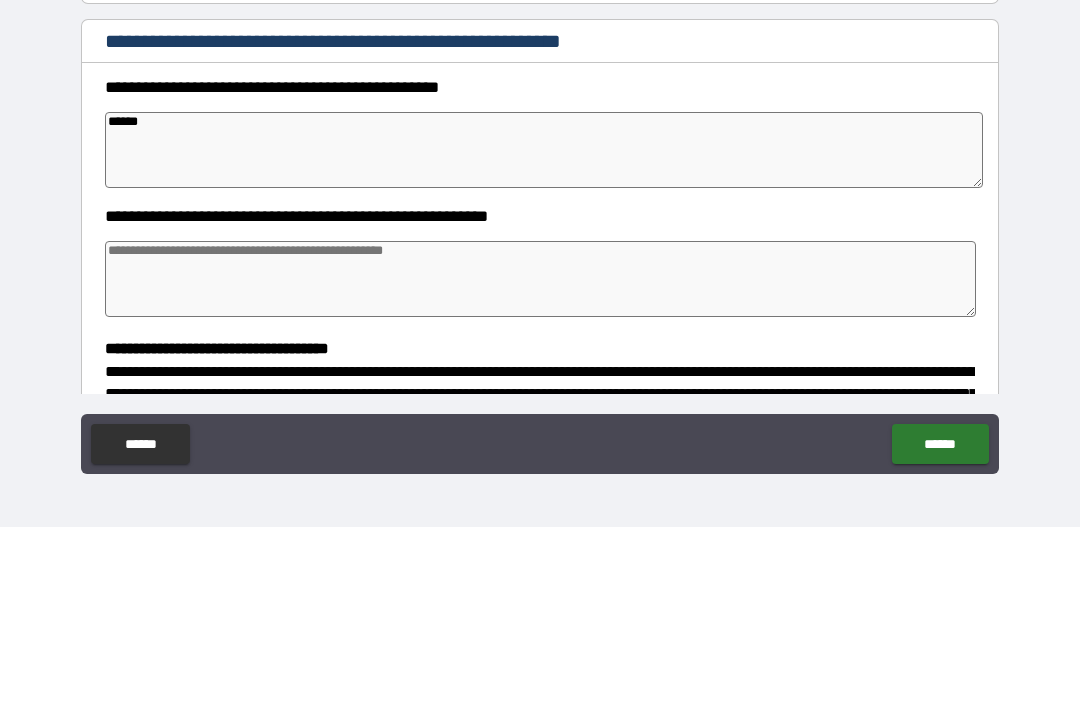 type on "*" 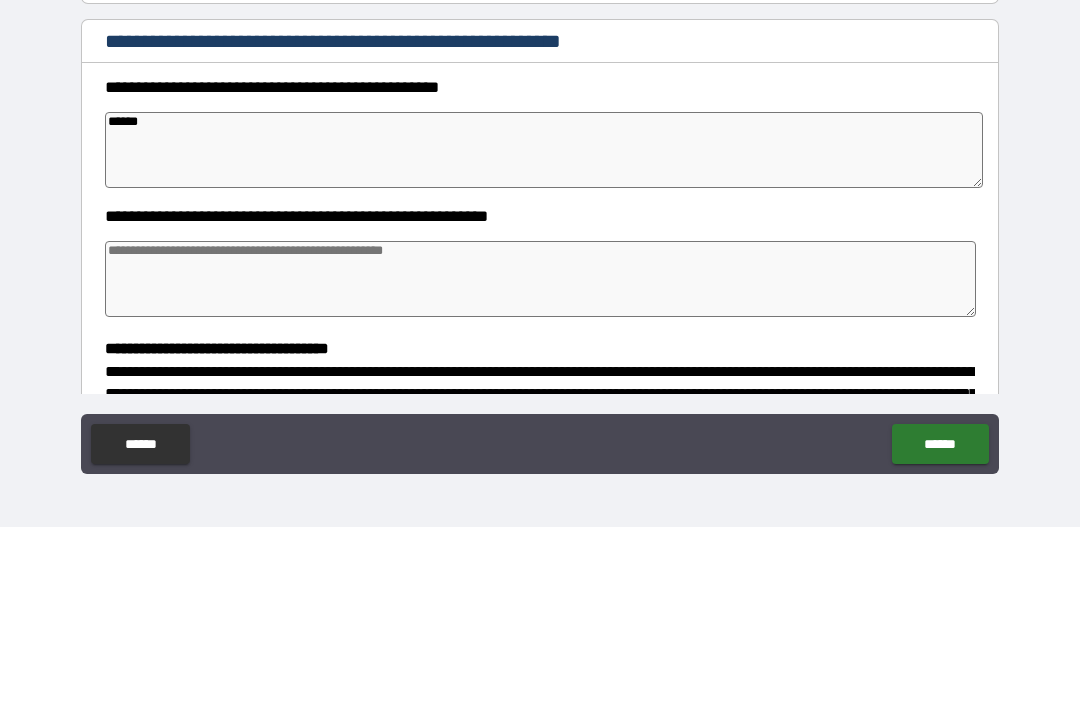 type on "******" 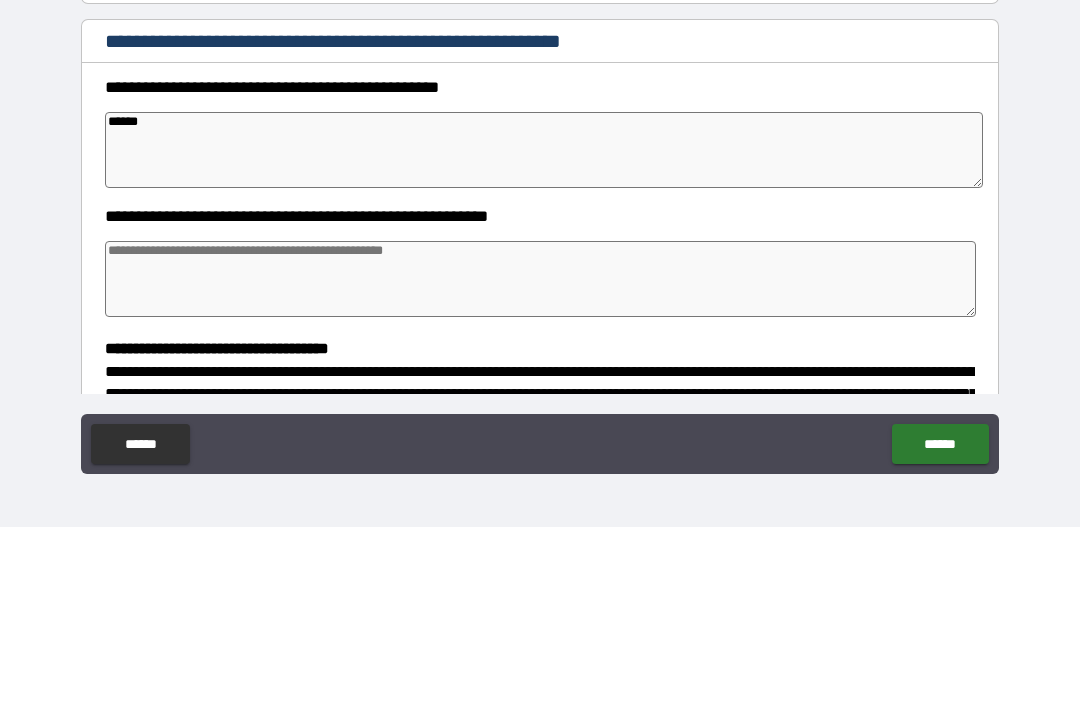 type on "*" 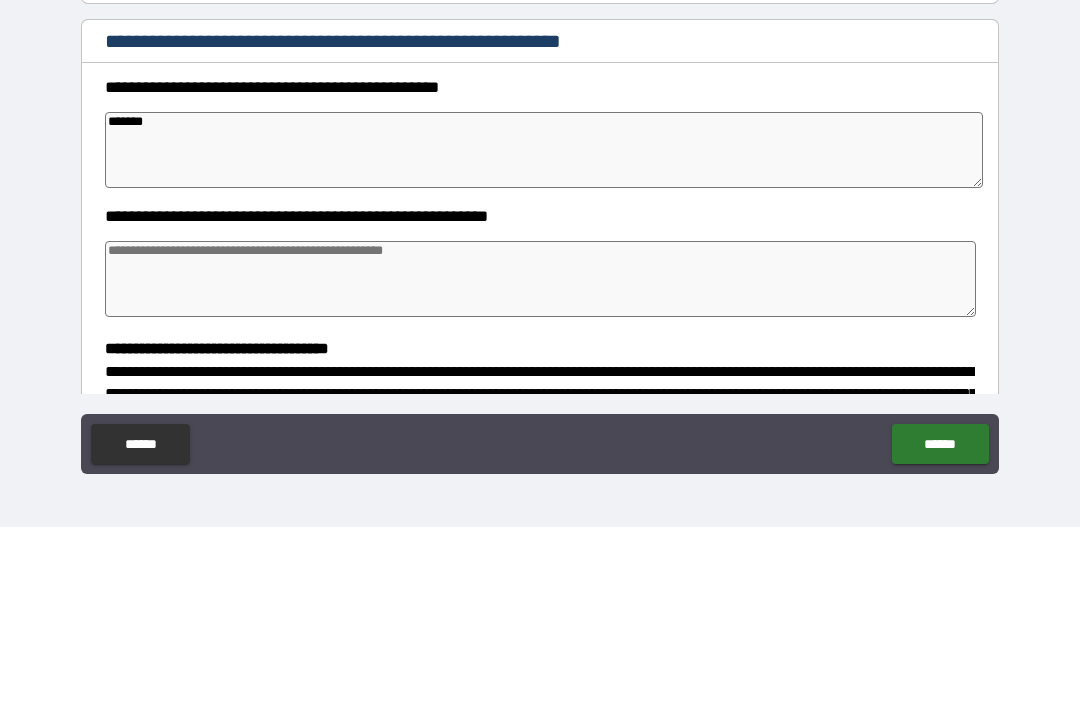 type on "*" 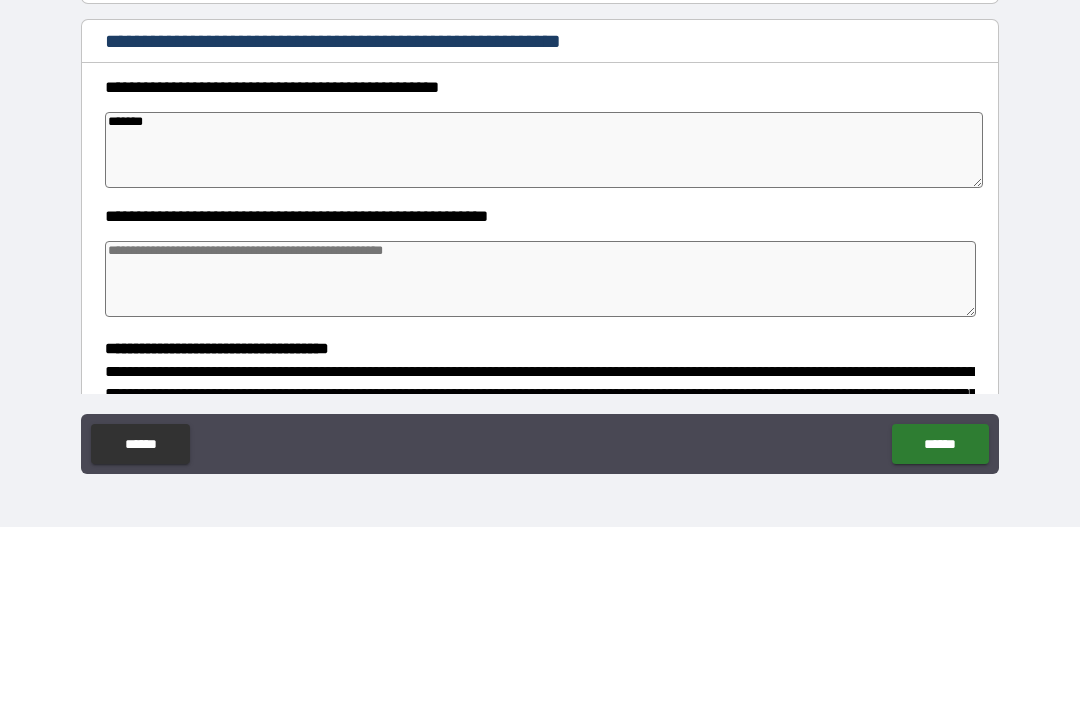 type on "*" 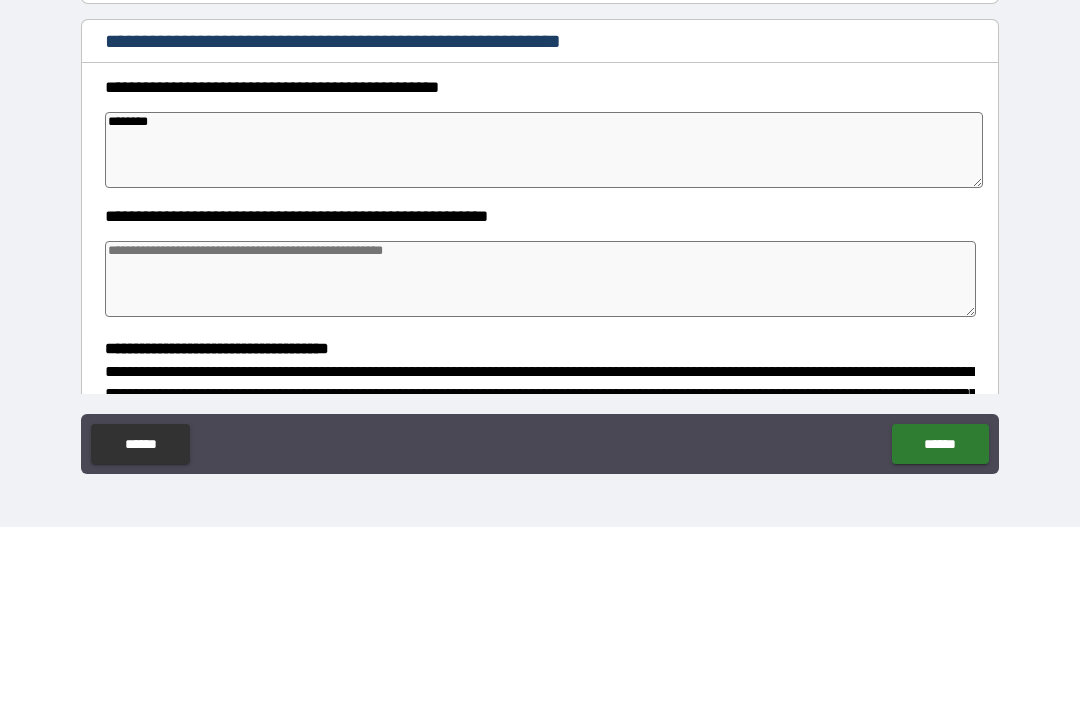 type on "*" 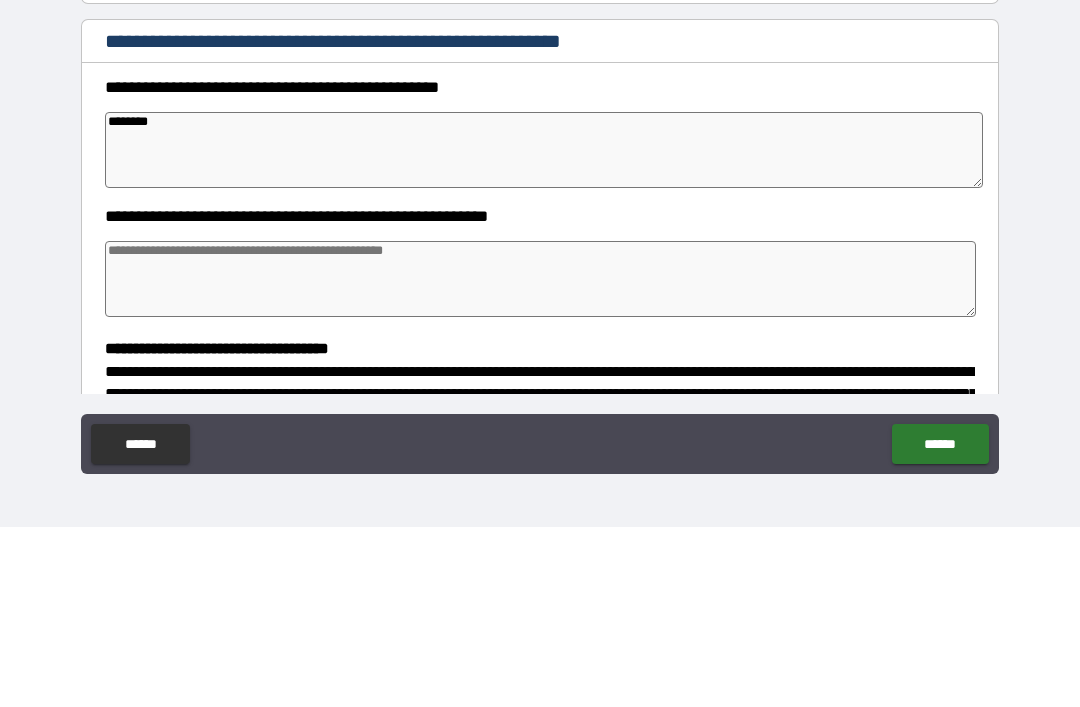 type on "*" 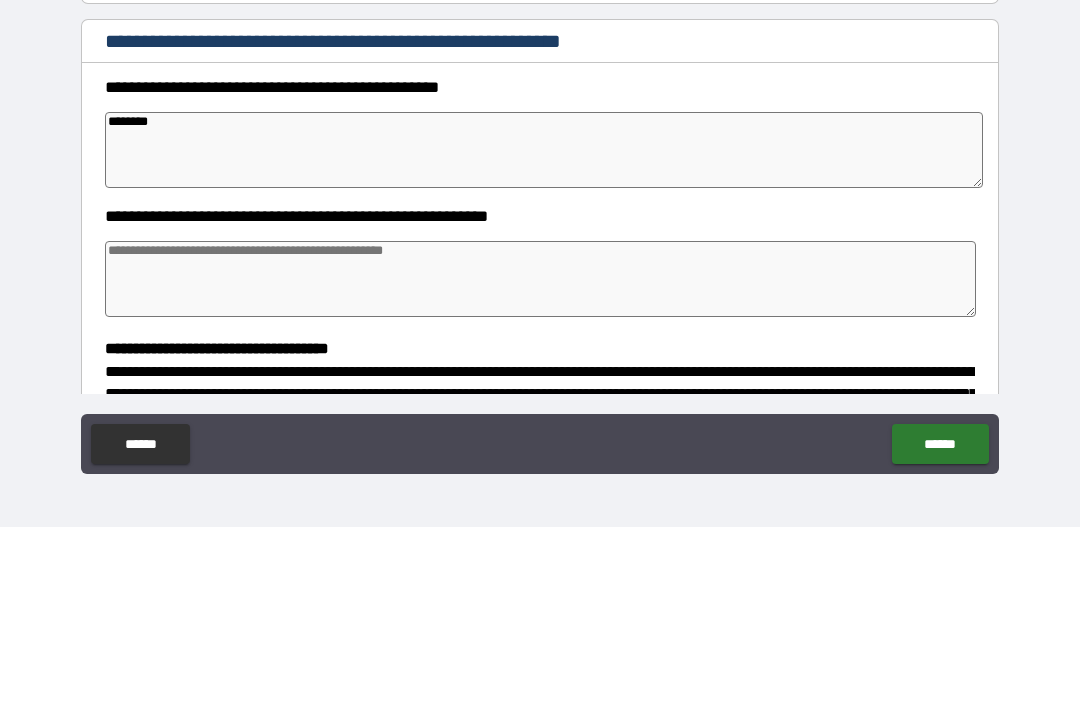 type on "*" 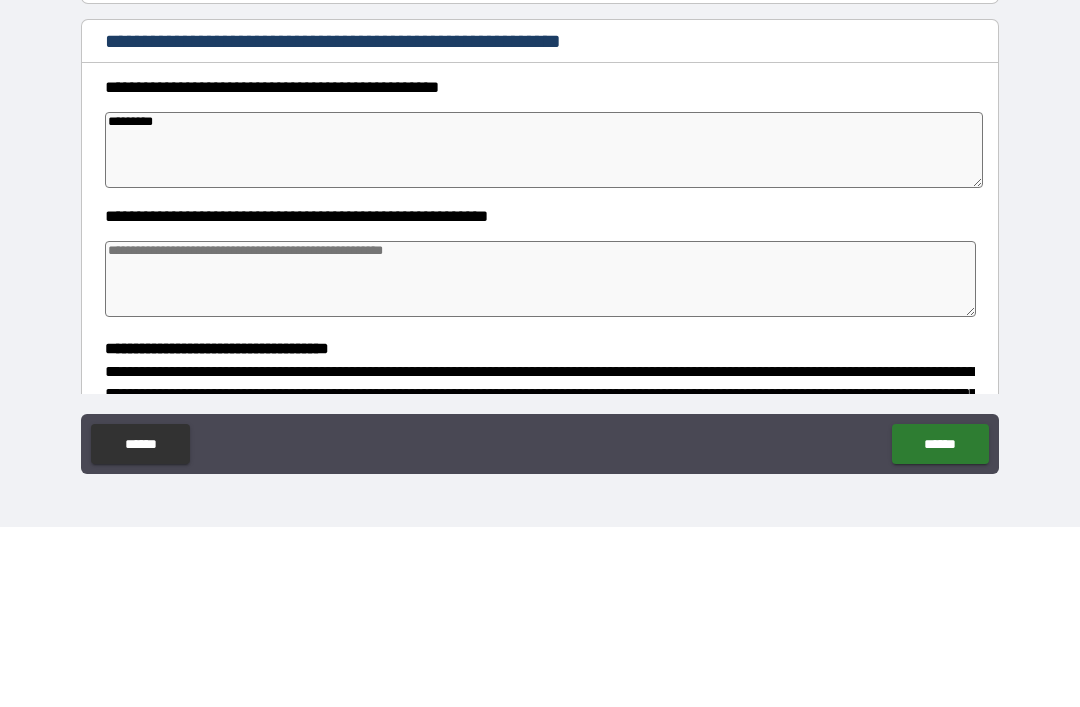 type on "*" 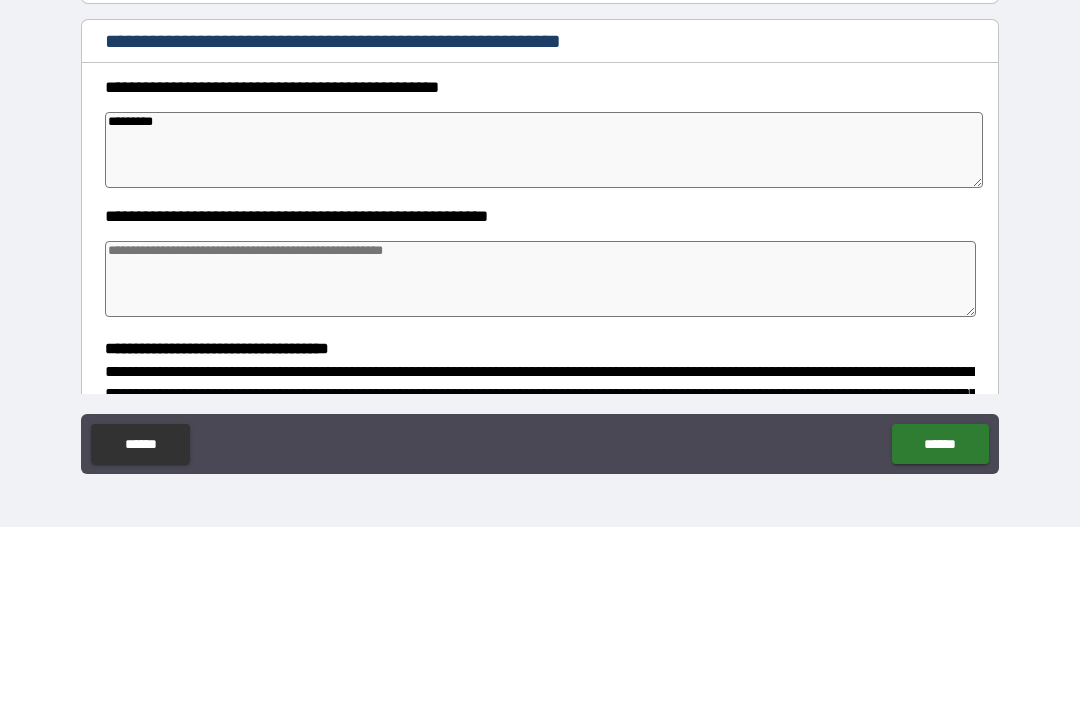 type on "**********" 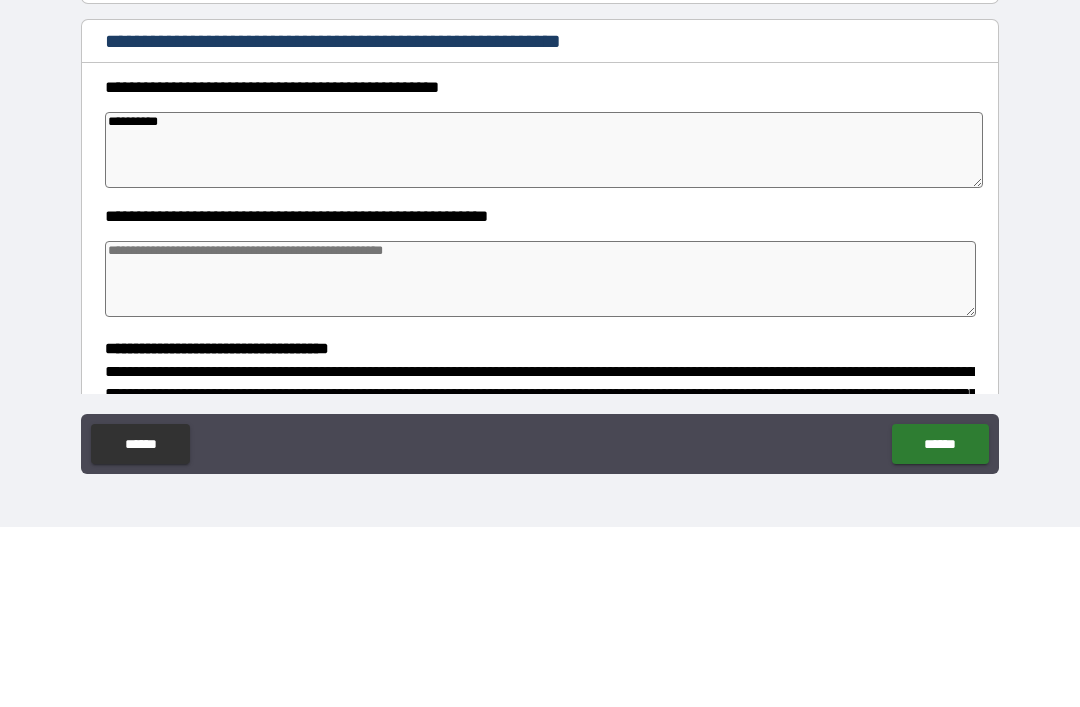 type on "*" 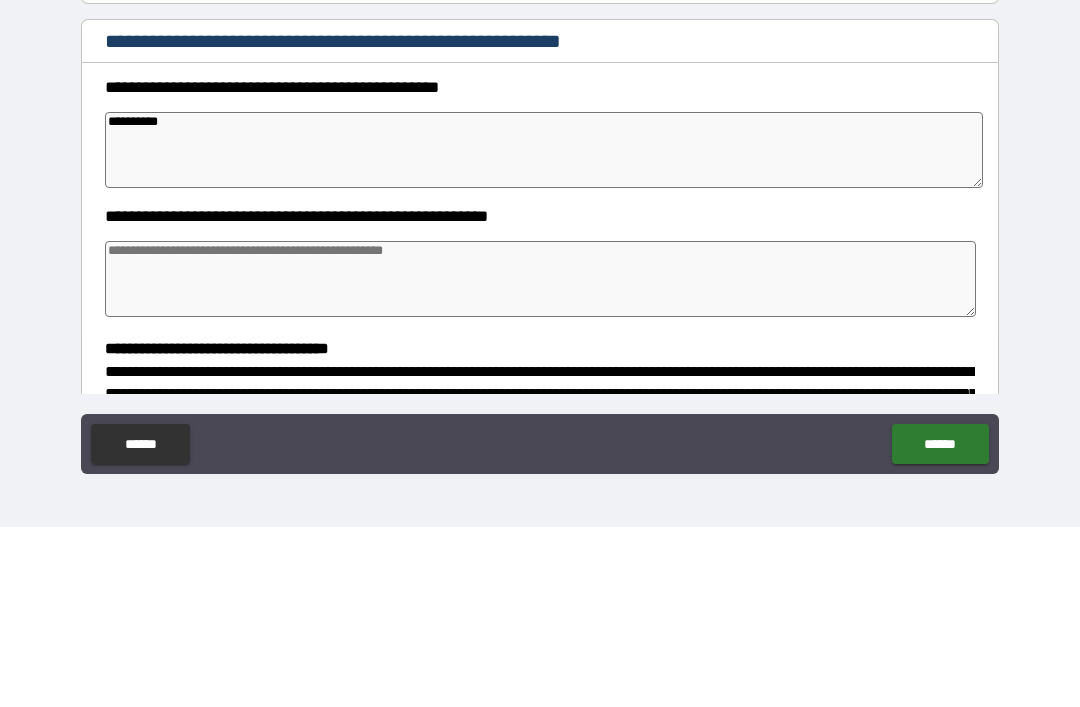 type on "*" 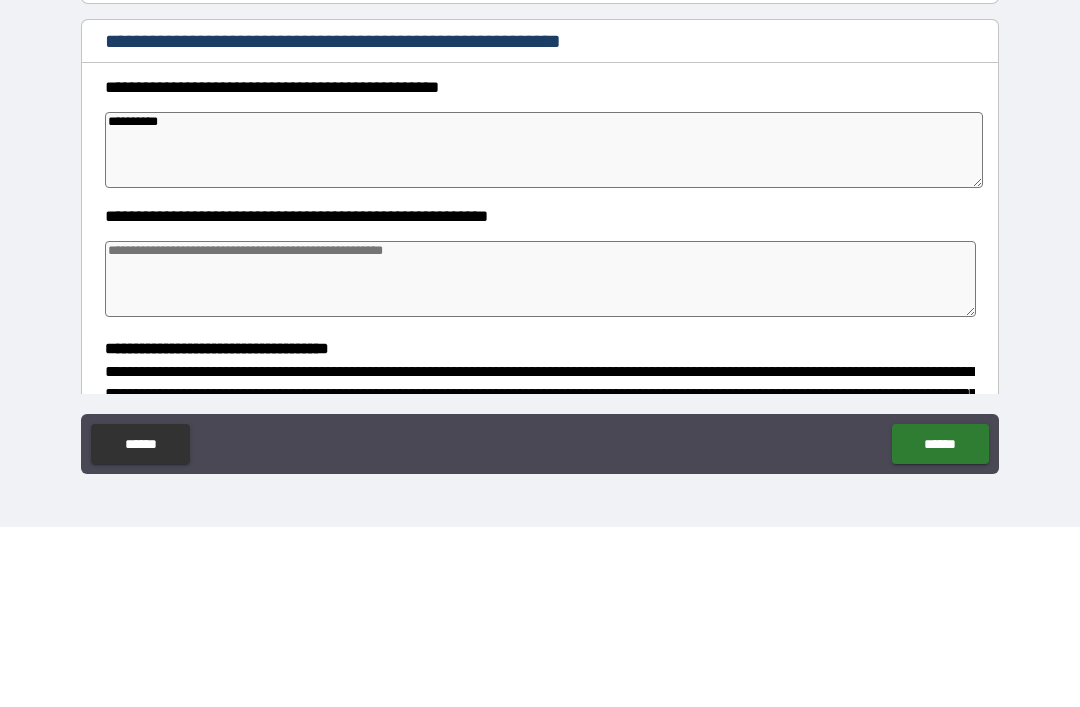 type on "*" 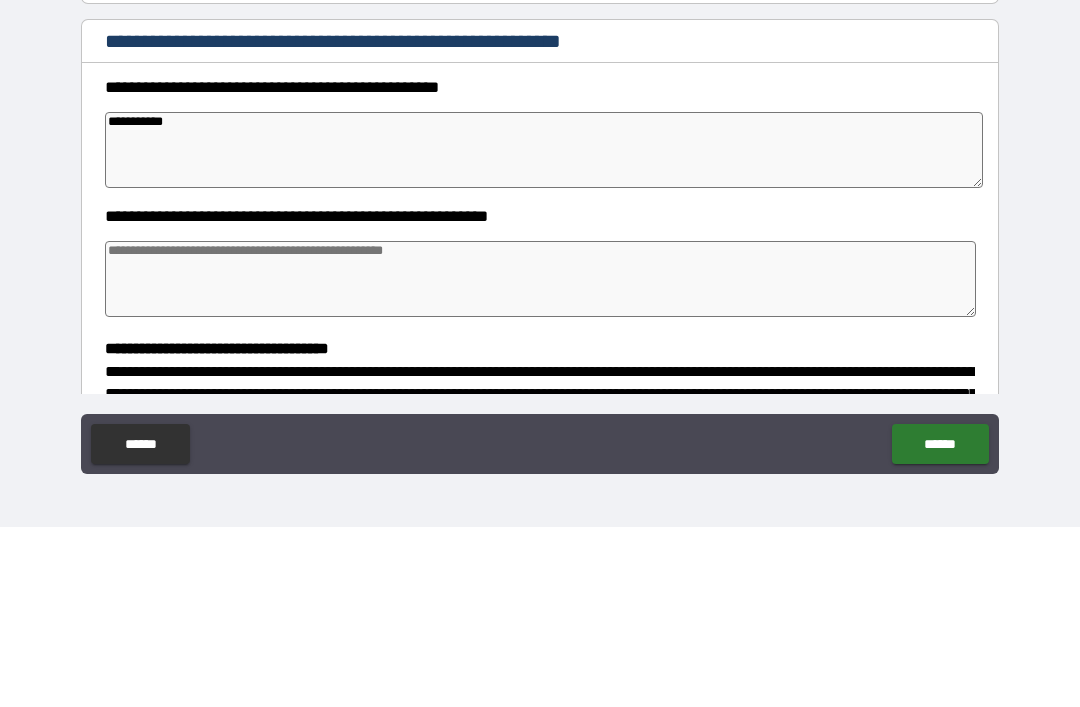 type on "*" 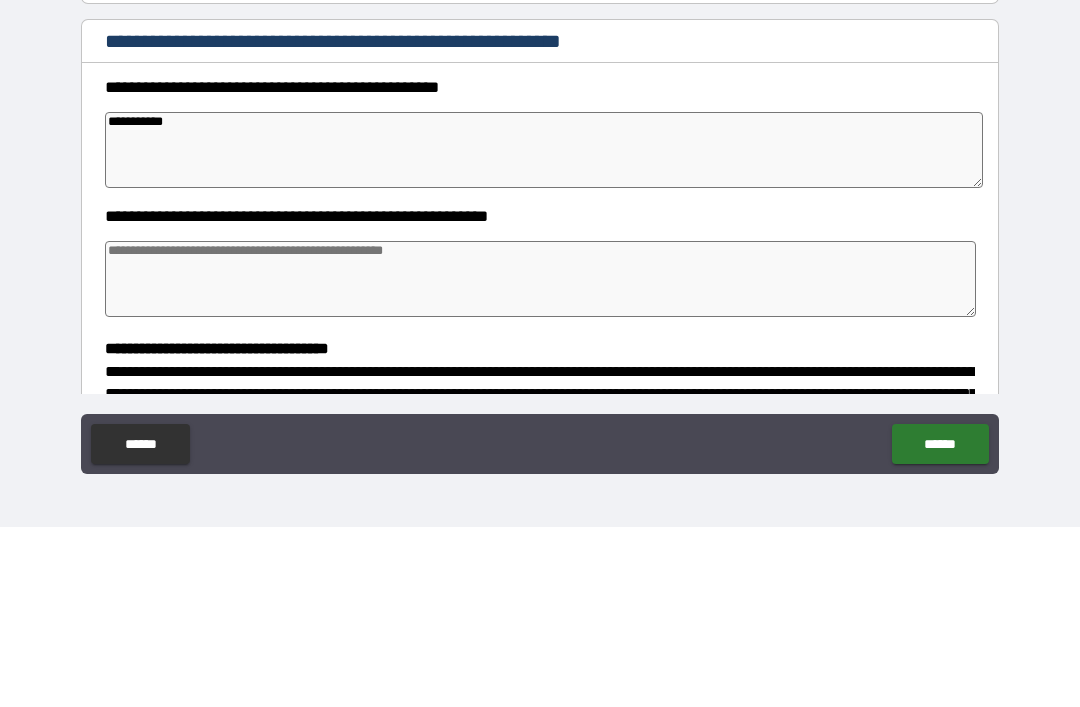 type on "**********" 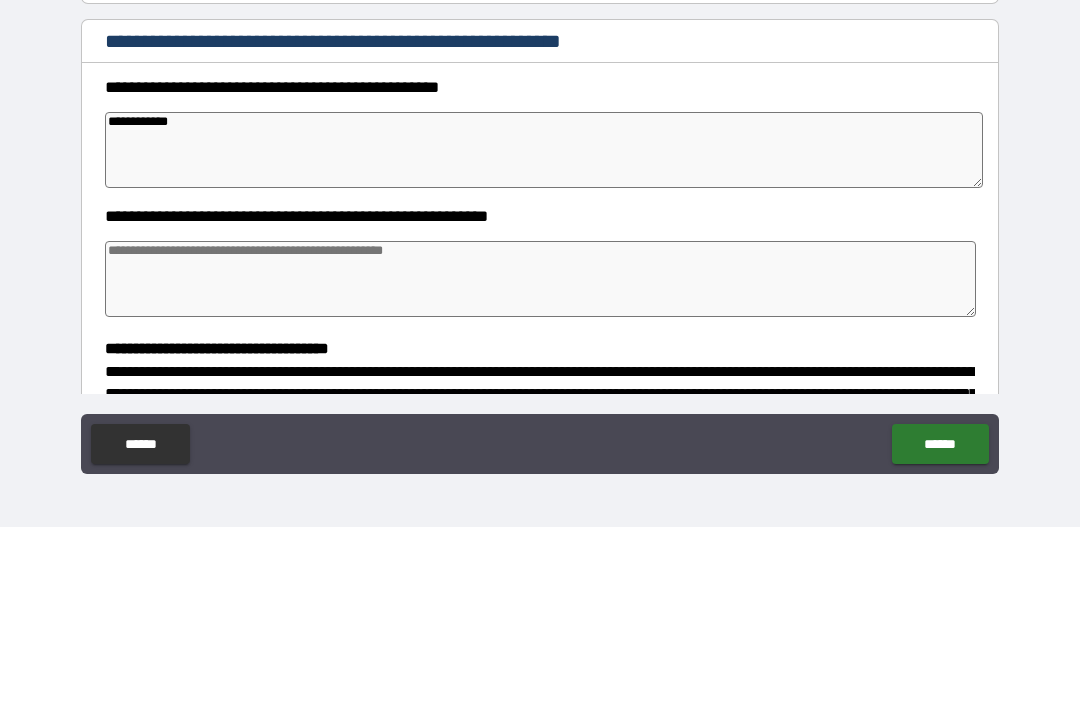 type on "*" 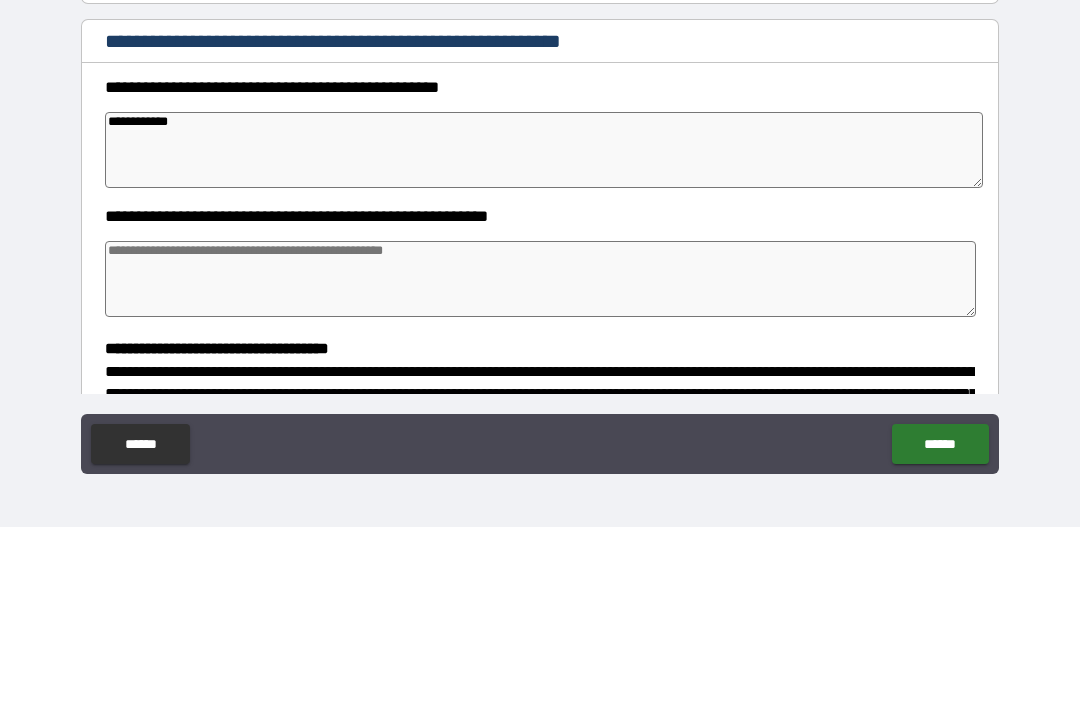 type on "*" 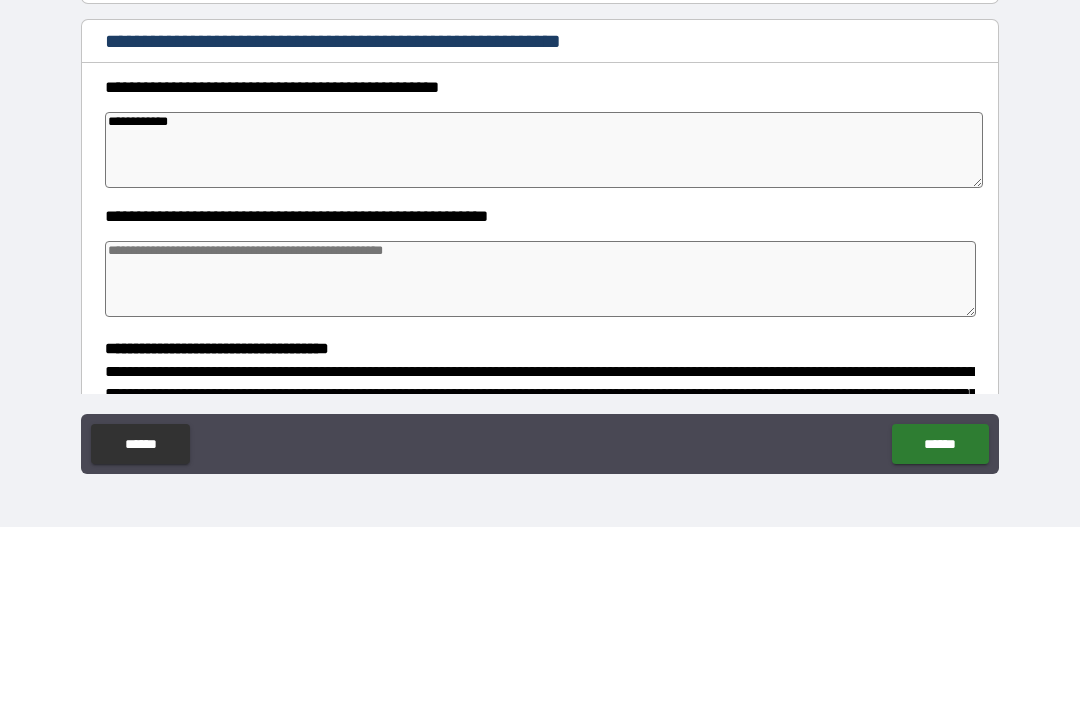 type on "*" 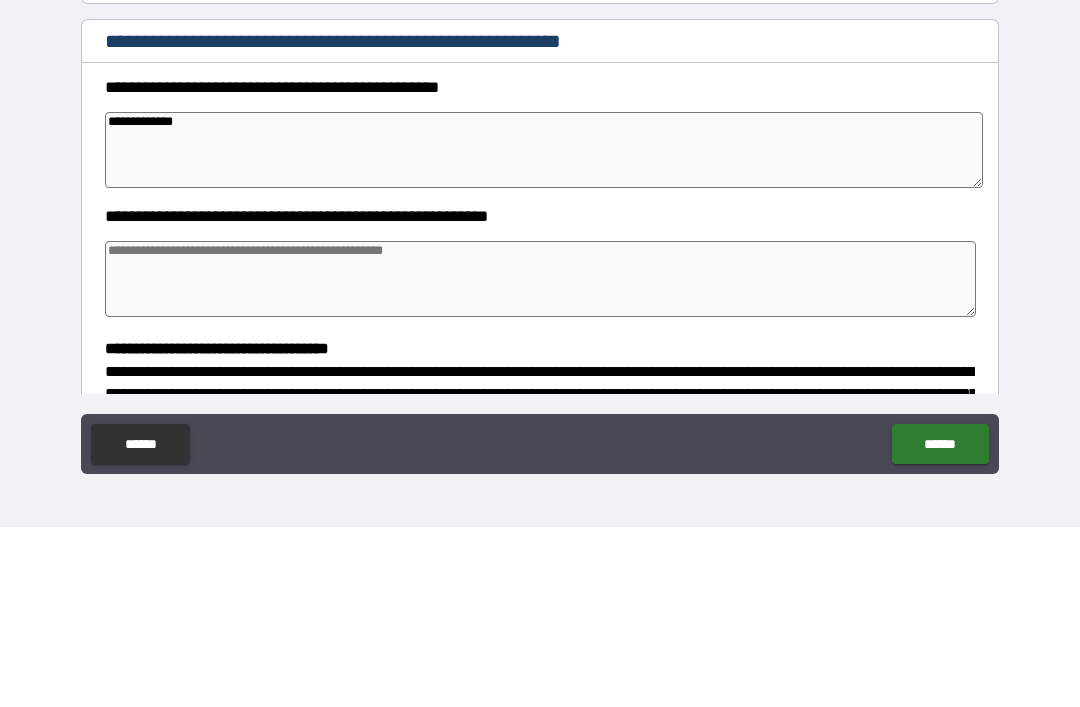type on "*" 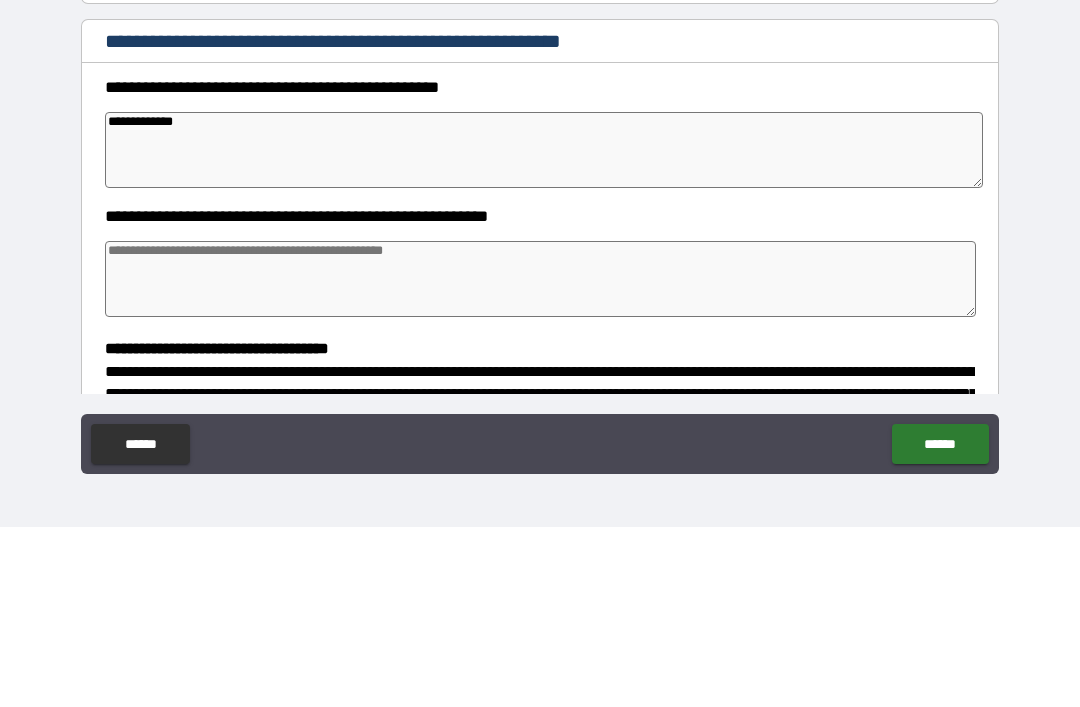type on "**********" 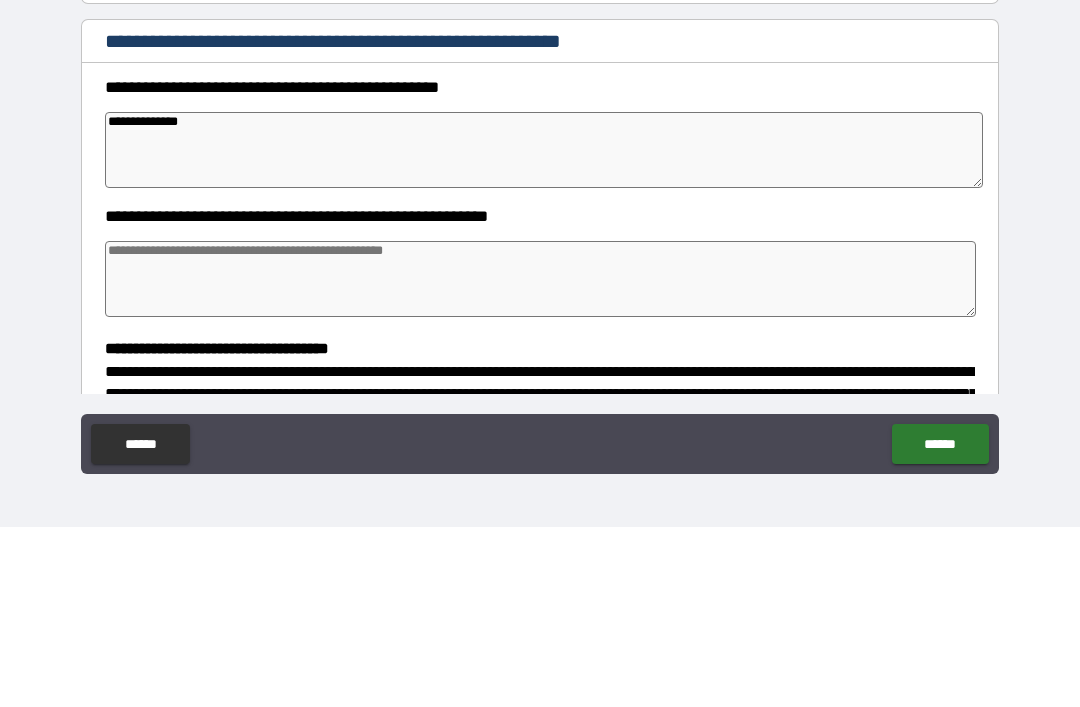 type on "*" 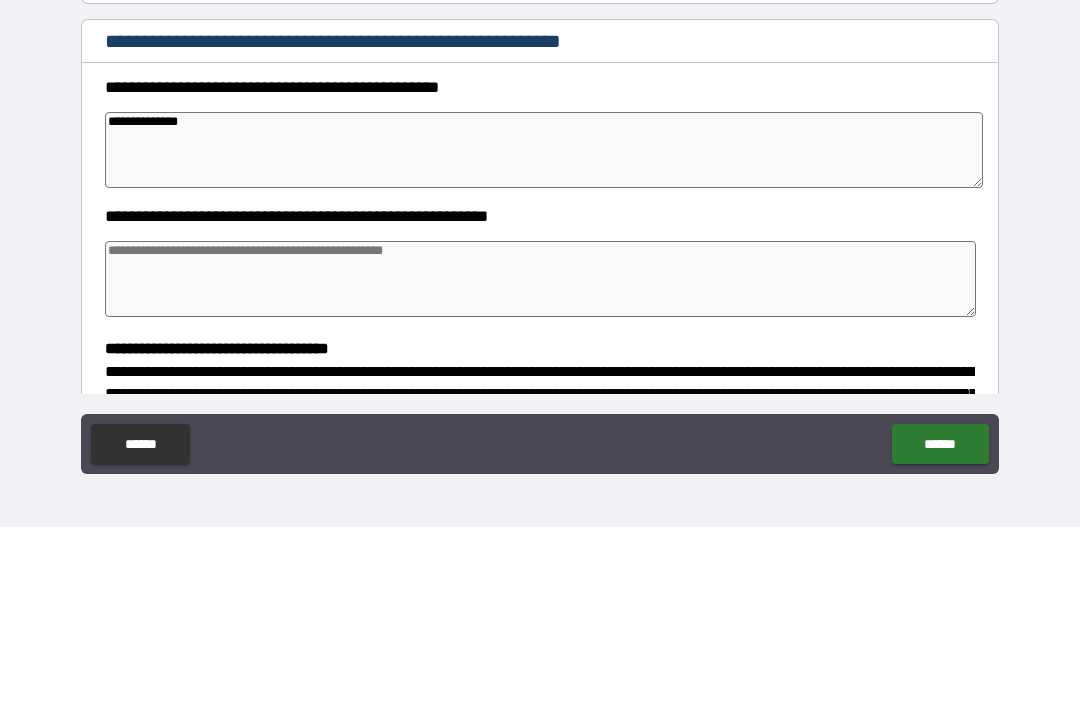 type on "*" 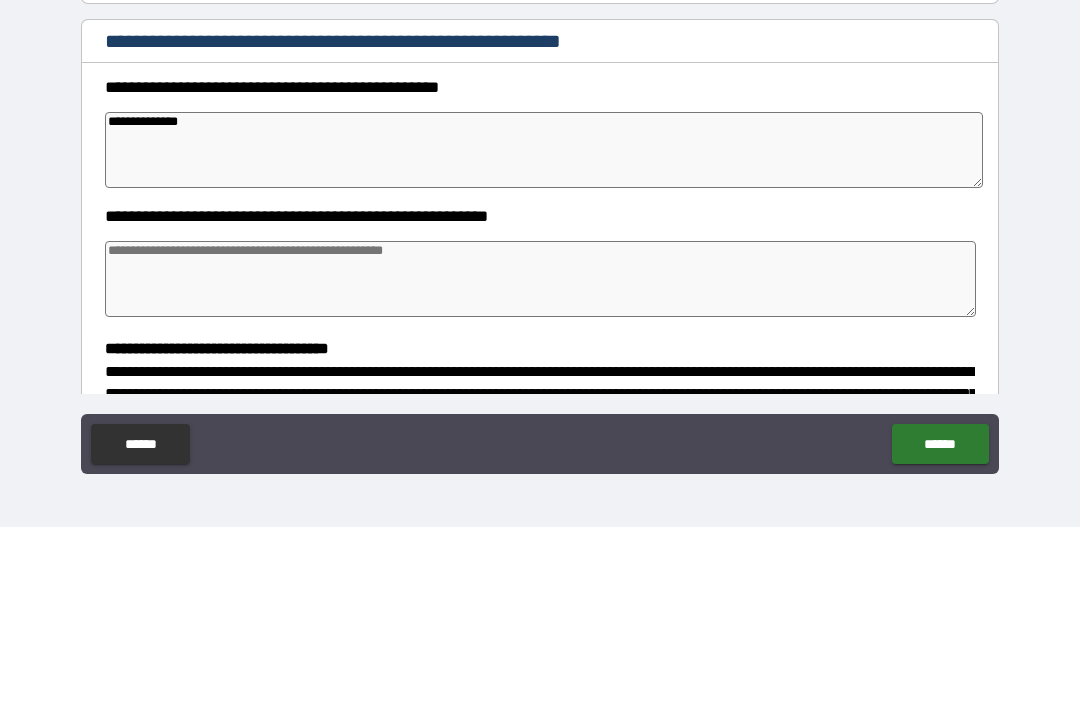 type on "*" 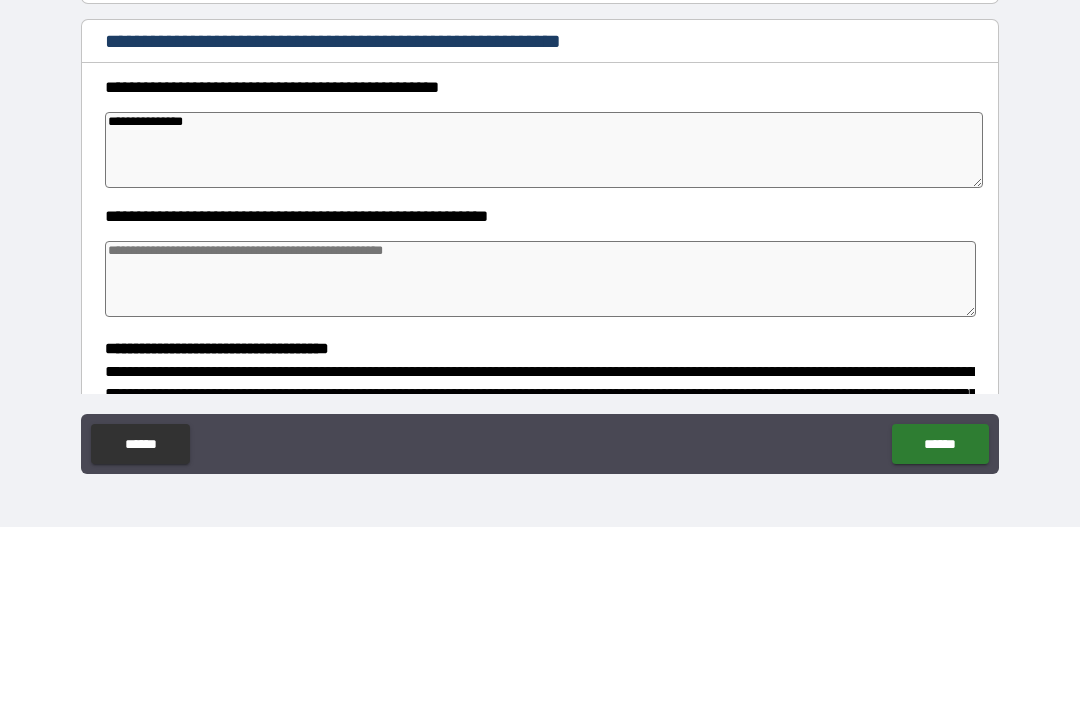 type on "*" 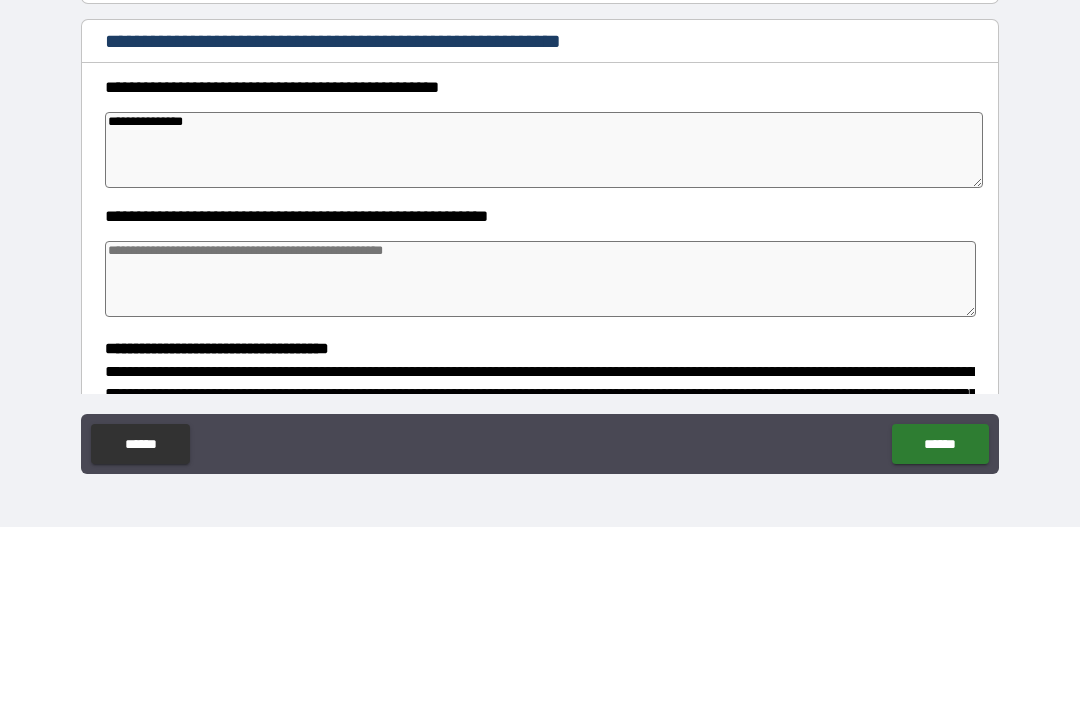 type on "*" 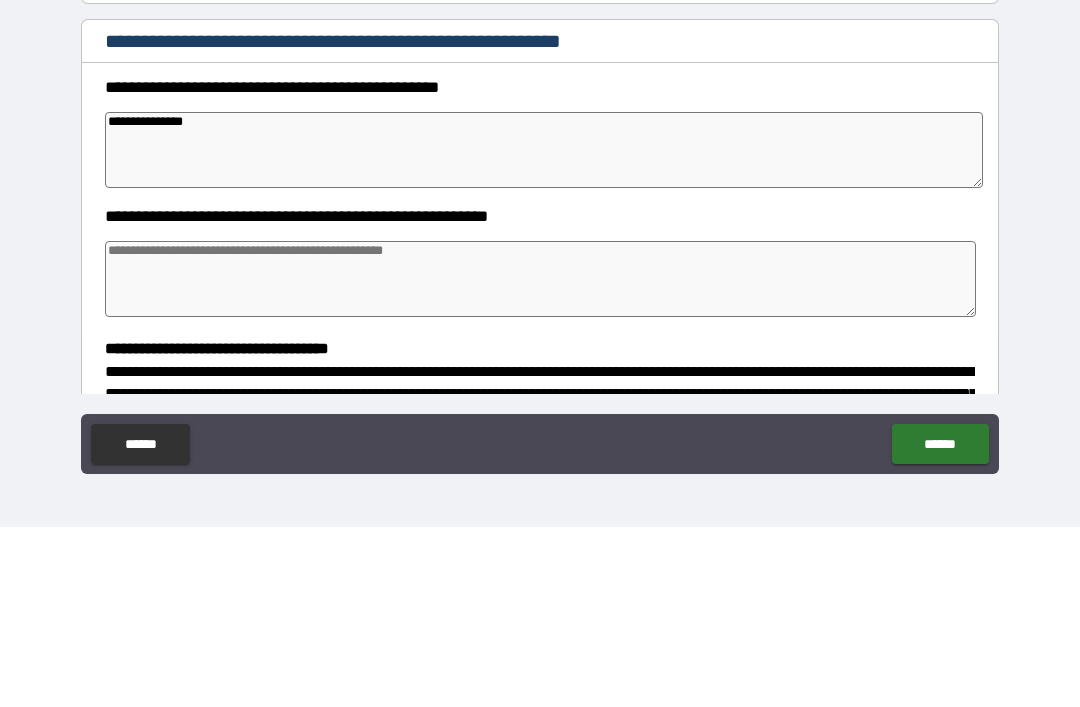 type on "*" 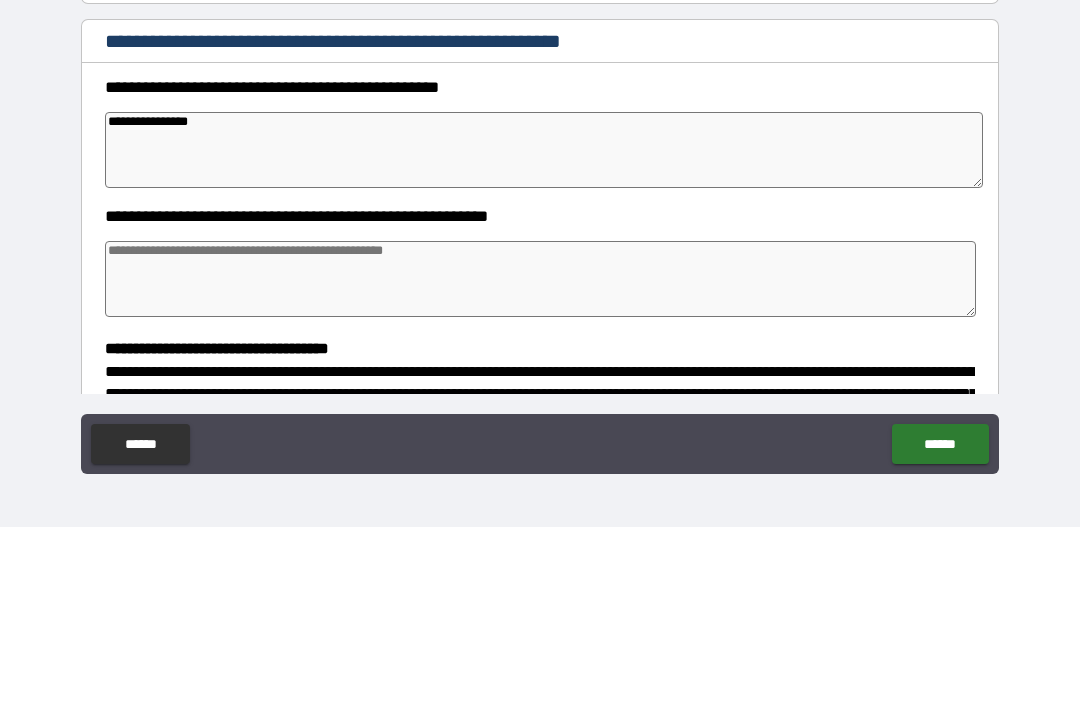 type on "*" 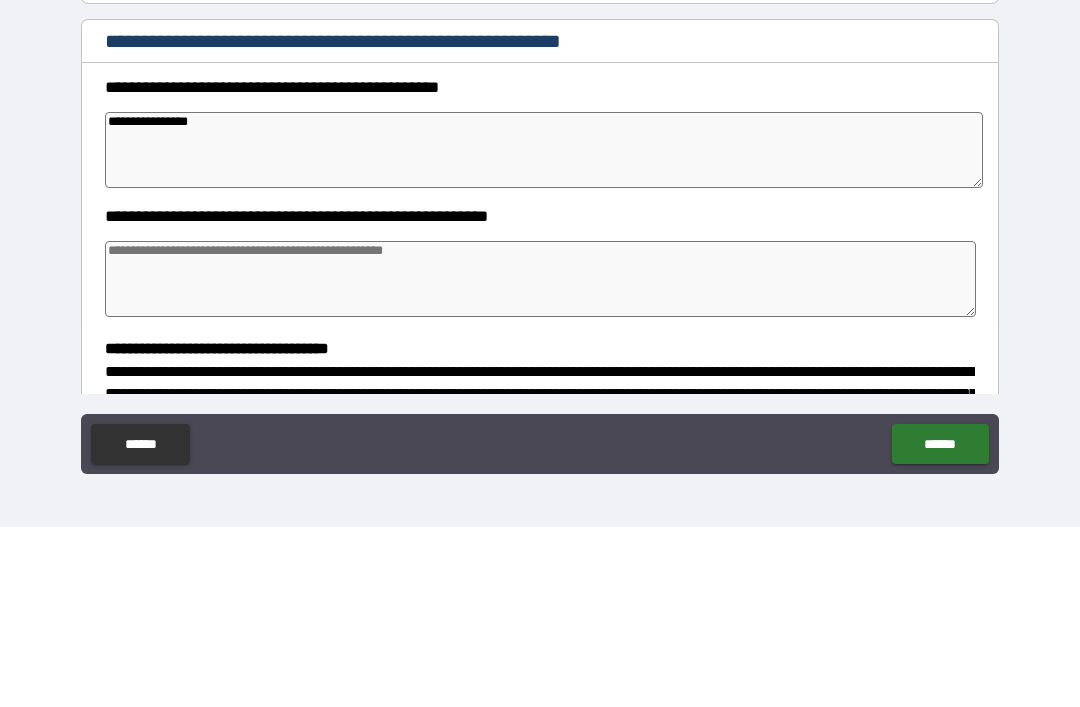 type on "*" 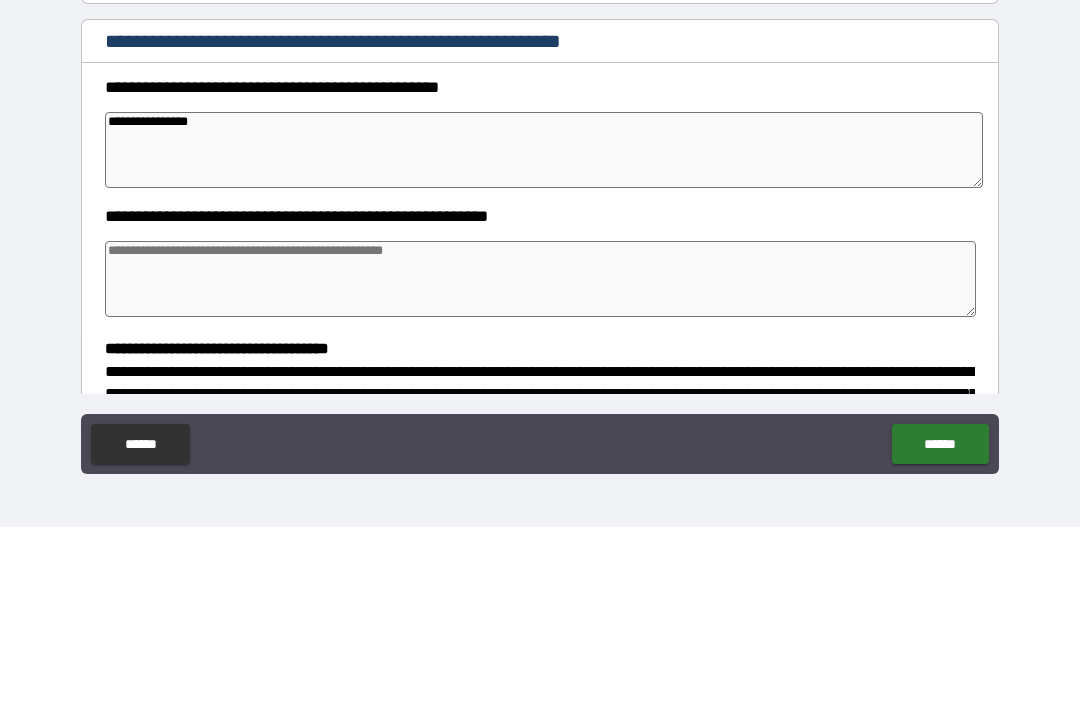 type on "*" 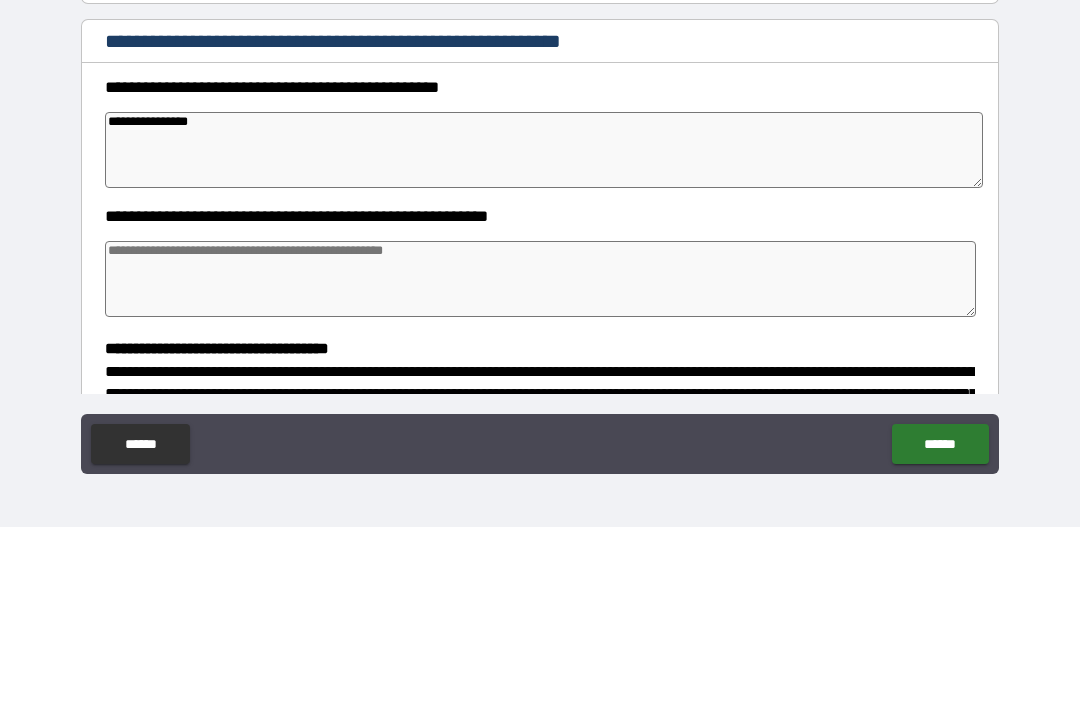 type on "**********" 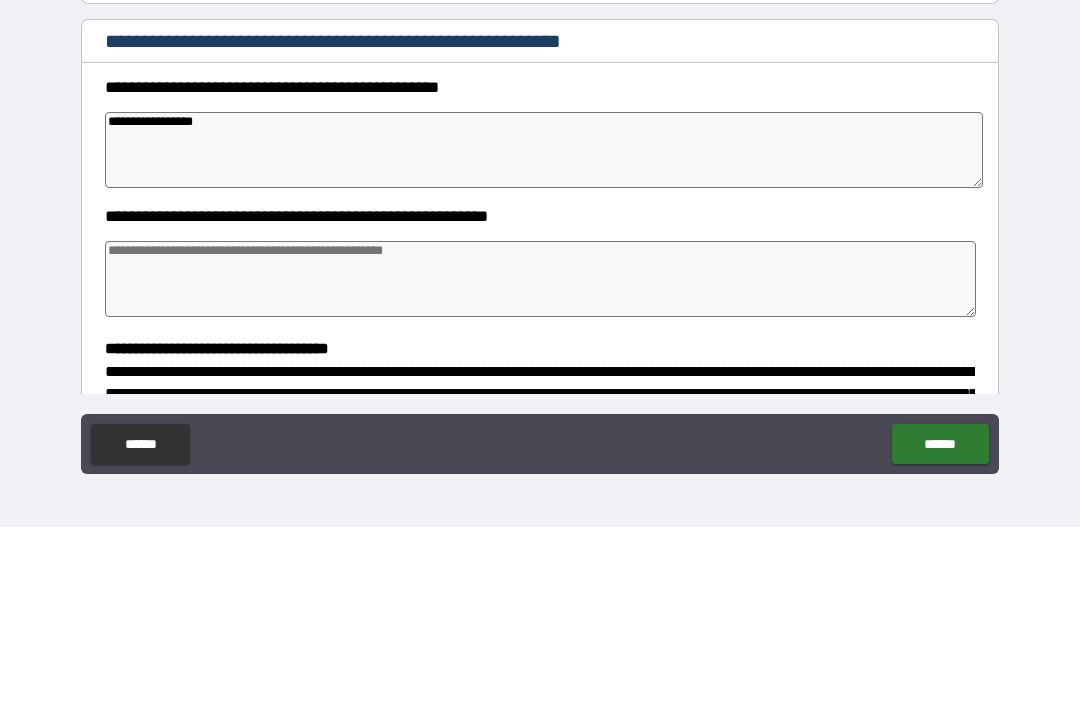 type on "*" 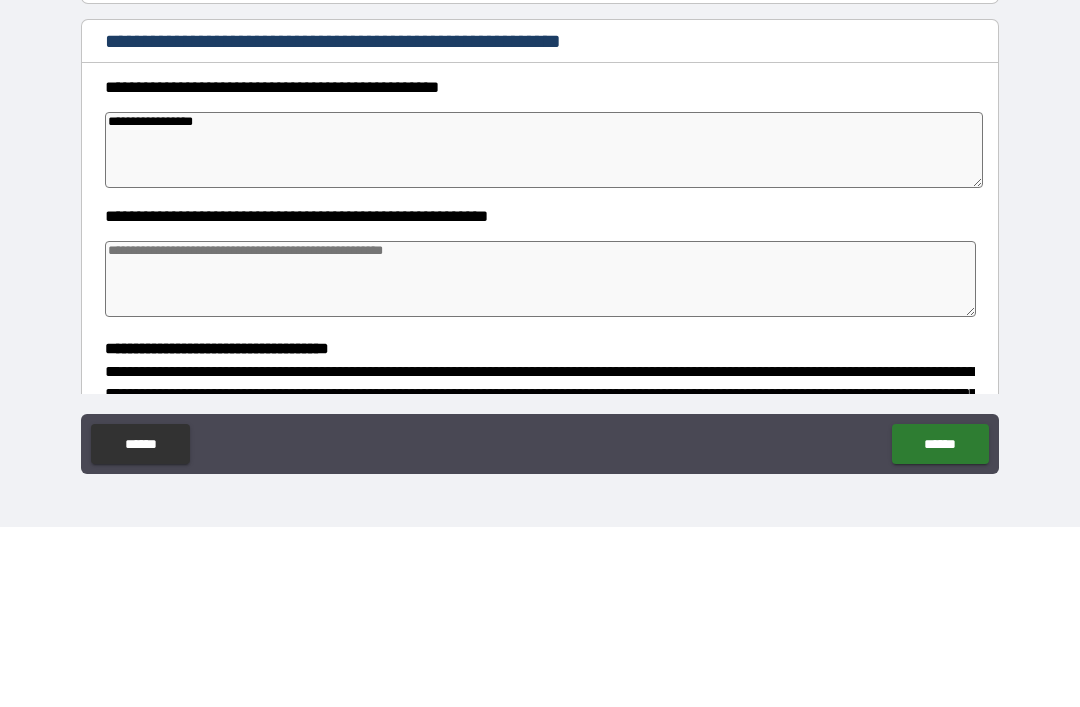 type on "*" 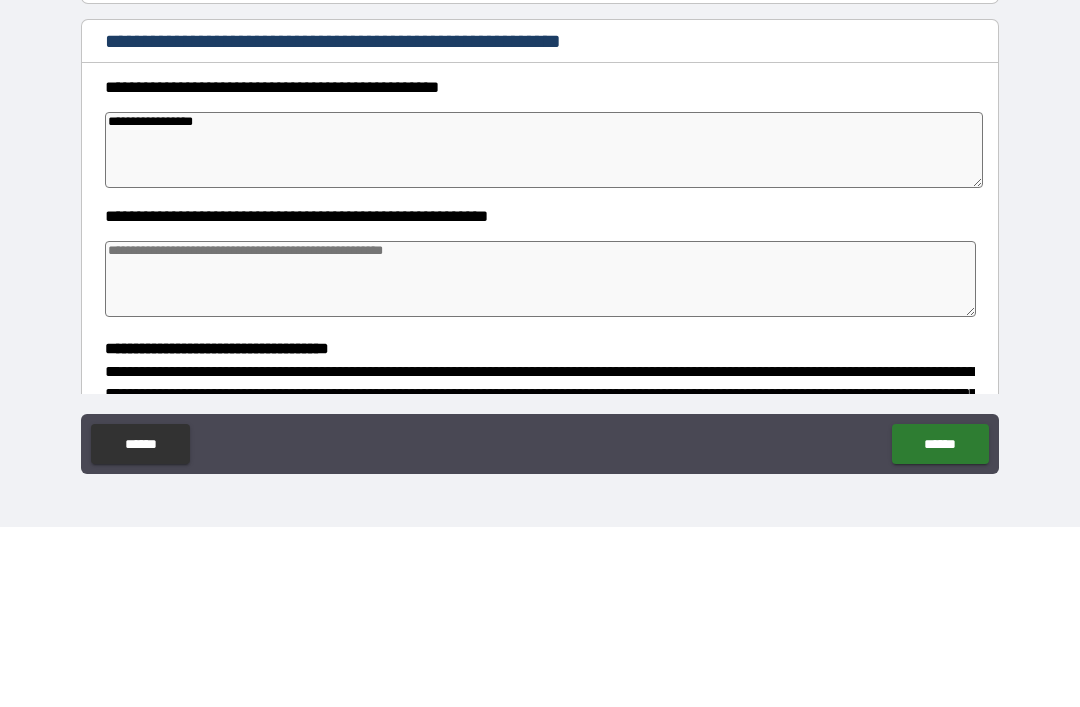 type on "*" 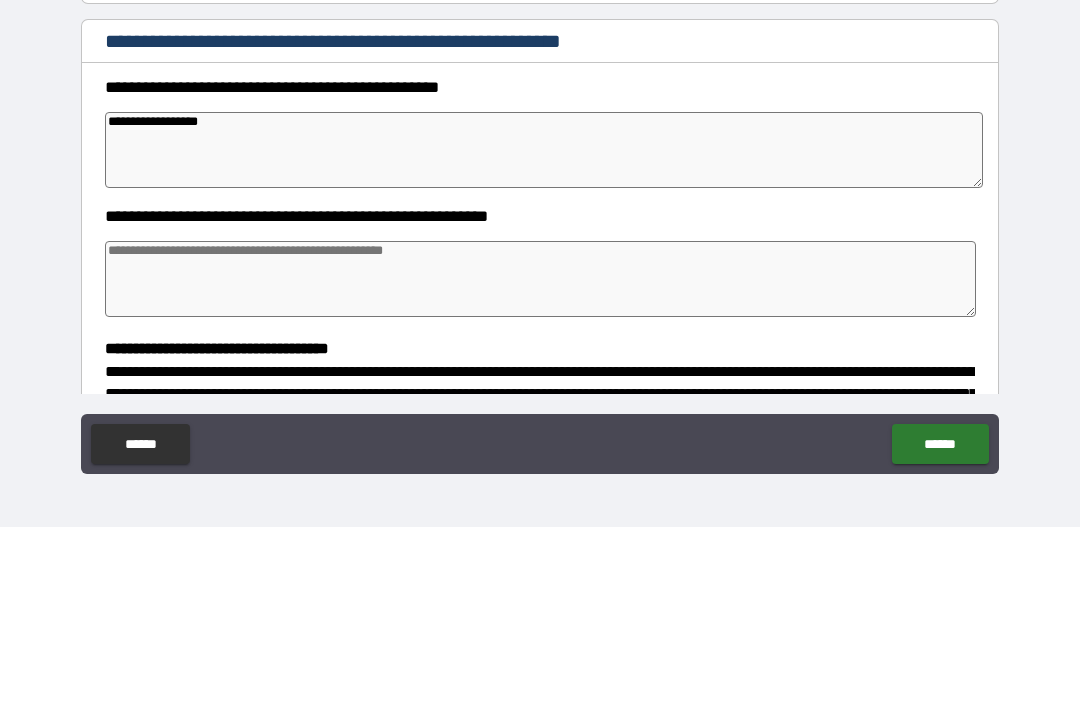 type on "*" 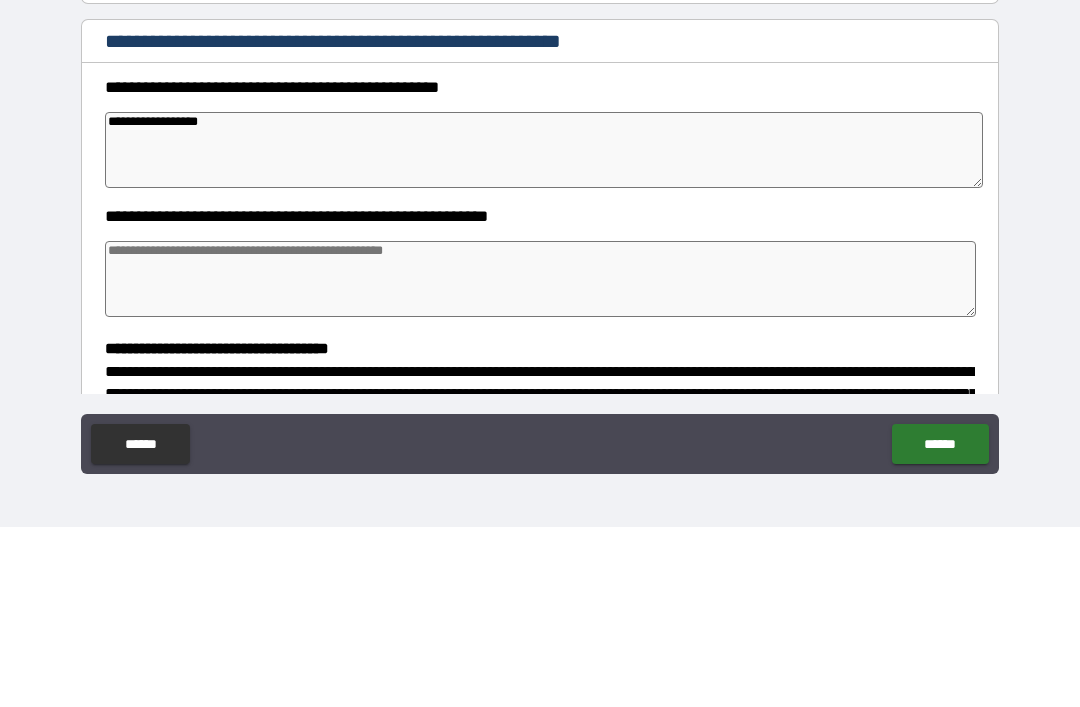 type on "*" 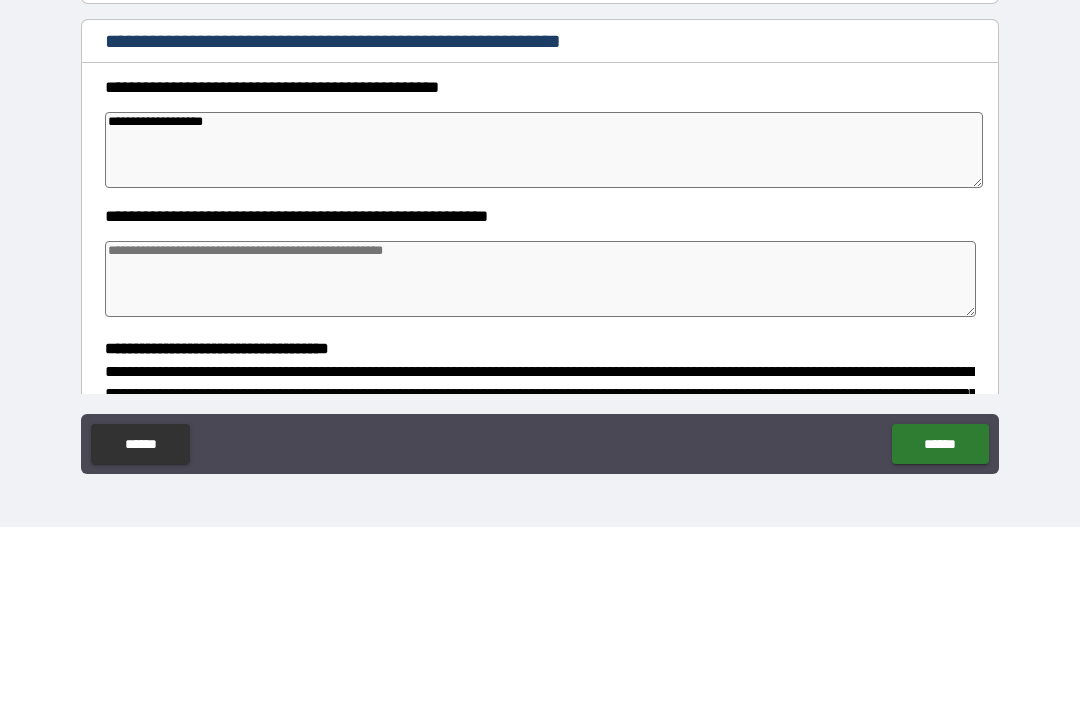 type on "*" 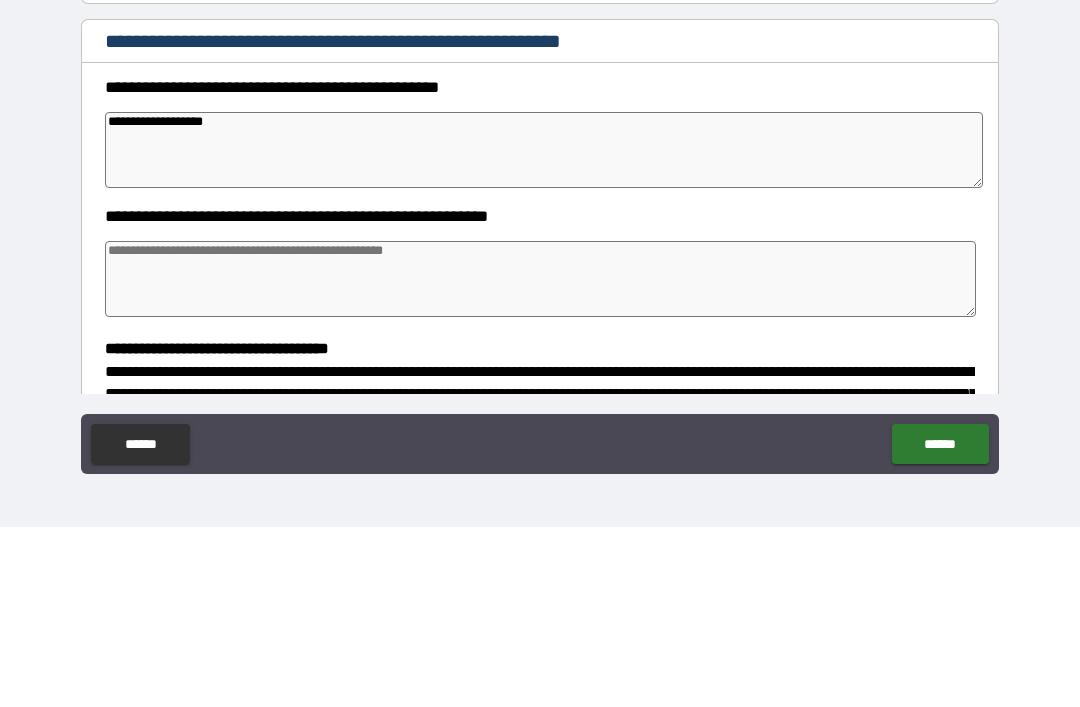 type on "*" 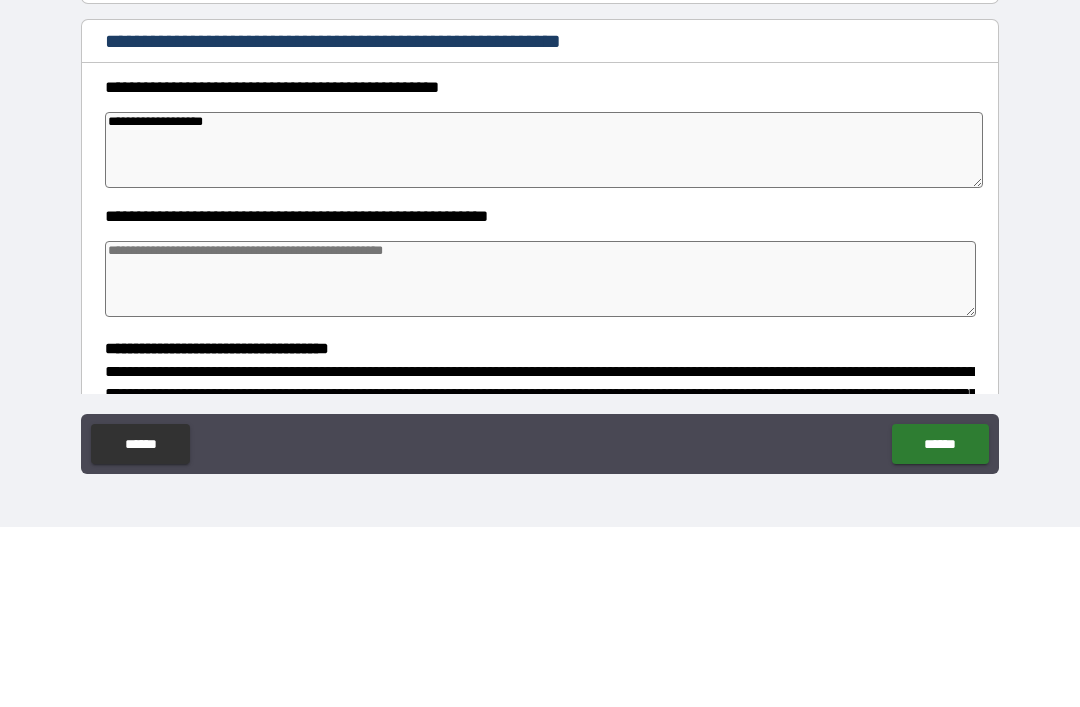type on "**********" 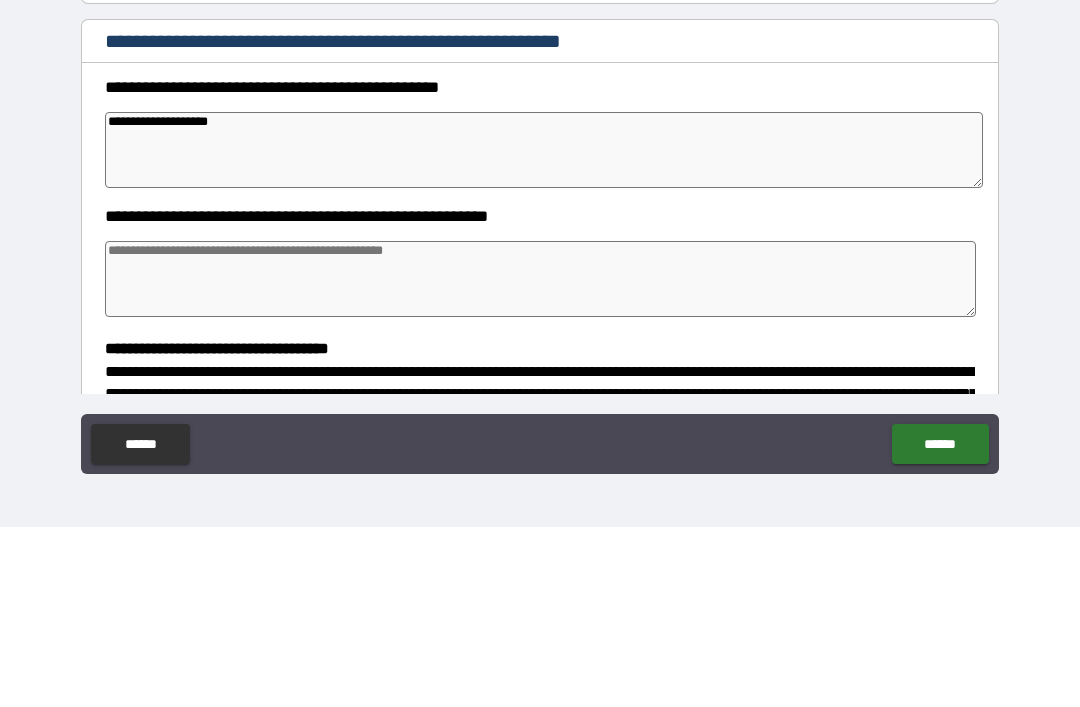 type on "*" 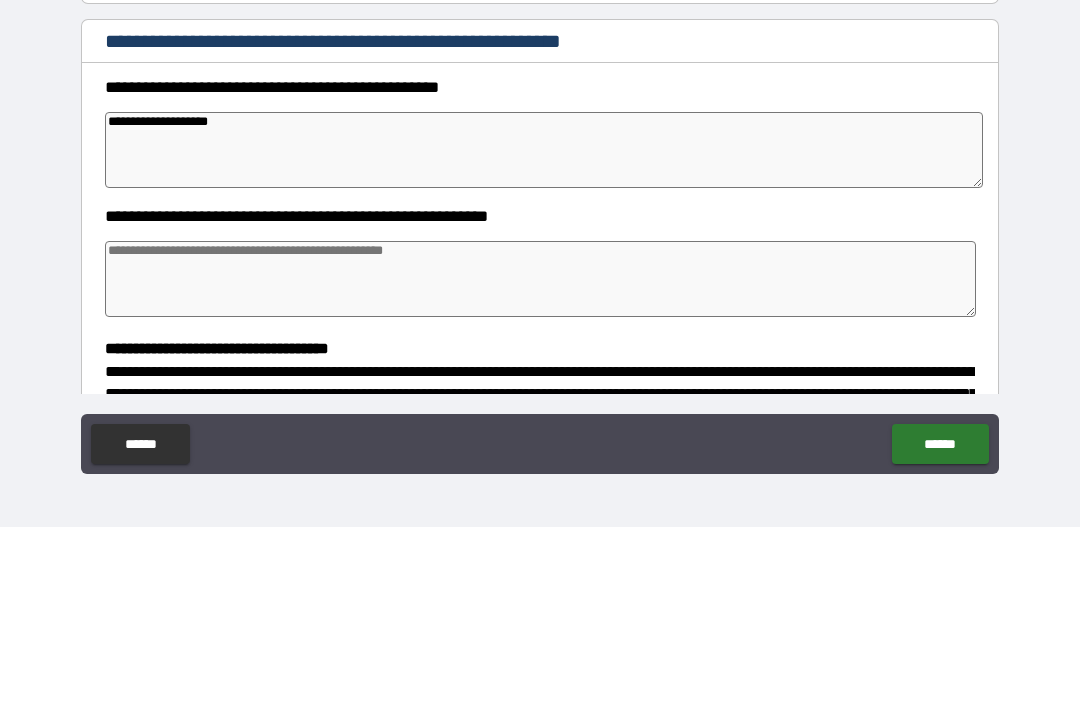 type on "*" 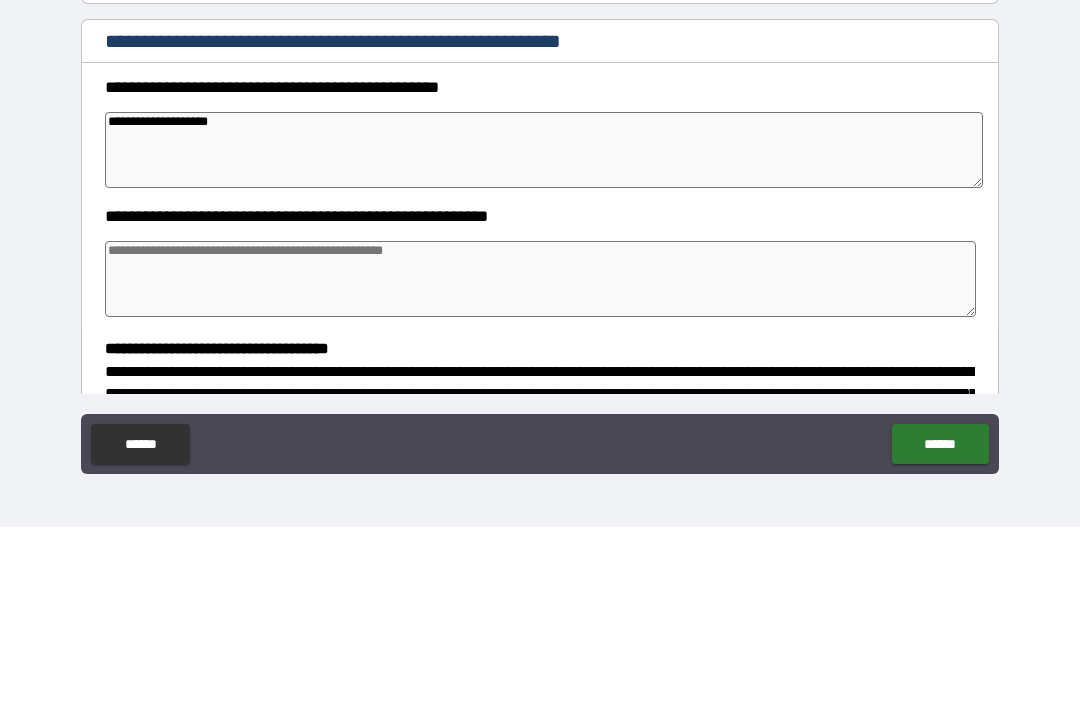 type on "*" 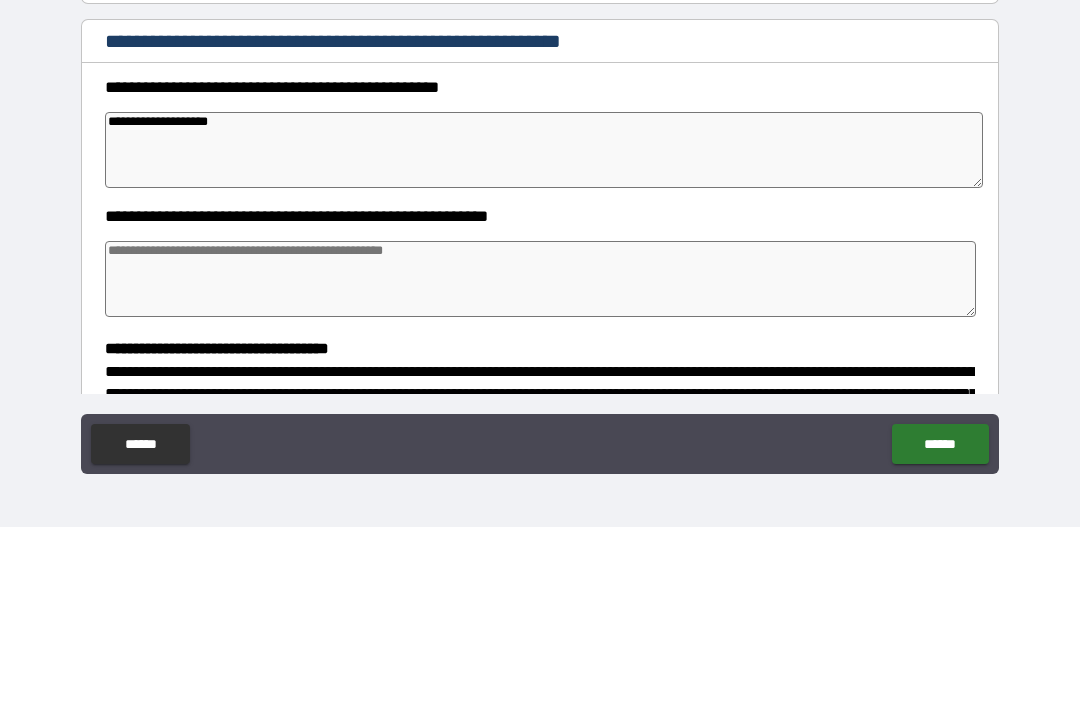 type on "**********" 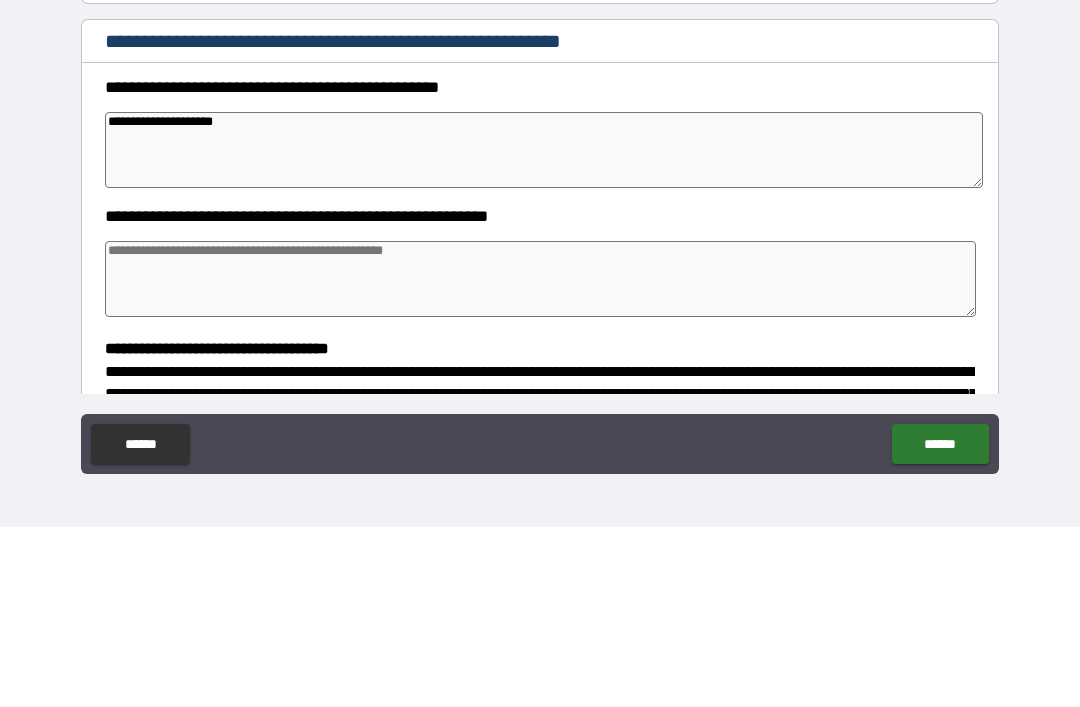 type on "*" 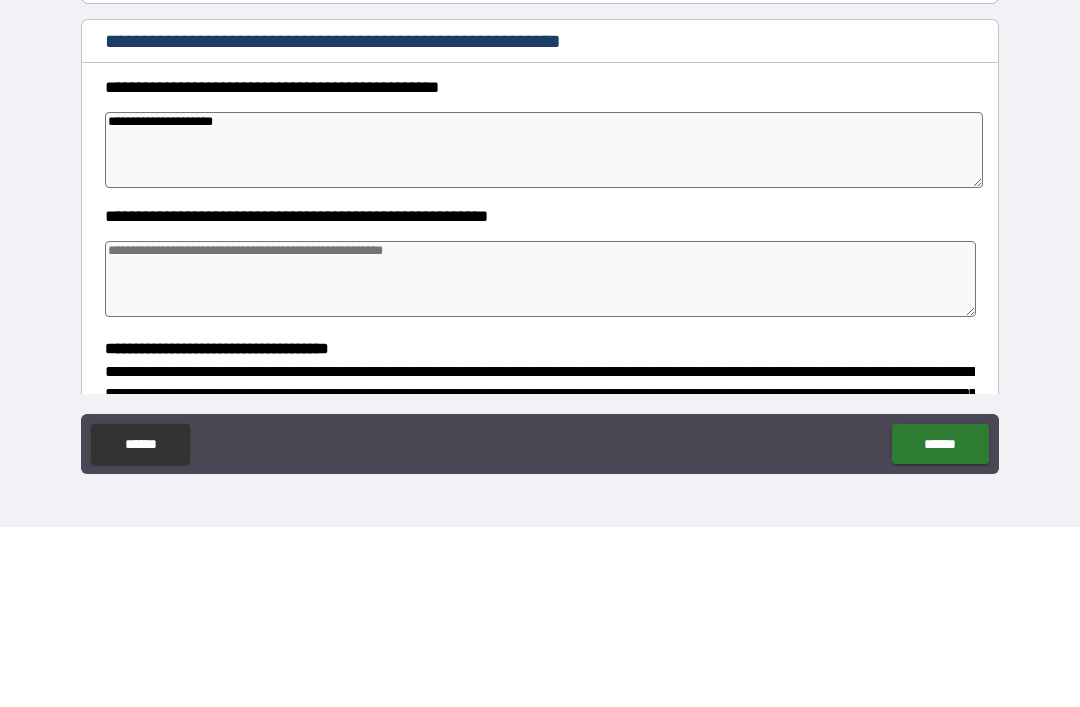 type on "*" 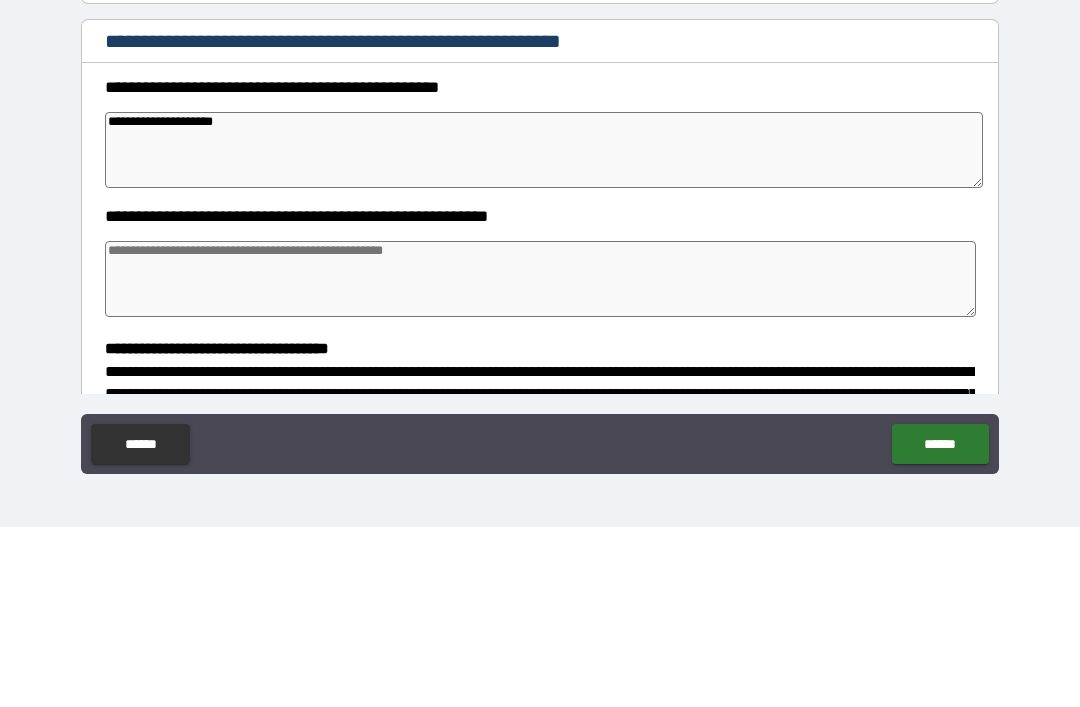 type on "*" 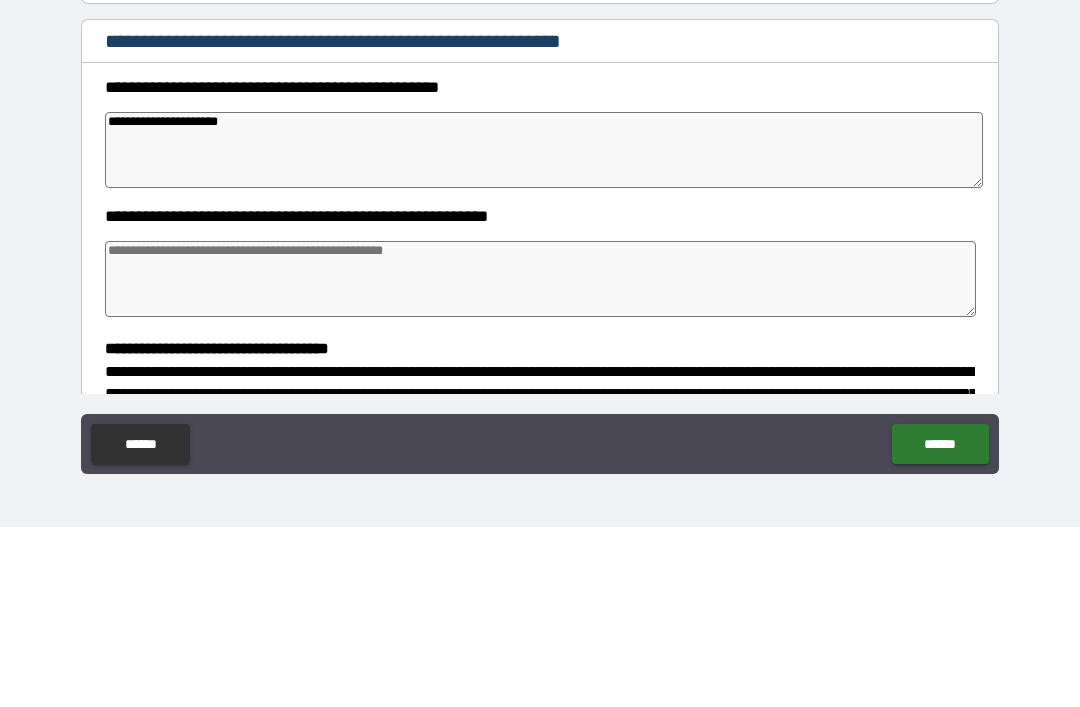 type on "*" 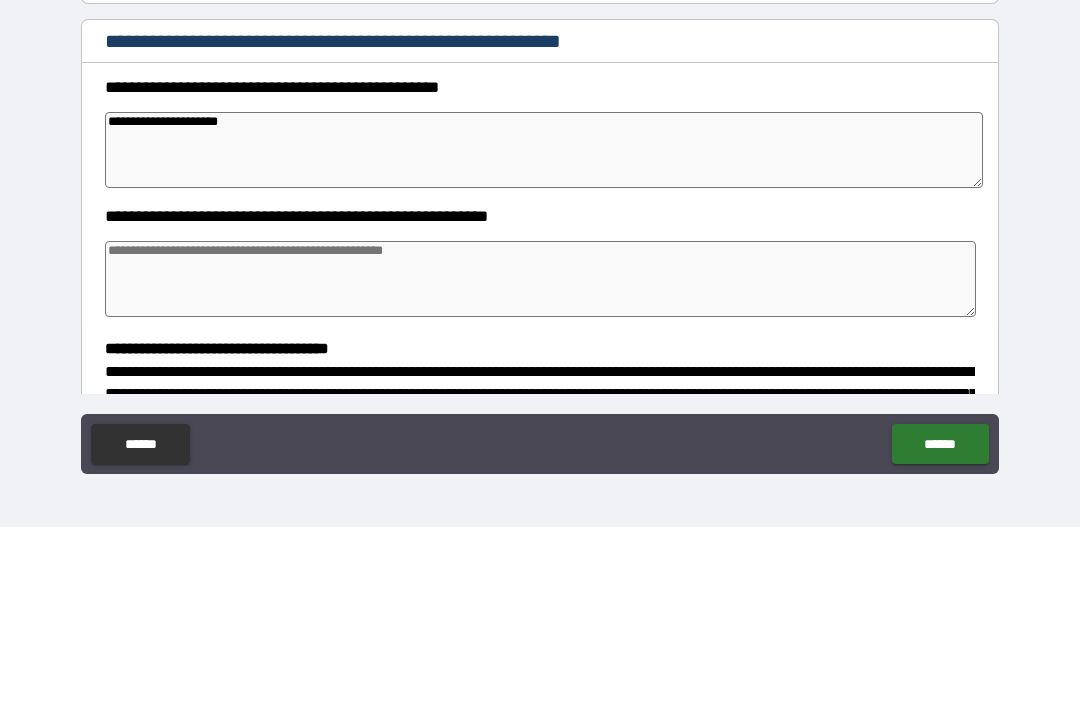 type on "*" 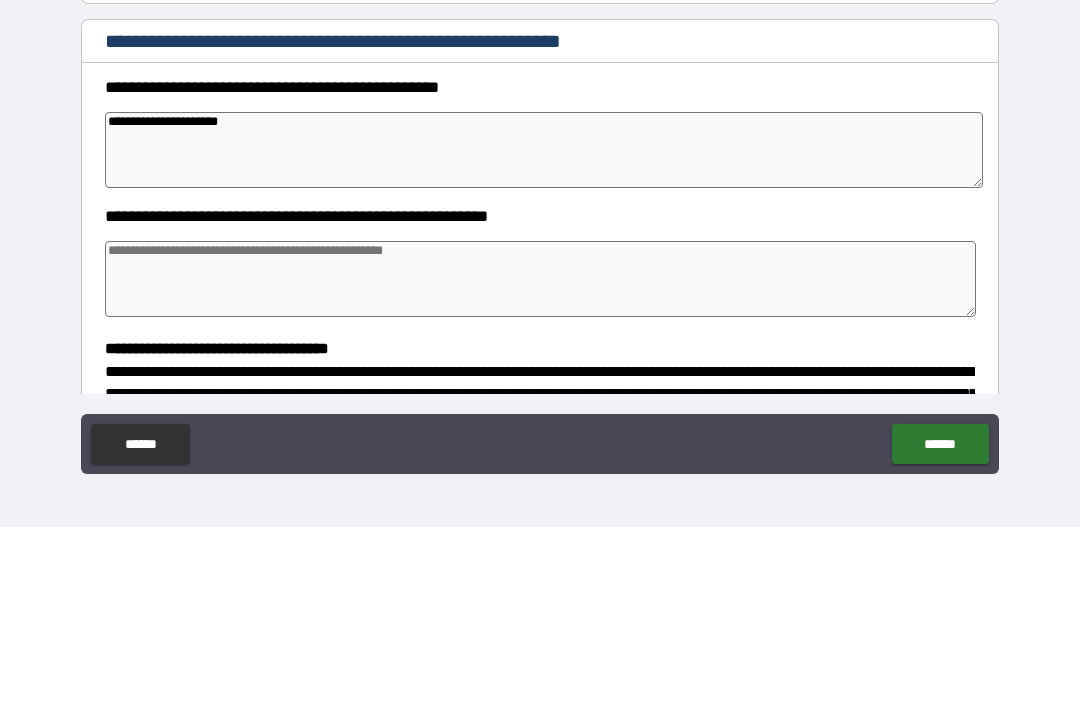type on "*" 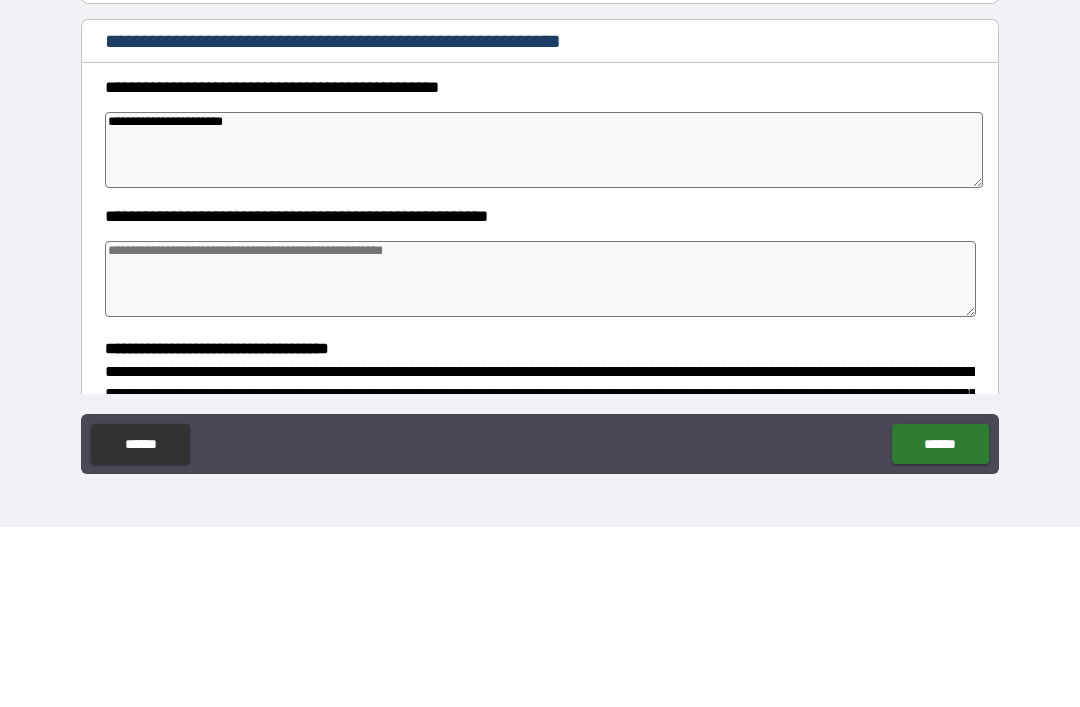 type on "*" 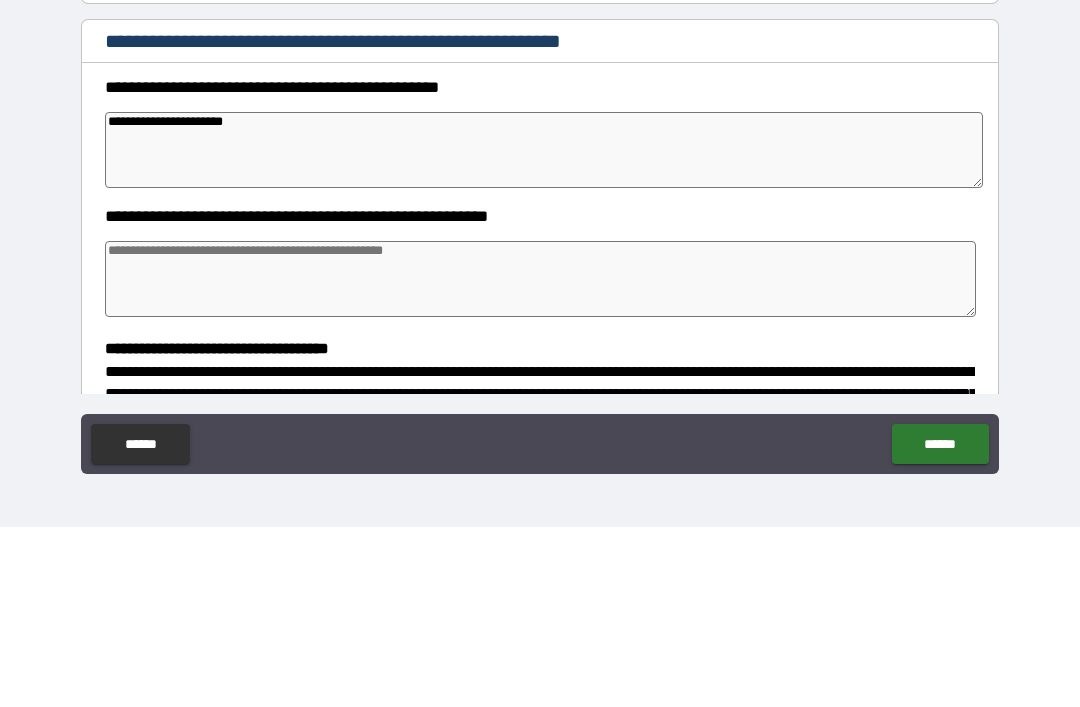 type on "*" 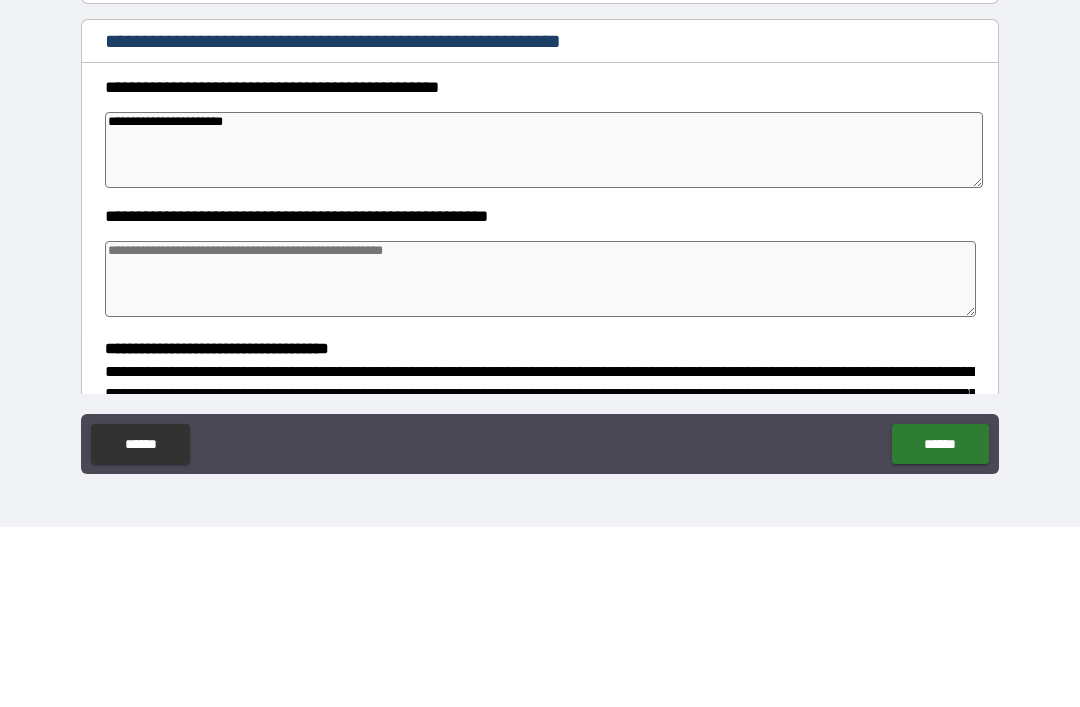type on "*" 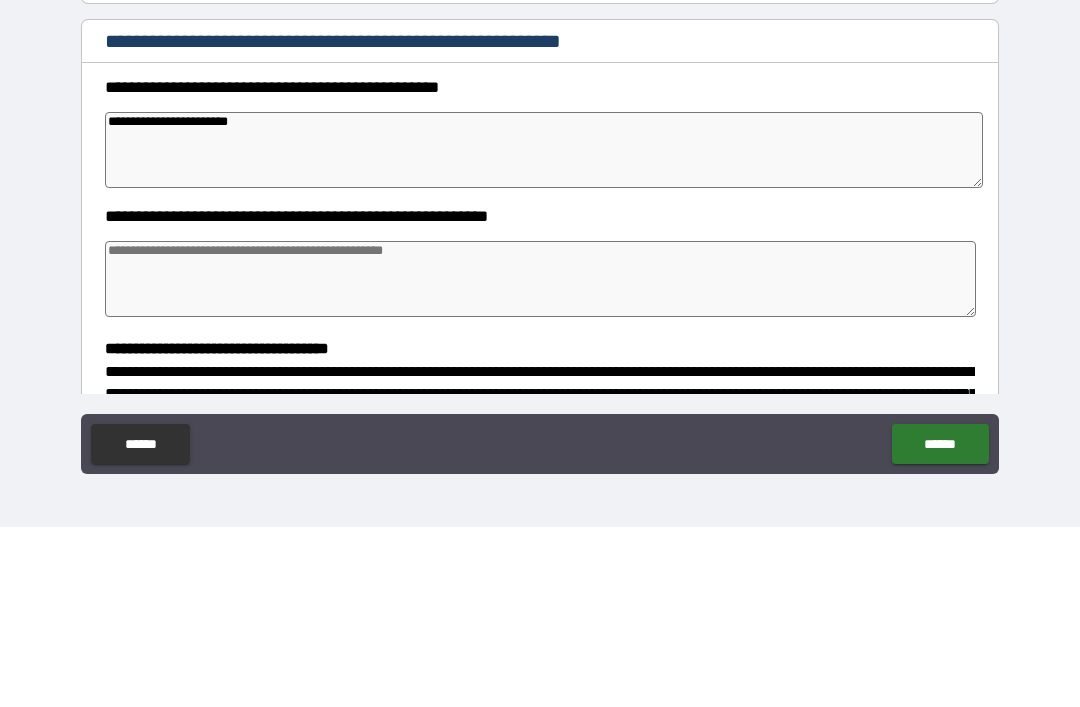 type on "*" 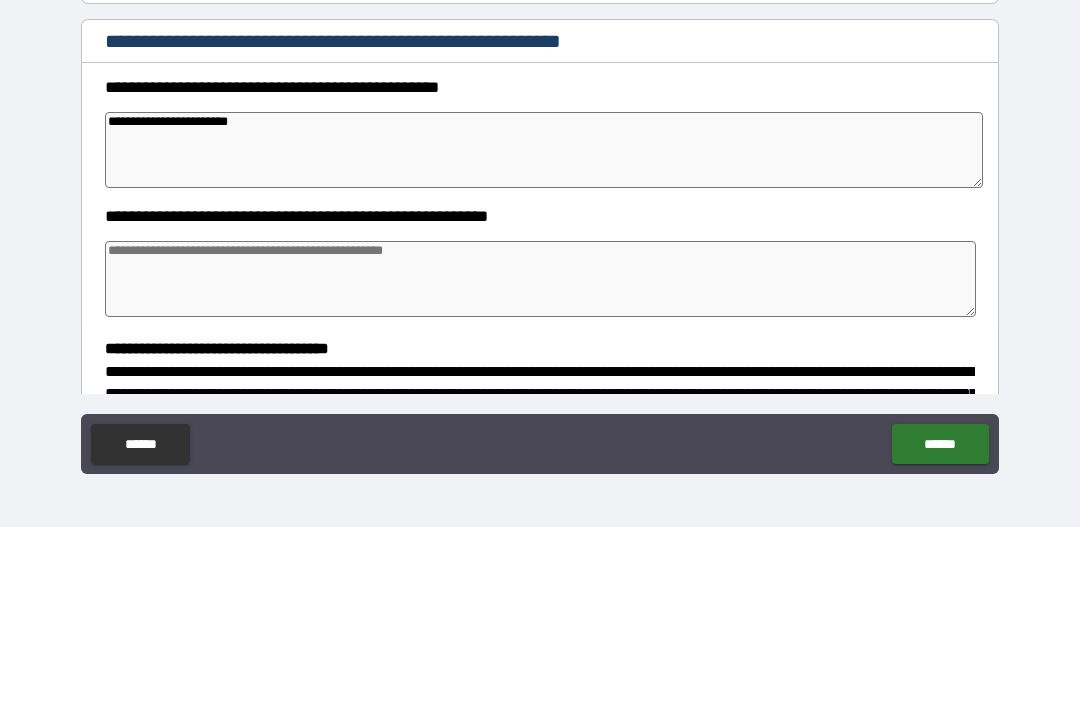 type on "**********" 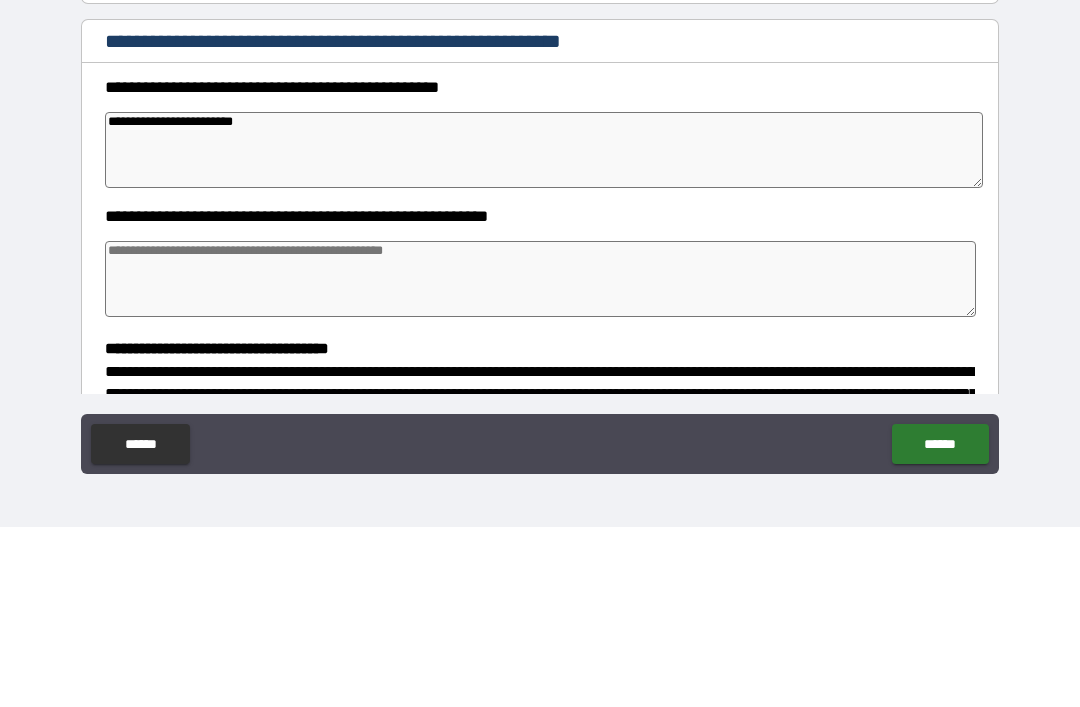 type on "*" 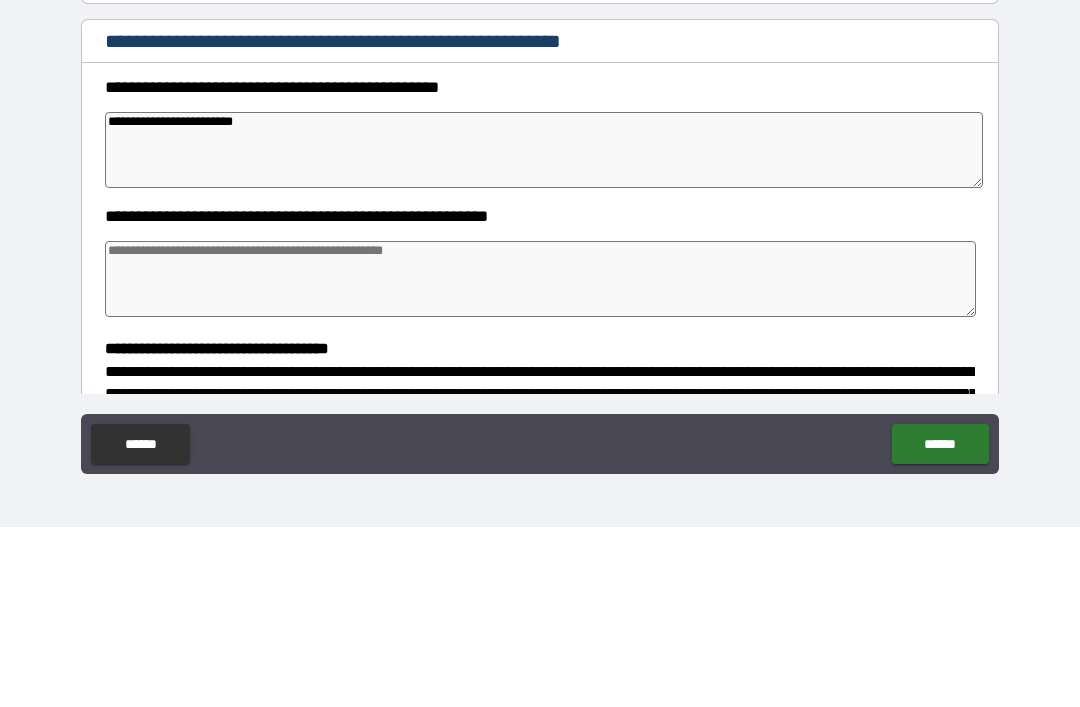 type on "*" 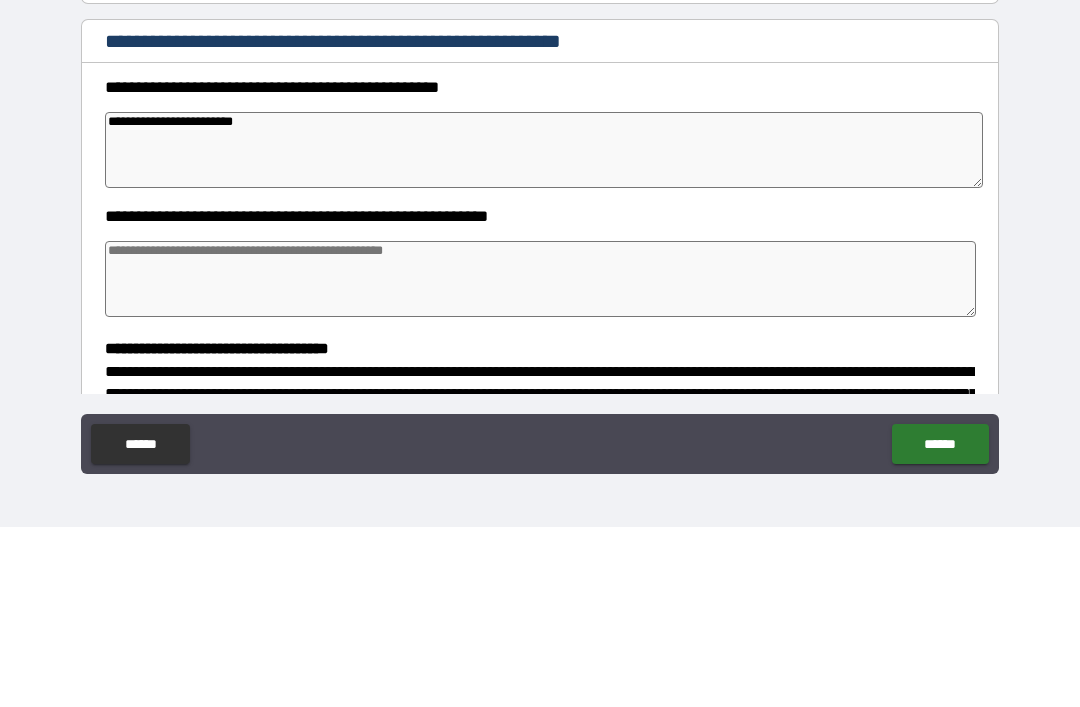 type on "*" 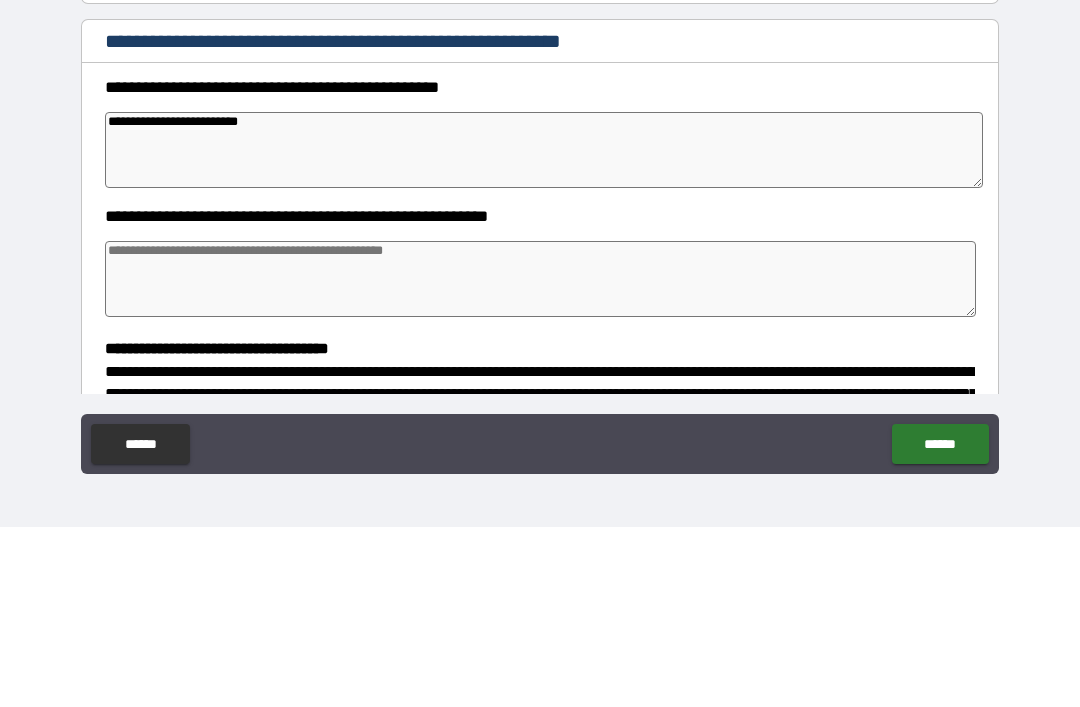 type on "*" 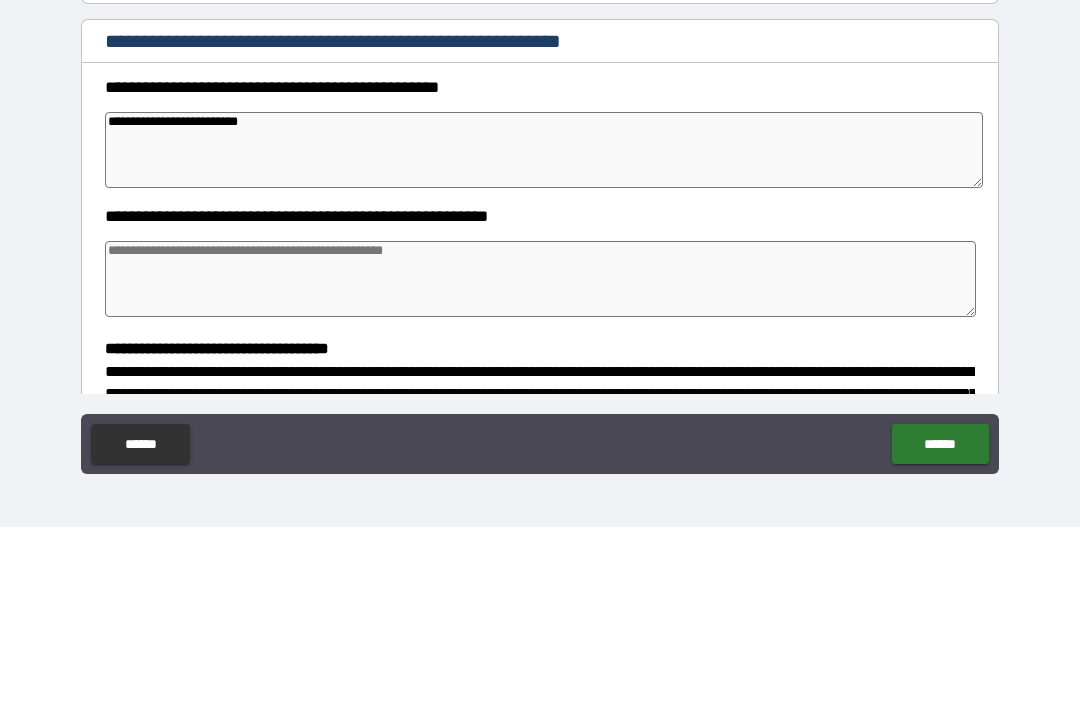 type on "*" 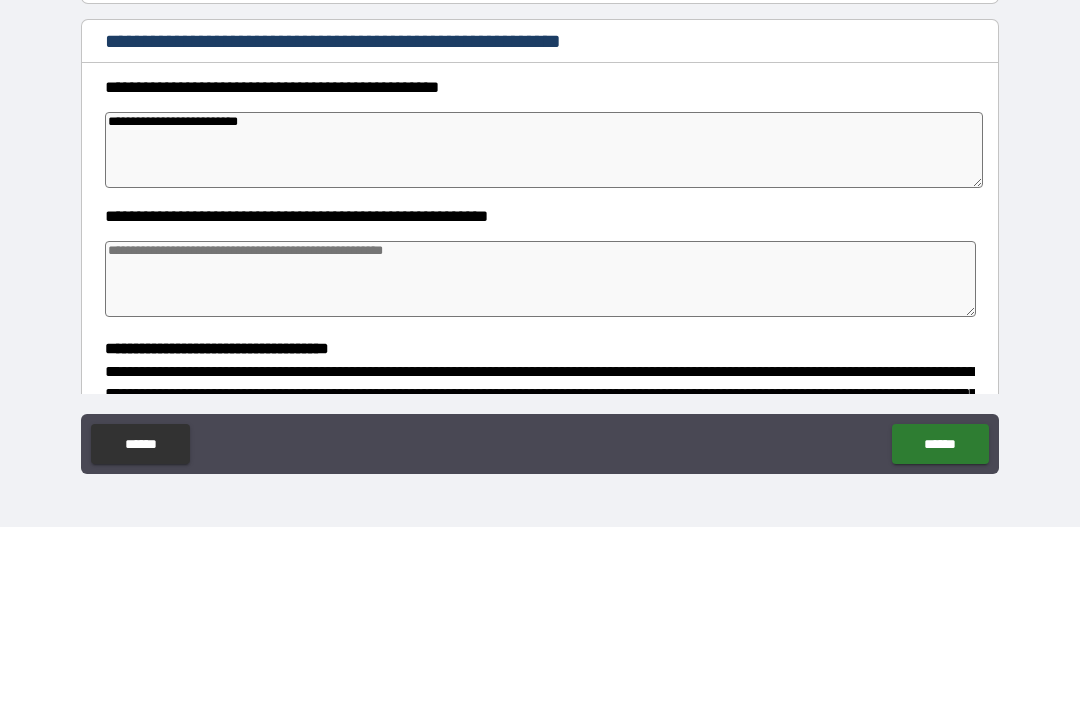 type on "*" 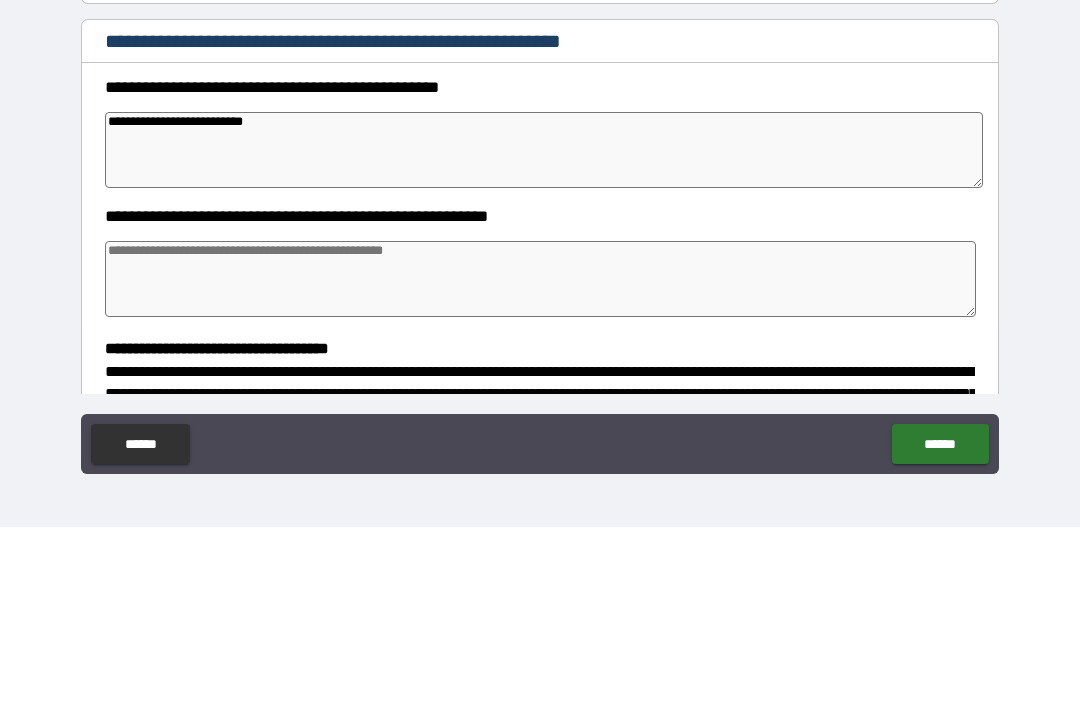 type on "*" 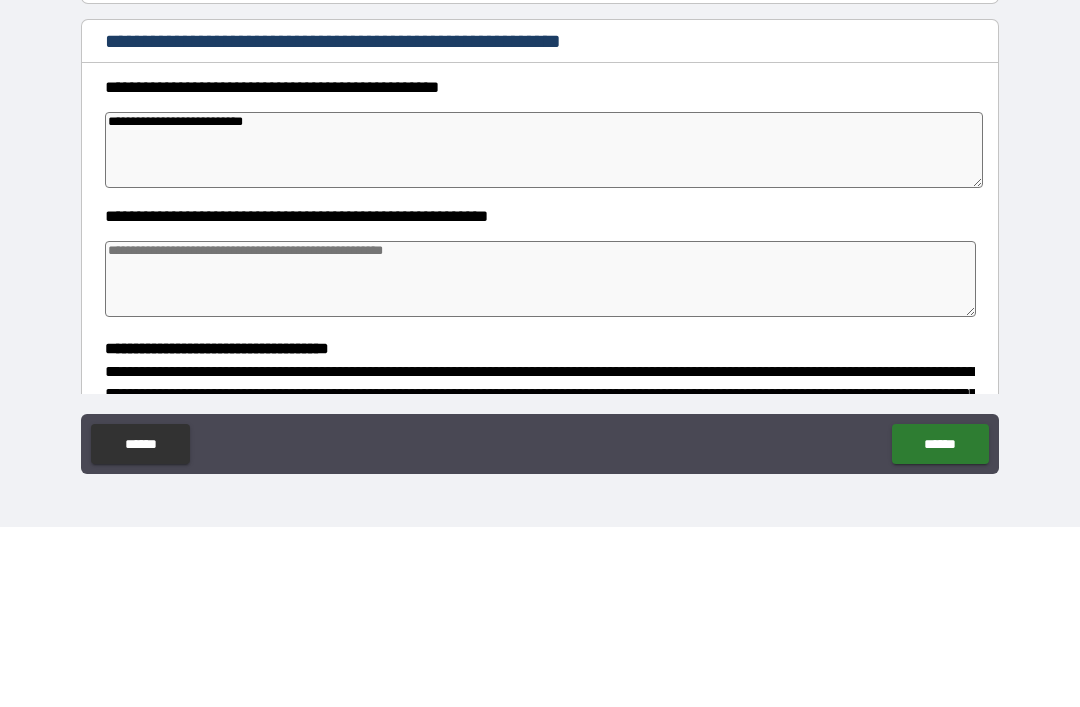type on "*" 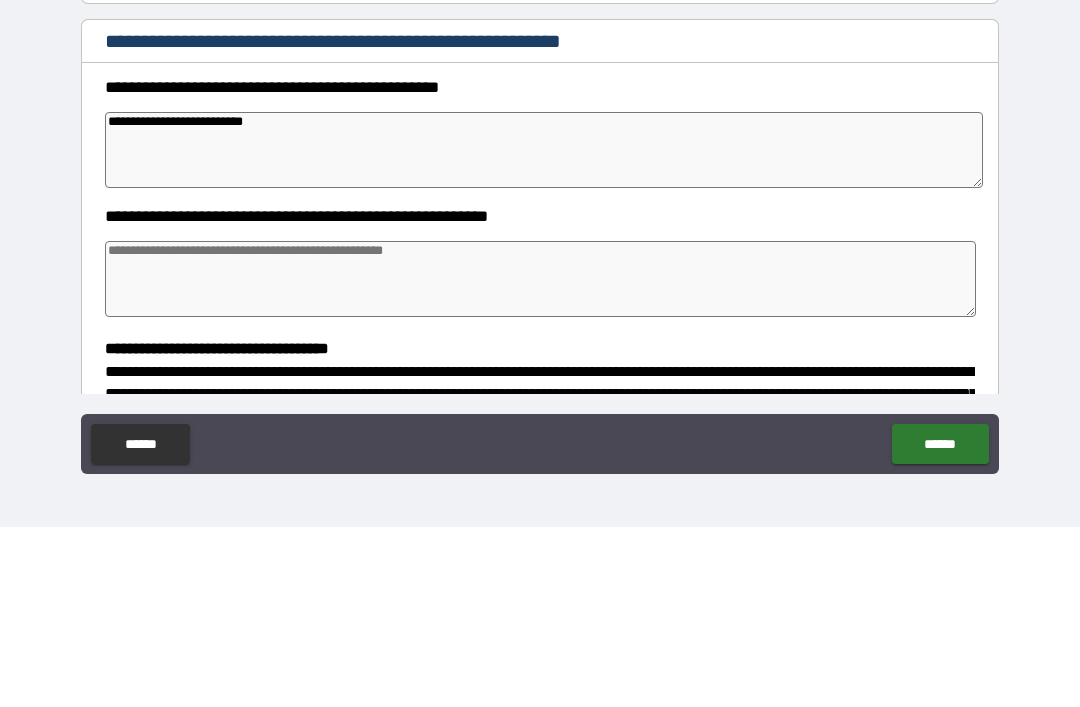type on "*" 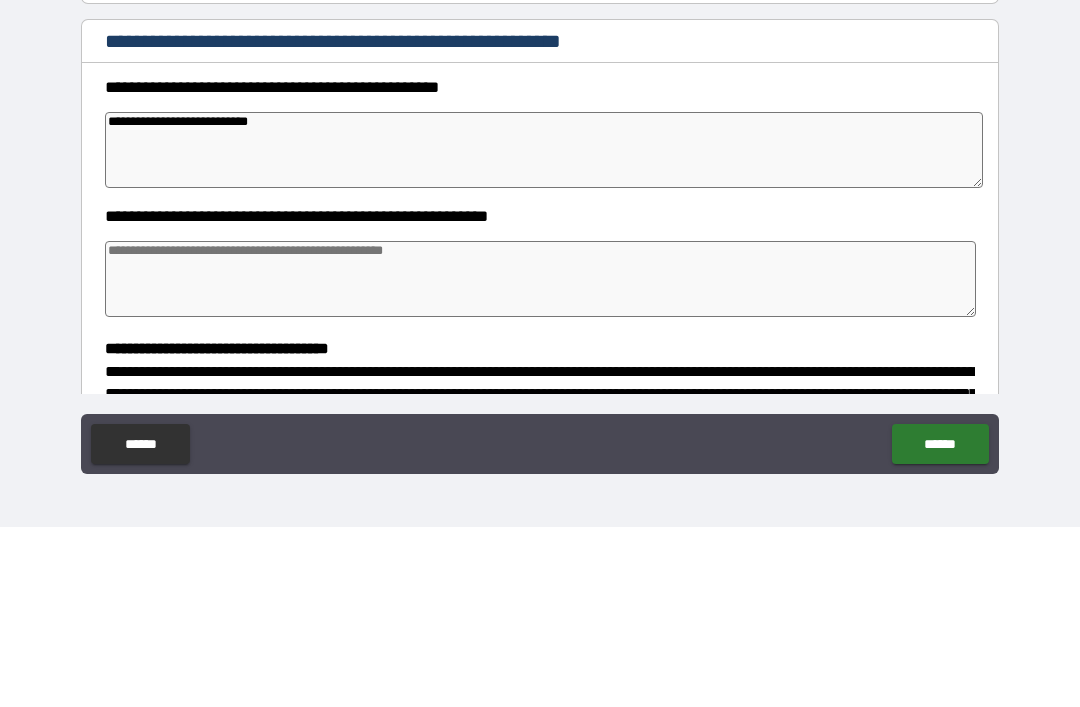 type on "*" 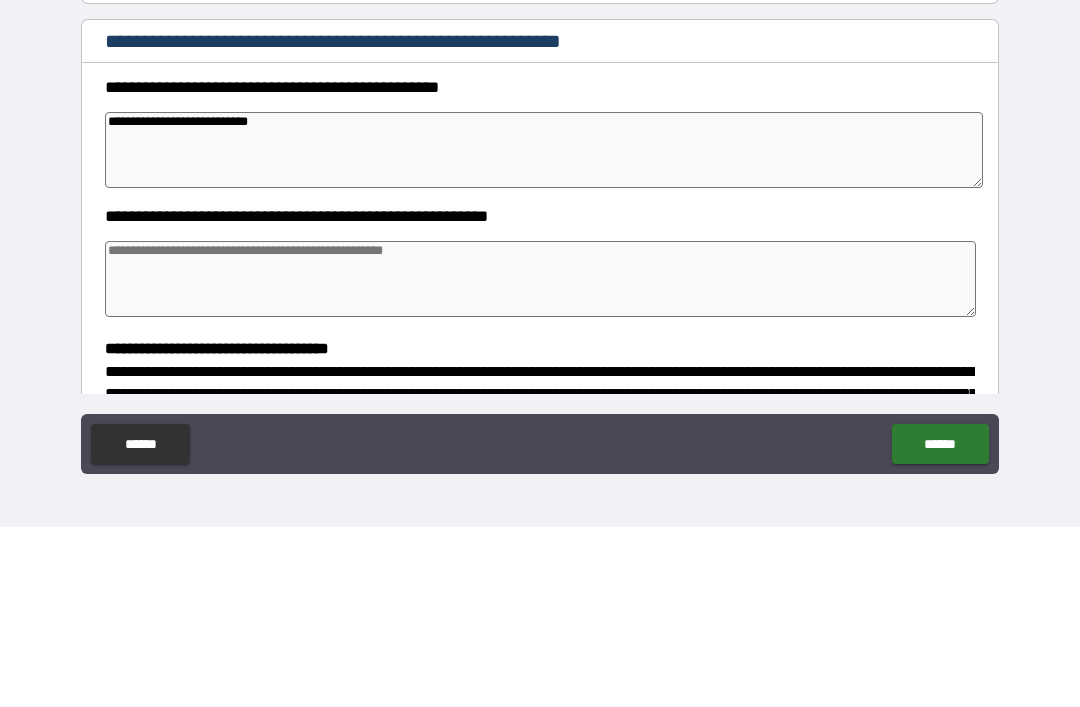 type on "*" 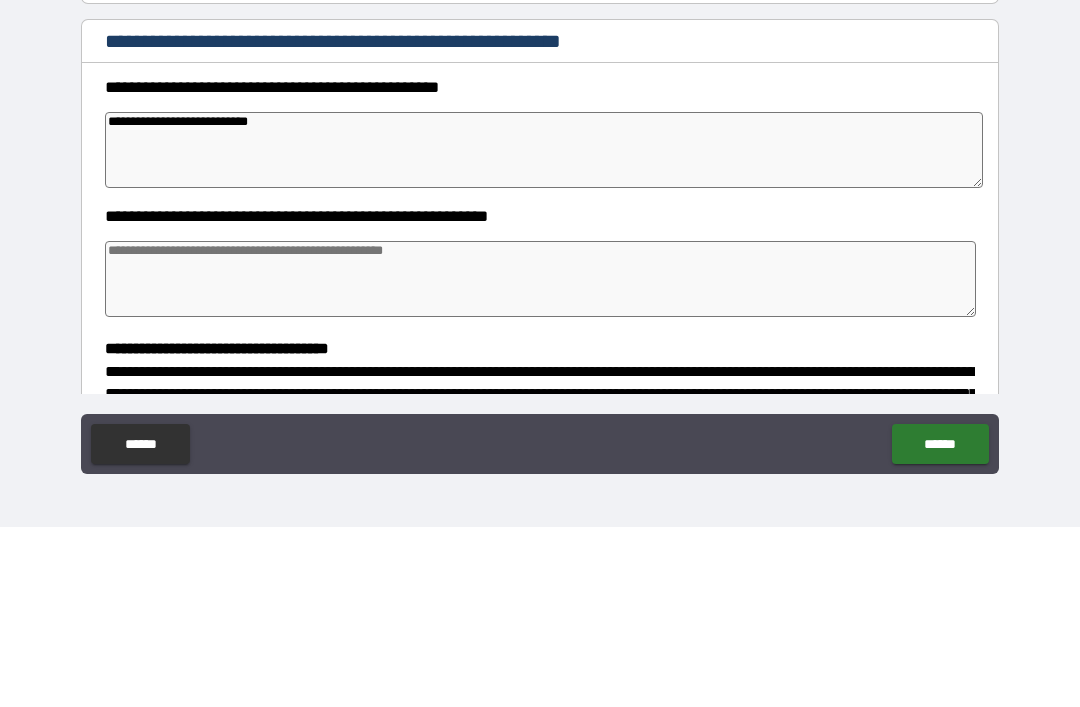 type on "*" 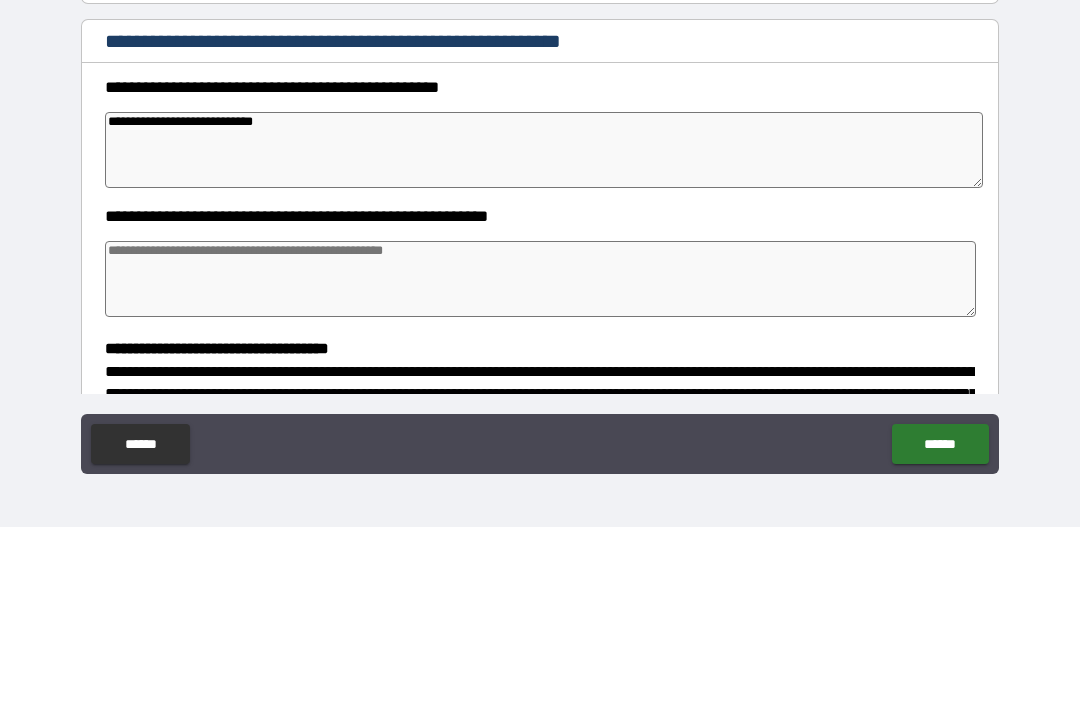 type on "*" 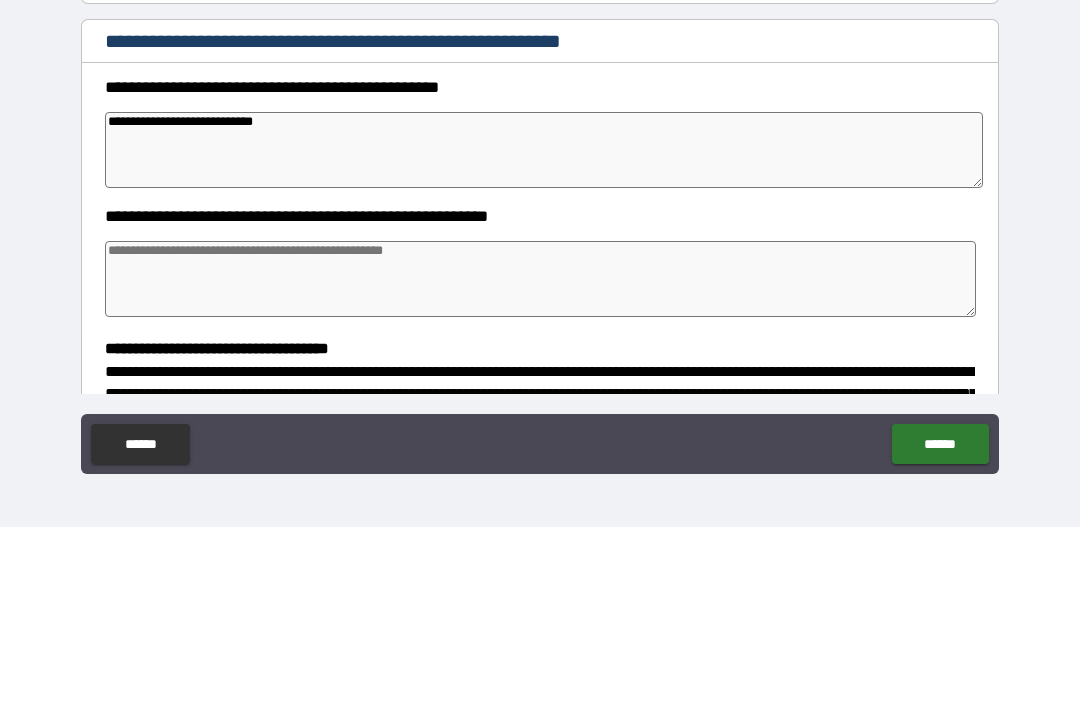 type on "**********" 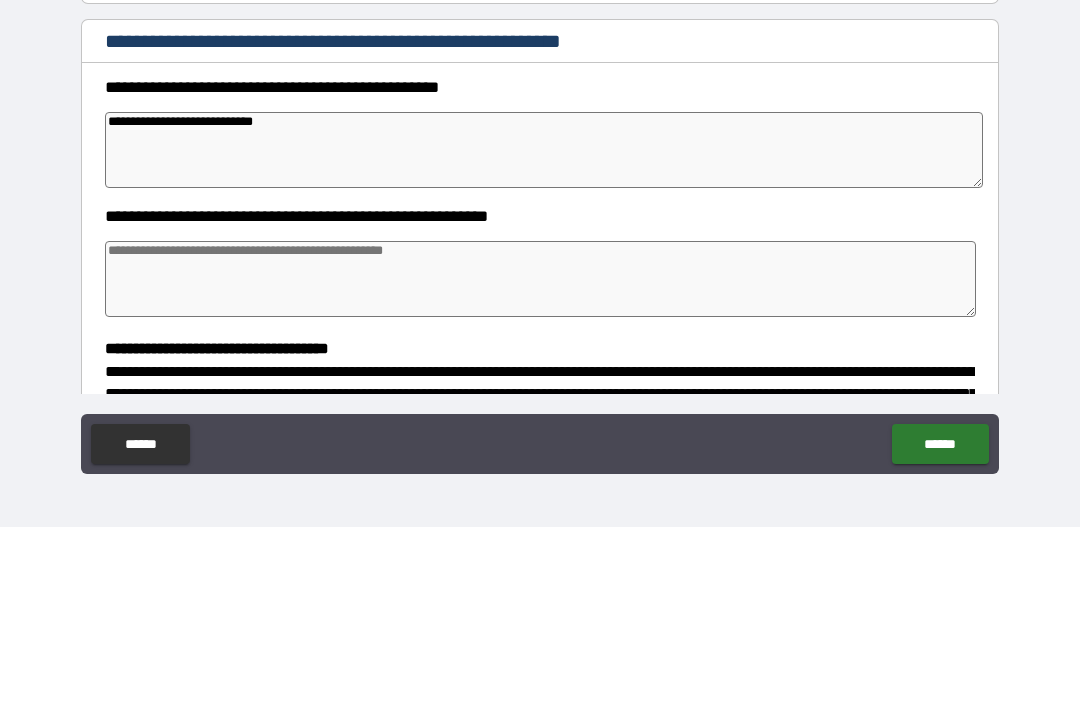type on "*" 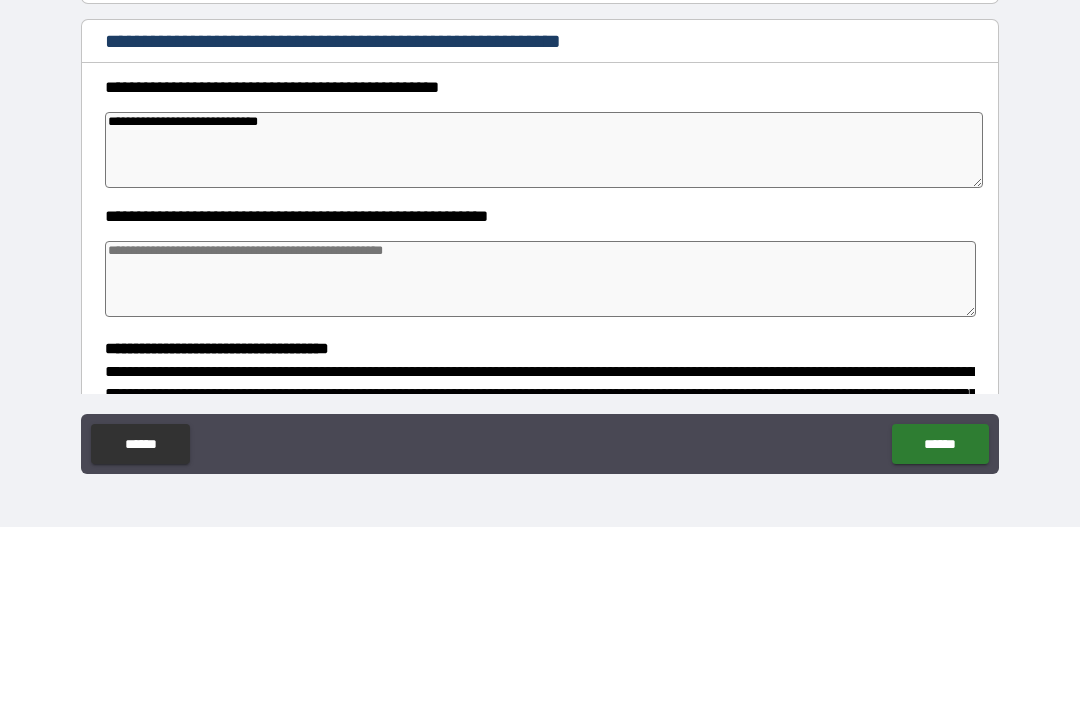 type on "*" 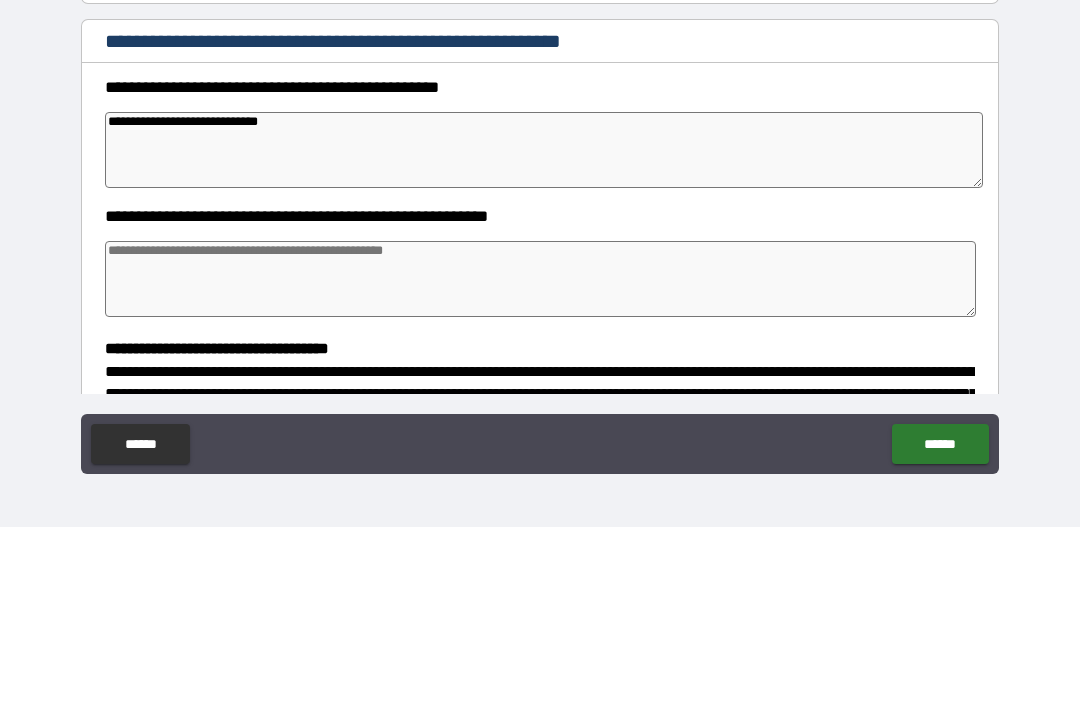 type on "*" 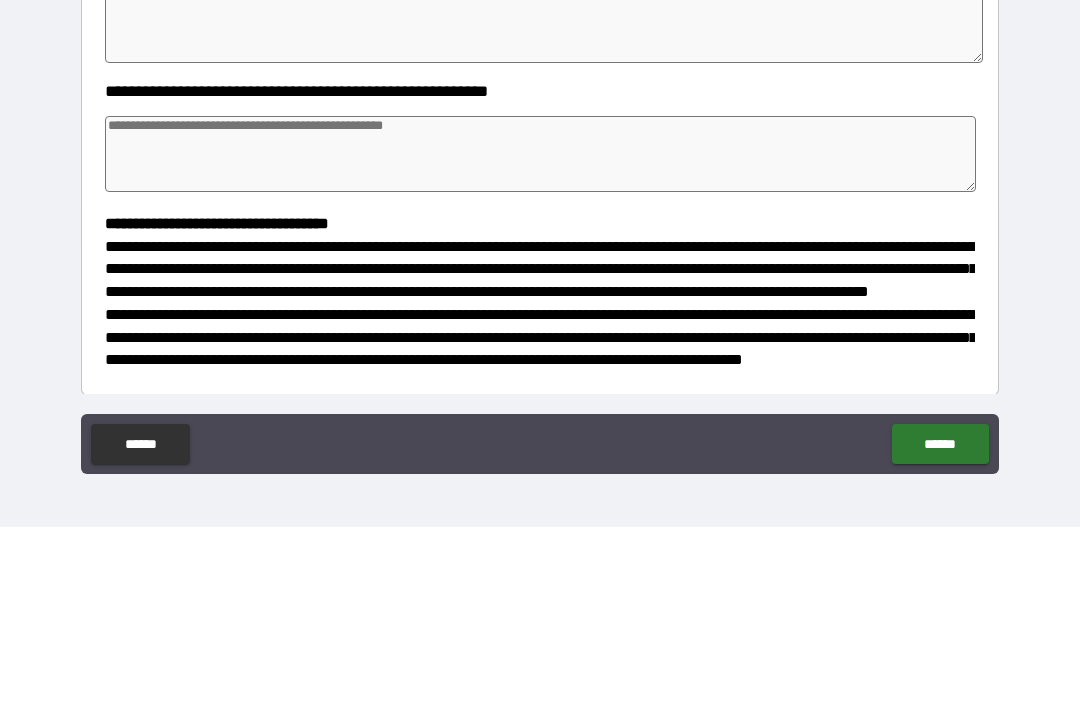scroll, scrollTop: 184, scrollLeft: 0, axis: vertical 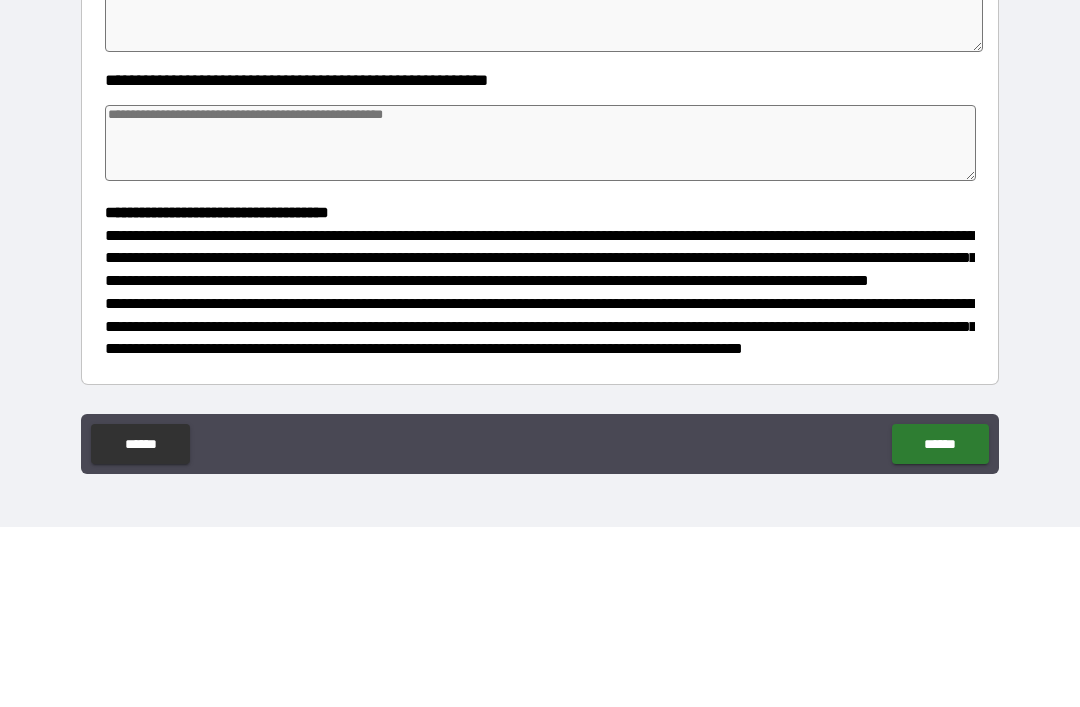 type on "**********" 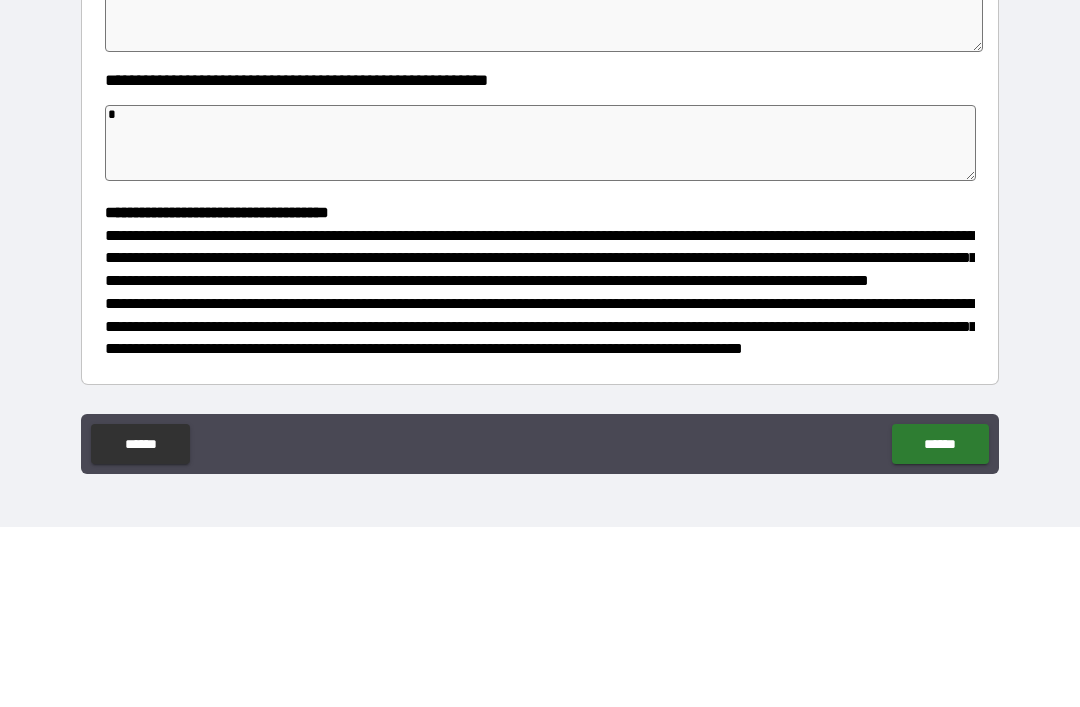 type on "*" 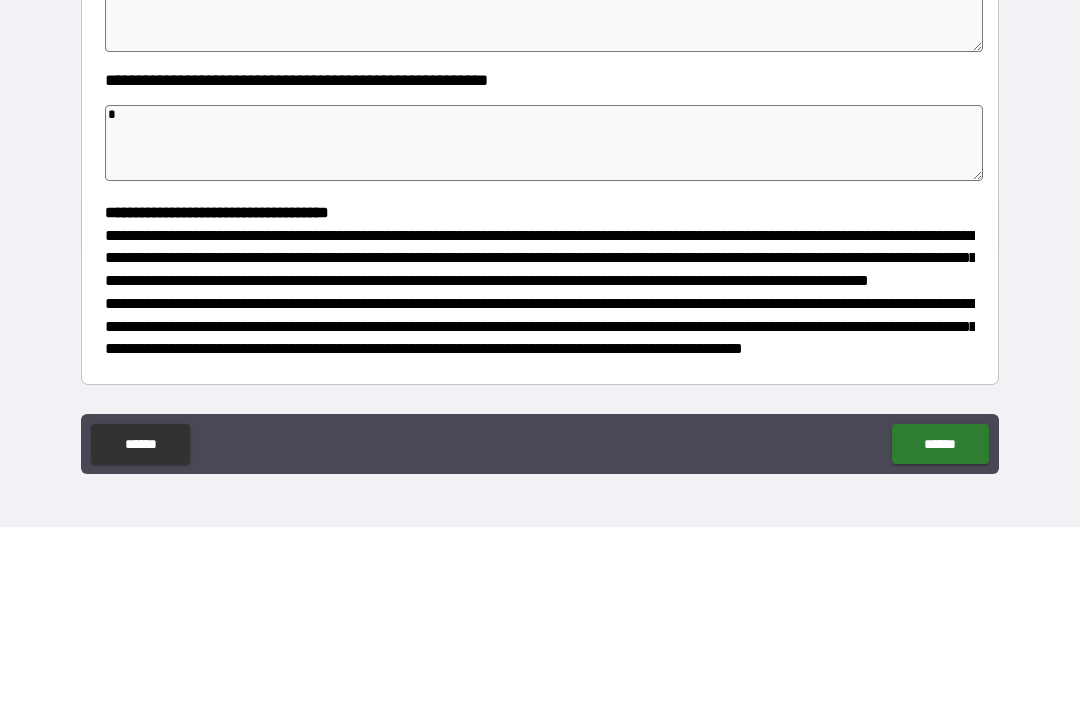 type on "**" 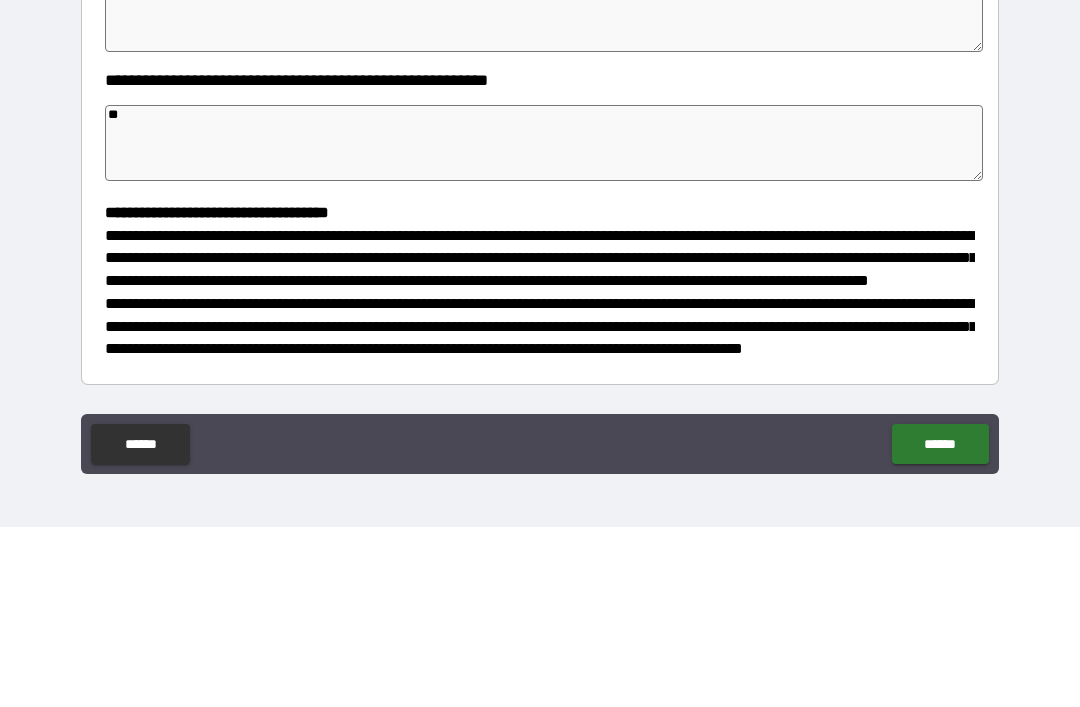 type on "*" 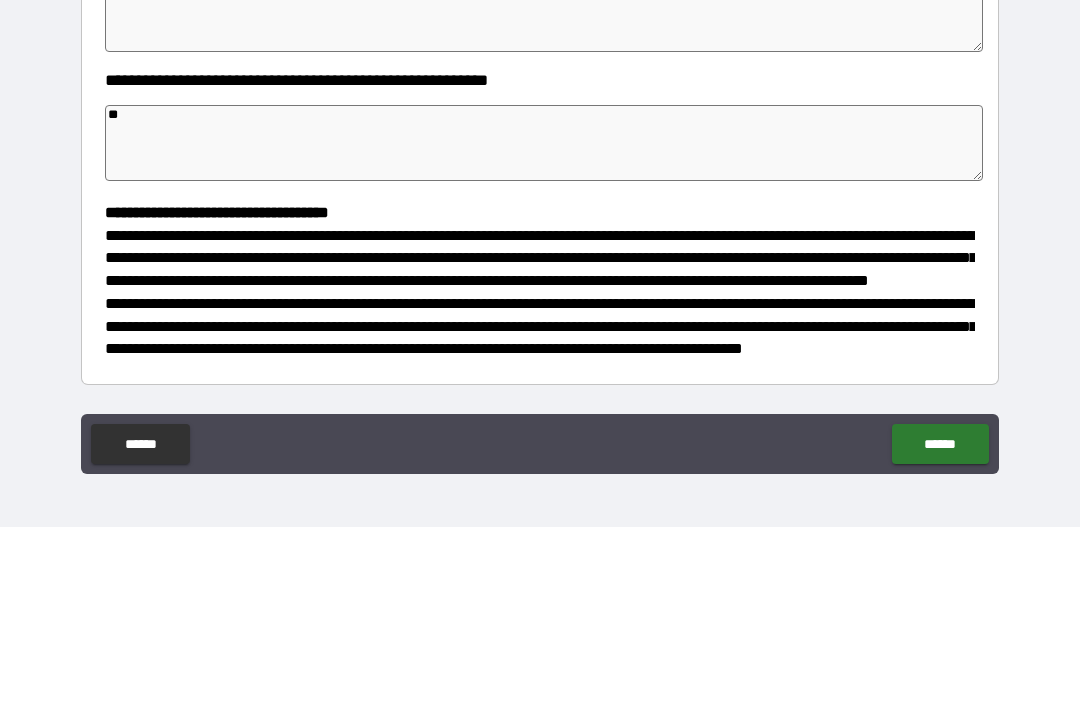 type on "*" 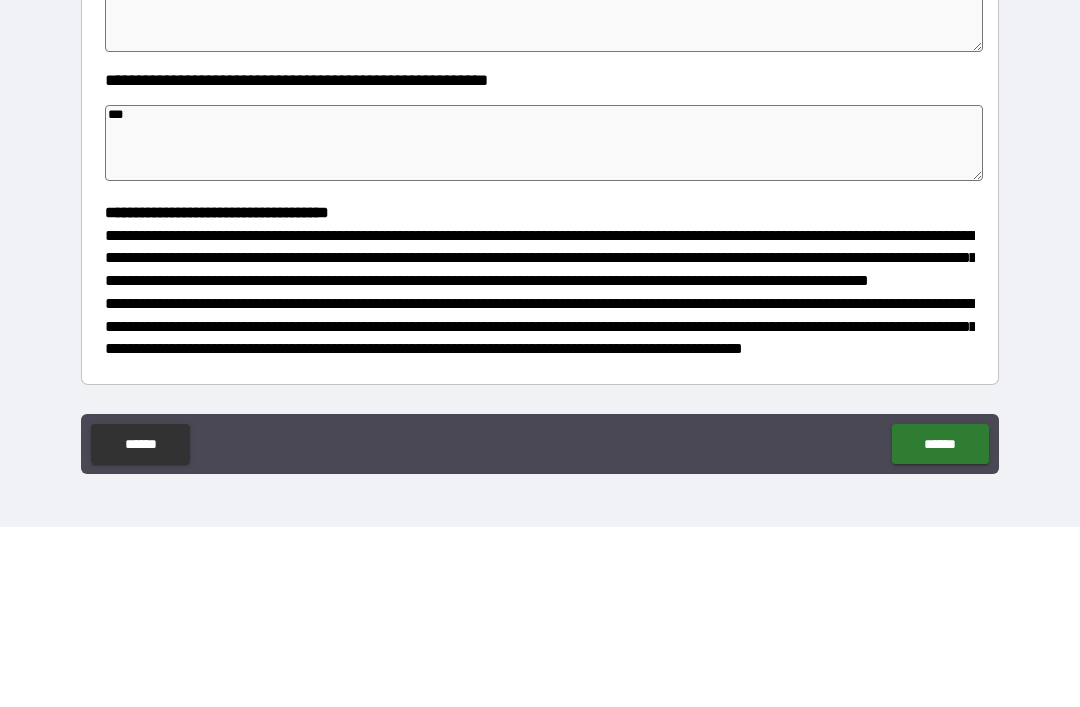 type on "*" 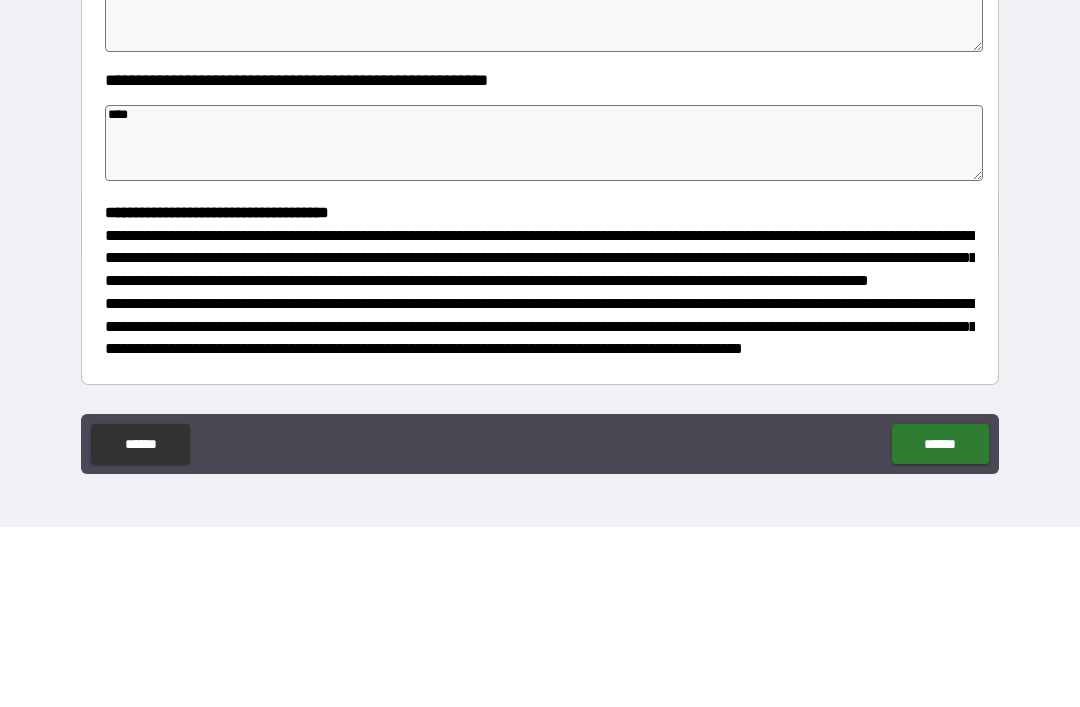 type on "*" 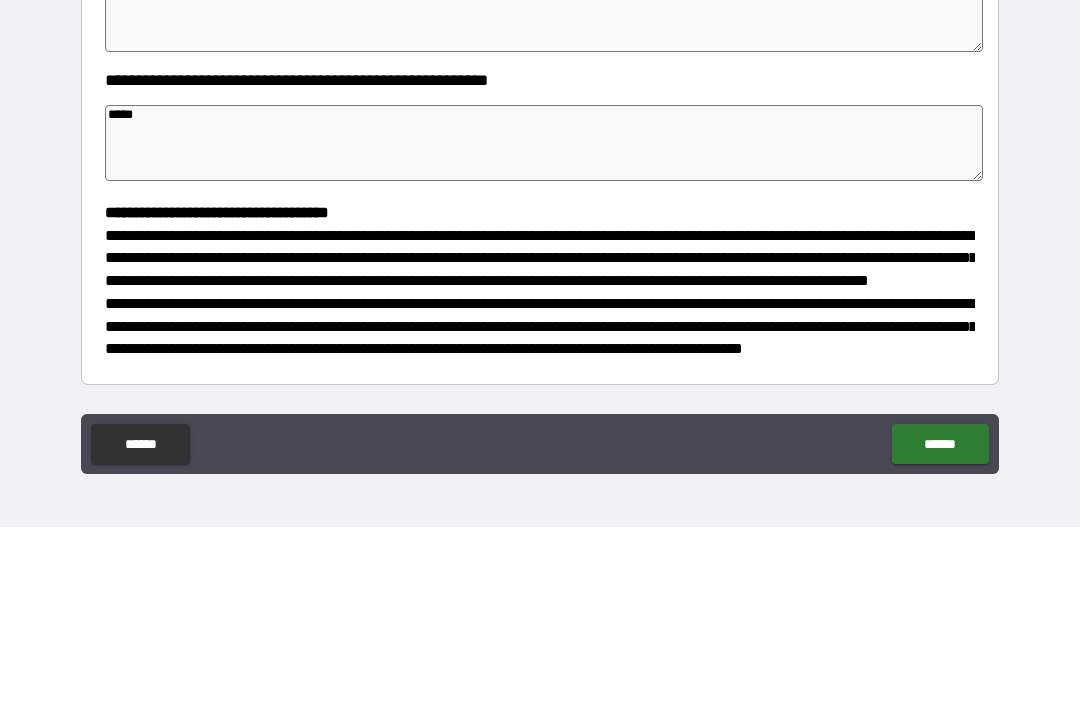 type on "*" 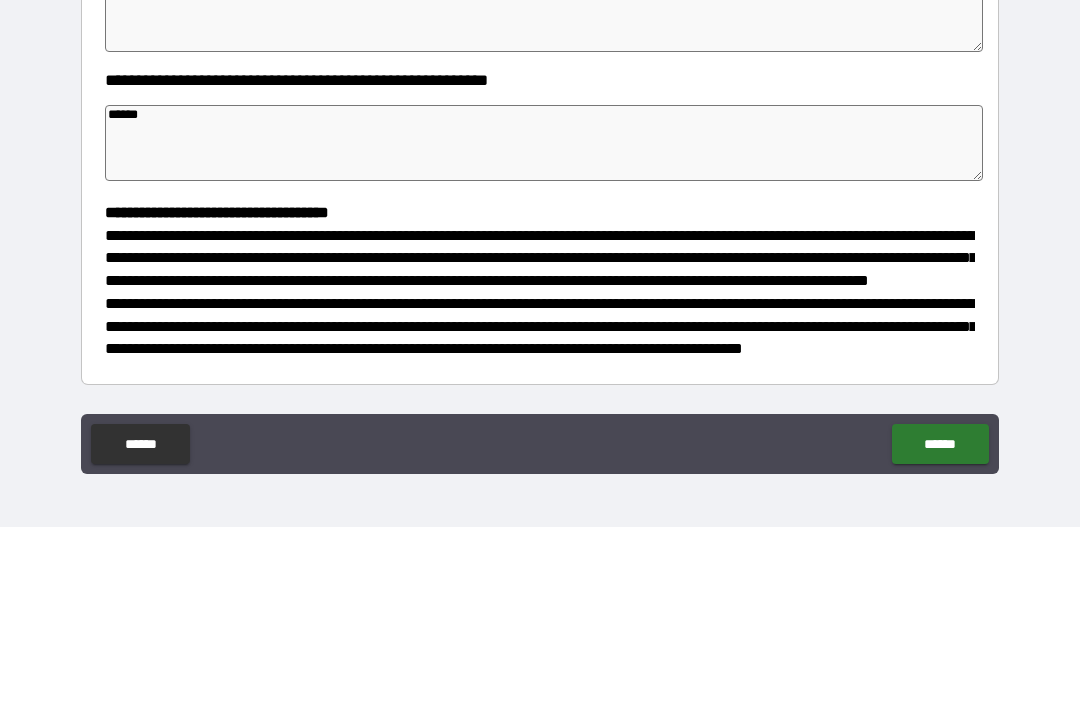 type on "*" 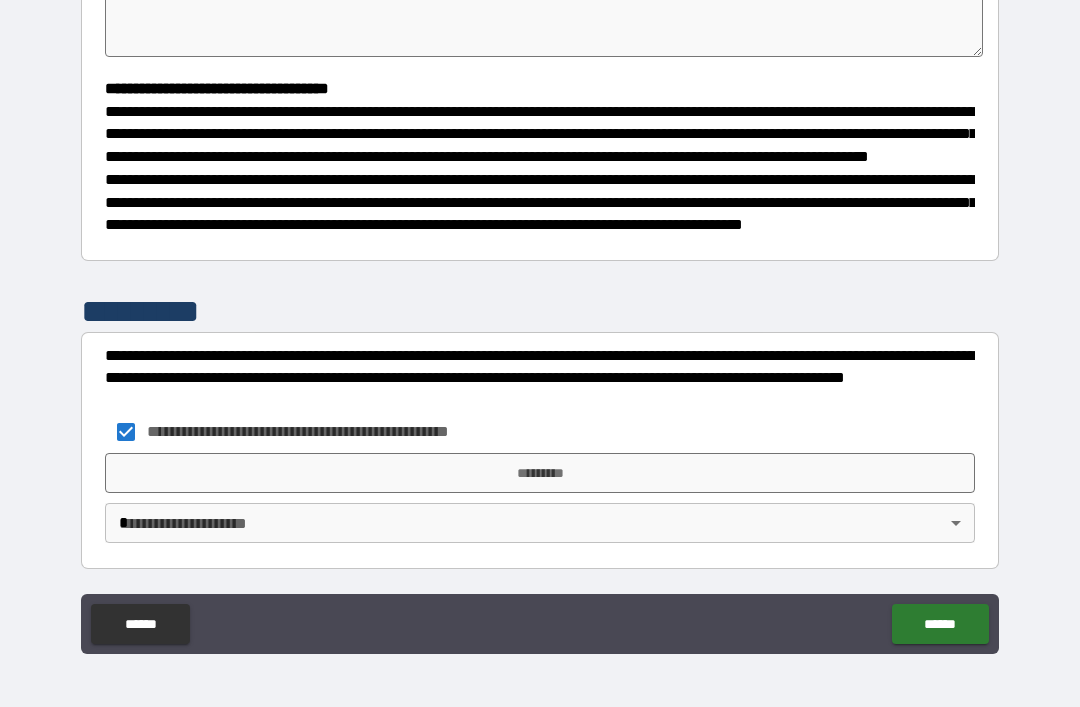 scroll, scrollTop: 526, scrollLeft: 0, axis: vertical 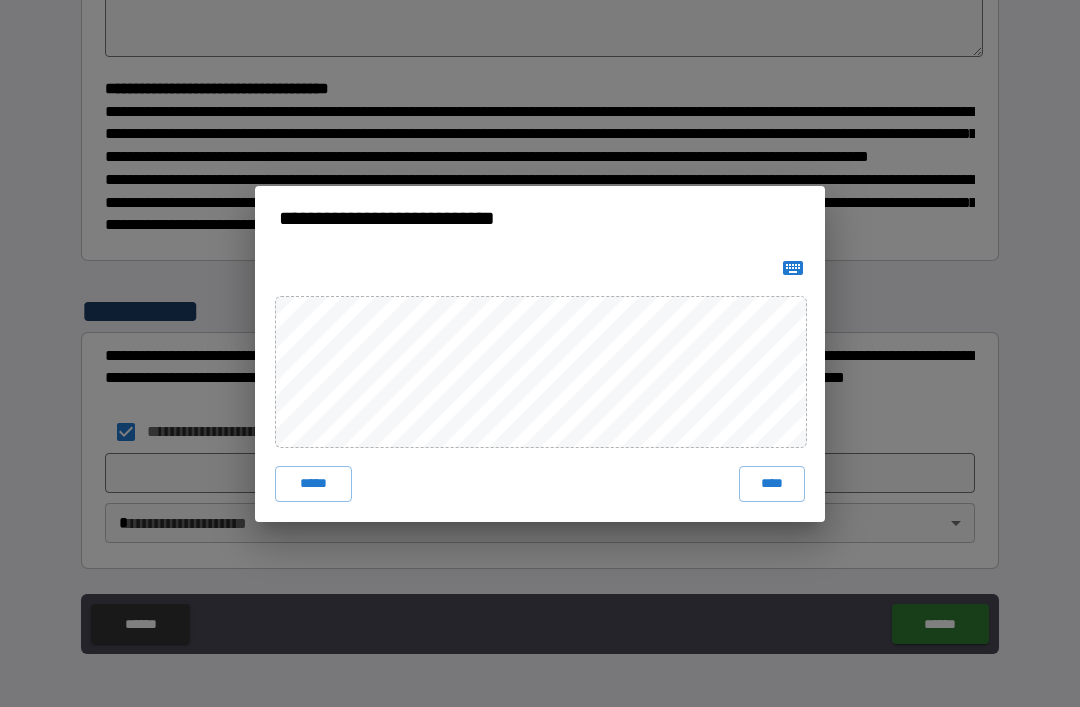 click on "****" at bounding box center (772, 484) 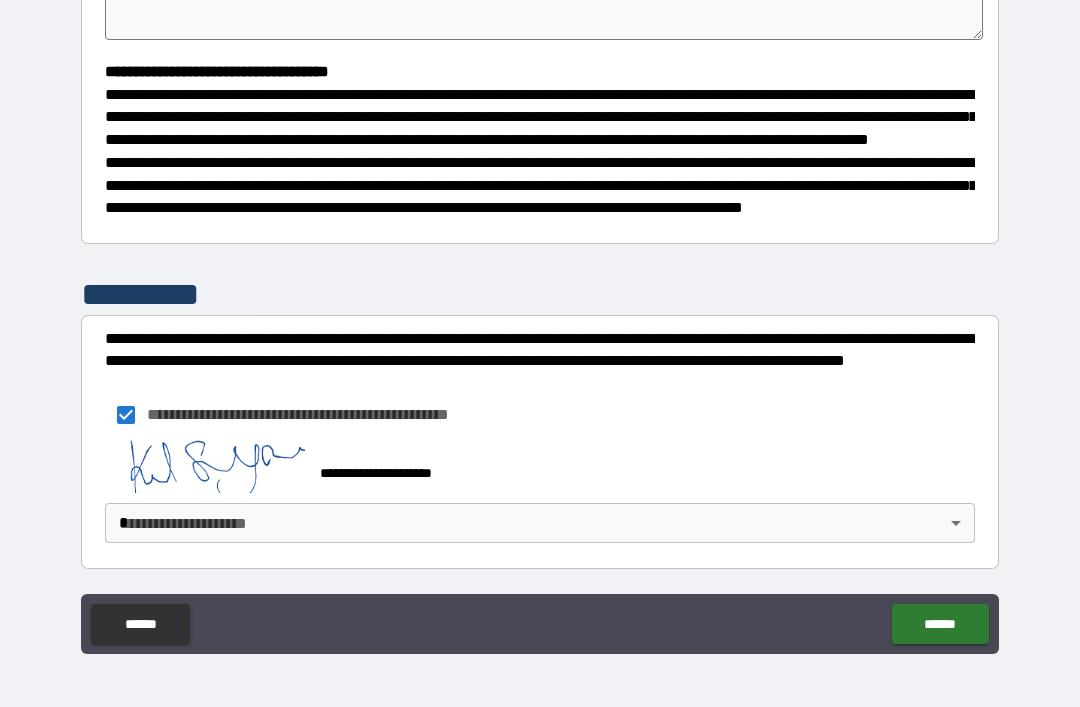 scroll, scrollTop: 543, scrollLeft: 0, axis: vertical 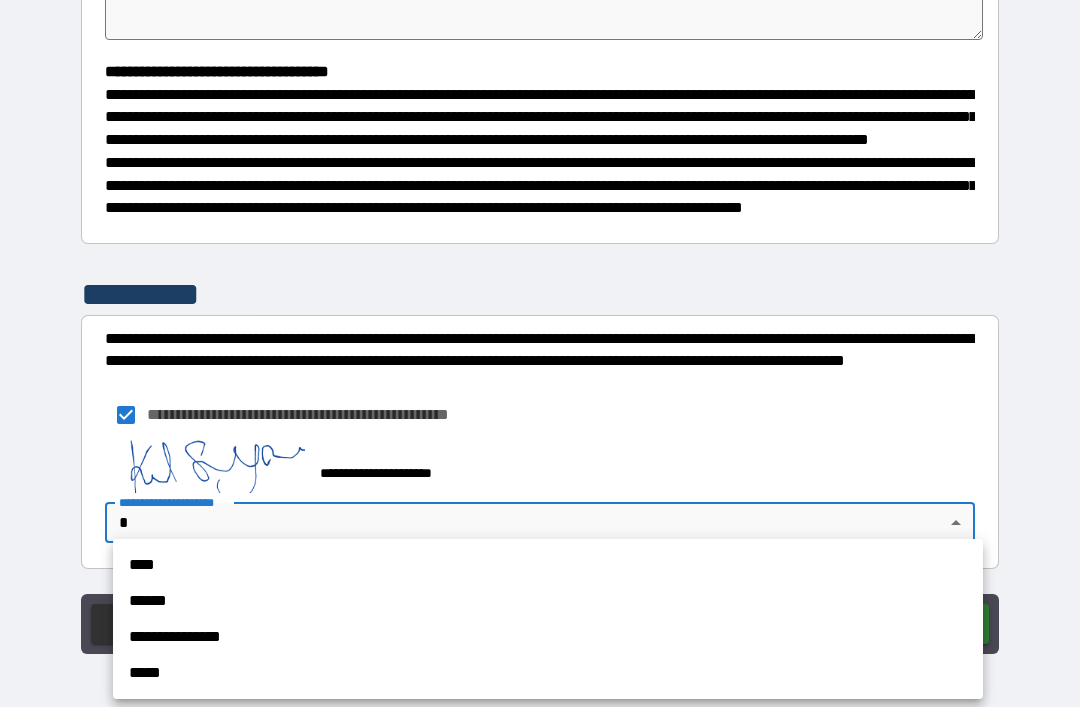 click on "******" at bounding box center (548, 601) 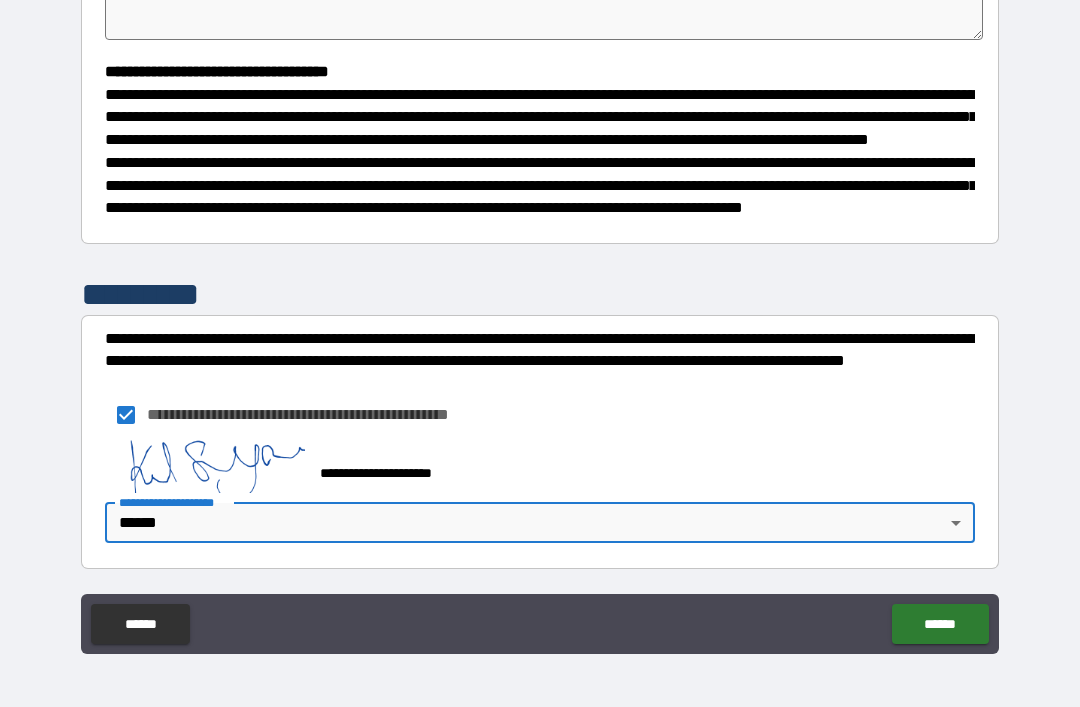 click on "**********" at bounding box center (540, 321) 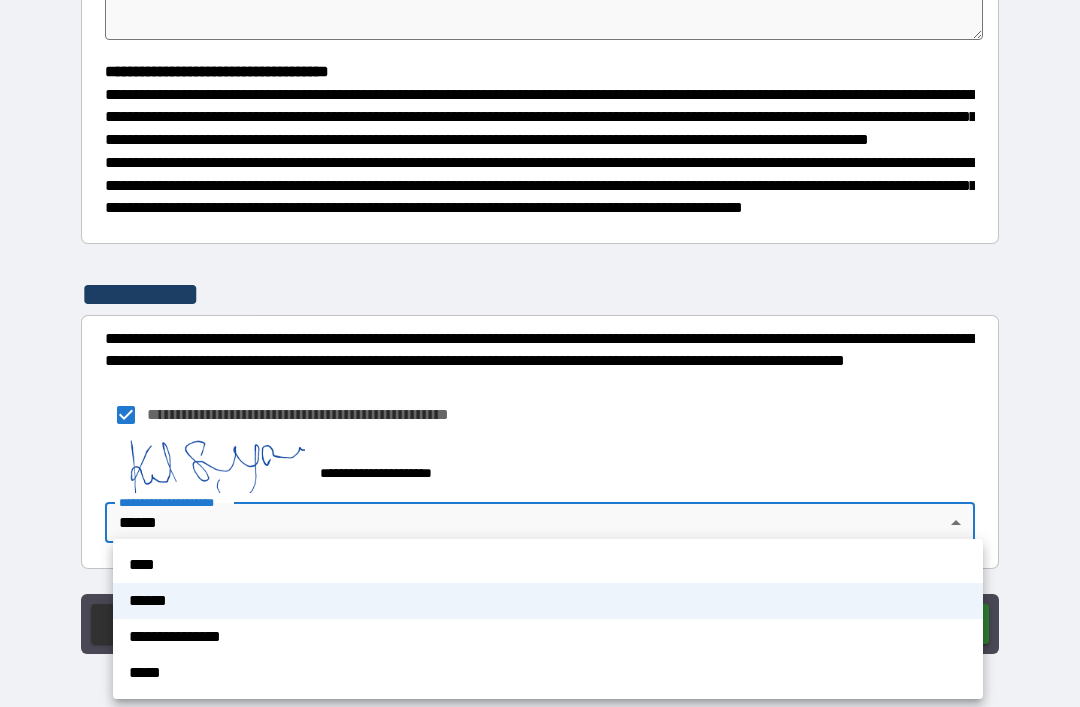 click on "**********" at bounding box center [548, 637] 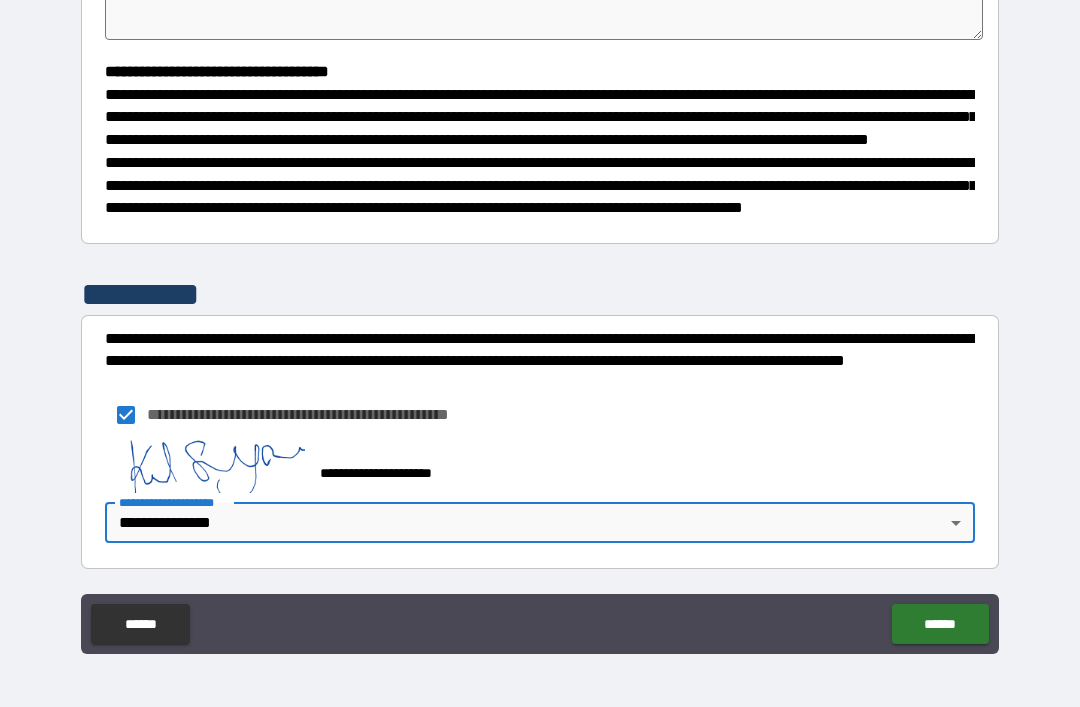 scroll, scrollTop: 0, scrollLeft: 0, axis: both 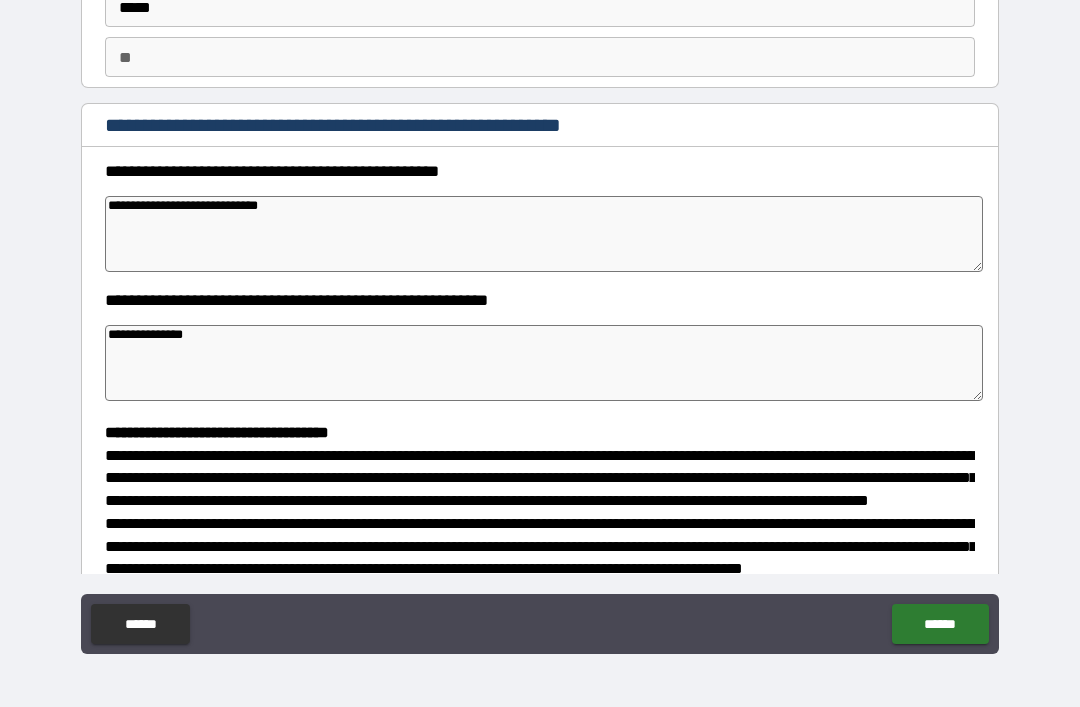 click on "******" at bounding box center [940, 624] 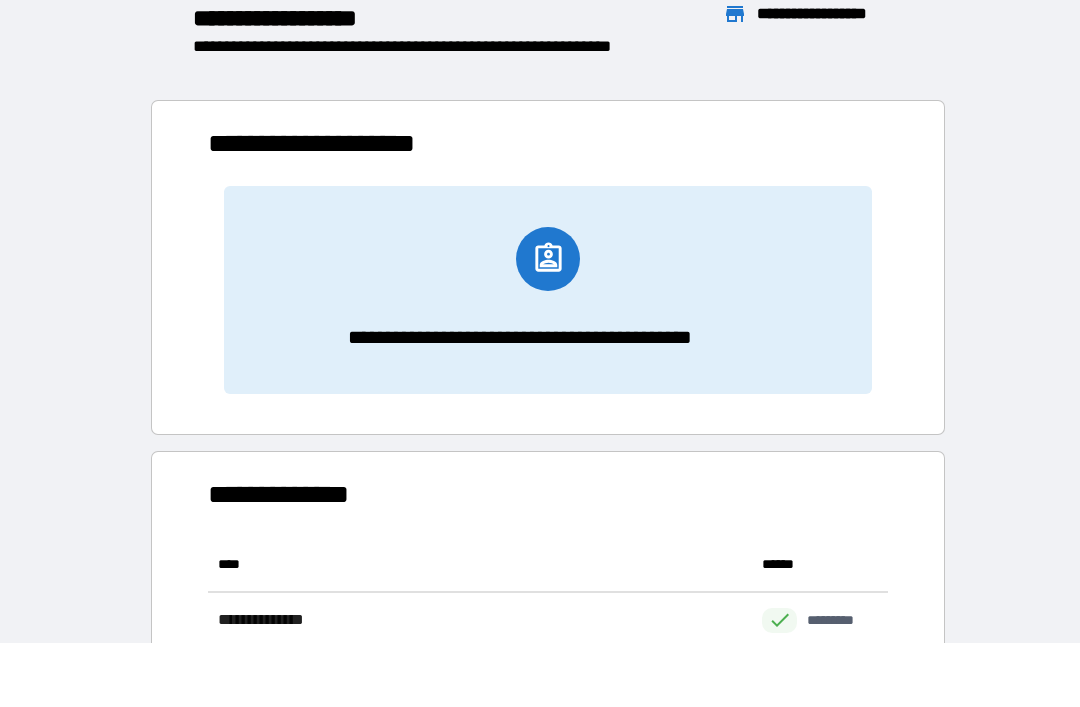 scroll, scrollTop: 1, scrollLeft: 1, axis: both 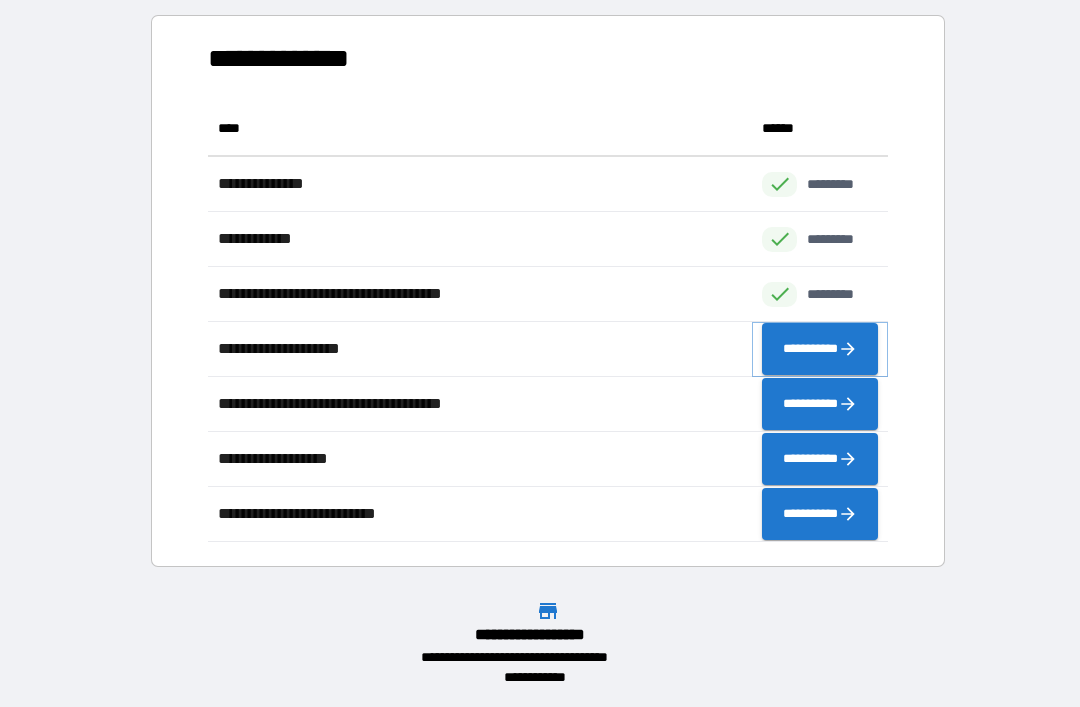 click on "**********" at bounding box center (820, 349) 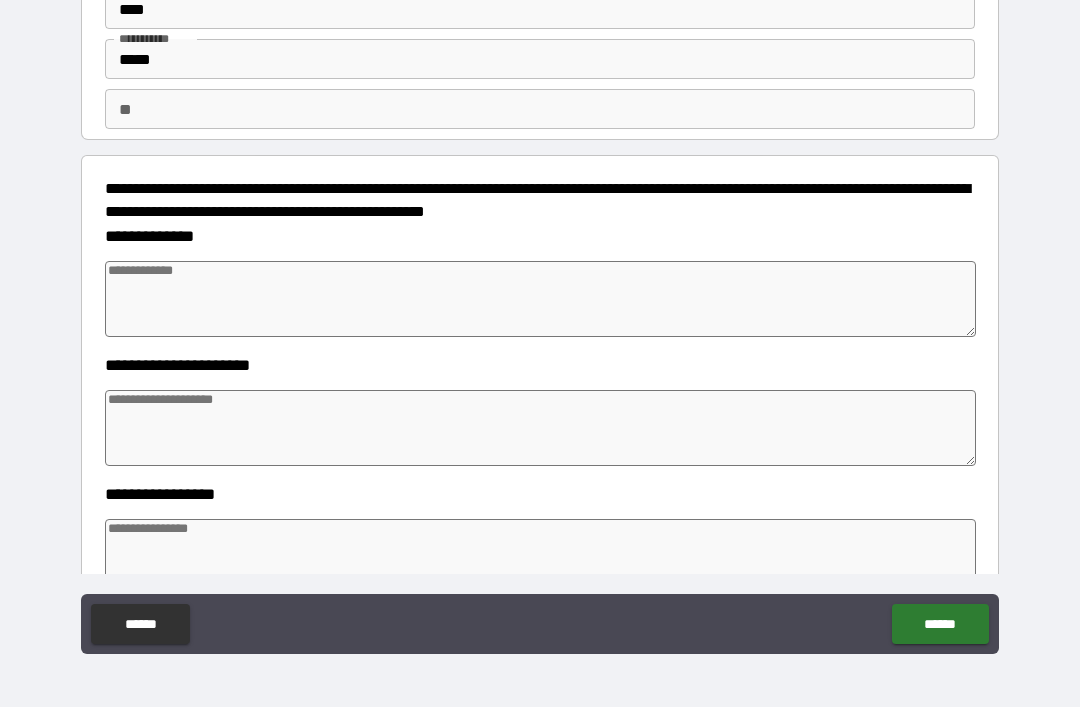 scroll, scrollTop: 91, scrollLeft: 0, axis: vertical 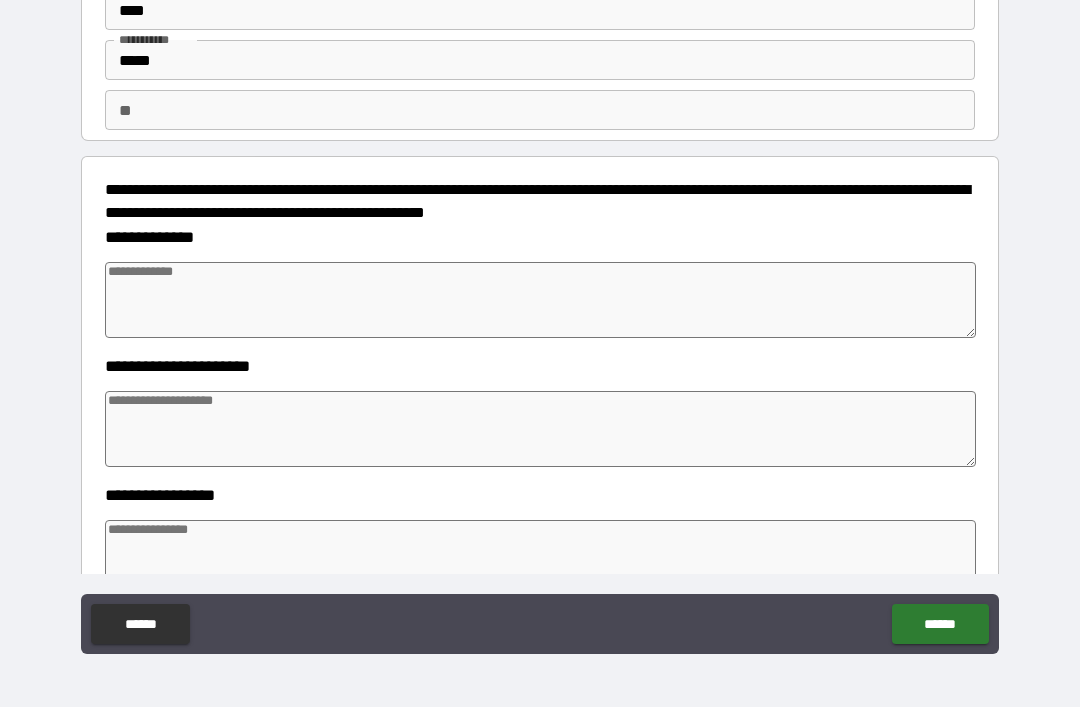 click at bounding box center [540, 300] 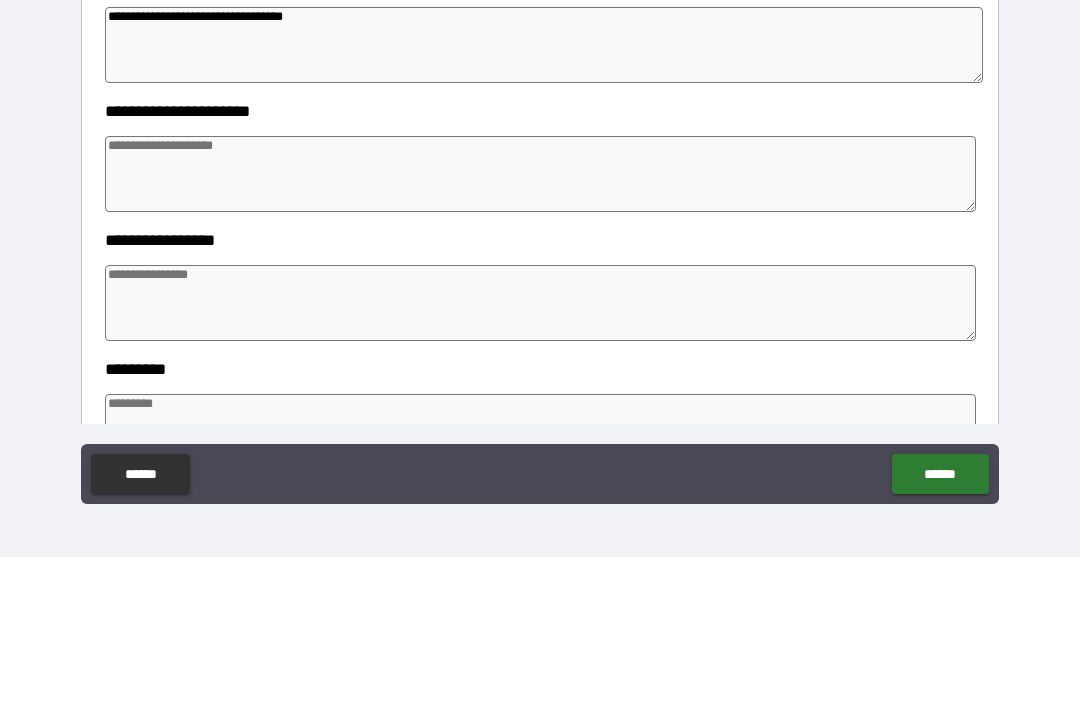 scroll, scrollTop: 197, scrollLeft: 0, axis: vertical 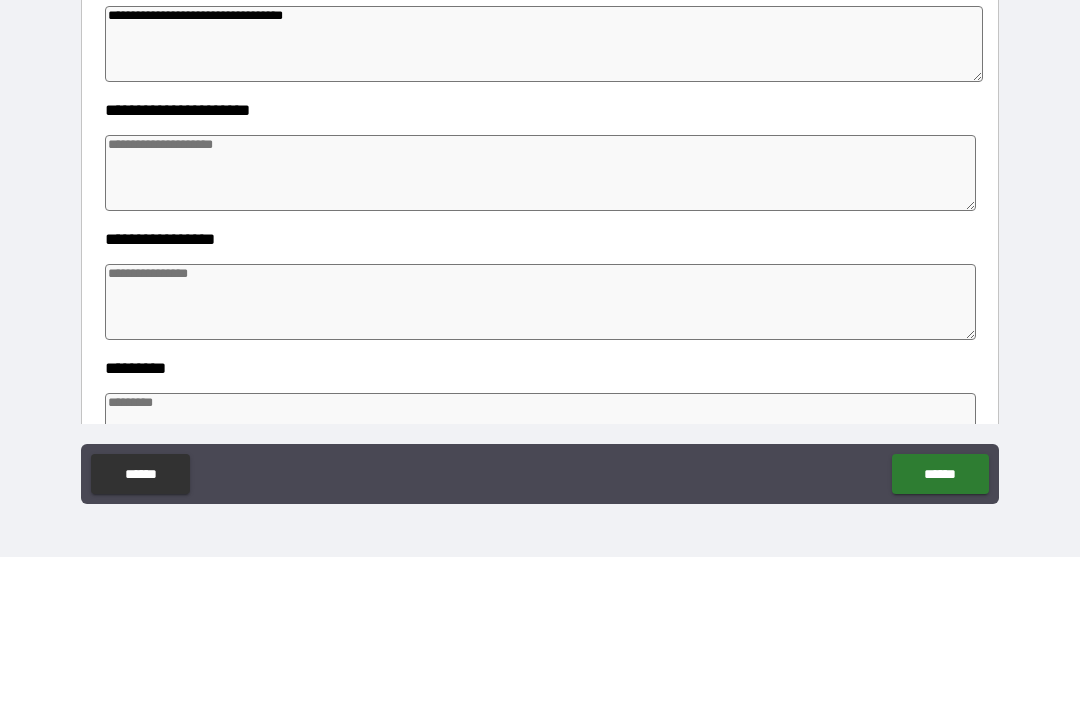 click at bounding box center (540, 323) 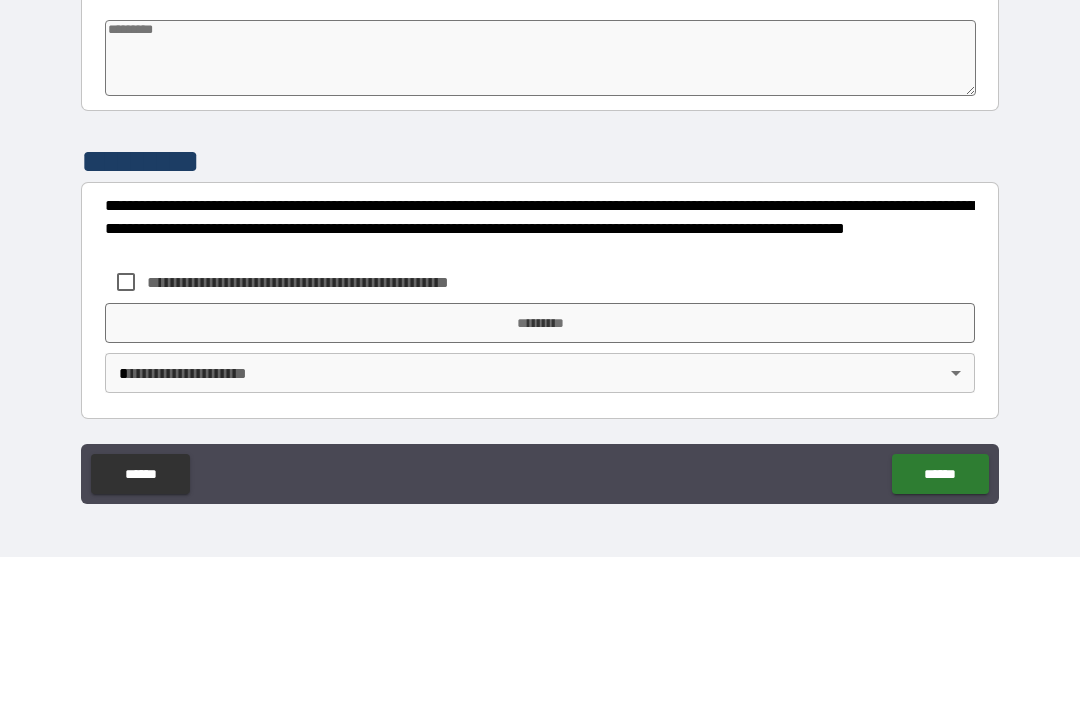 scroll, scrollTop: 570, scrollLeft: 0, axis: vertical 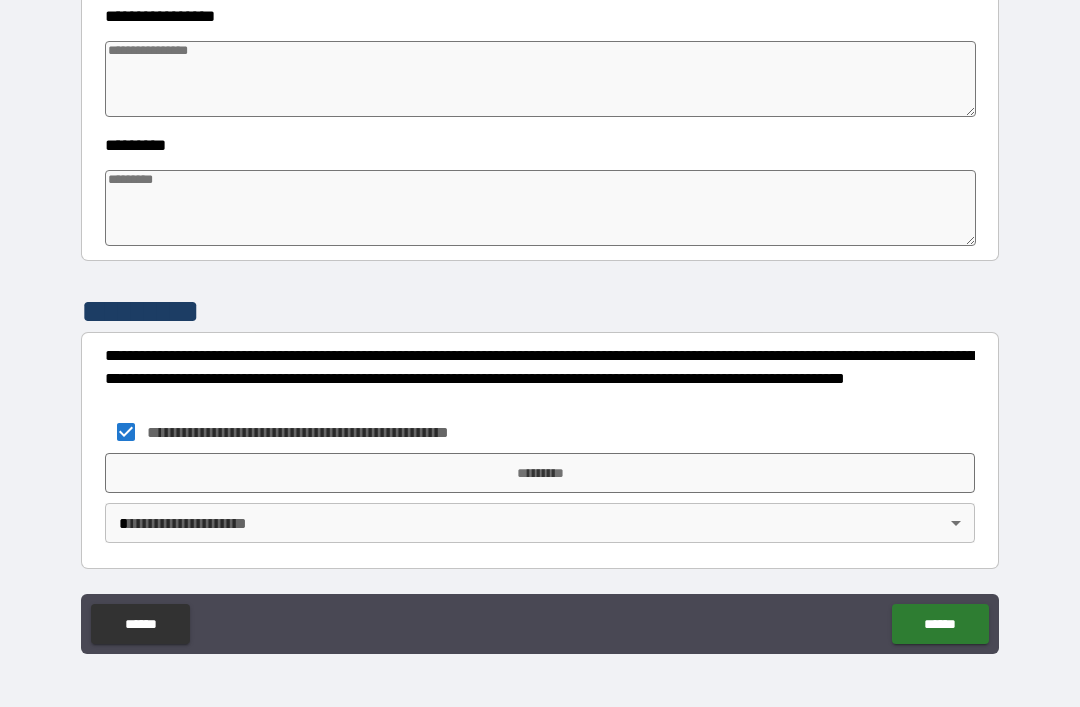 click on "*********" at bounding box center (540, 473) 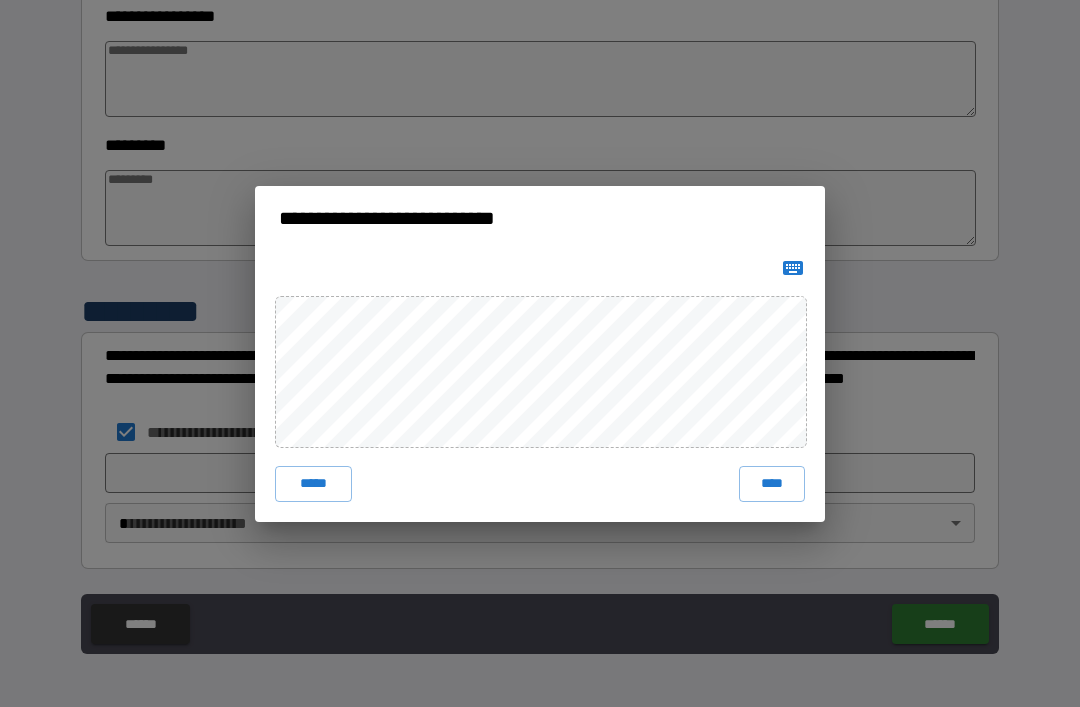 click on "****" at bounding box center (772, 484) 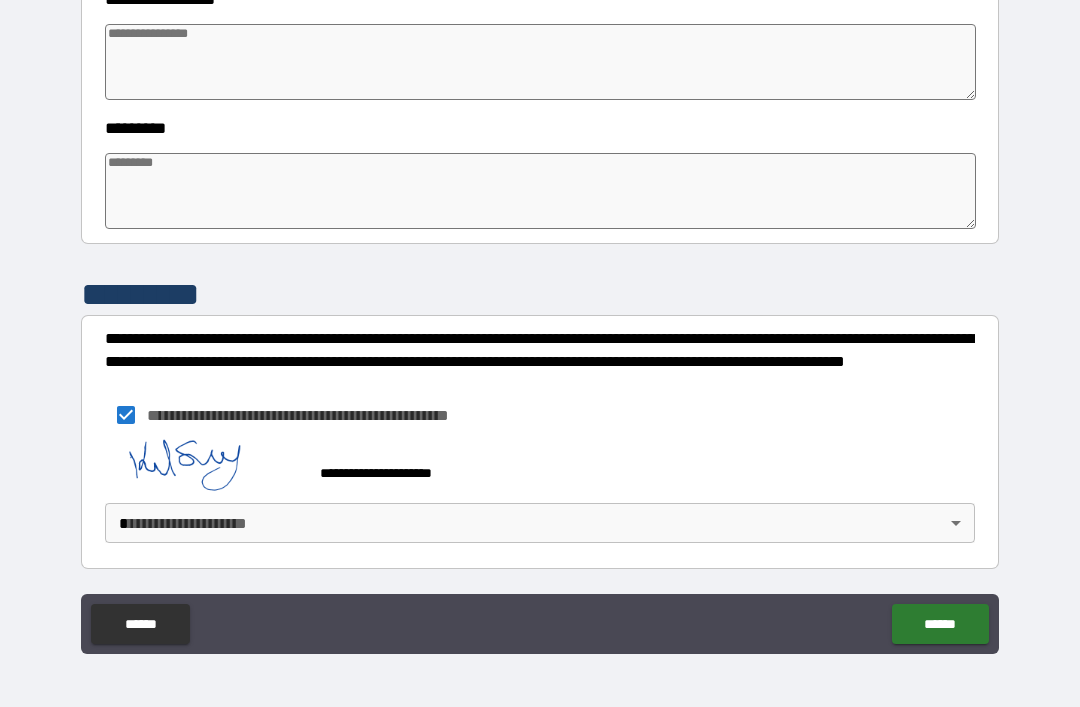 scroll, scrollTop: 587, scrollLeft: 0, axis: vertical 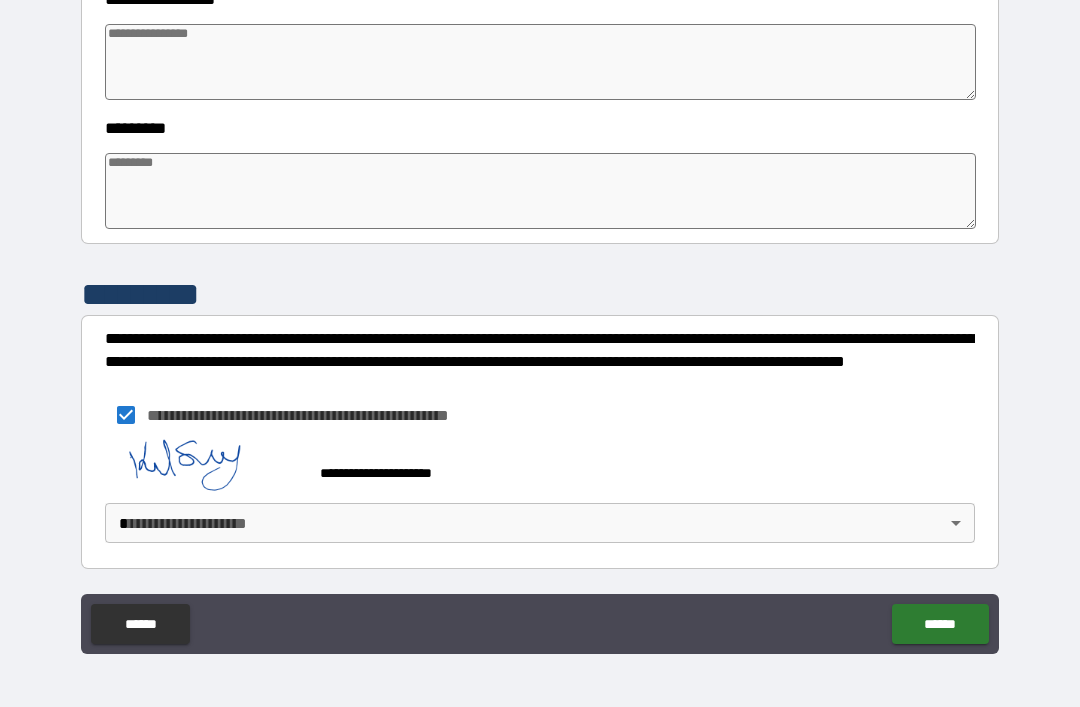 click on "**********" at bounding box center (540, 321) 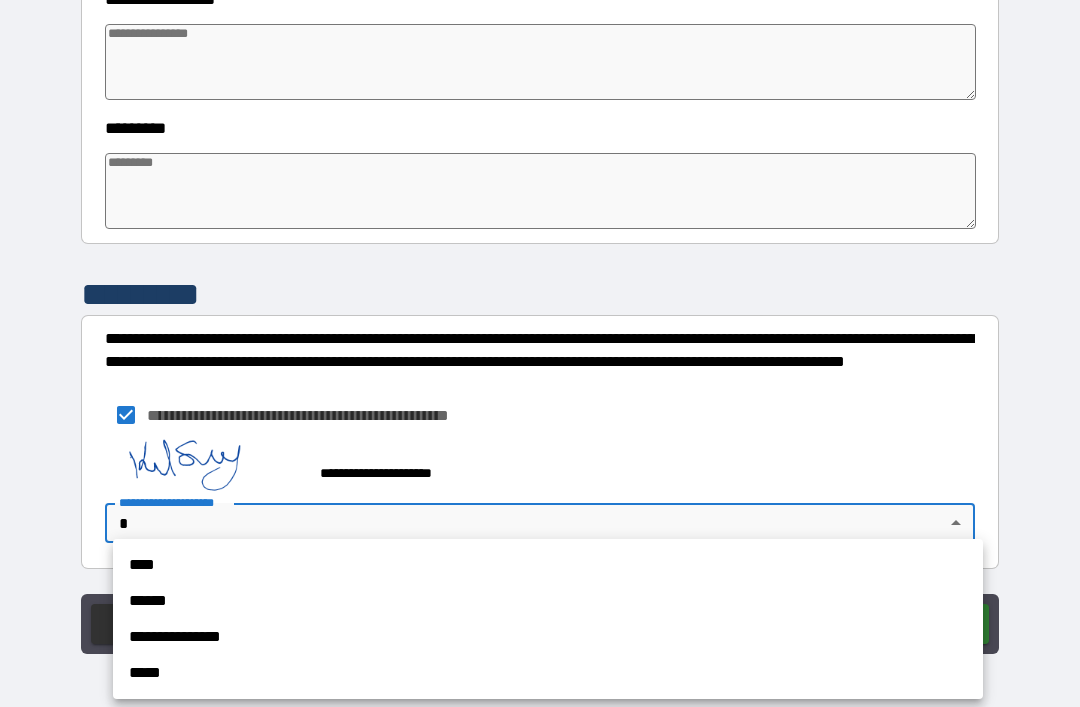 click on "******" at bounding box center [548, 601] 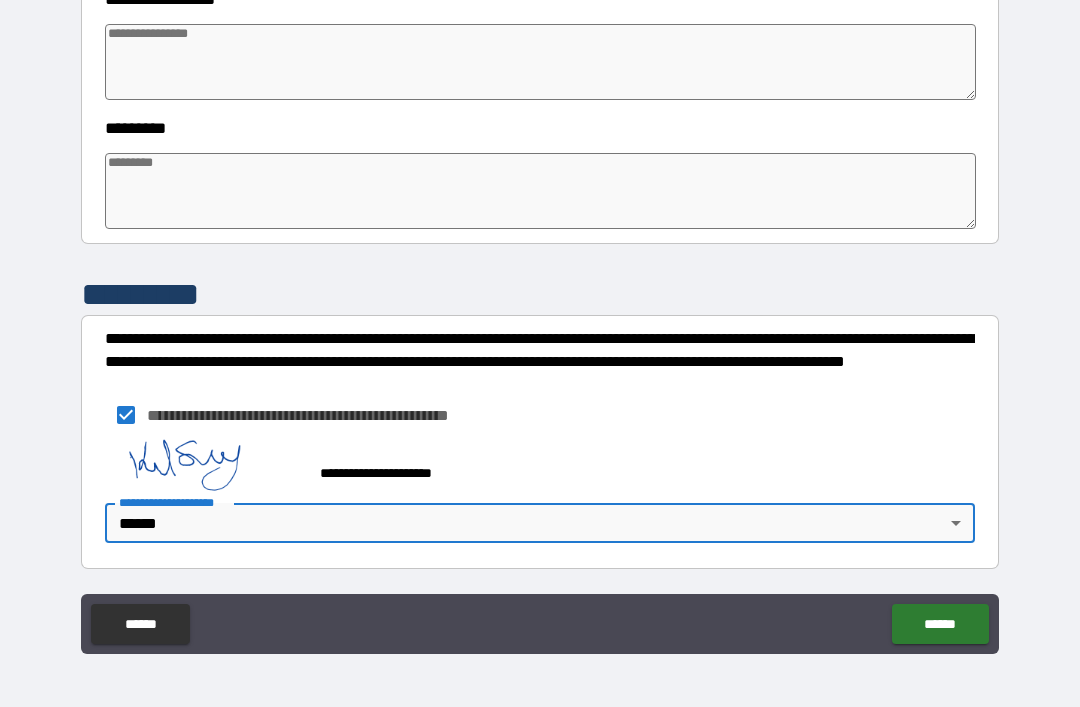 click on "**********" at bounding box center (540, 321) 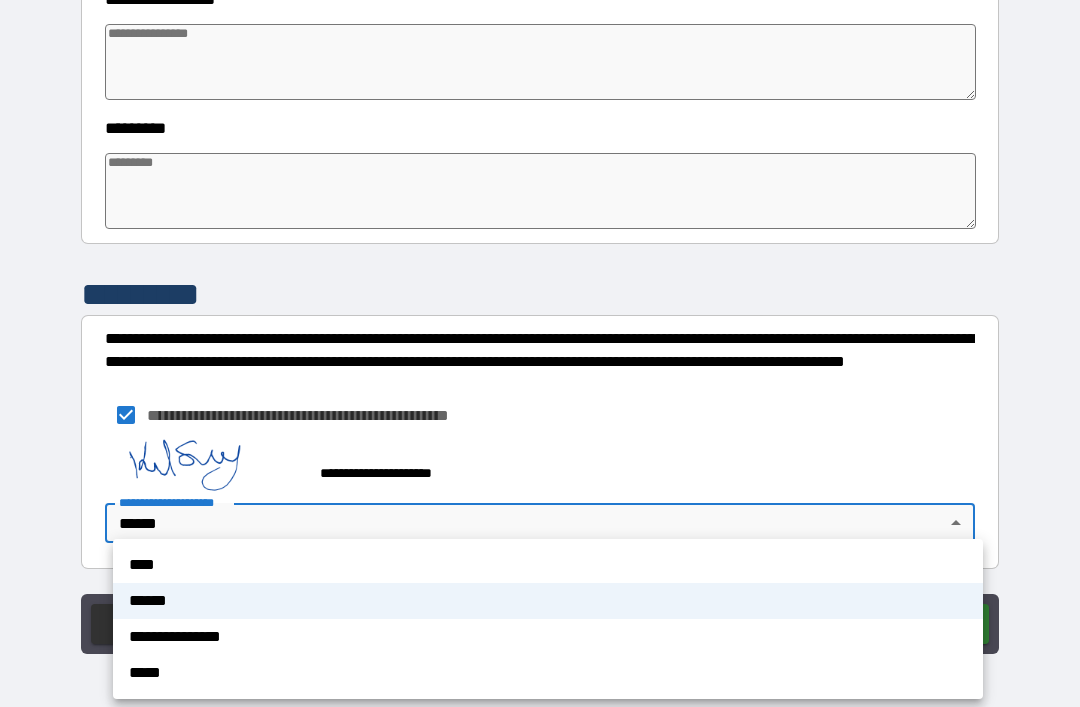 click on "**********" at bounding box center [548, 637] 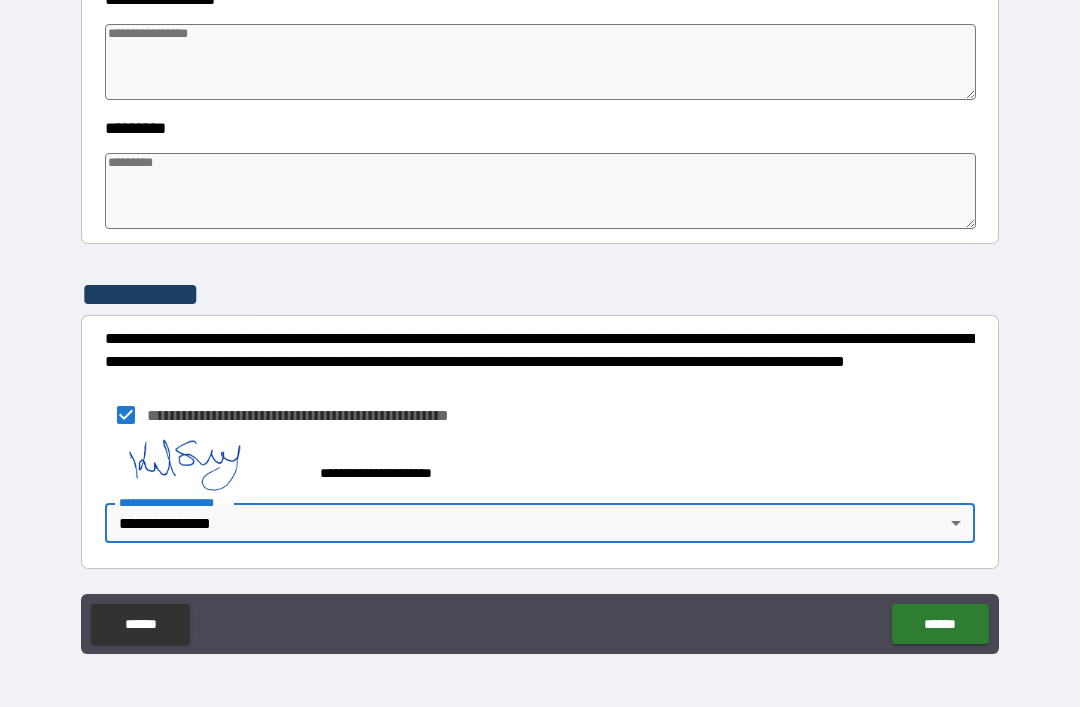 click on "******" at bounding box center [940, 624] 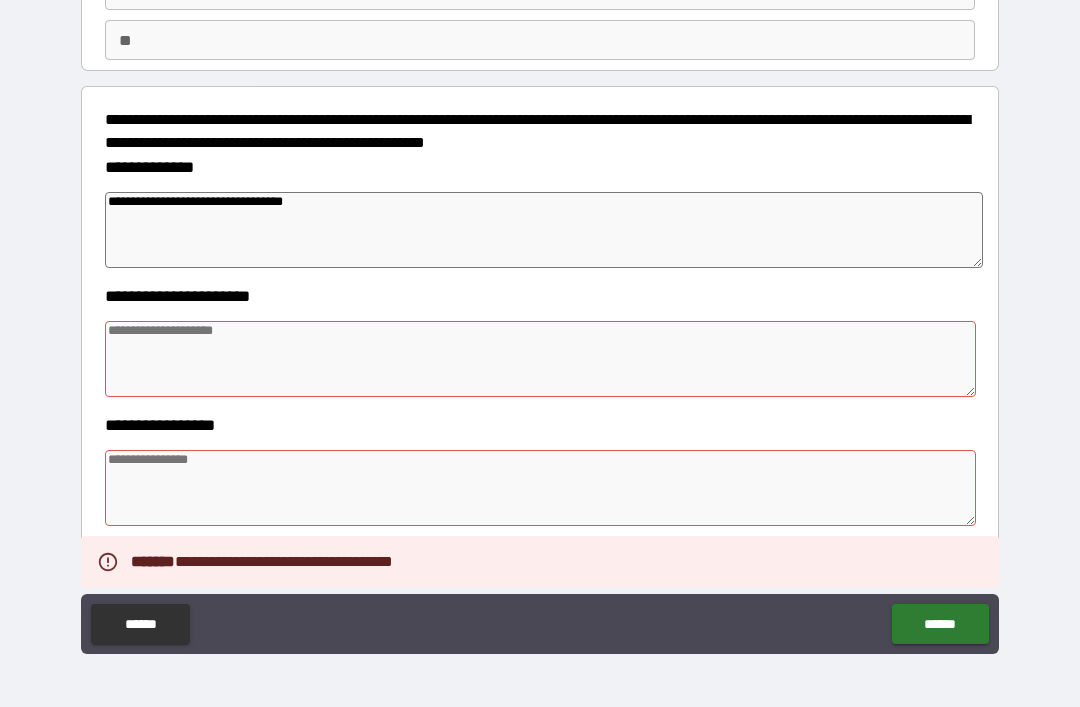 scroll, scrollTop: 160, scrollLeft: 0, axis: vertical 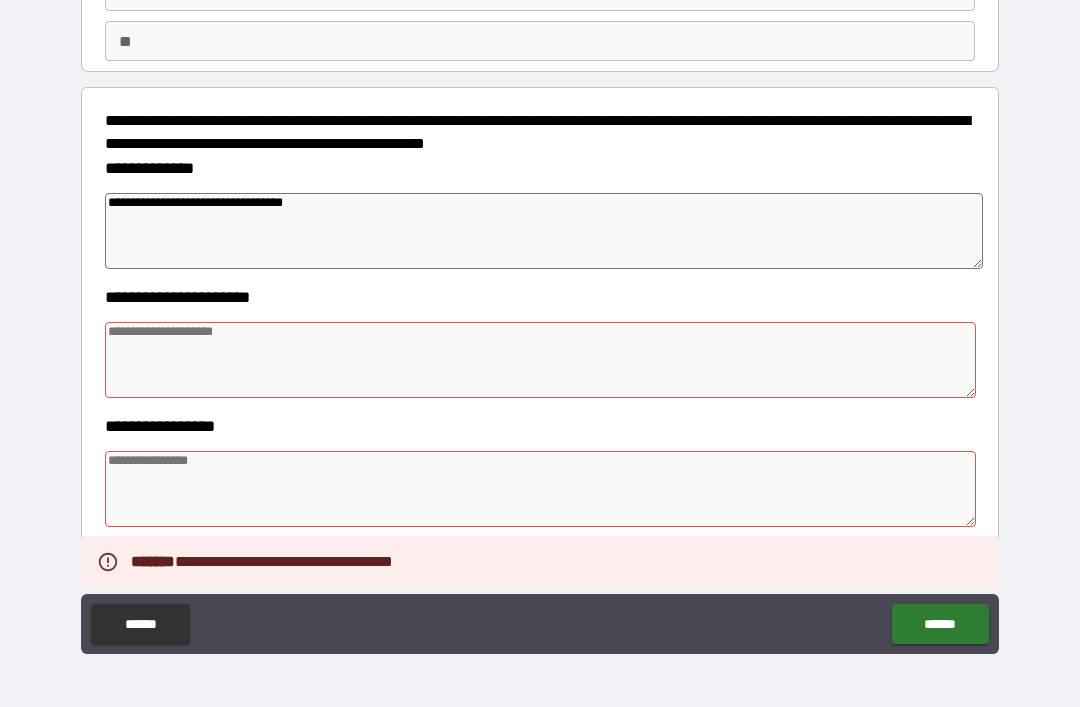 click at bounding box center [540, 360] 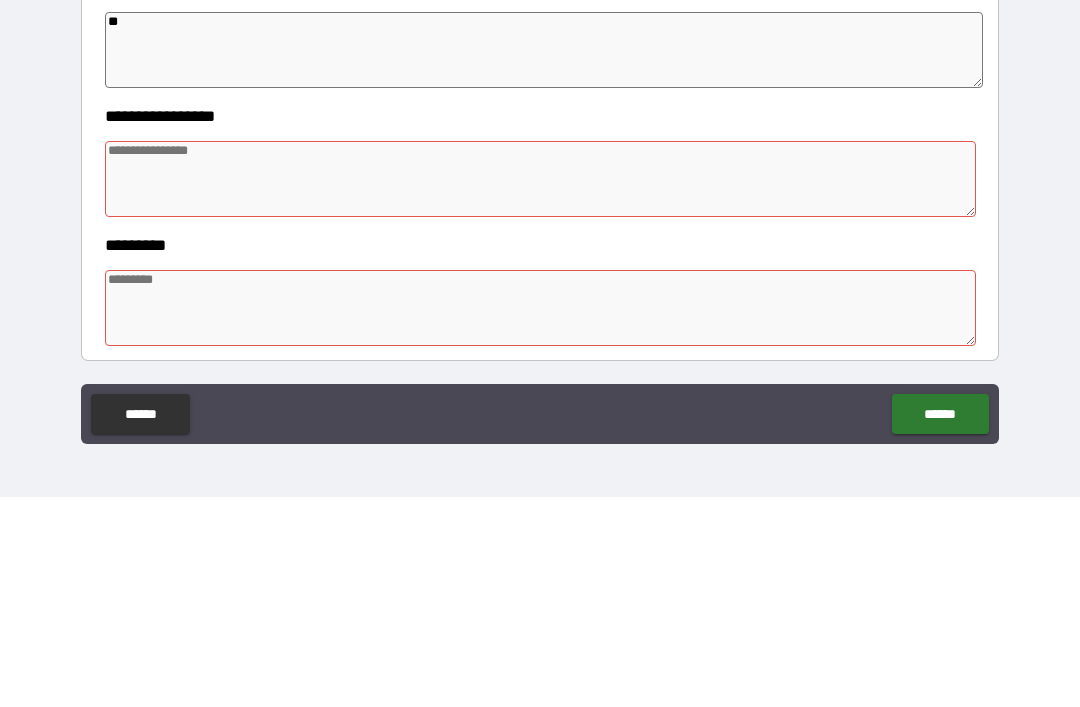 scroll, scrollTop: 261, scrollLeft: 0, axis: vertical 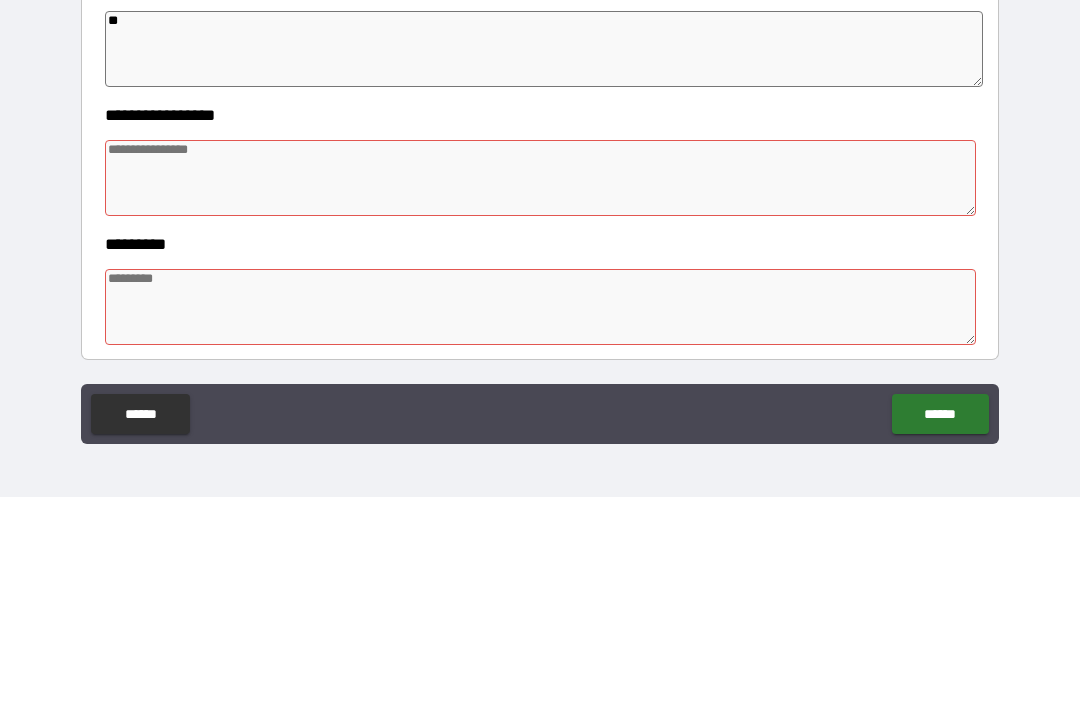 click at bounding box center (540, 388) 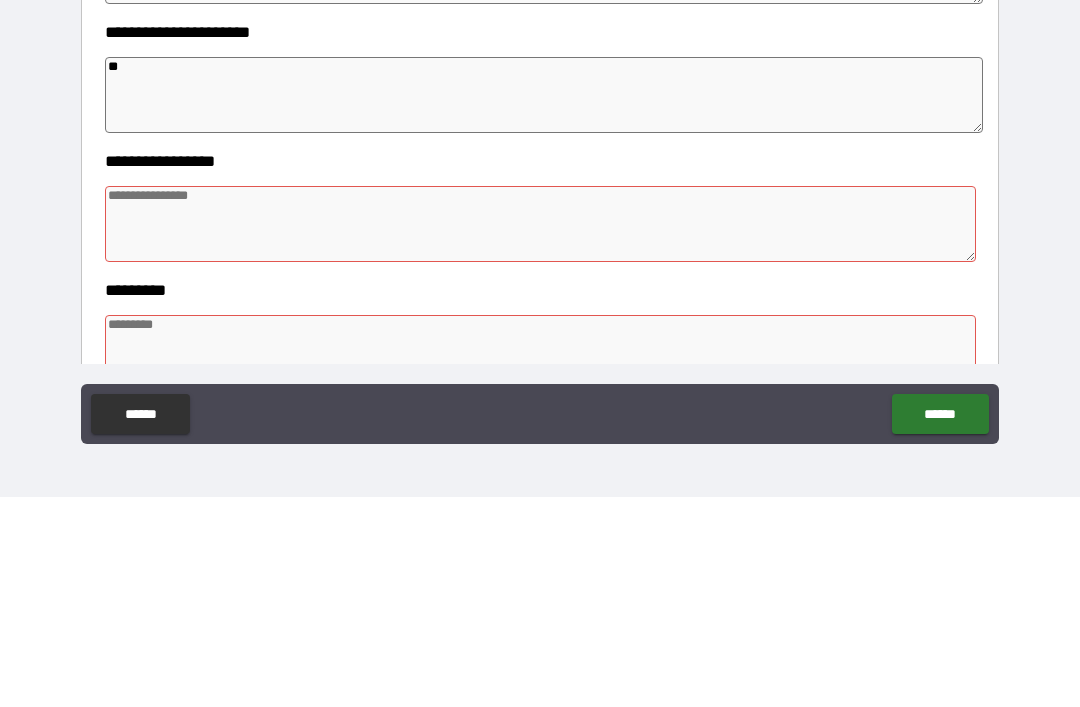 scroll, scrollTop: 238, scrollLeft: 0, axis: vertical 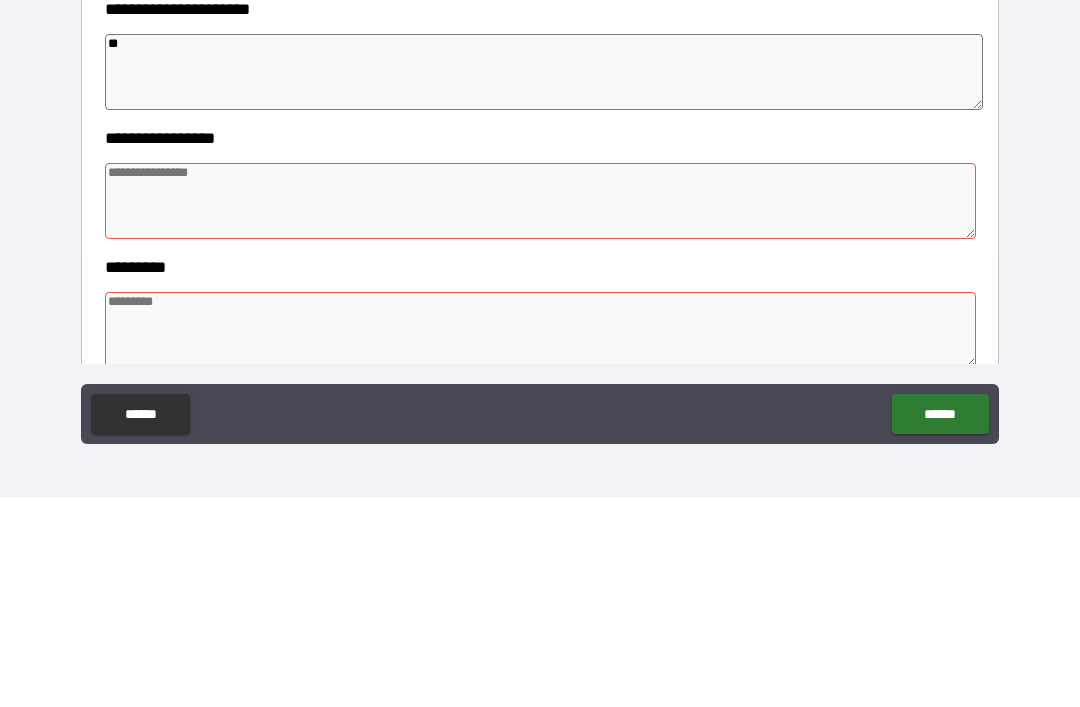 click at bounding box center (540, 411) 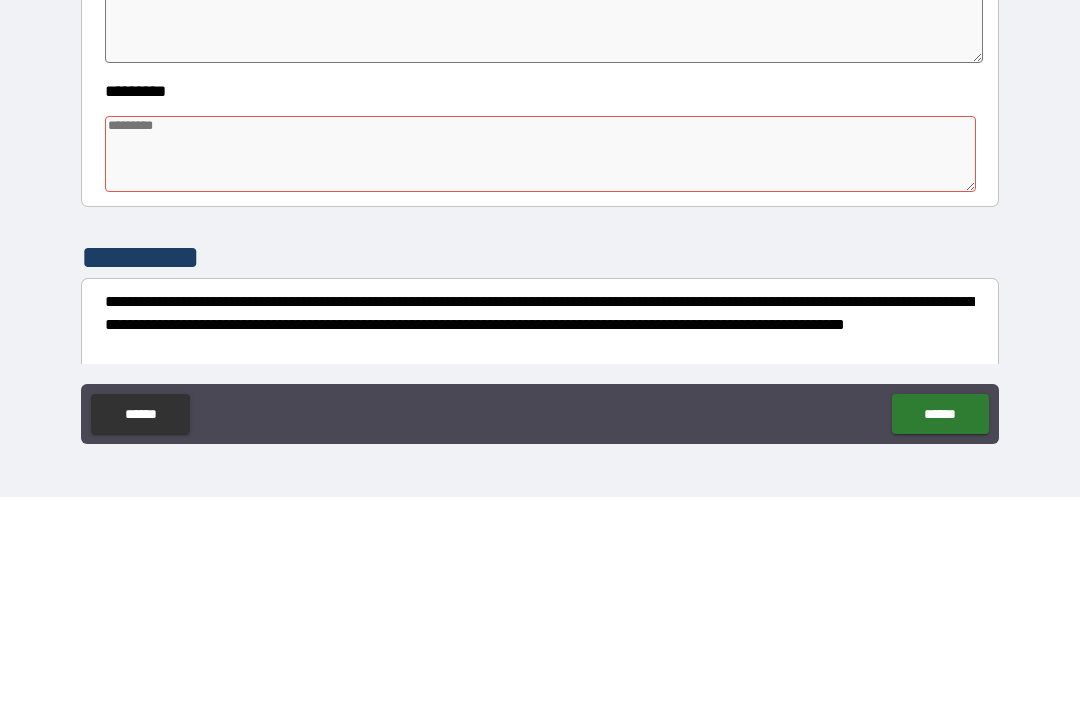 scroll, scrollTop: 412, scrollLeft: 0, axis: vertical 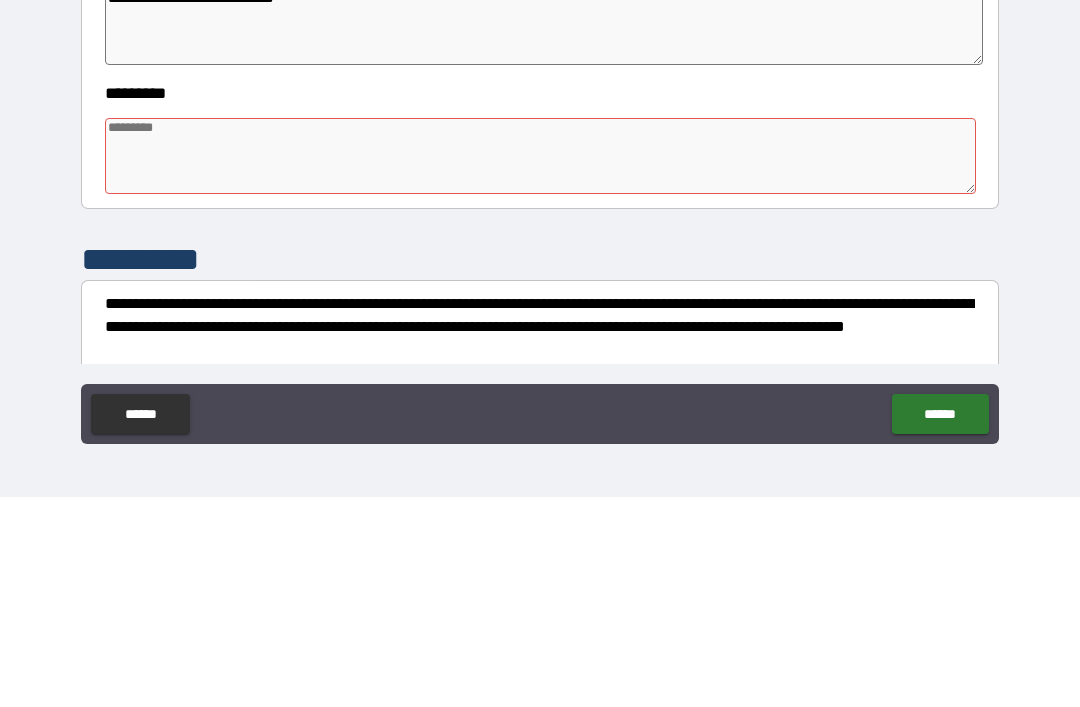 click at bounding box center [540, 366] 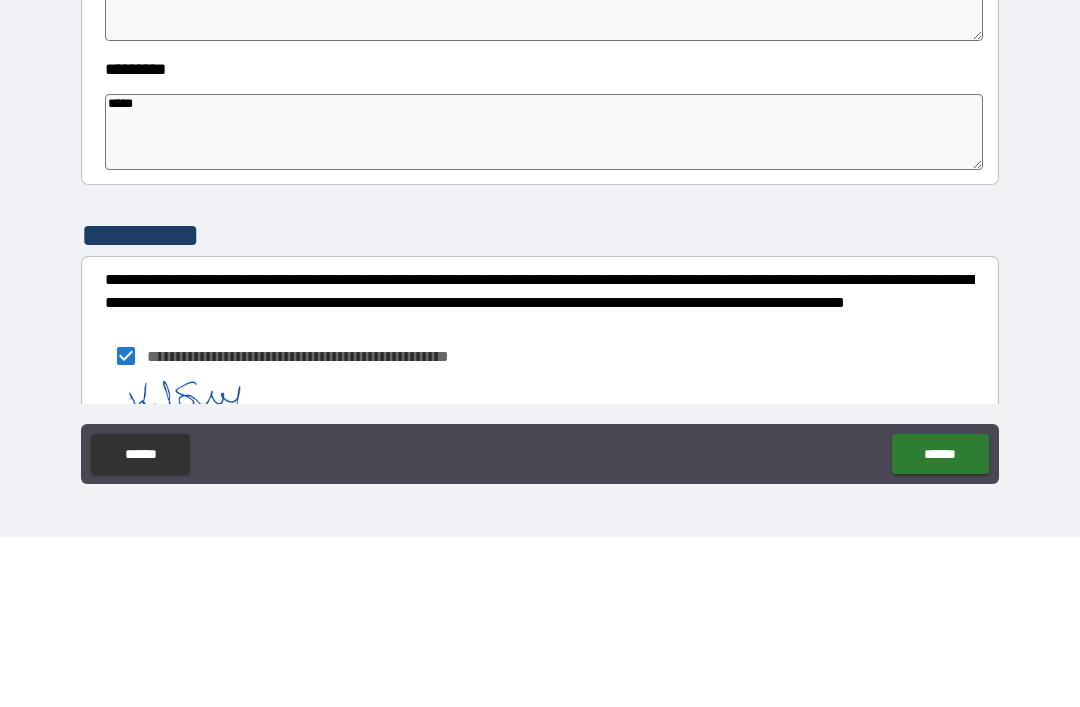 scroll, scrollTop: 486, scrollLeft: 0, axis: vertical 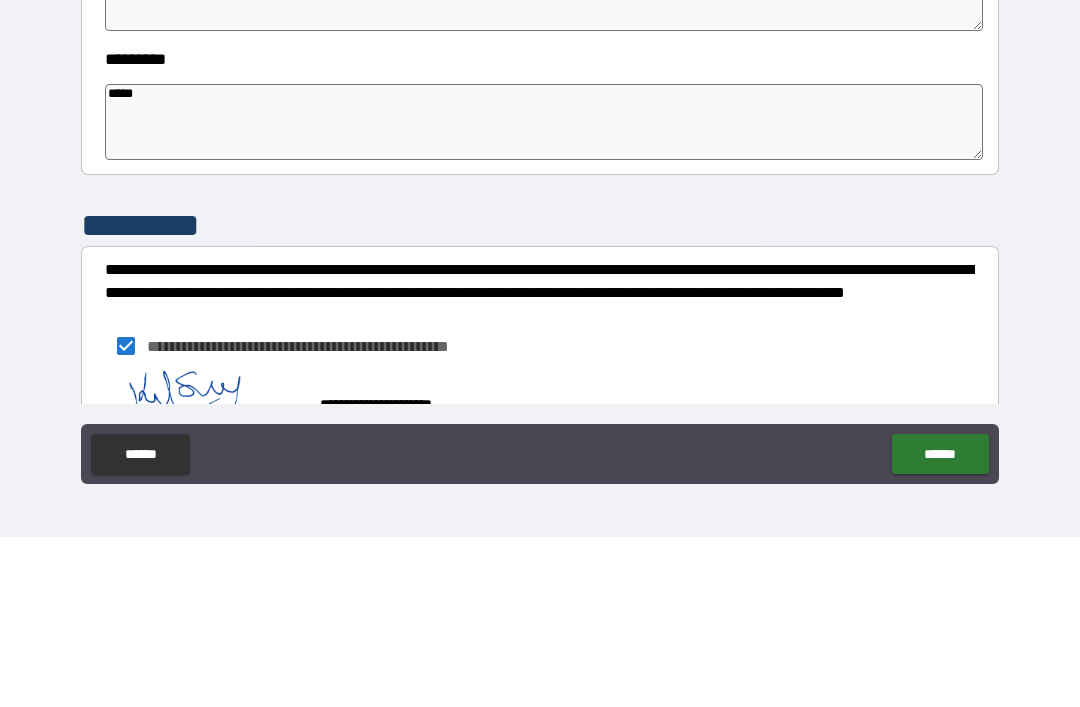 click on "**********" at bounding box center (540, 324) 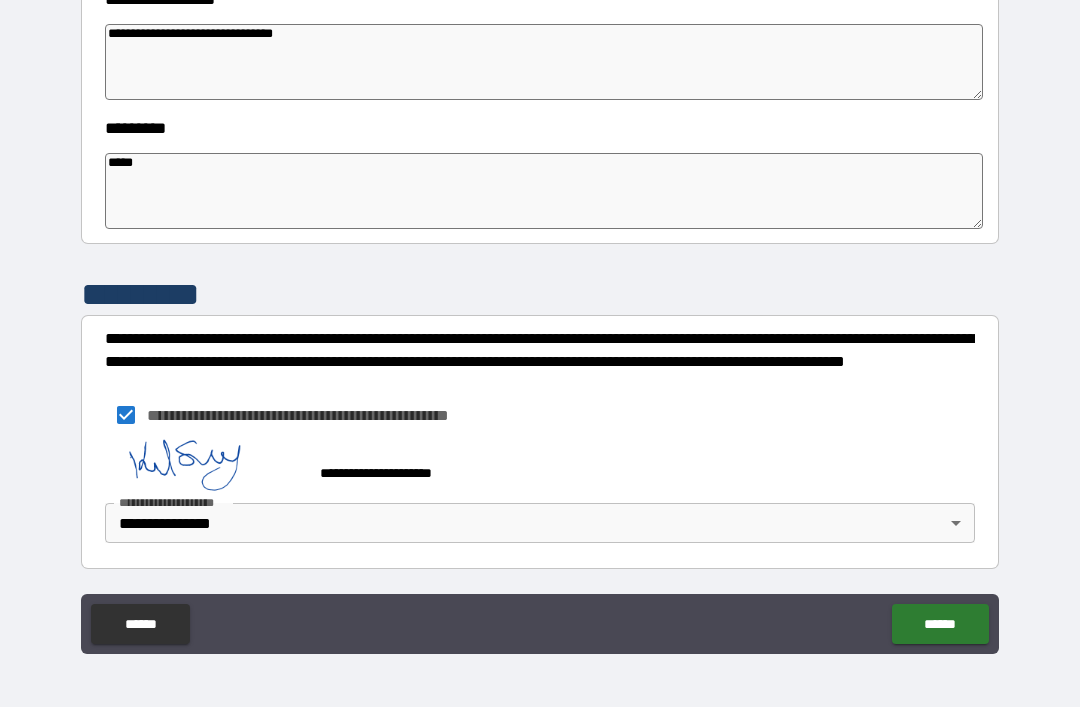 scroll, scrollTop: 589, scrollLeft: 0, axis: vertical 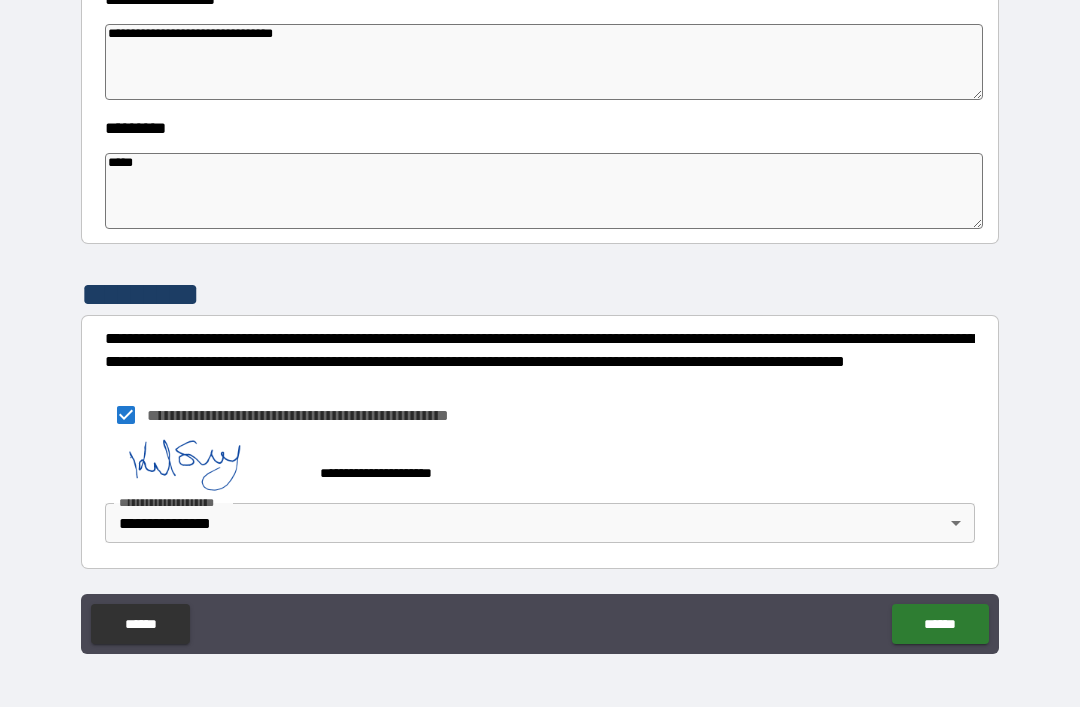 click on "******" at bounding box center (940, 624) 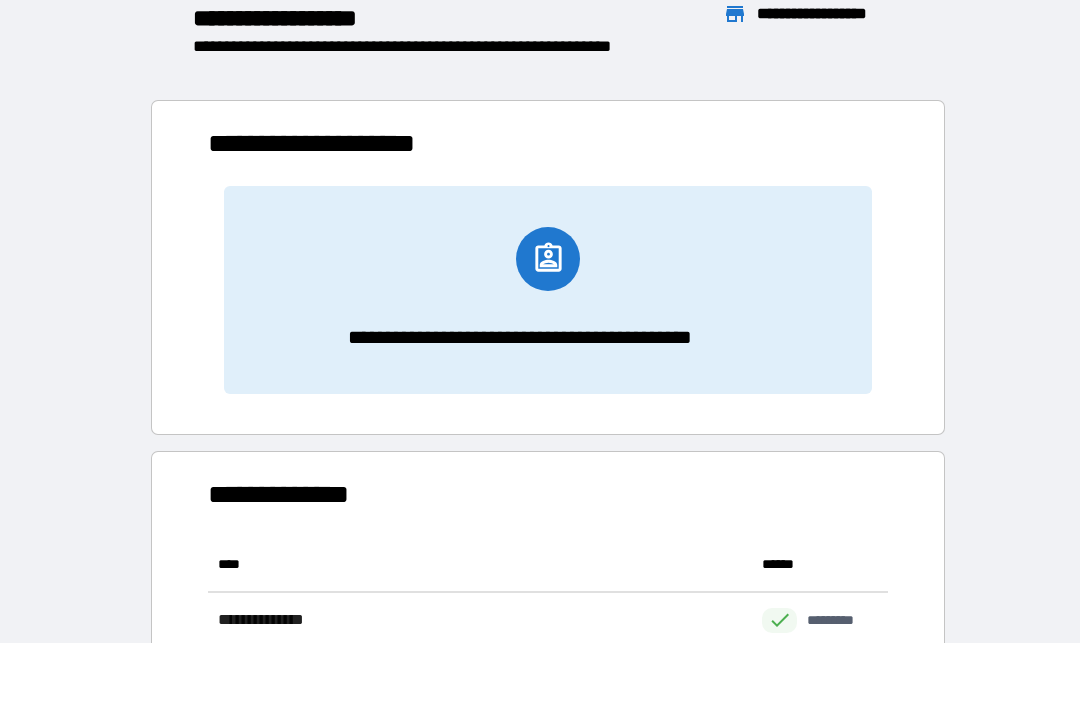 scroll, scrollTop: 1, scrollLeft: 1, axis: both 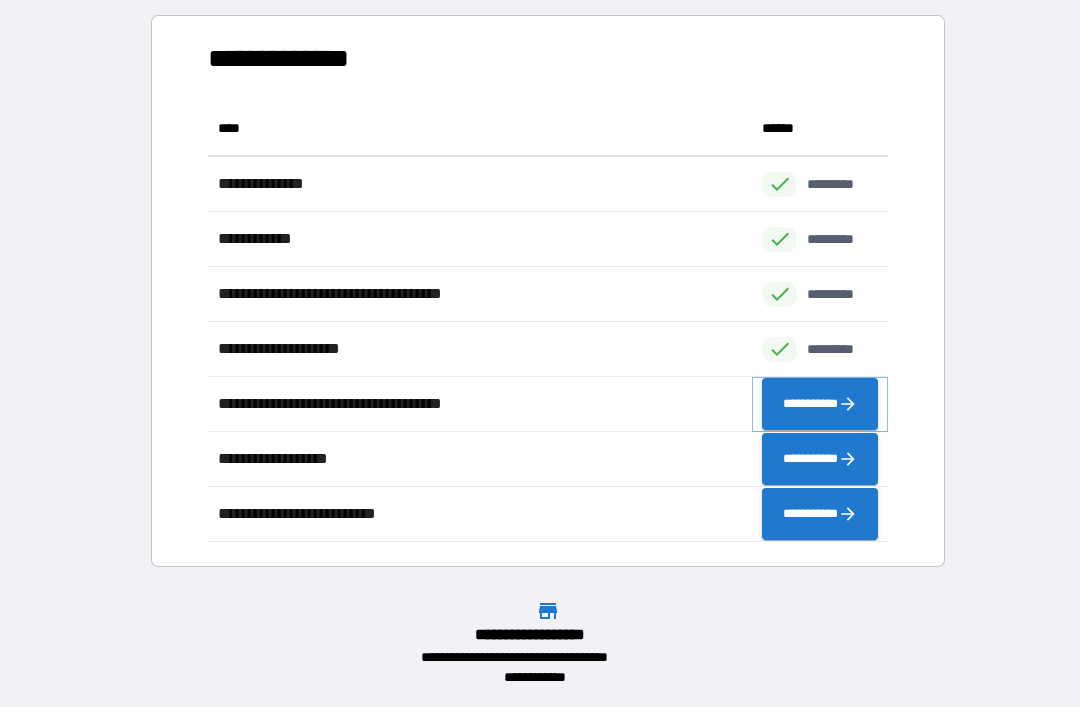 click on "**********" at bounding box center (820, 404) 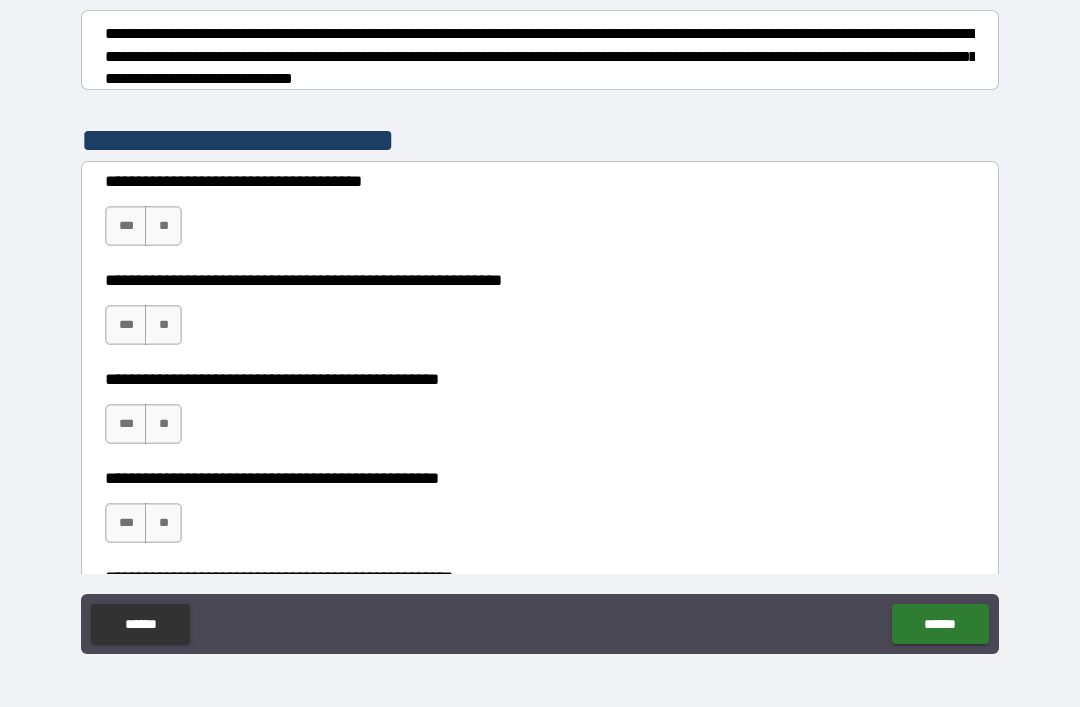 scroll, scrollTop: 294, scrollLeft: 0, axis: vertical 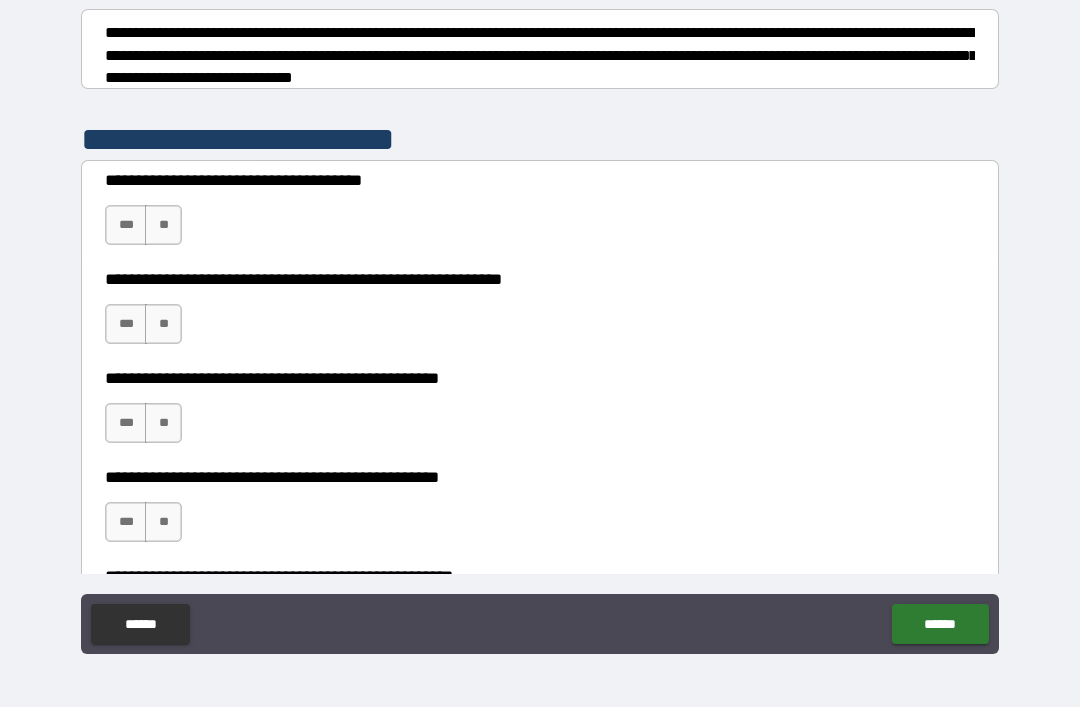 click on "***" at bounding box center [126, 225] 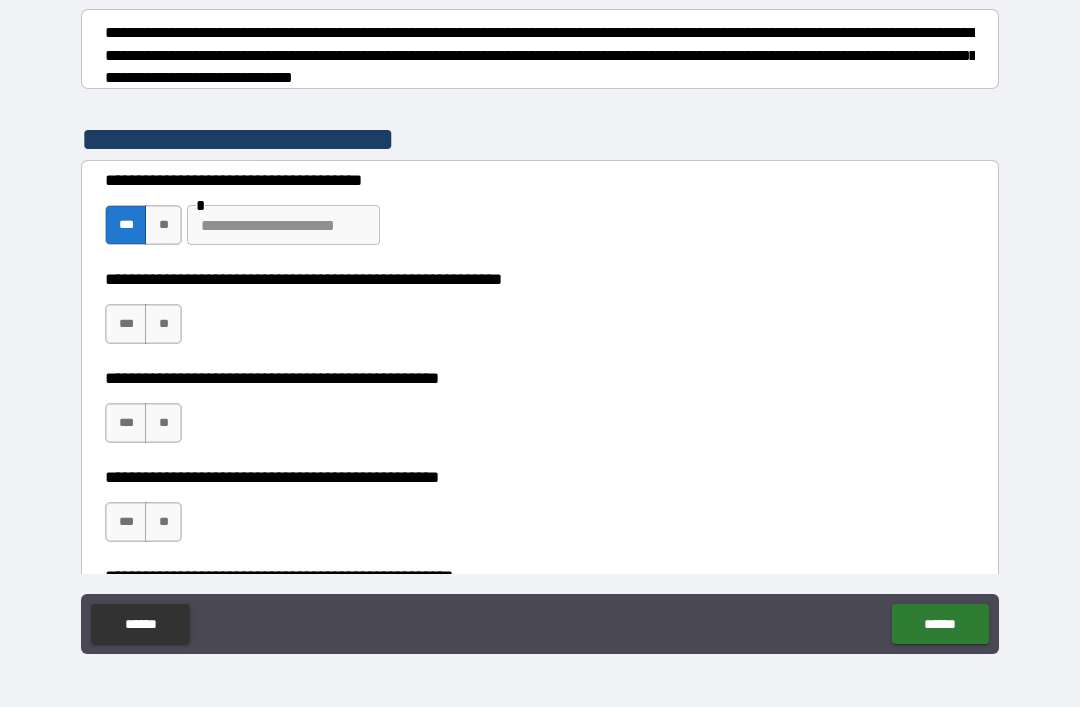 click on "**" at bounding box center (163, 324) 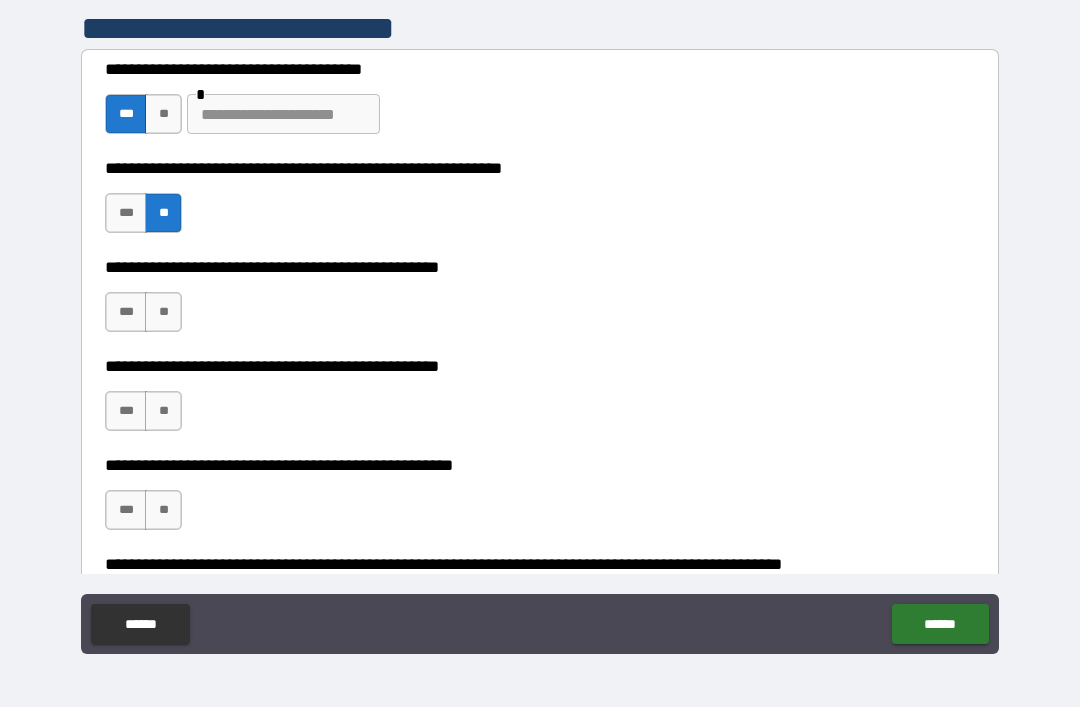 scroll, scrollTop: 404, scrollLeft: 0, axis: vertical 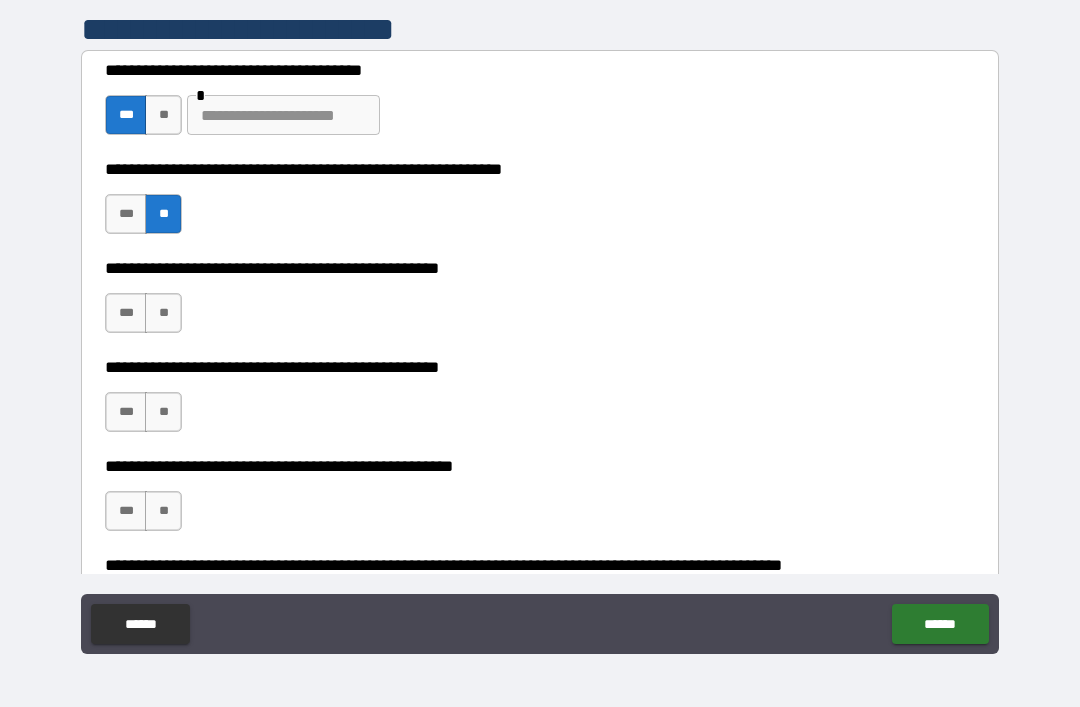 click on "***" at bounding box center [126, 214] 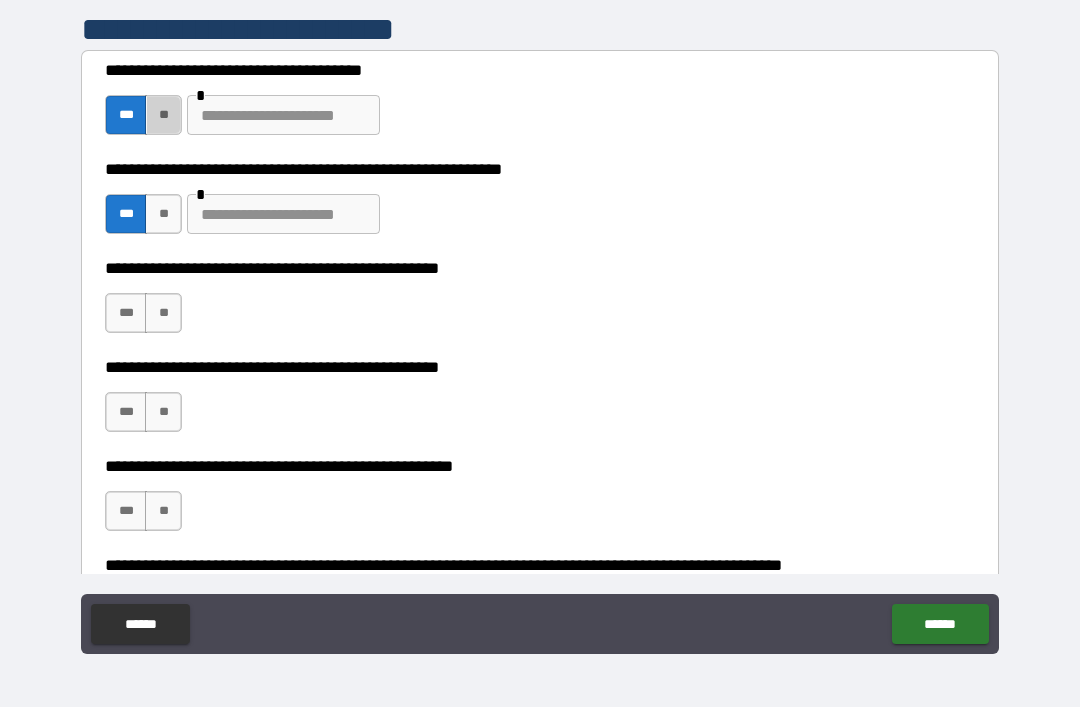 click on "**" at bounding box center (163, 115) 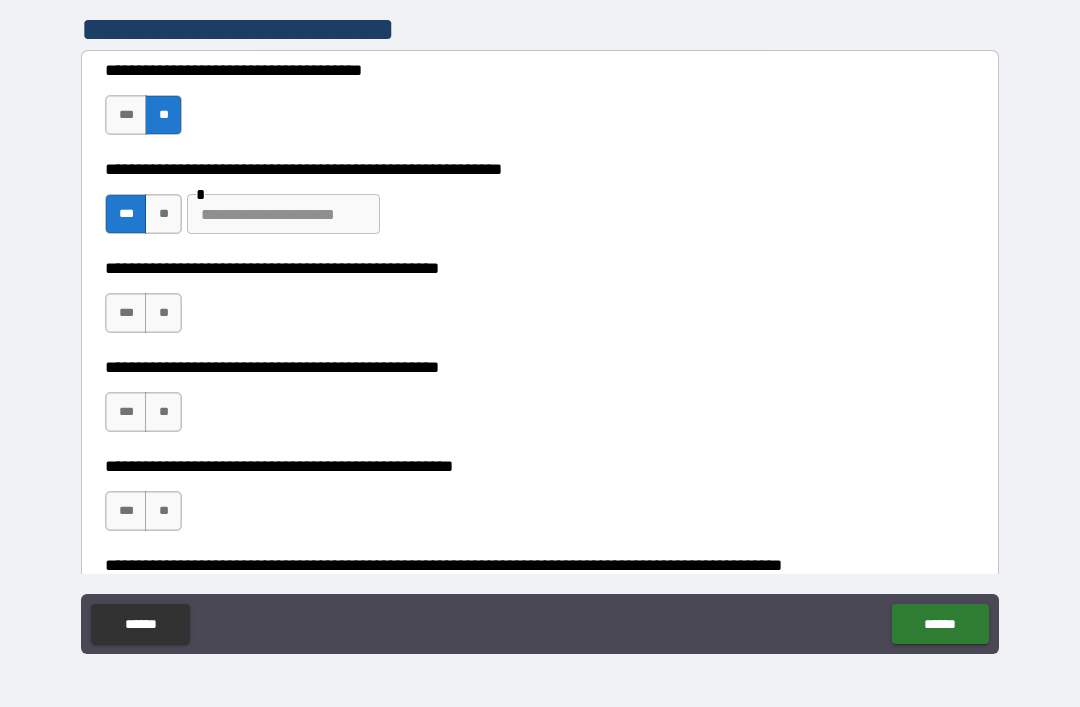 click at bounding box center (283, 214) 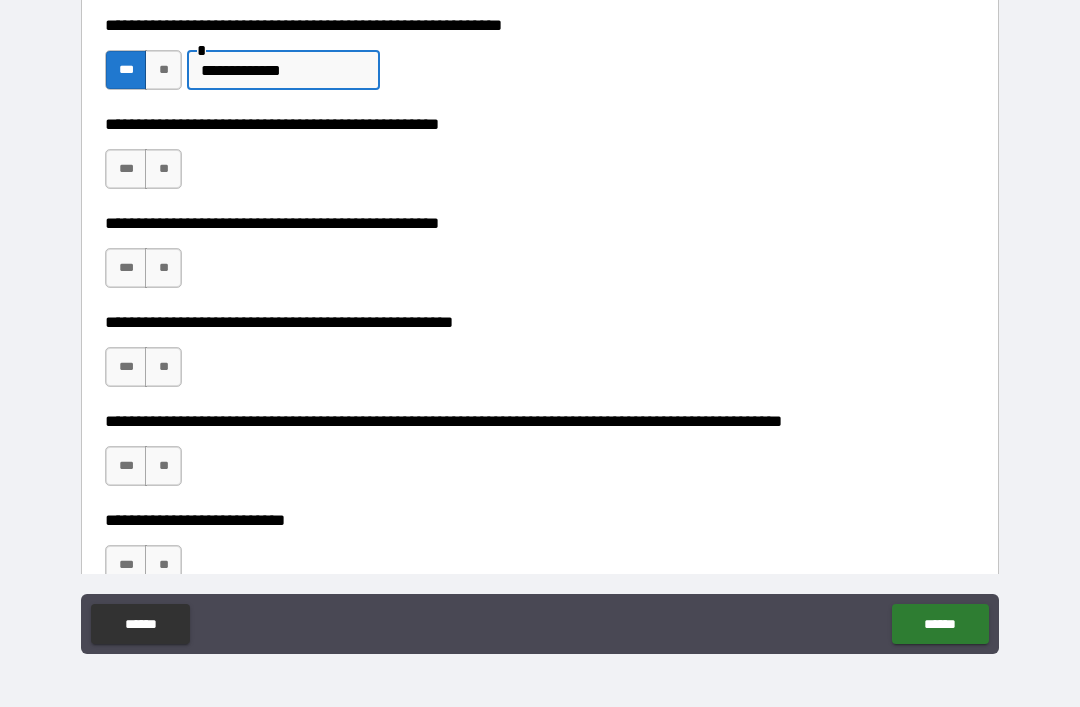 scroll, scrollTop: 549, scrollLeft: 0, axis: vertical 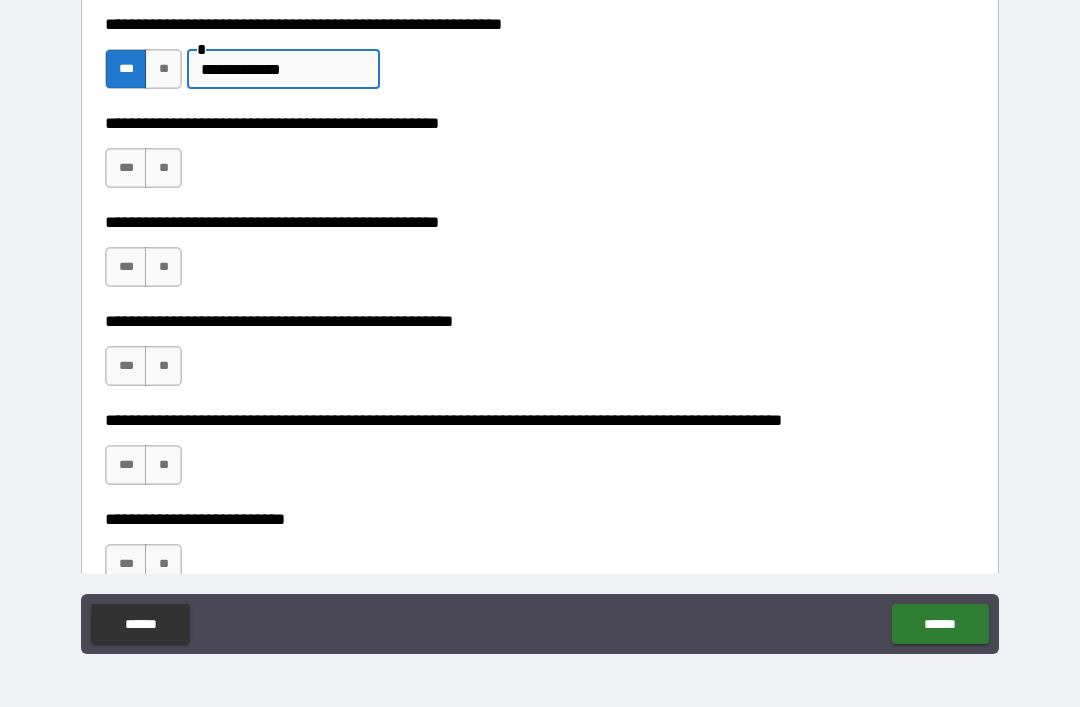 click on "**" at bounding box center [163, 168] 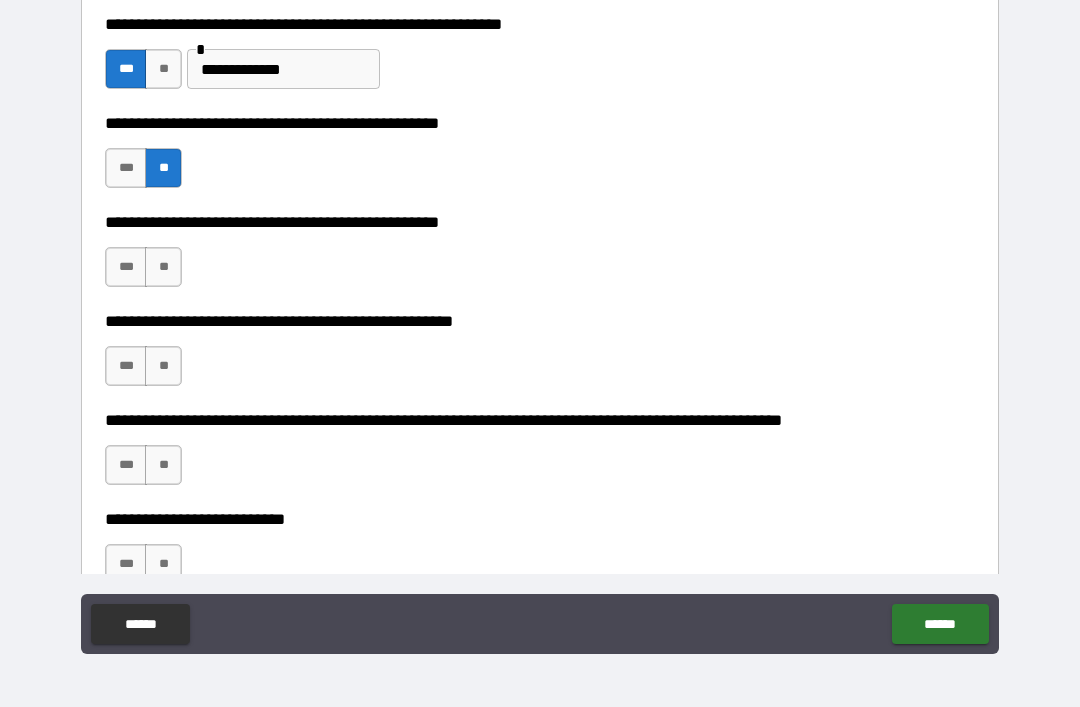 click on "**" at bounding box center (163, 267) 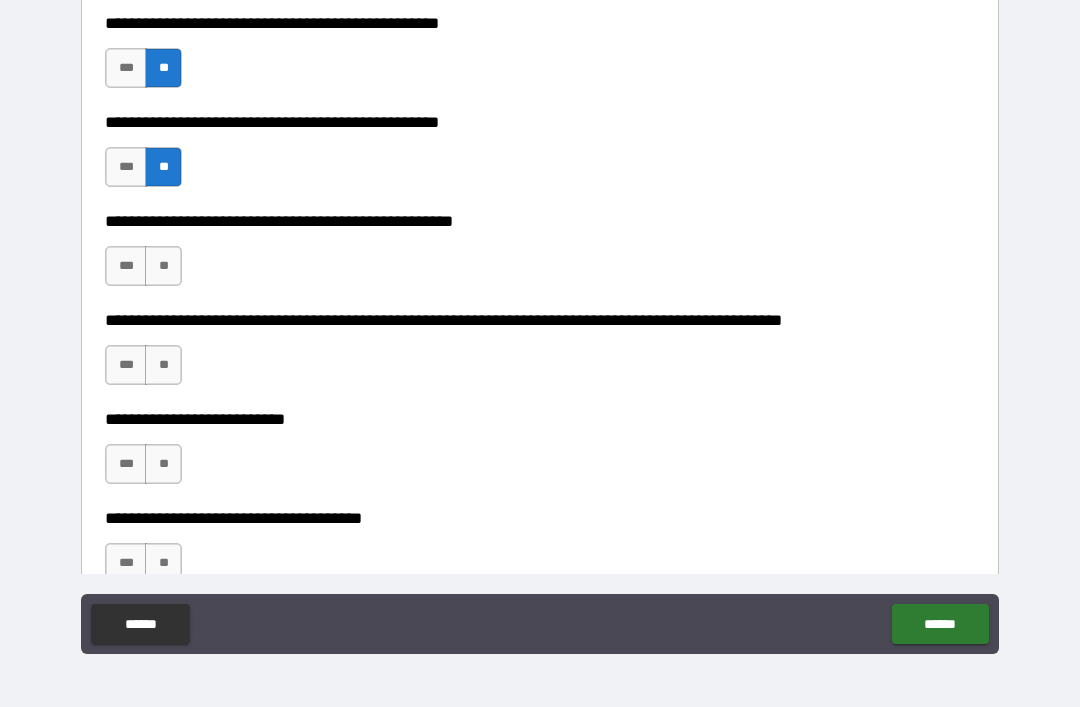 scroll, scrollTop: 652, scrollLeft: 0, axis: vertical 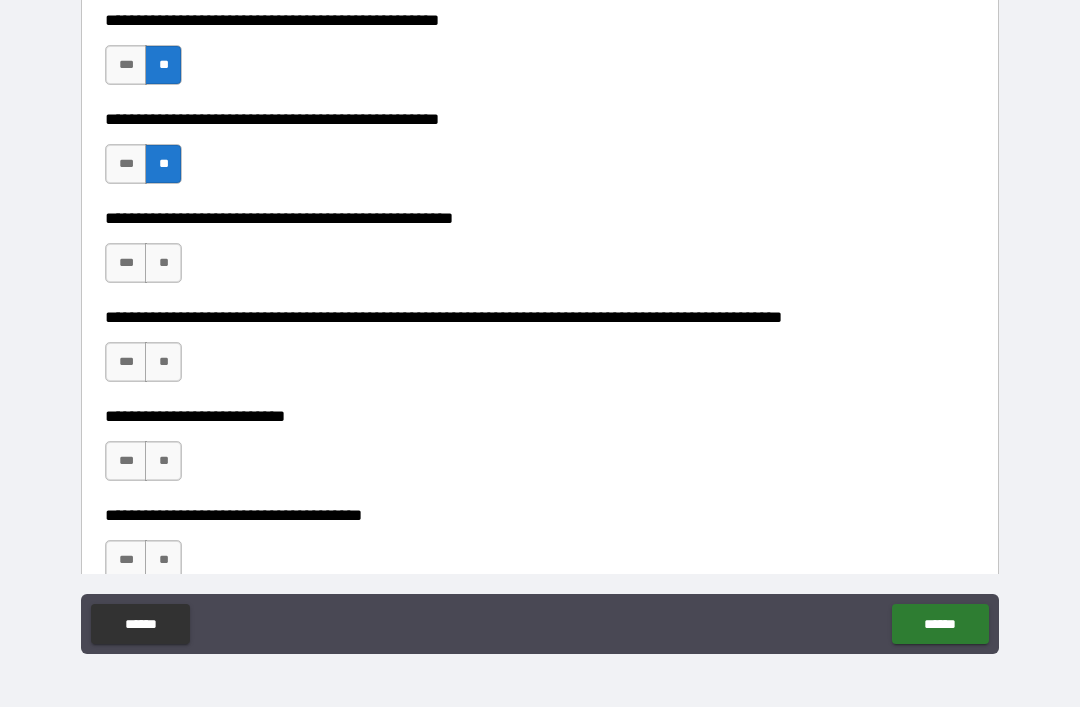 click on "**" at bounding box center [163, 263] 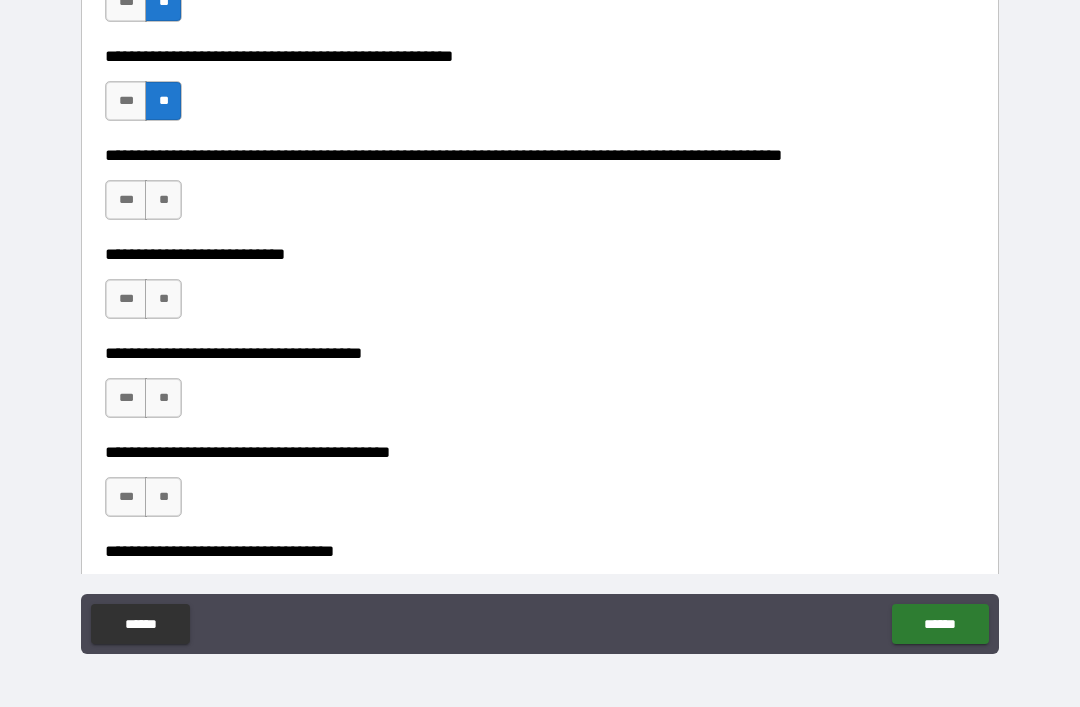 scroll, scrollTop: 815, scrollLeft: 0, axis: vertical 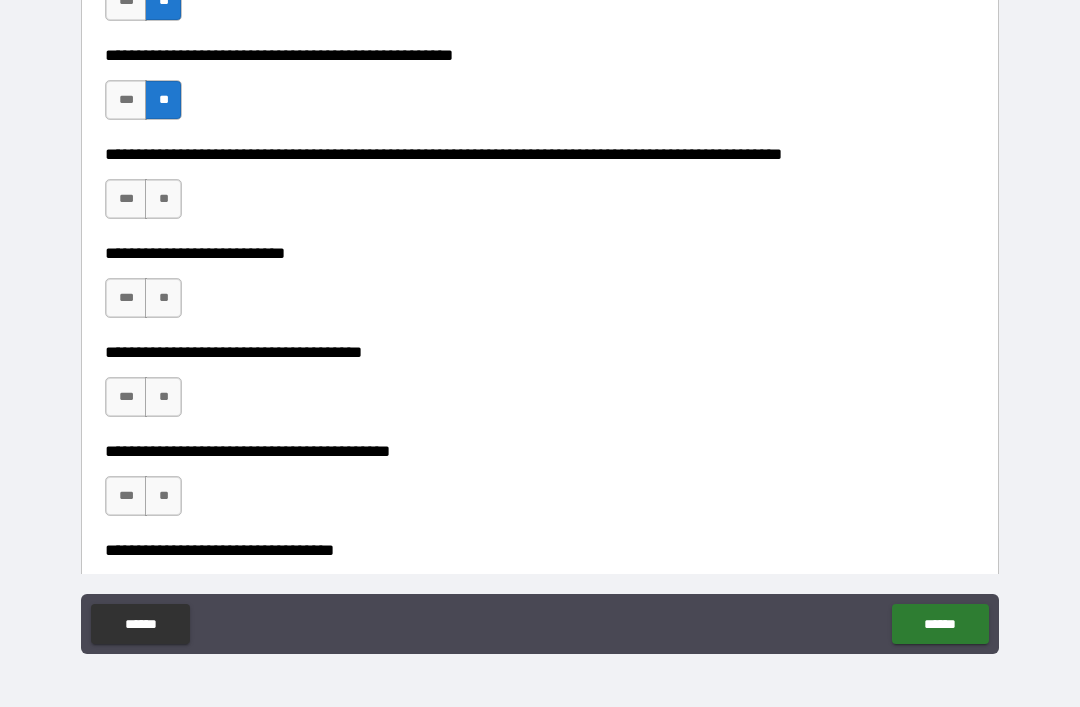 click on "**" at bounding box center [163, 199] 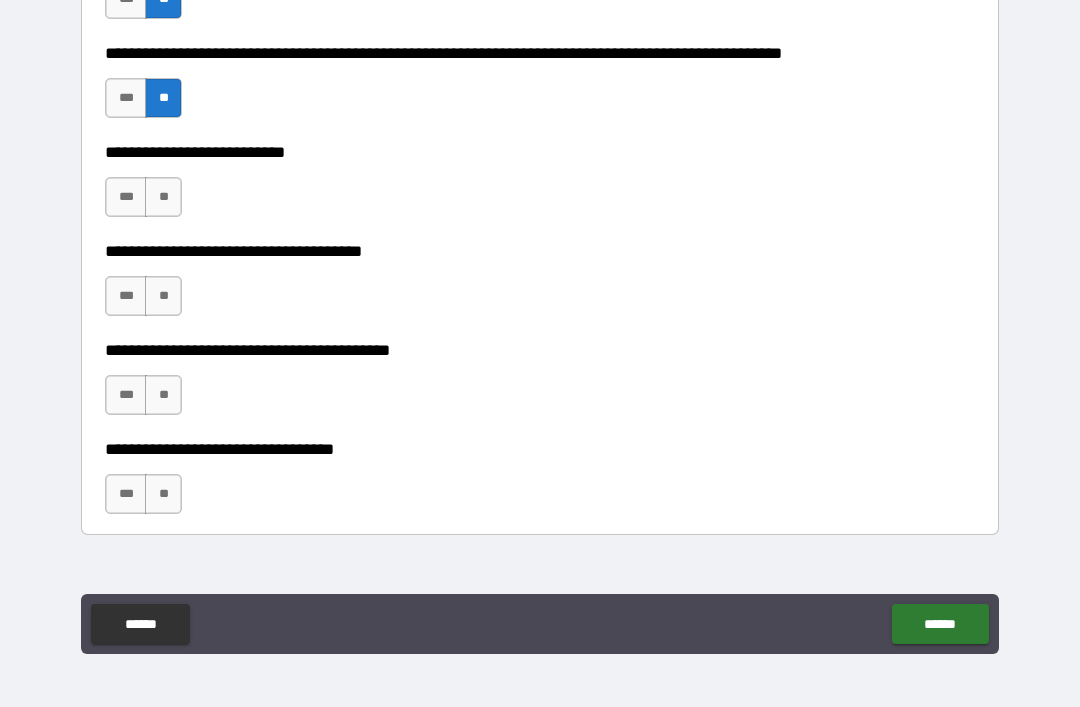 scroll, scrollTop: 917, scrollLeft: 0, axis: vertical 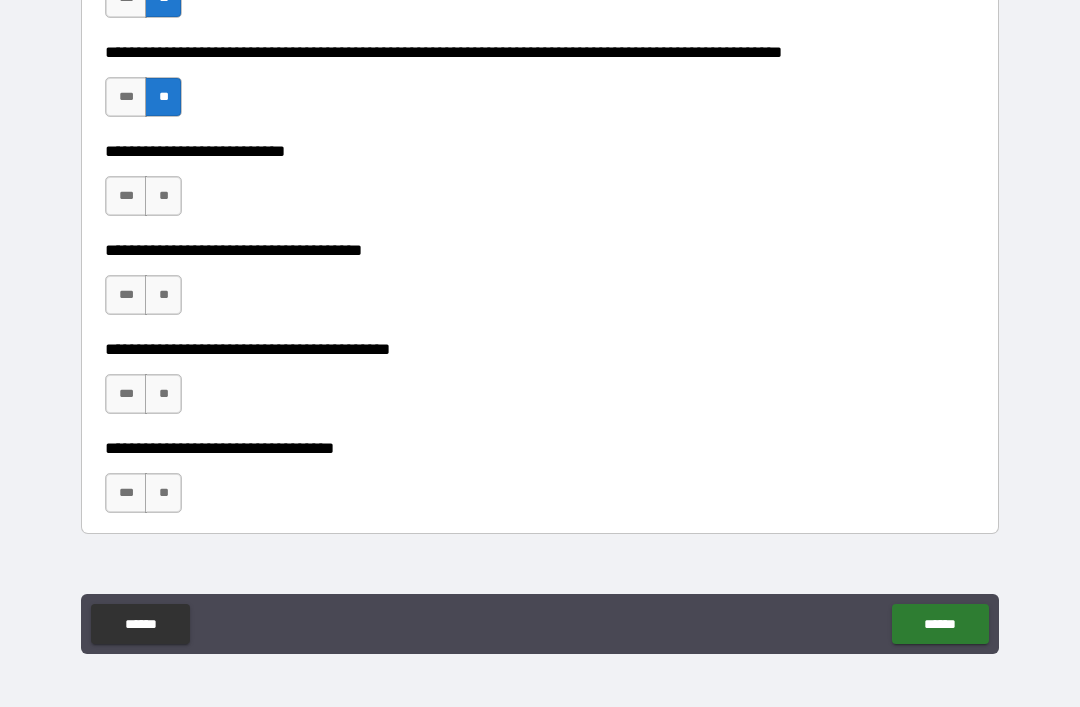 click on "**" at bounding box center [163, 196] 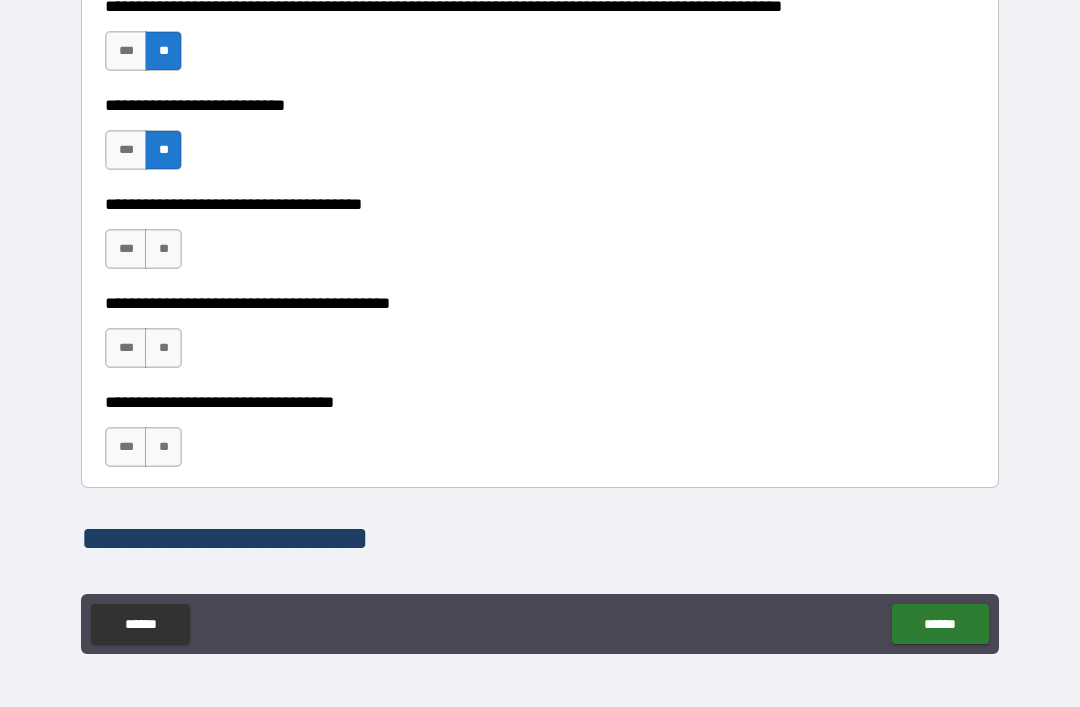 scroll, scrollTop: 964, scrollLeft: 0, axis: vertical 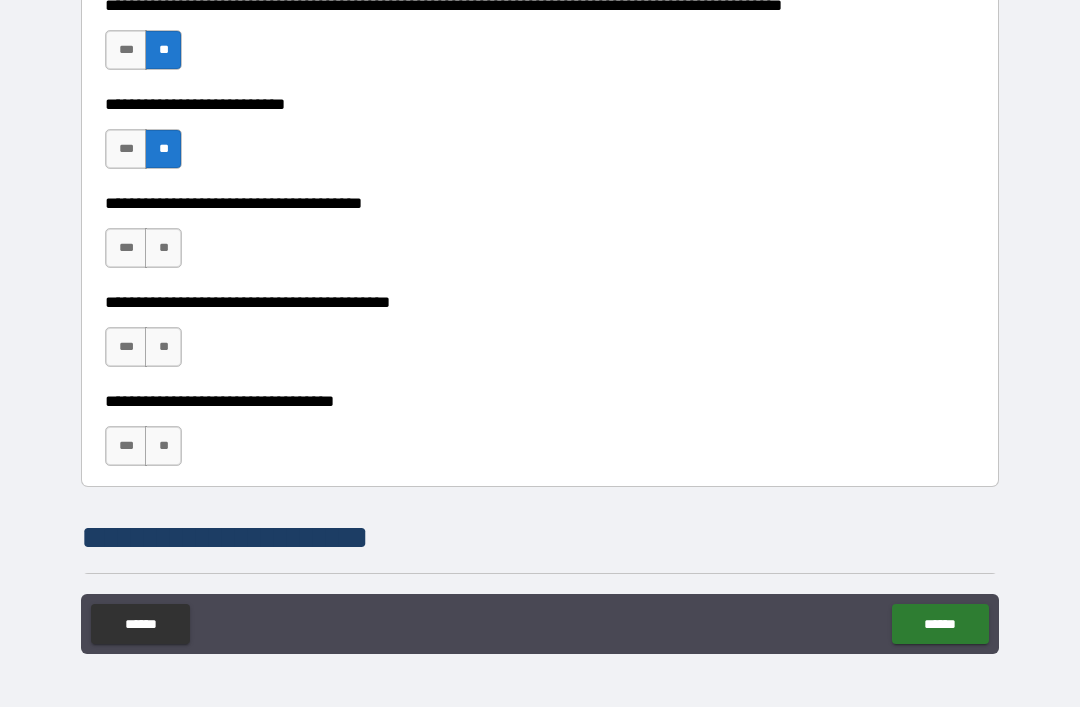 click on "**" at bounding box center (163, 248) 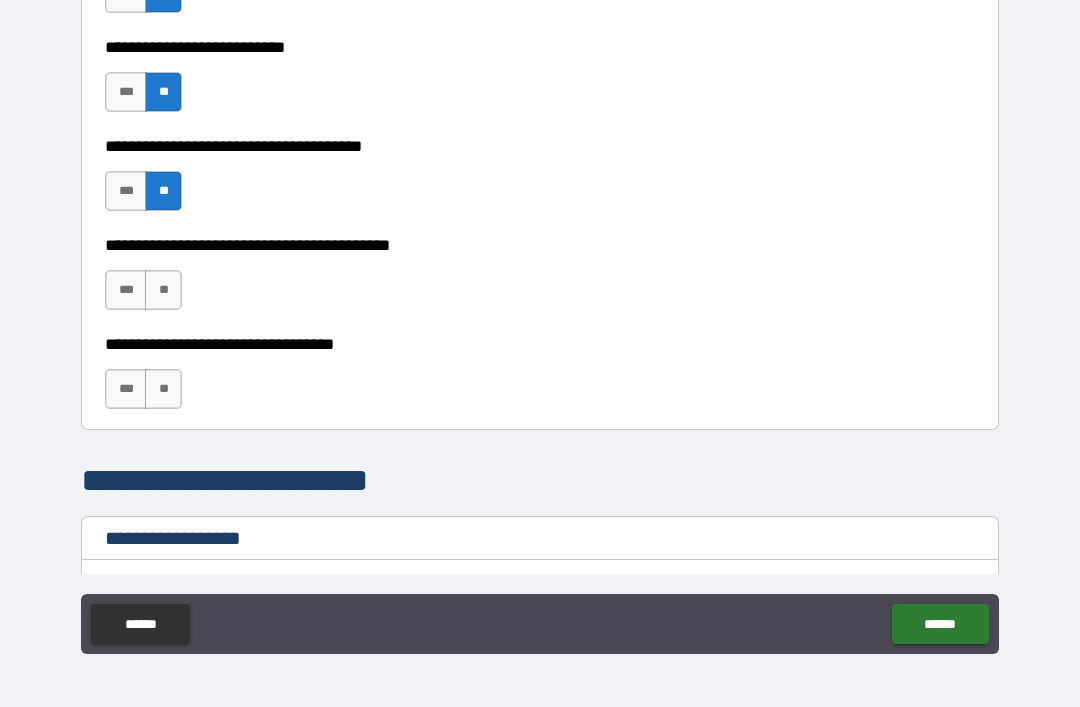 scroll, scrollTop: 1022, scrollLeft: 0, axis: vertical 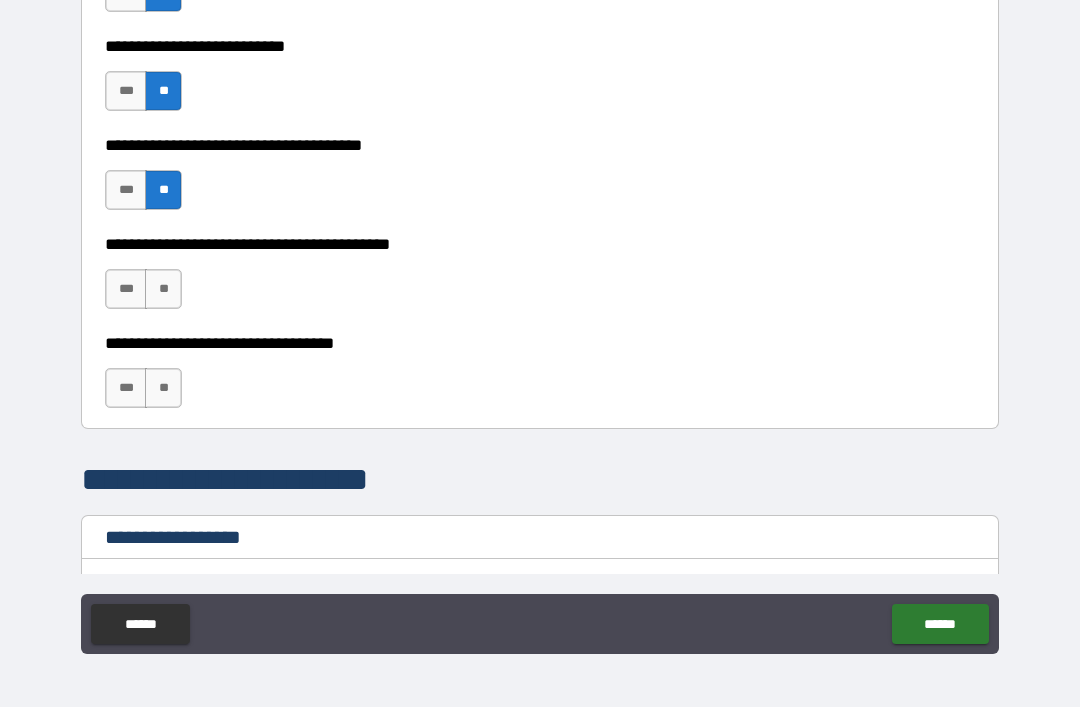 click on "**" at bounding box center (163, 289) 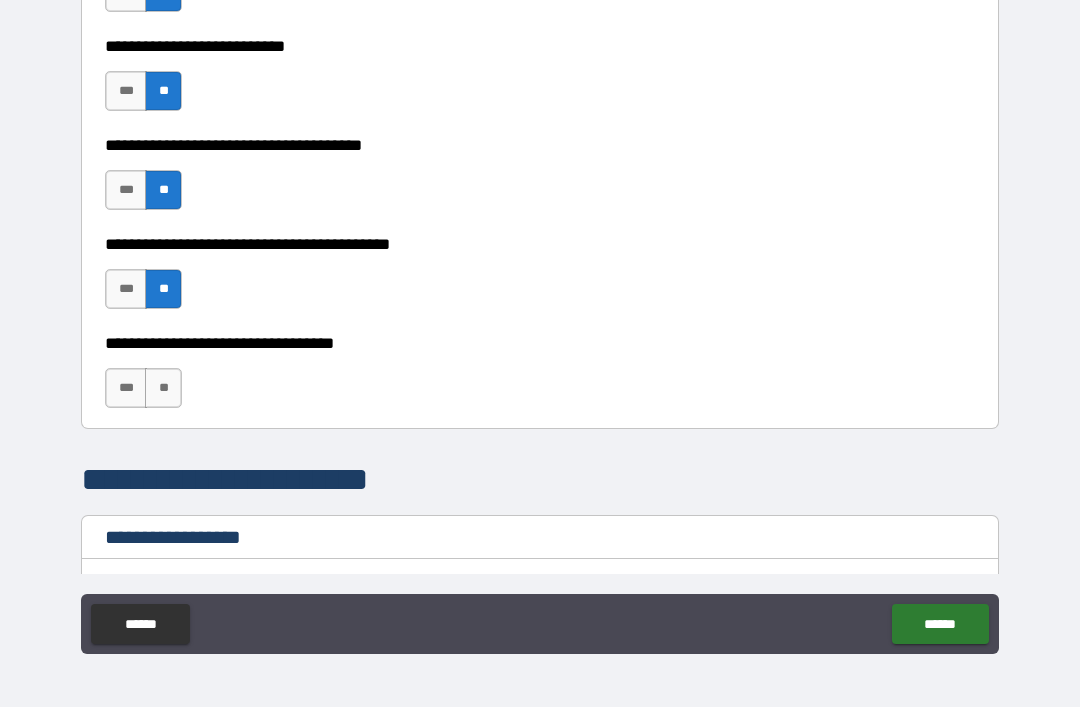 click on "**" at bounding box center [163, 388] 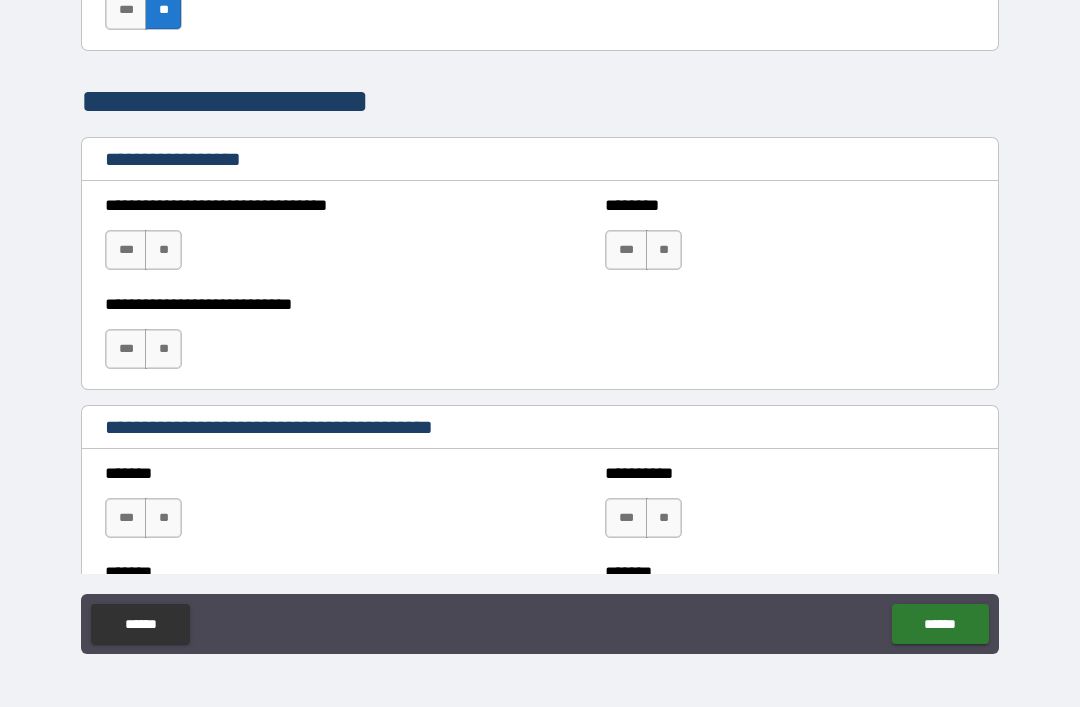 scroll, scrollTop: 1403, scrollLeft: 0, axis: vertical 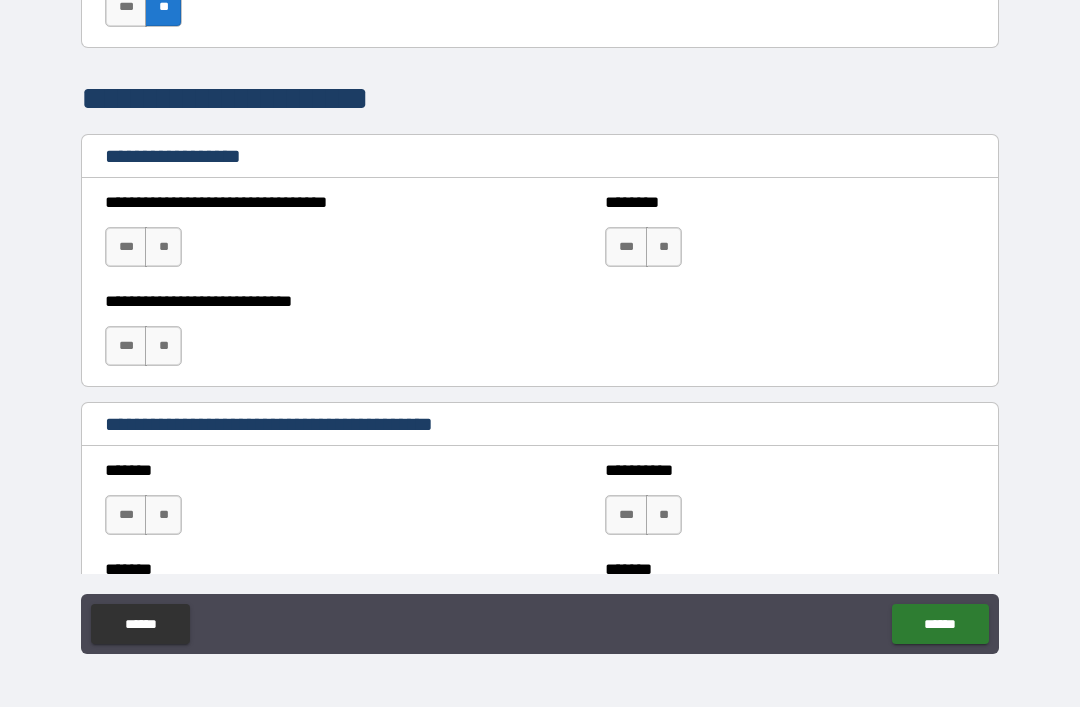 click on "**" at bounding box center [163, 247] 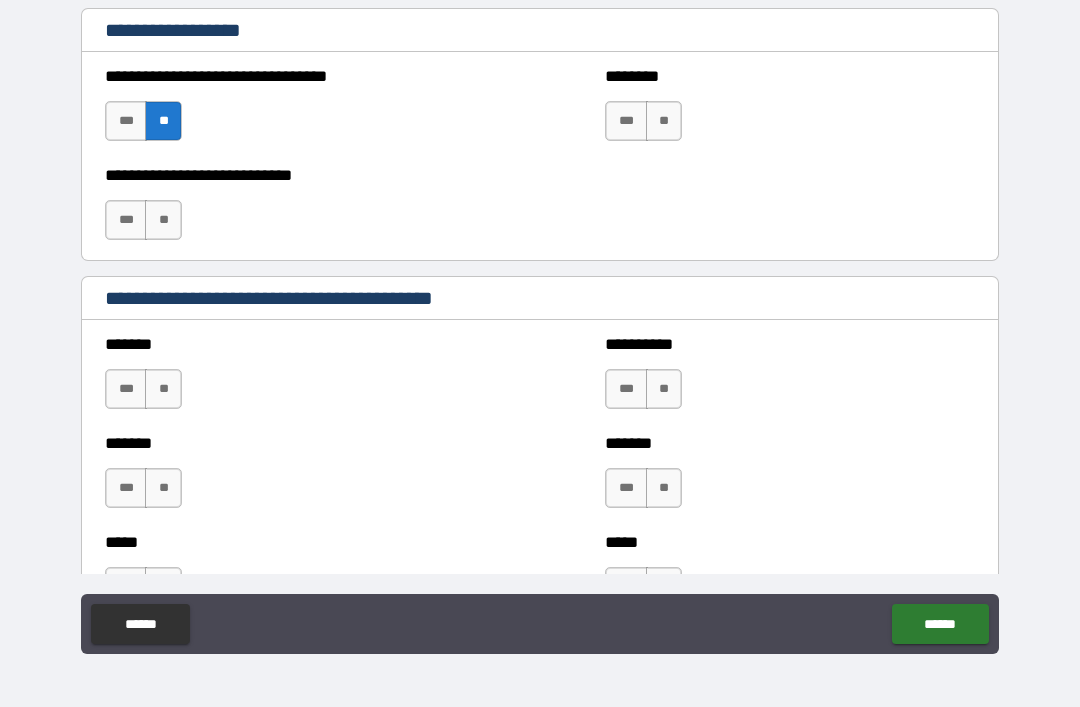 scroll, scrollTop: 1531, scrollLeft: 0, axis: vertical 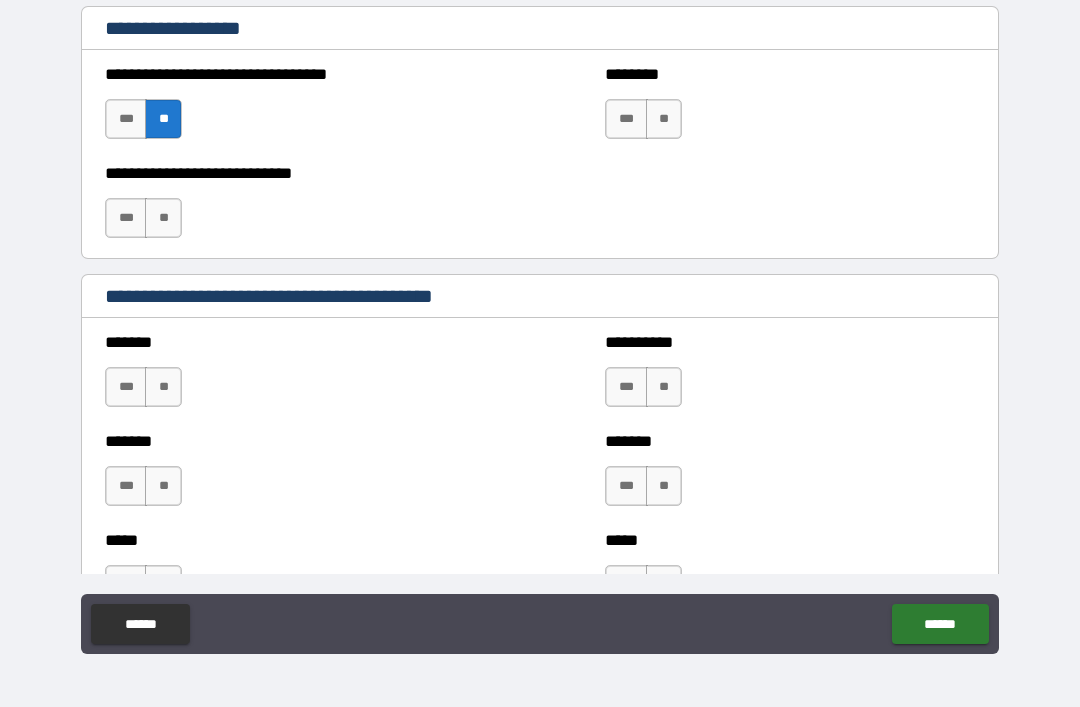 click on "**" at bounding box center [664, 119] 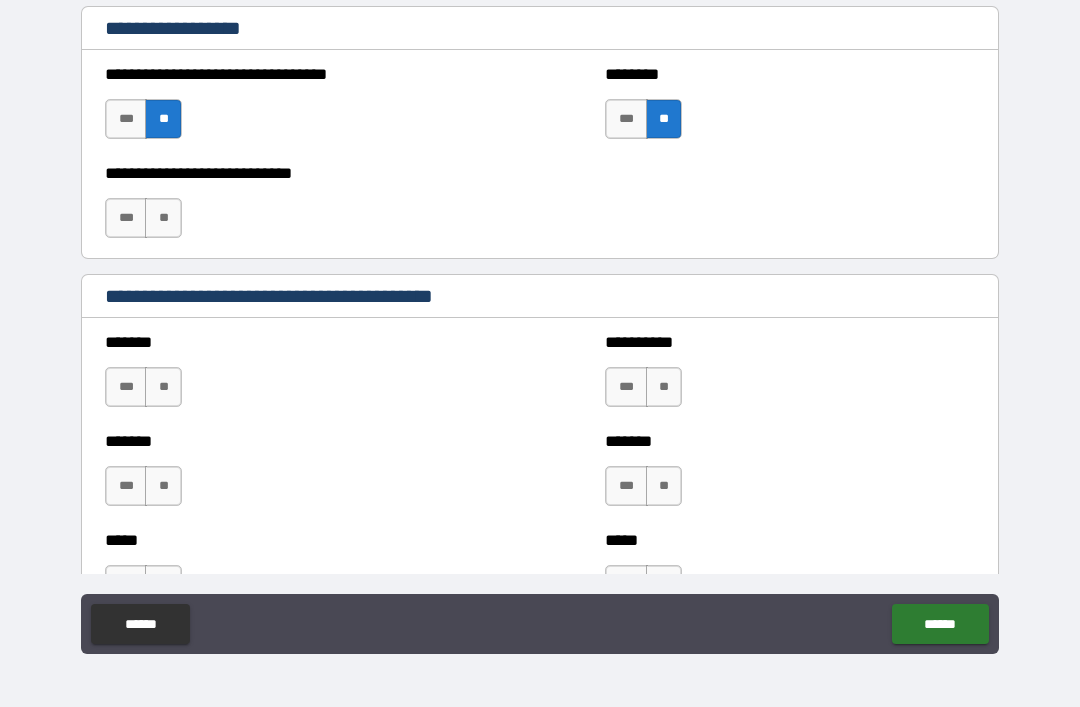 click on "**" at bounding box center [163, 218] 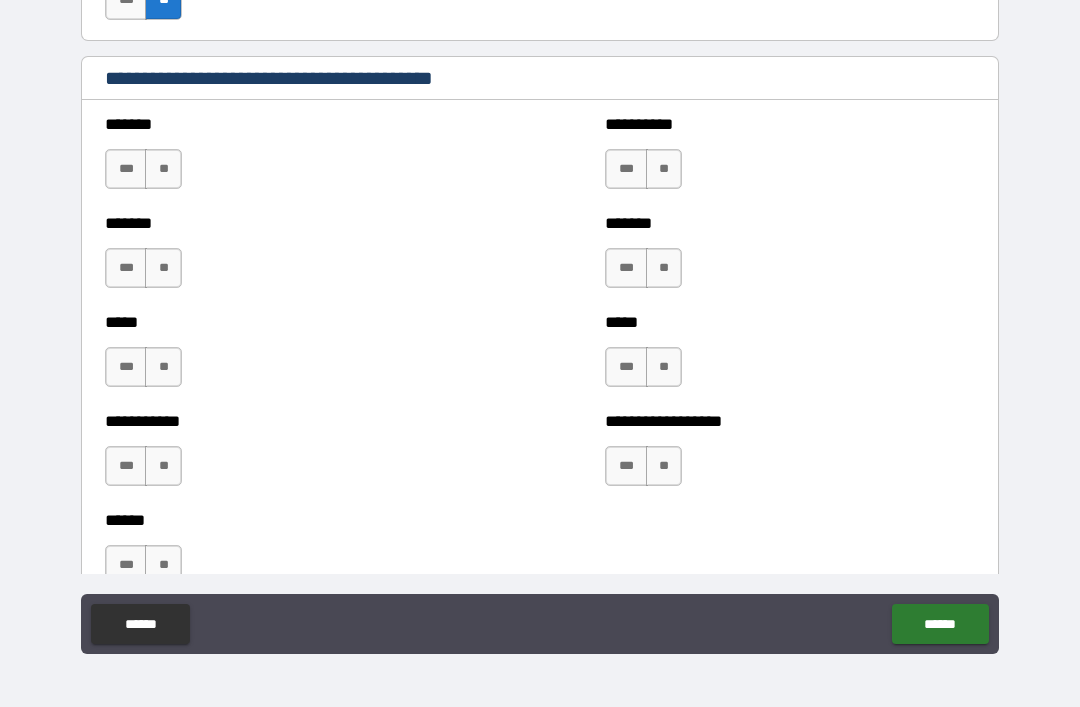 scroll, scrollTop: 1752, scrollLeft: 0, axis: vertical 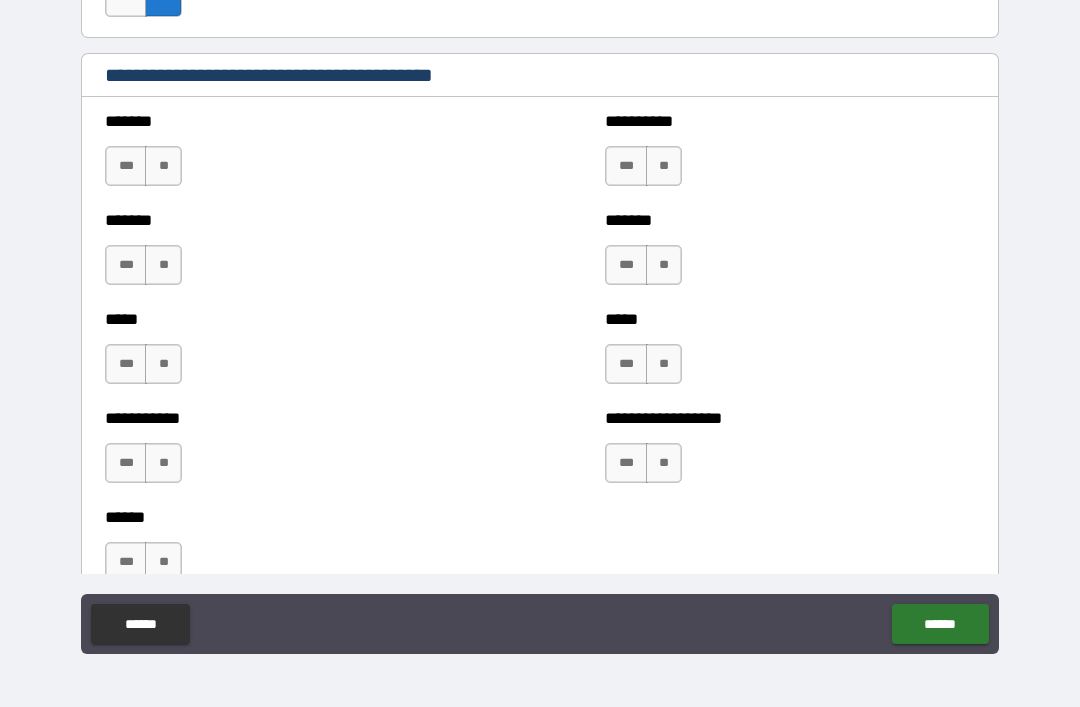 click on "**" at bounding box center (163, 166) 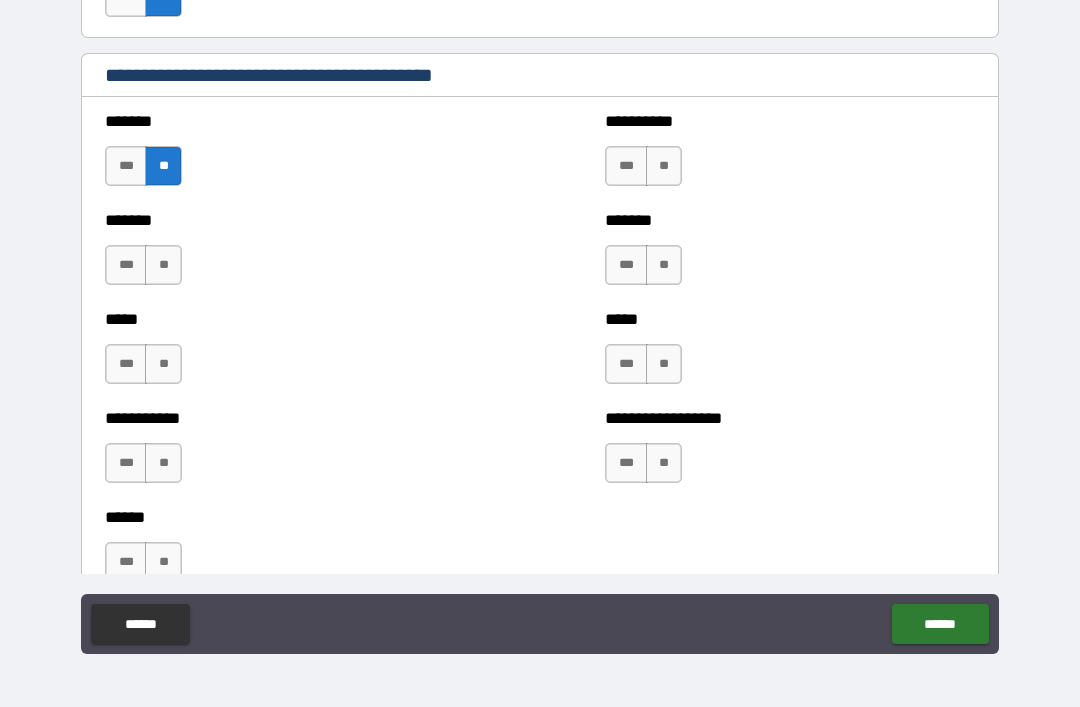 scroll, scrollTop: 1753, scrollLeft: 0, axis: vertical 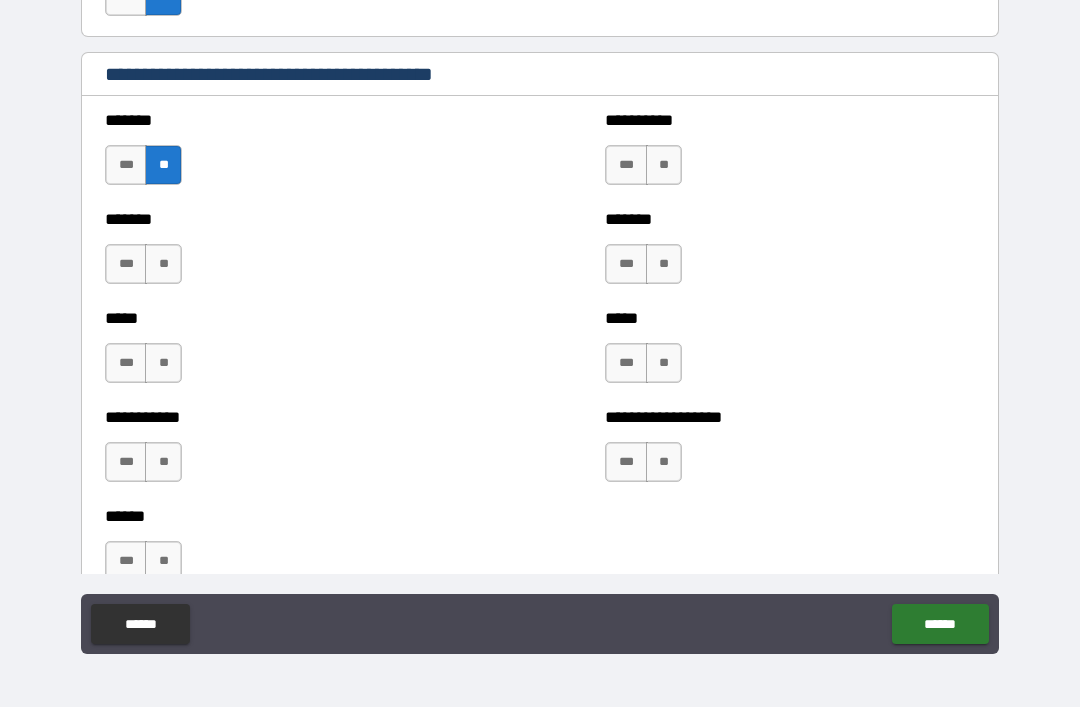 click on "**" at bounding box center [664, 165] 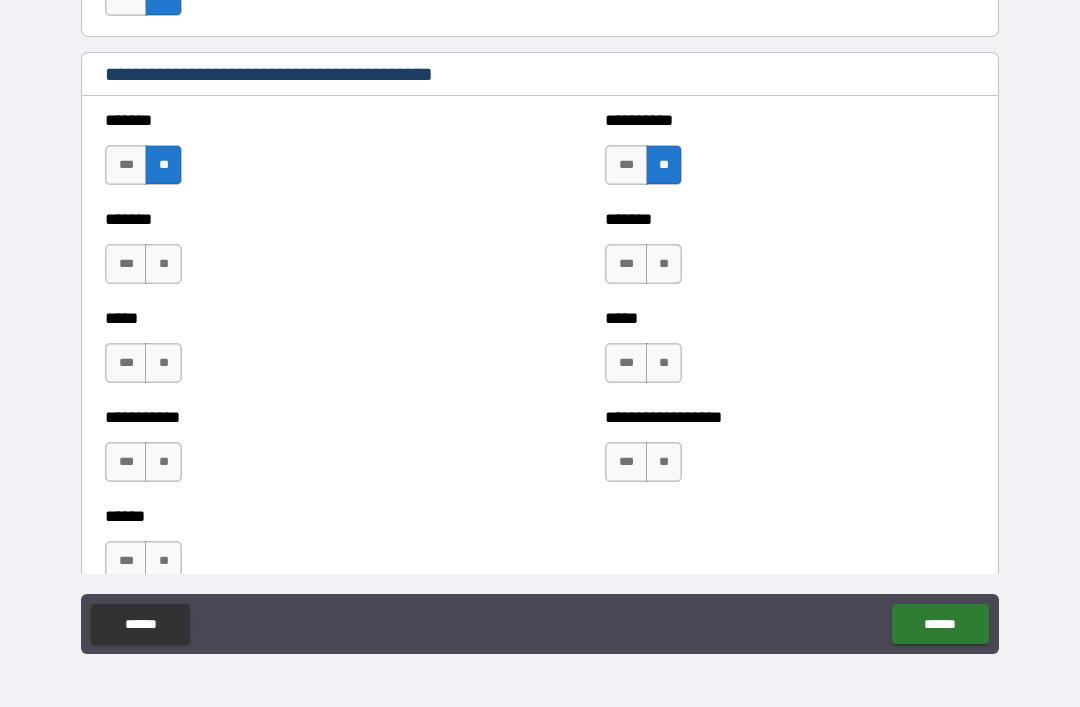 click on "**" at bounding box center (664, 264) 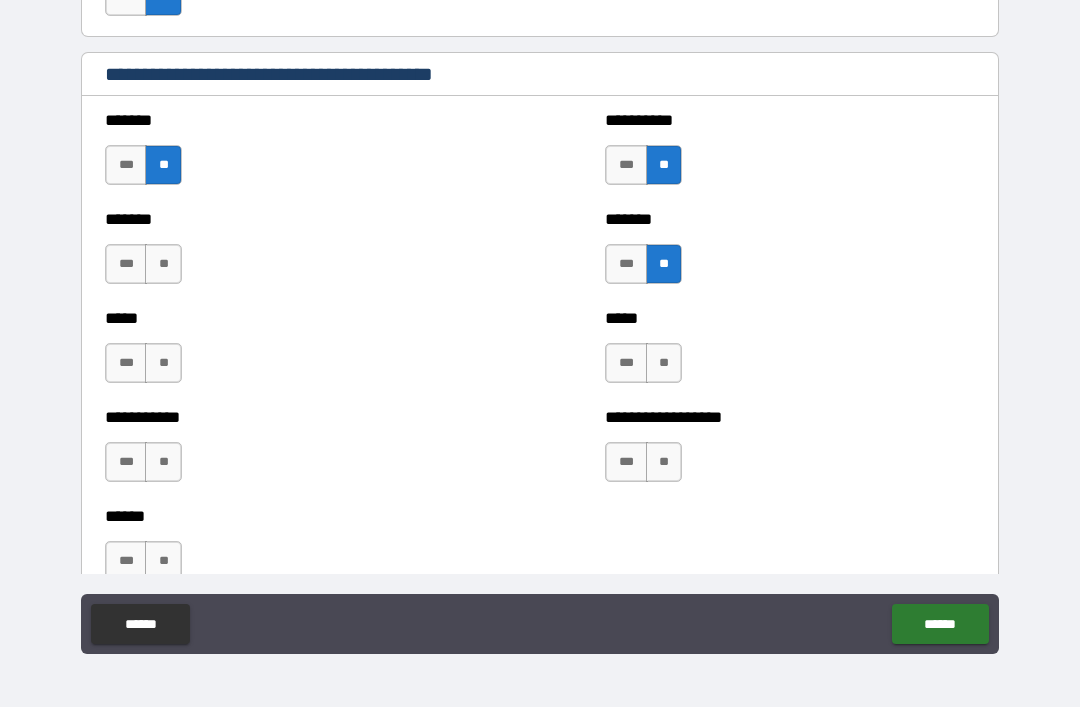 click on "**" at bounding box center (664, 363) 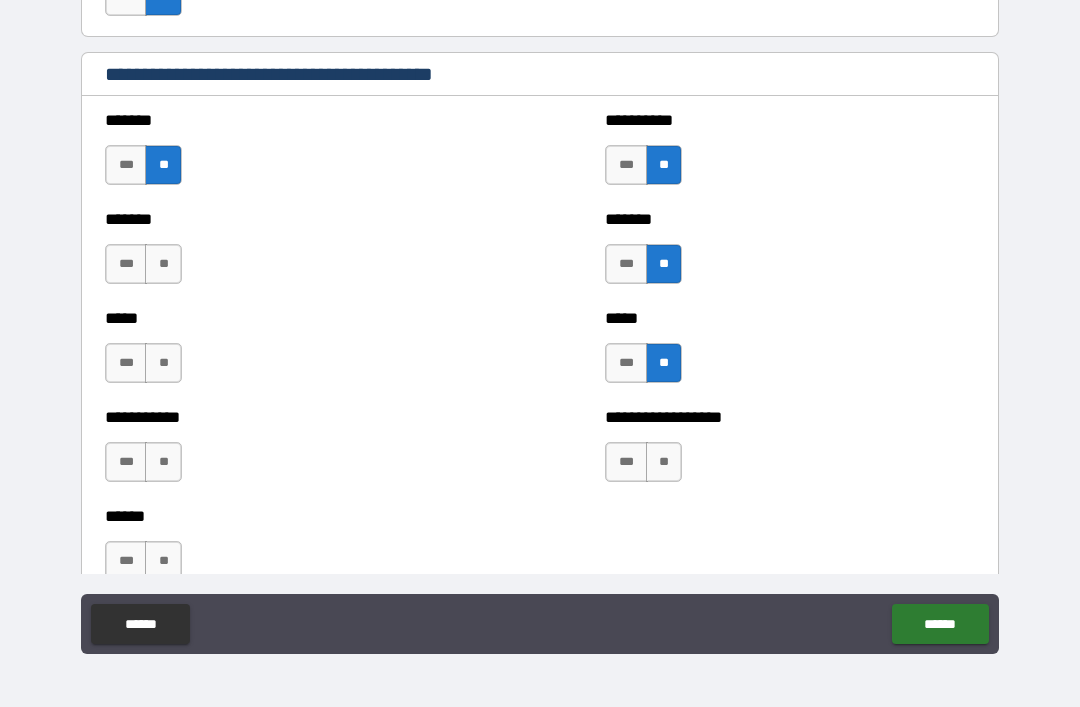 click on "**" at bounding box center [664, 462] 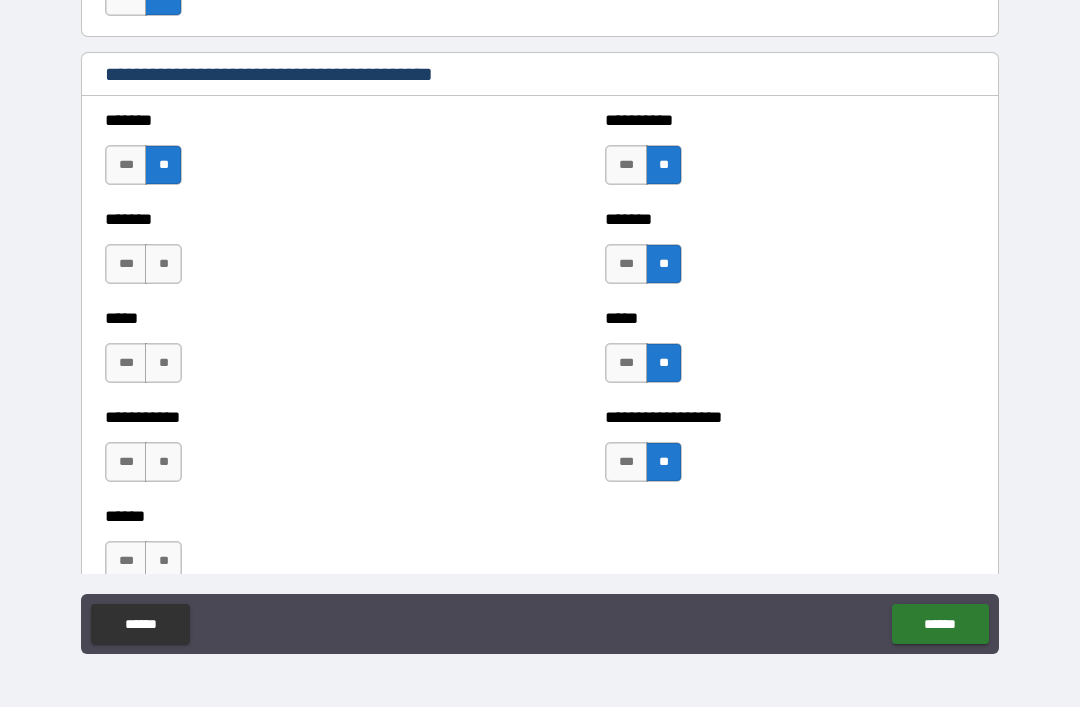 click on "**" at bounding box center [163, 462] 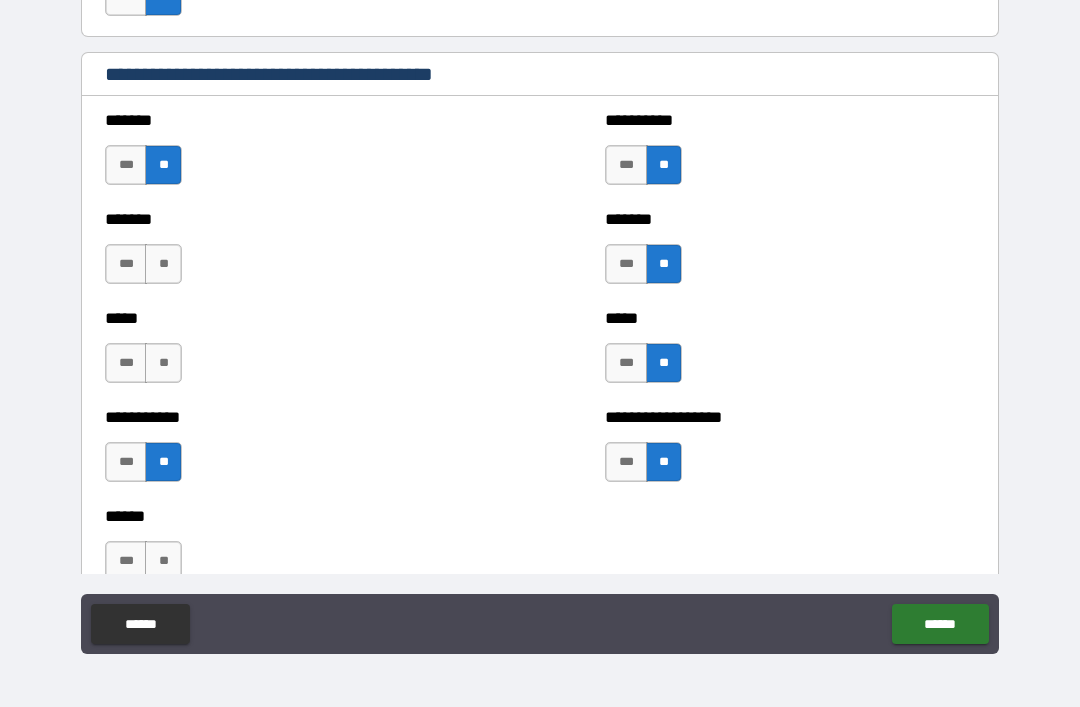 click on "**" at bounding box center [163, 363] 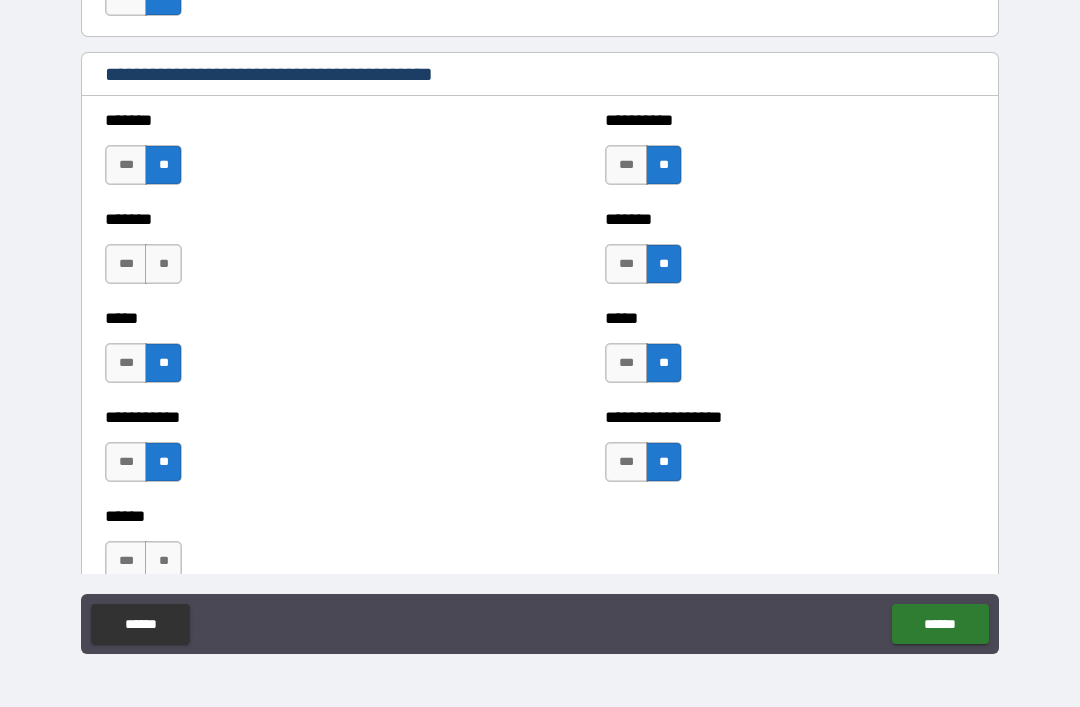 click on "**" at bounding box center [163, 264] 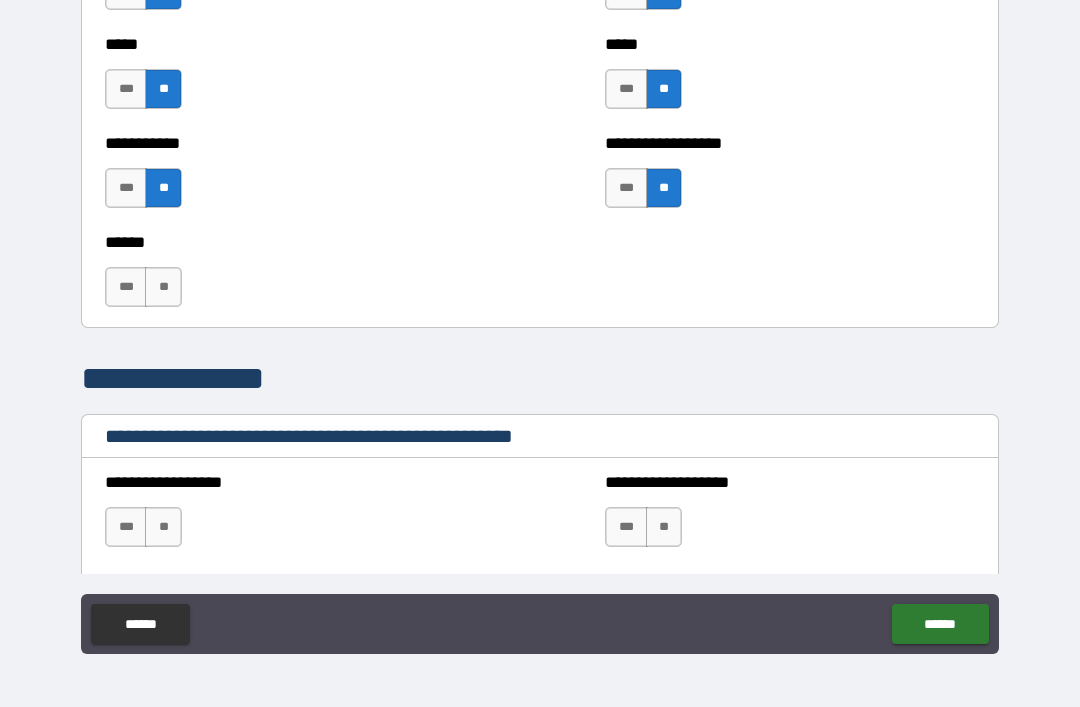 scroll, scrollTop: 2028, scrollLeft: 0, axis: vertical 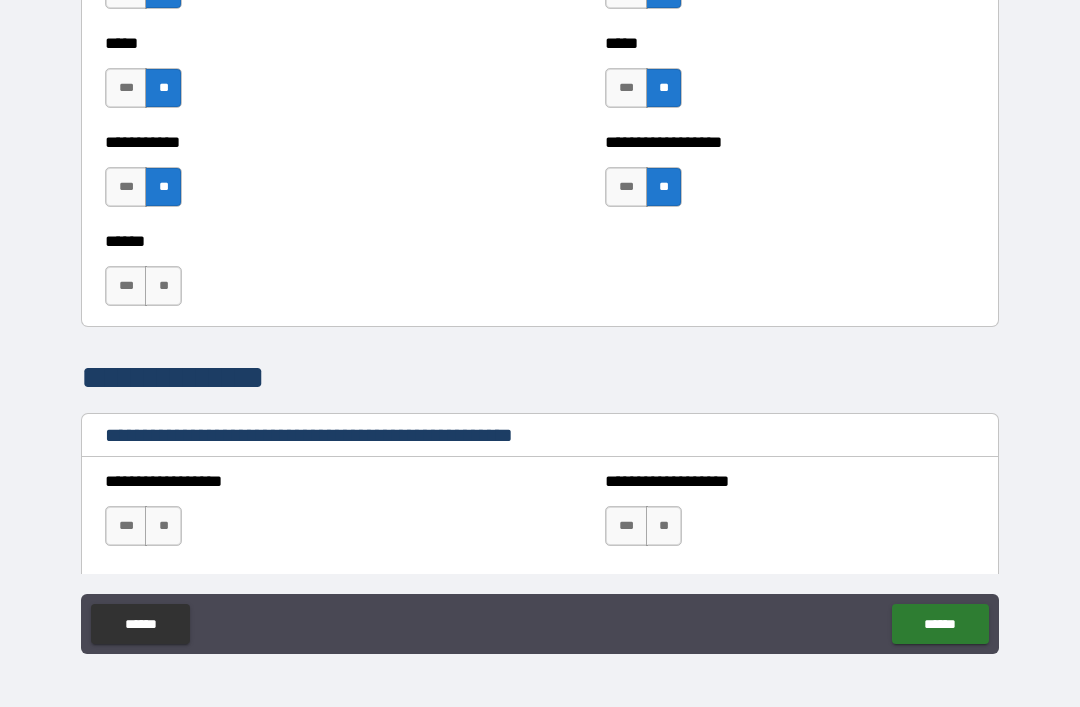 click on "**" at bounding box center (163, 286) 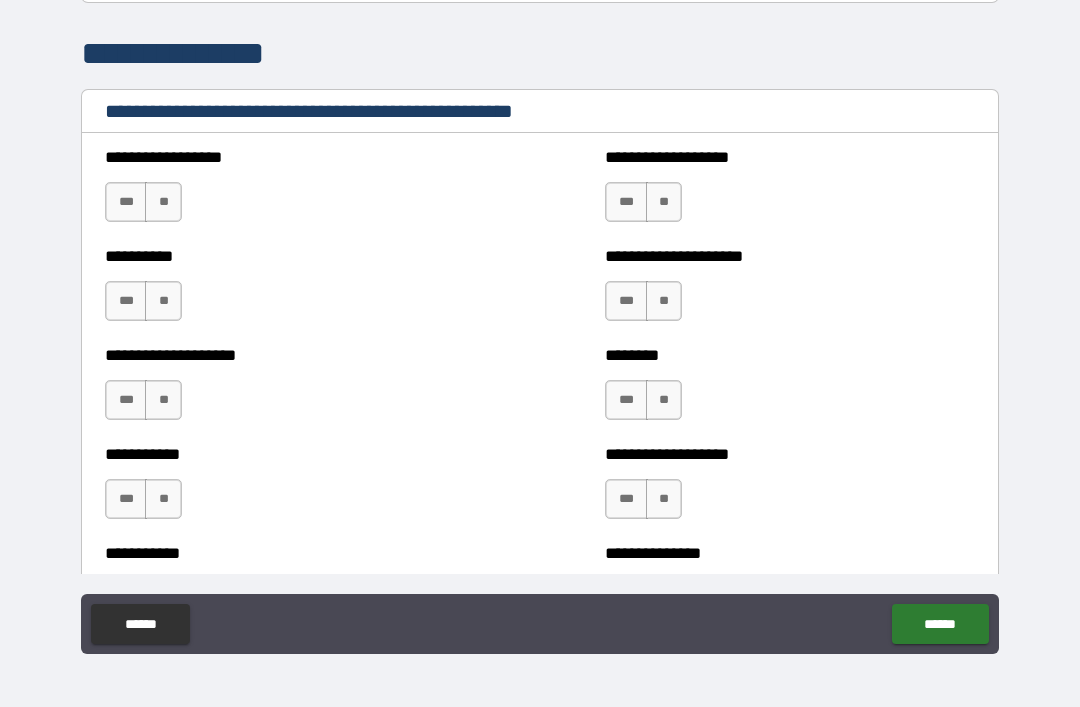 scroll, scrollTop: 2358, scrollLeft: 0, axis: vertical 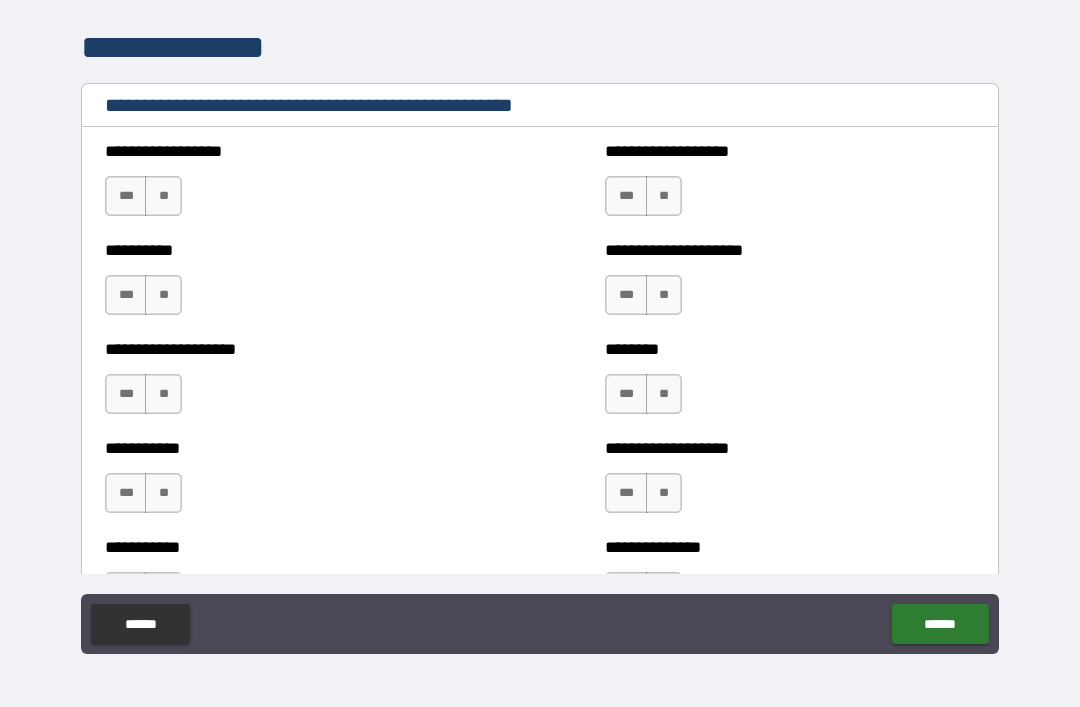 click on "**" at bounding box center [163, 196] 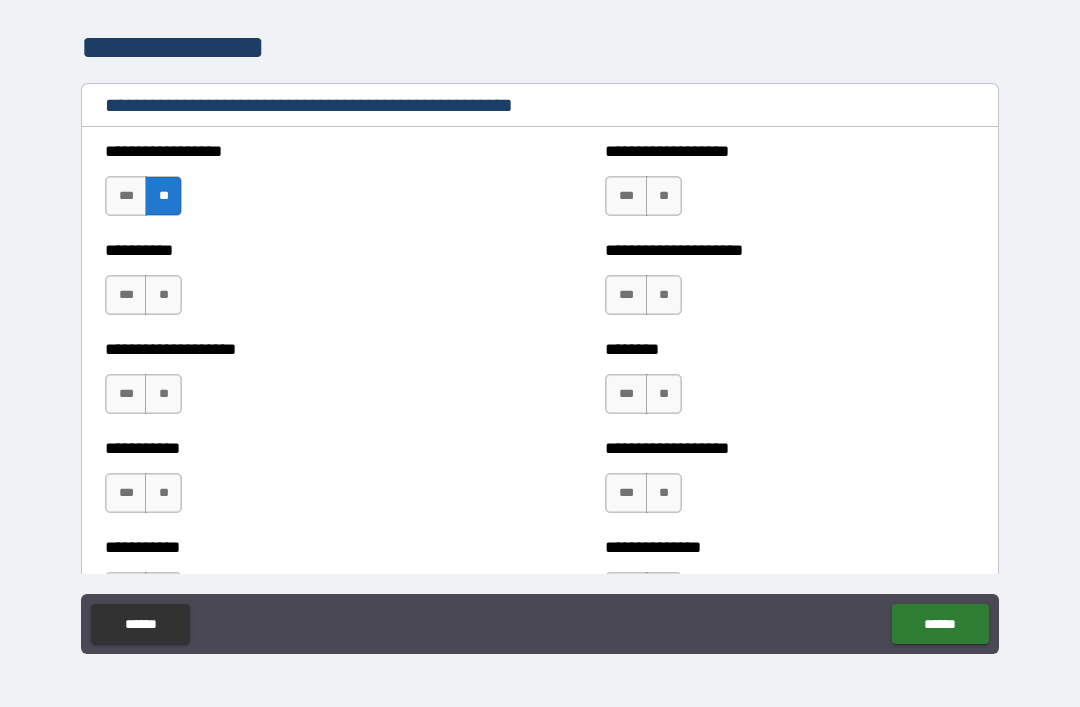 click on "**" at bounding box center (163, 295) 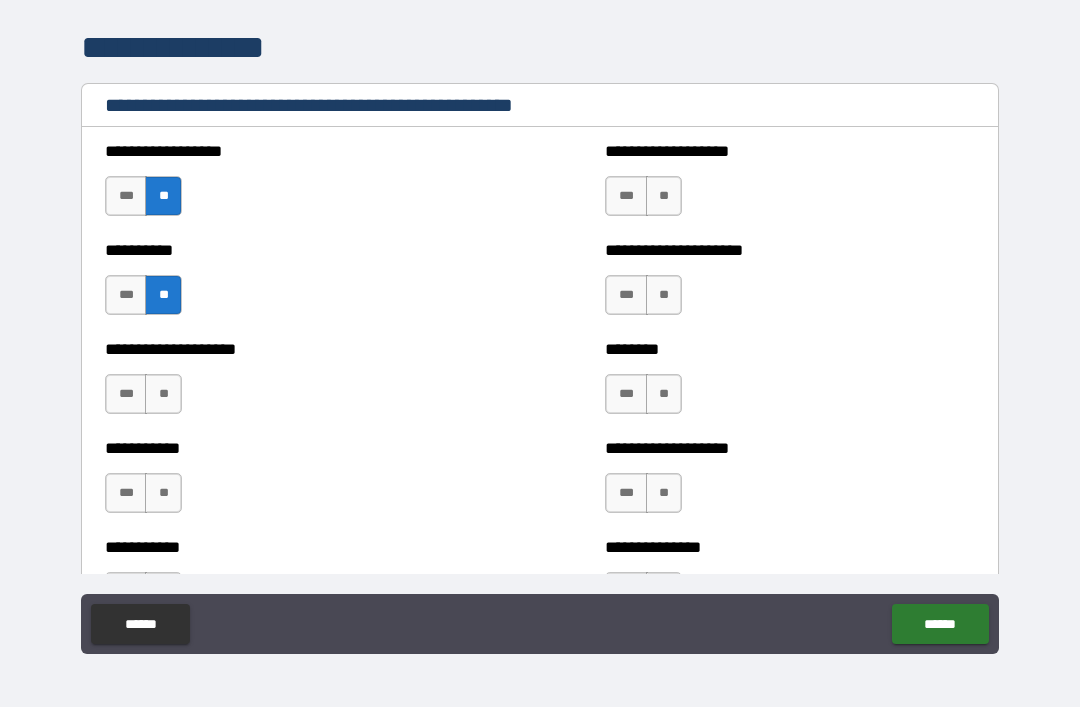 click on "*** **" at bounding box center [143, 394] 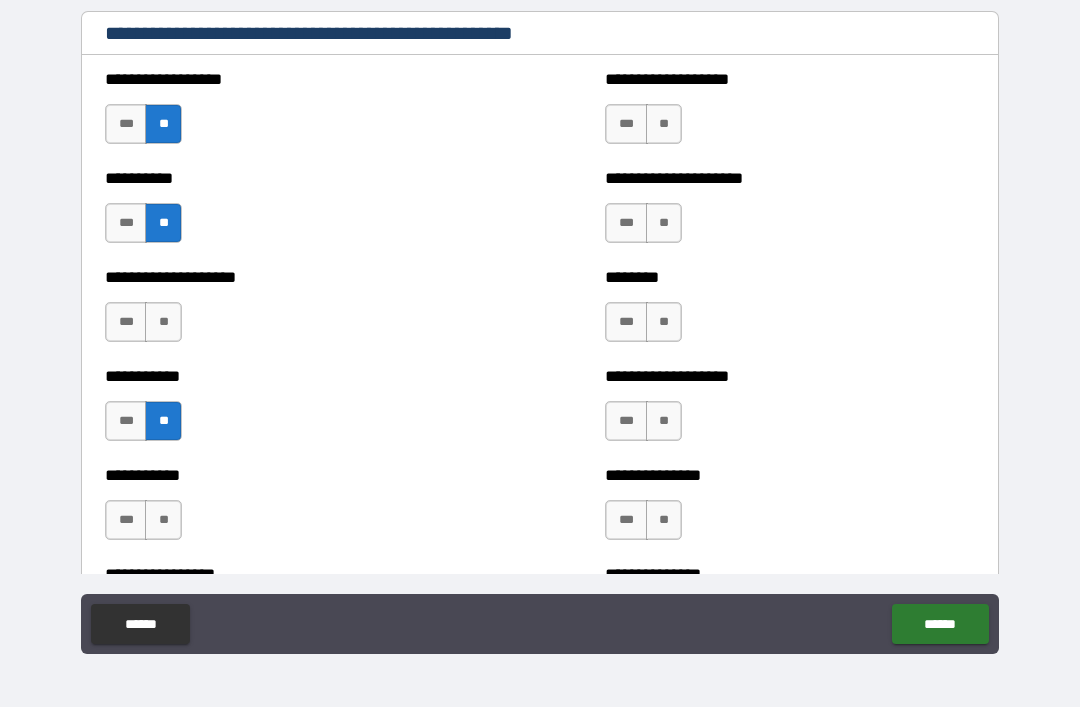 scroll, scrollTop: 2436, scrollLeft: 0, axis: vertical 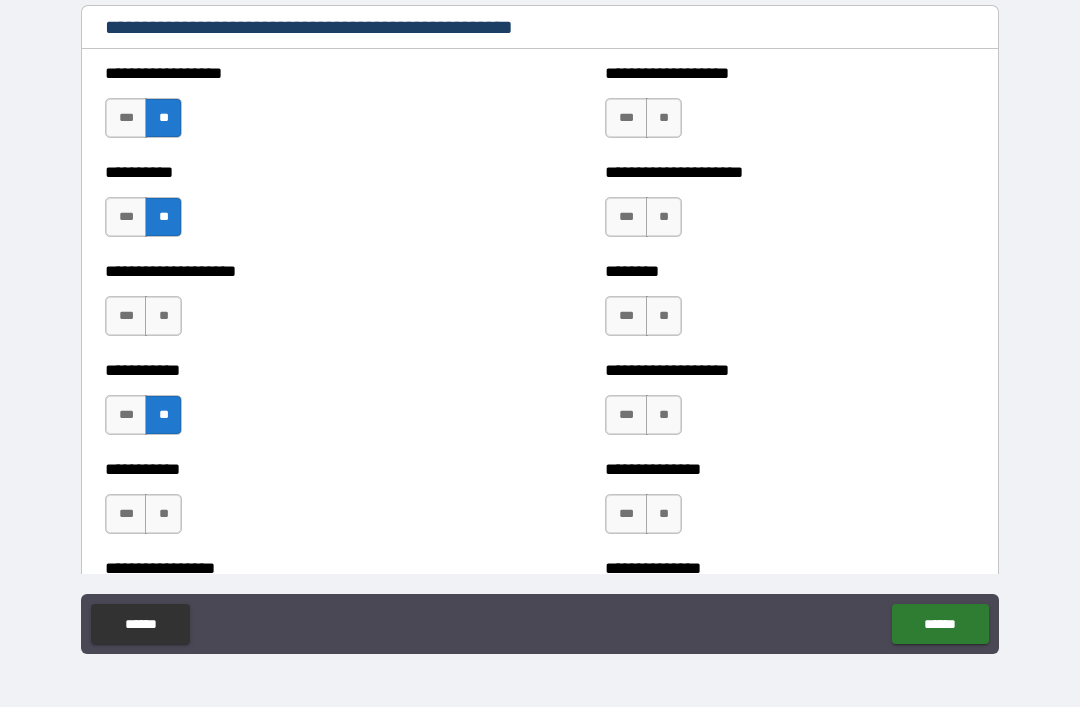 click on "**" at bounding box center [163, 316] 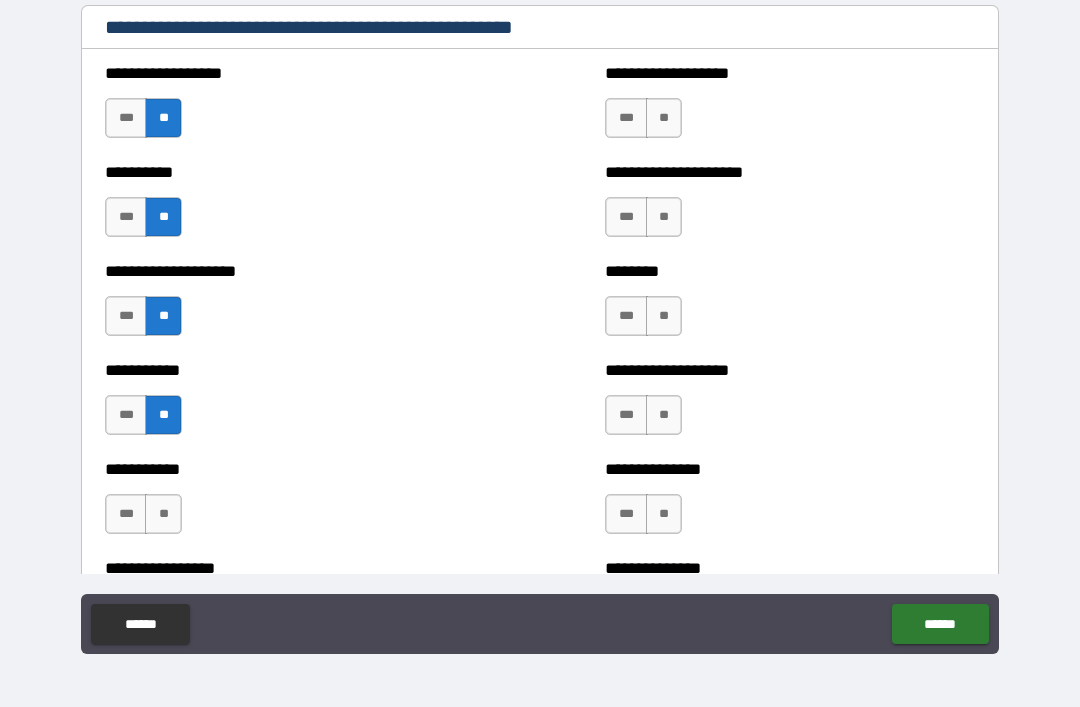click on "**" at bounding box center [664, 118] 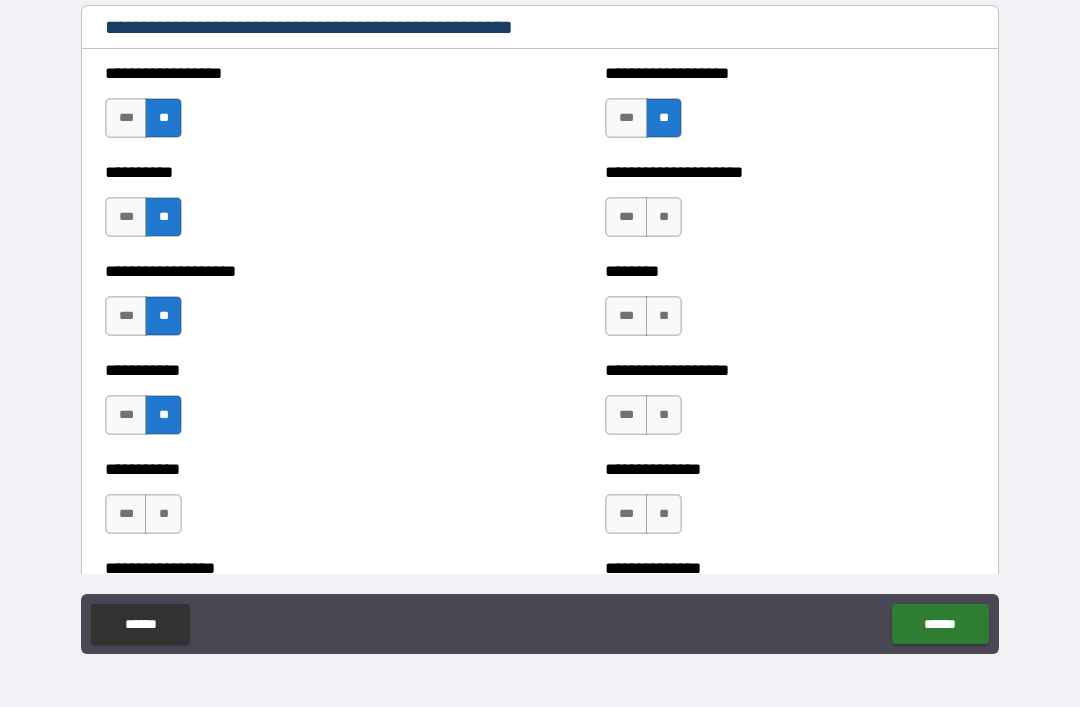 click on "**" at bounding box center [664, 217] 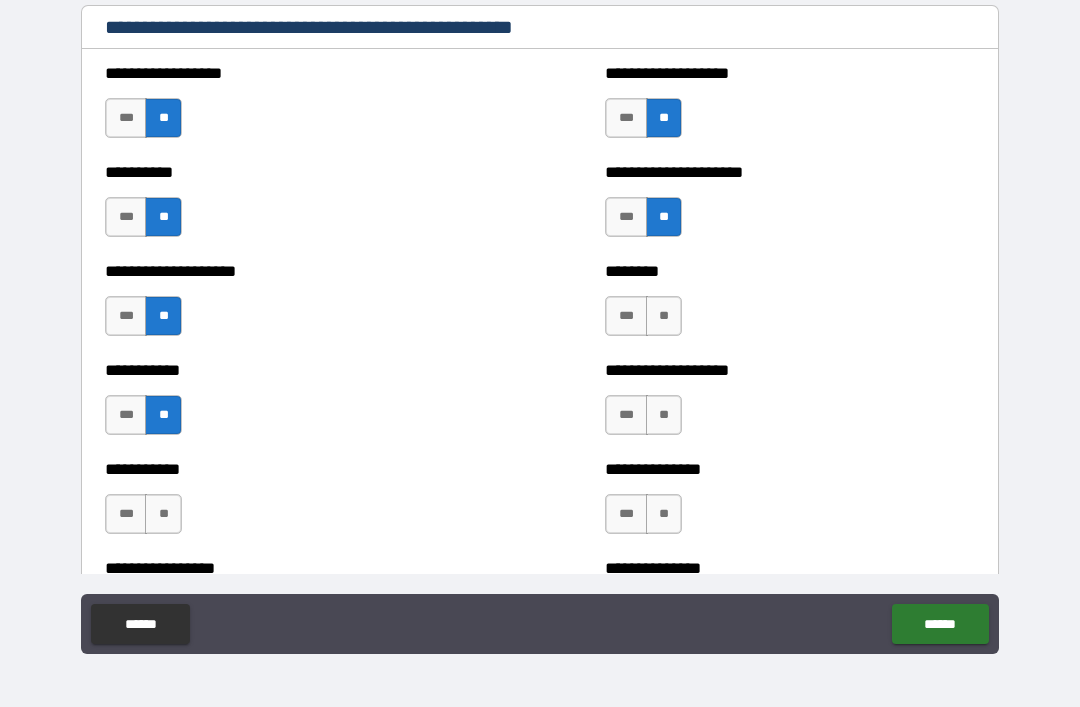 click on "**" at bounding box center [664, 316] 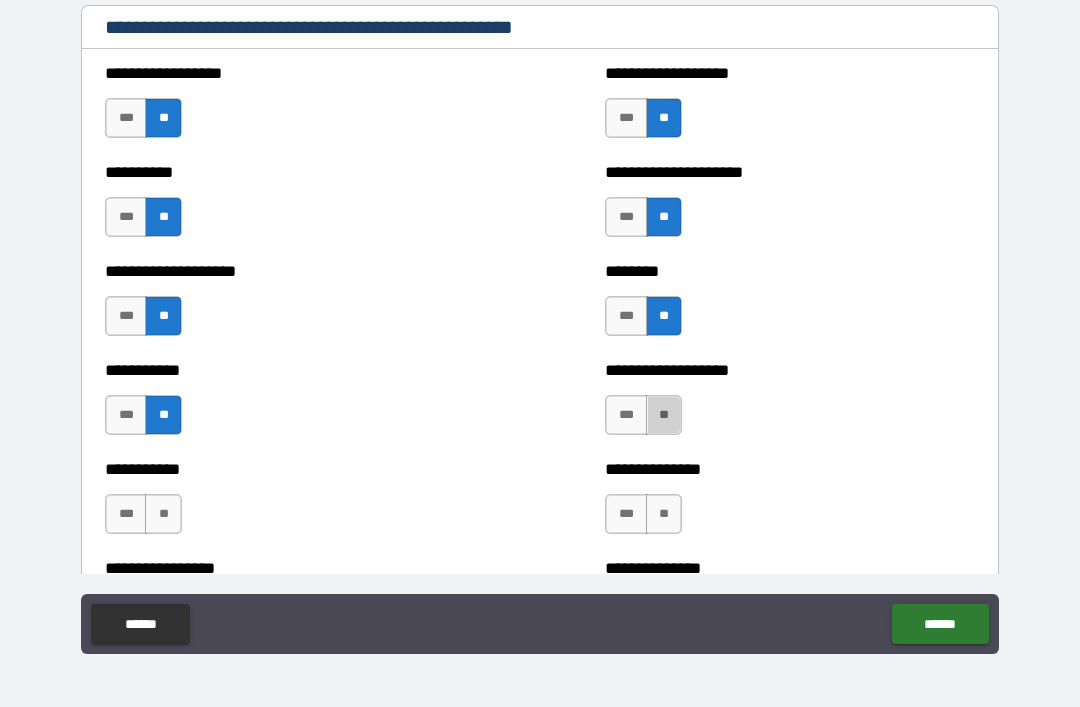 click on "**" at bounding box center (664, 415) 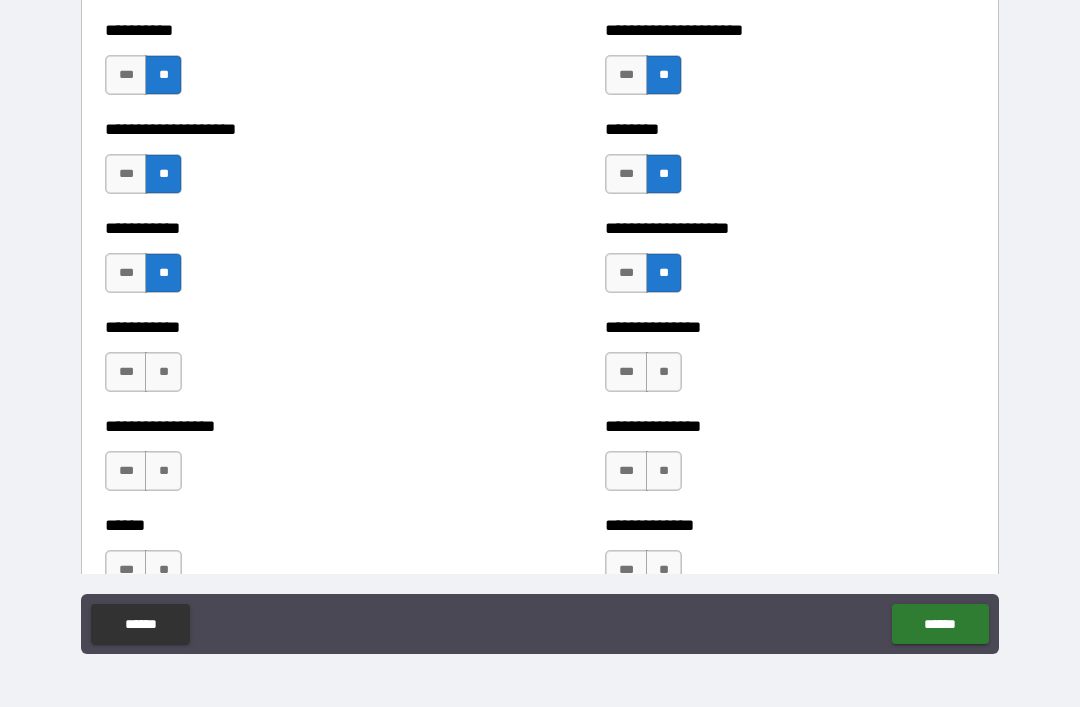 scroll, scrollTop: 2579, scrollLeft: 0, axis: vertical 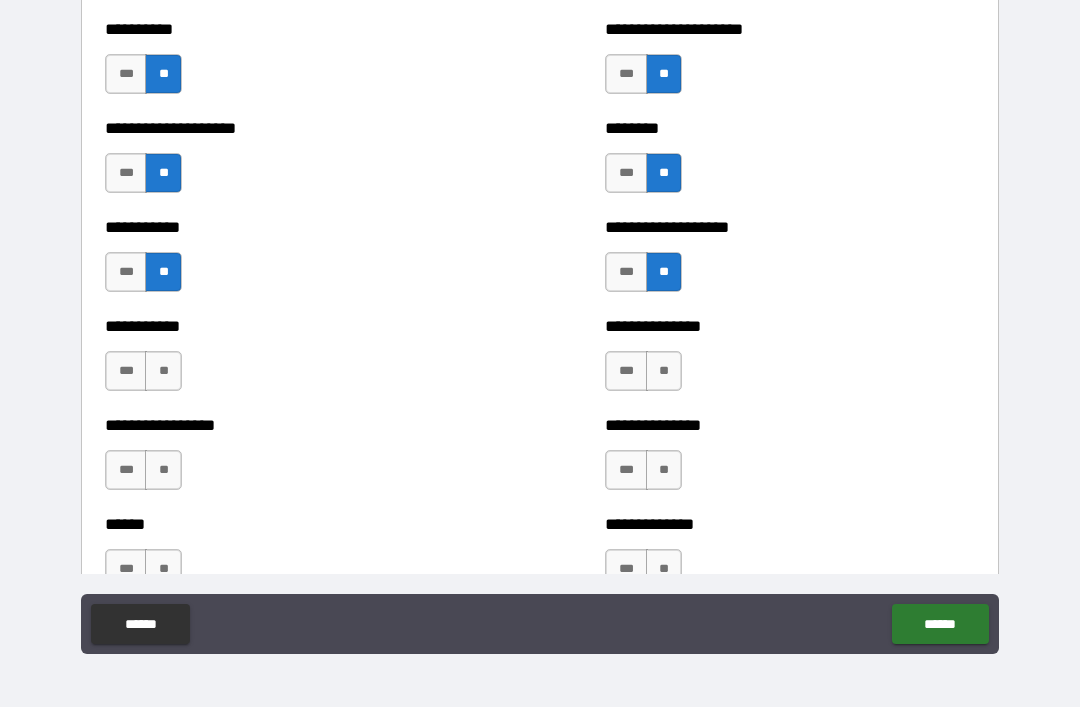 click on "**" at bounding box center [664, 371] 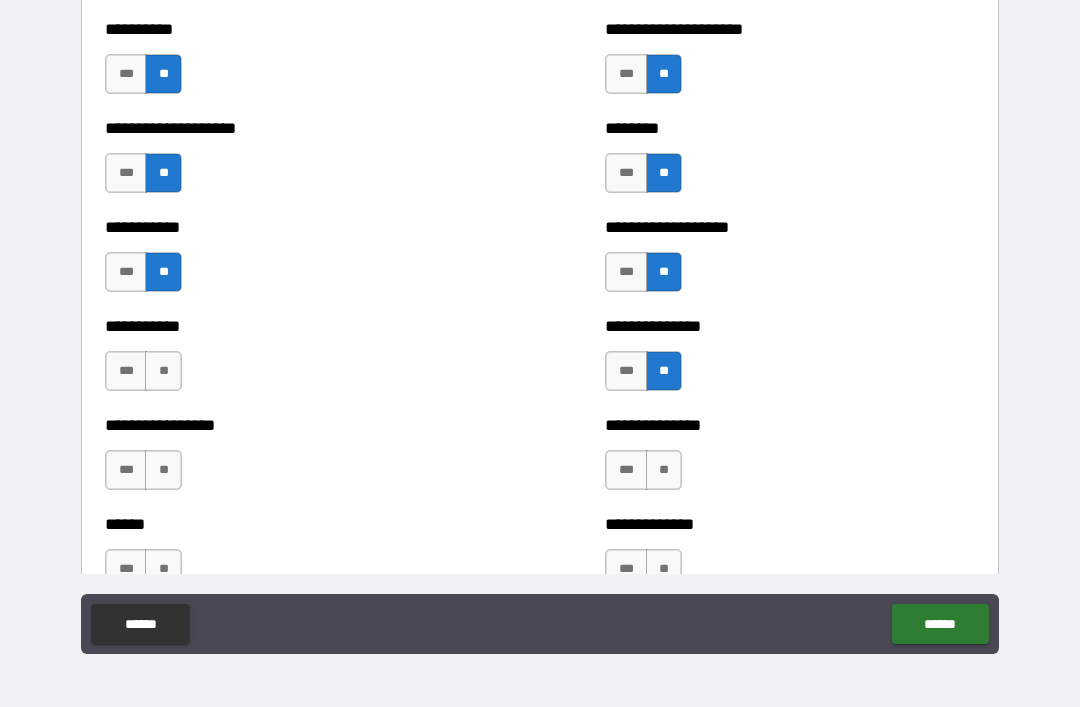 click on "**" at bounding box center [664, 470] 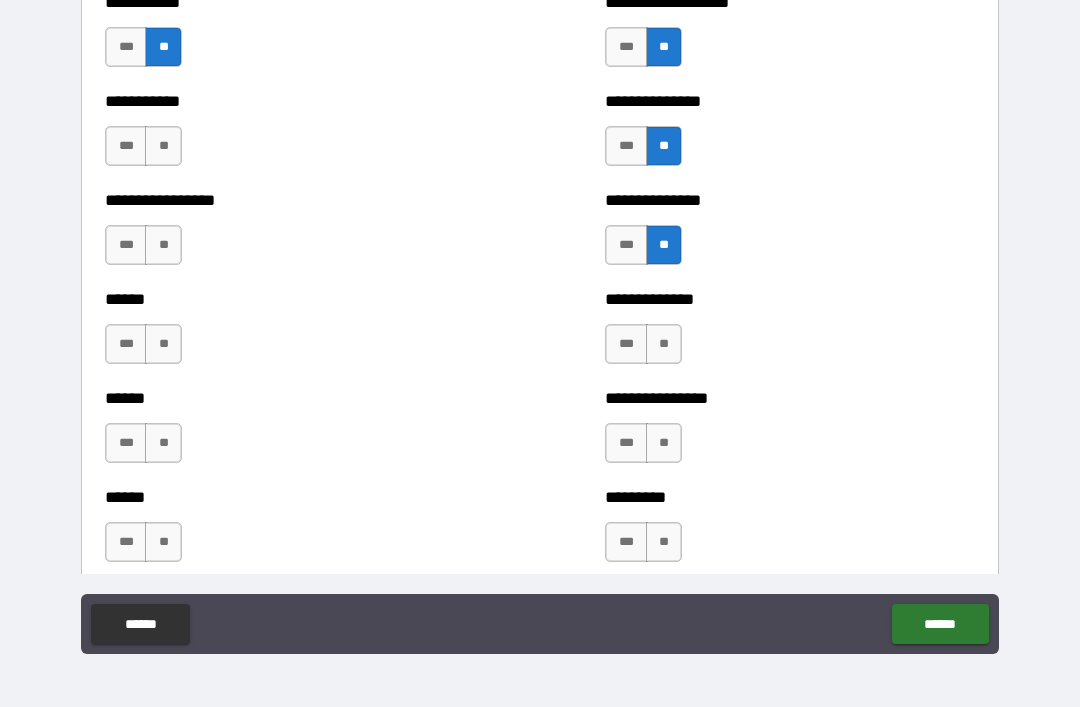 scroll, scrollTop: 2805, scrollLeft: 0, axis: vertical 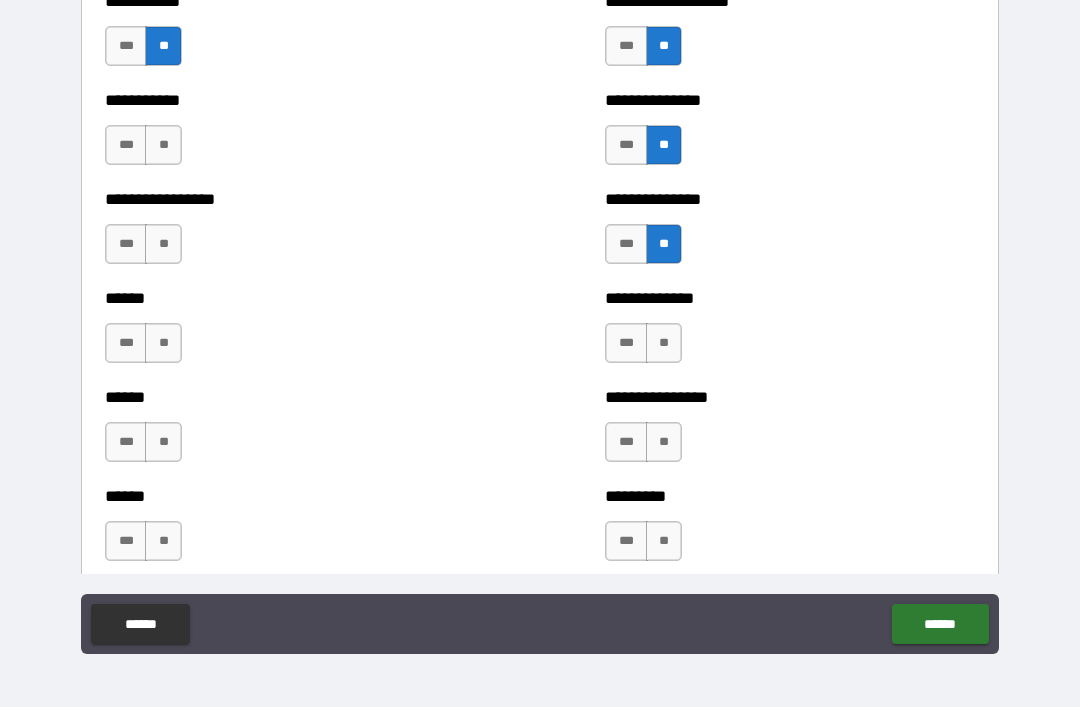 click on "**" at bounding box center [664, 343] 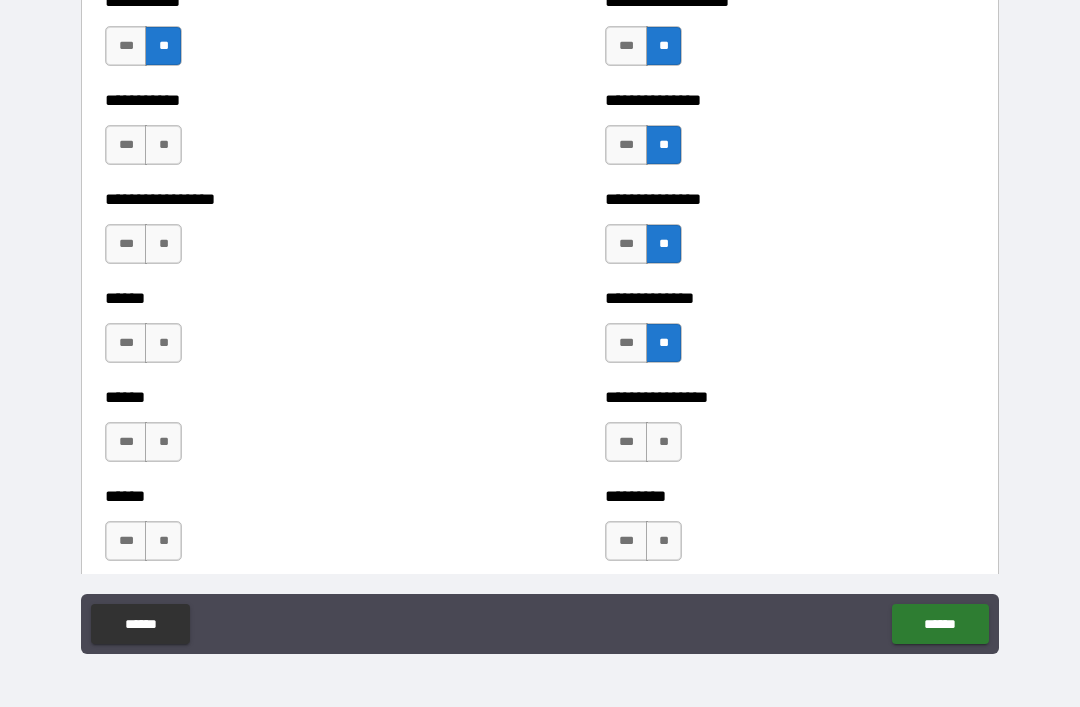 click on "**" at bounding box center (664, 442) 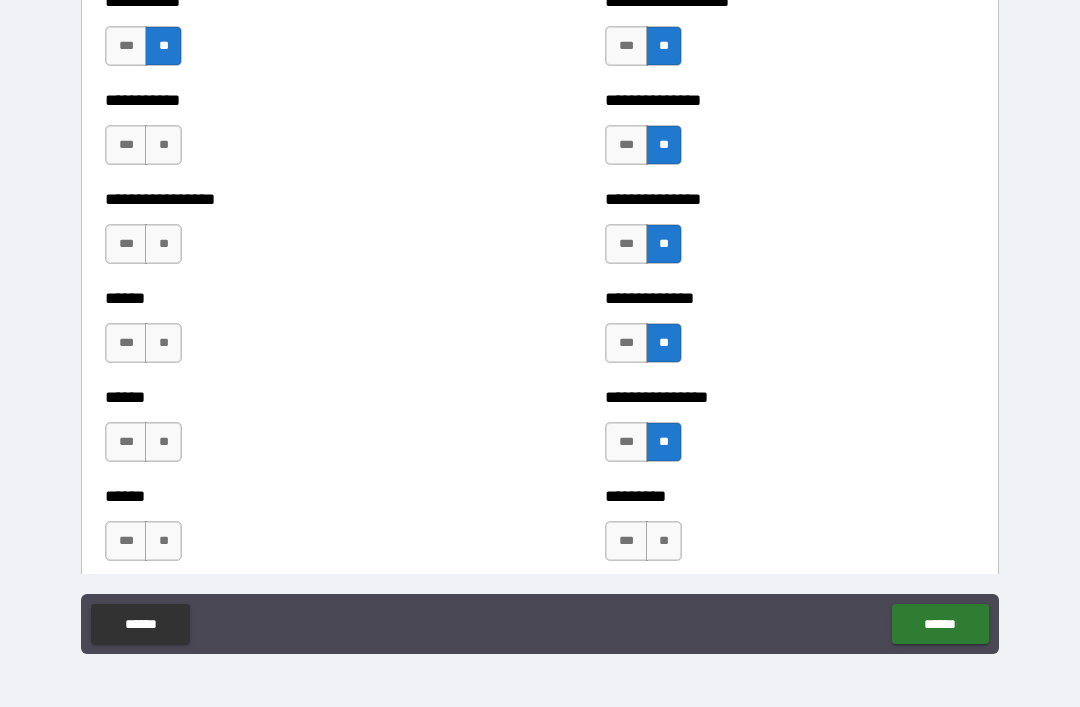 click on "**" at bounding box center (664, 541) 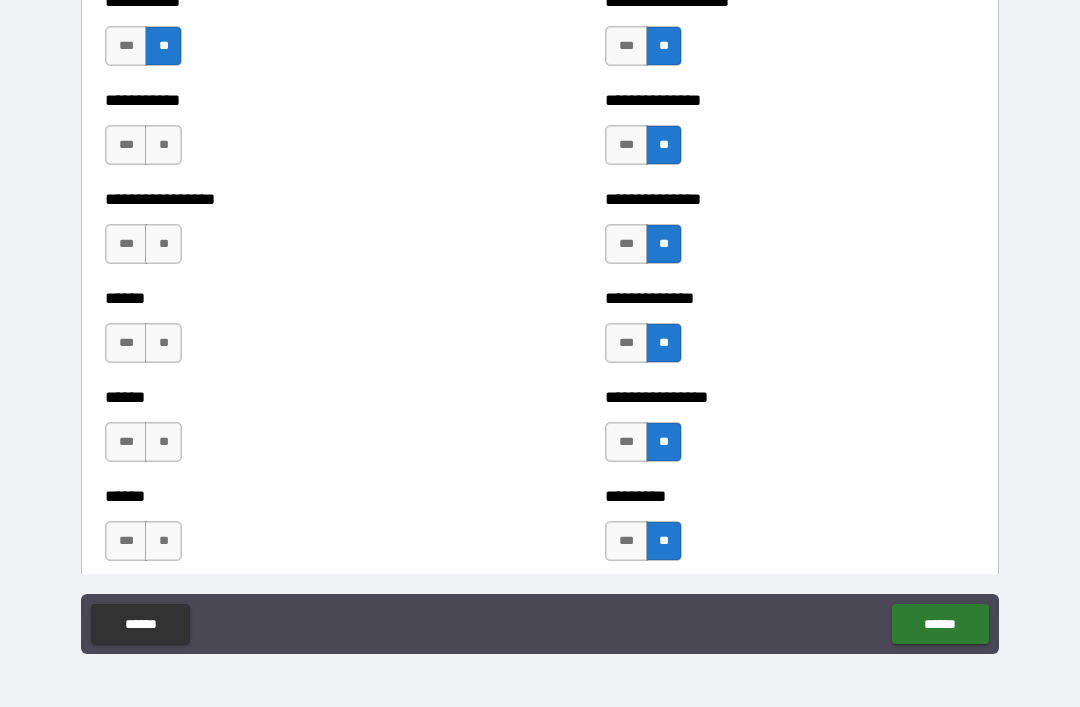click on "**" at bounding box center (163, 145) 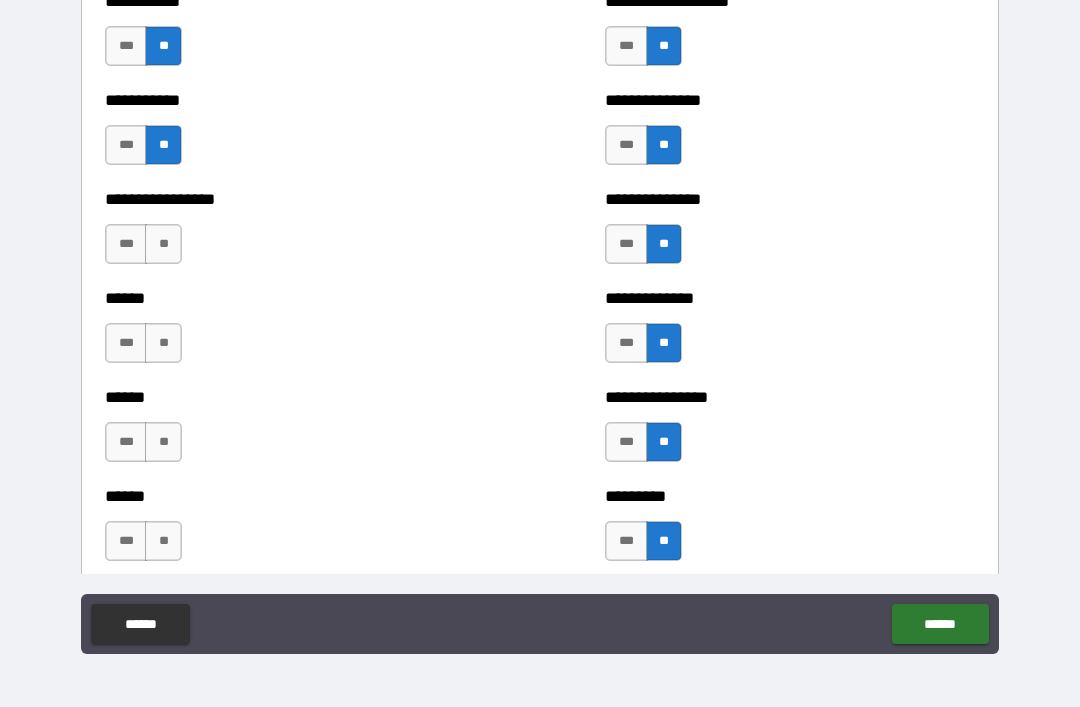 click on "**" at bounding box center [163, 244] 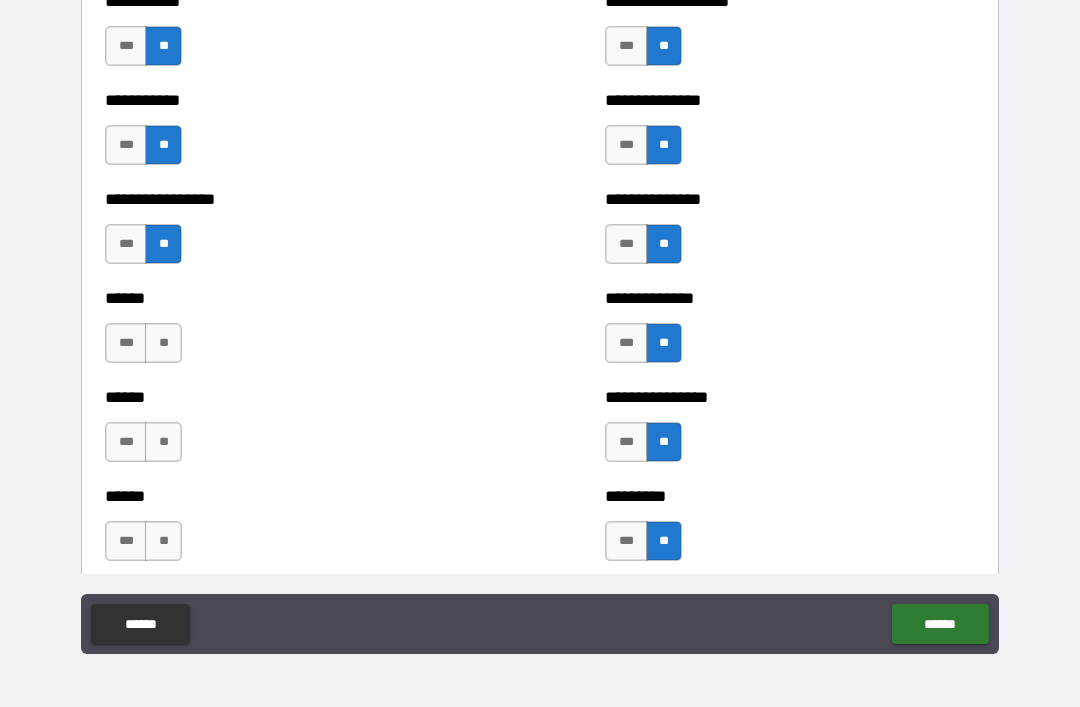 click on "**" at bounding box center (163, 343) 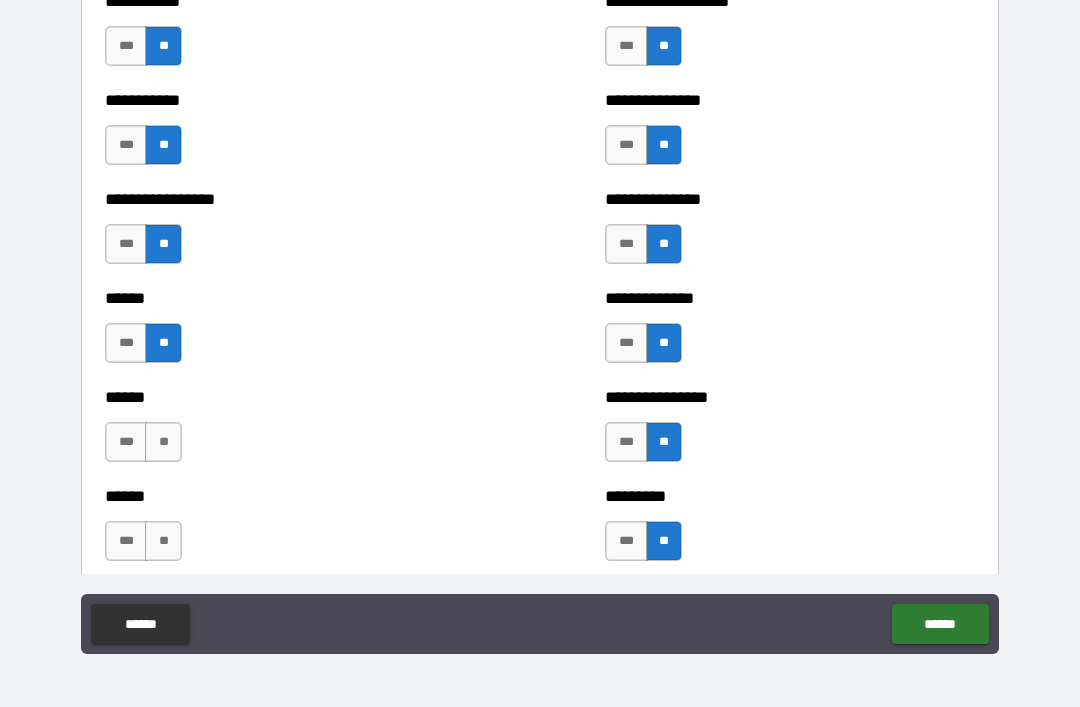 click on "**" at bounding box center [163, 442] 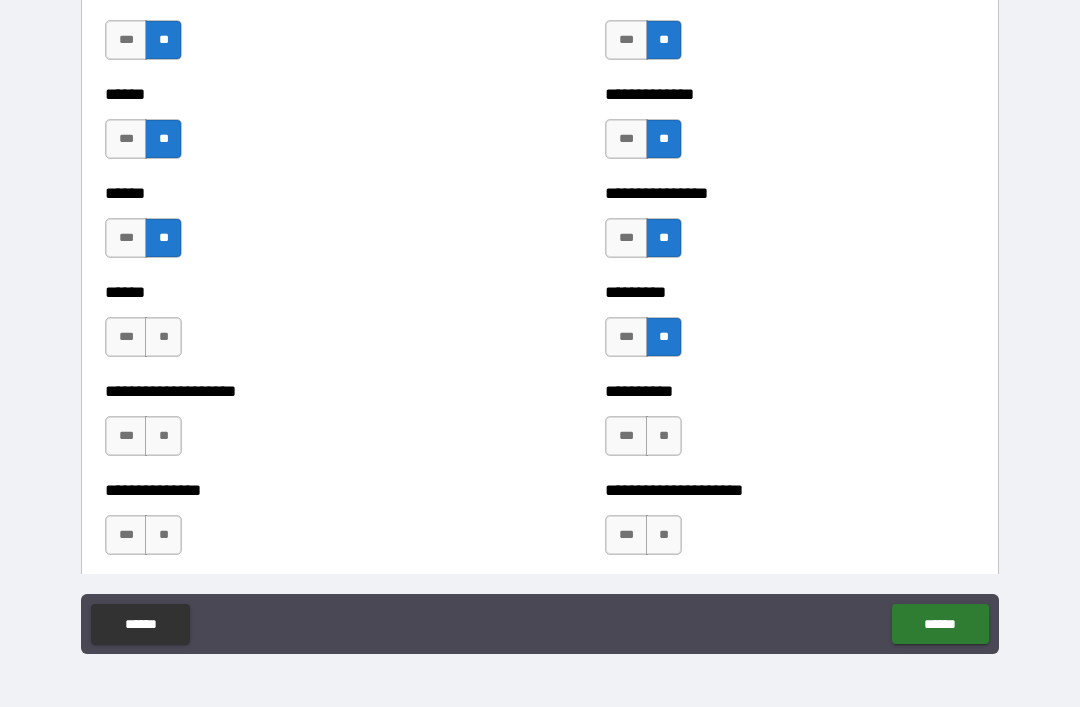 scroll, scrollTop: 3013, scrollLeft: 0, axis: vertical 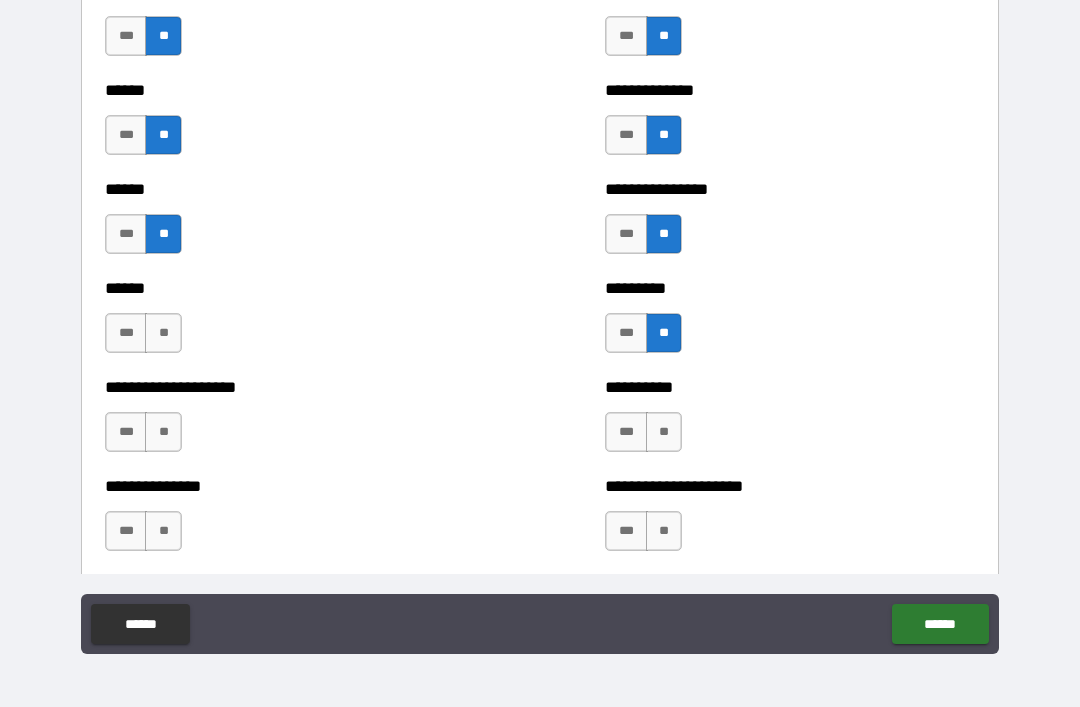 click on "**" at bounding box center (163, 333) 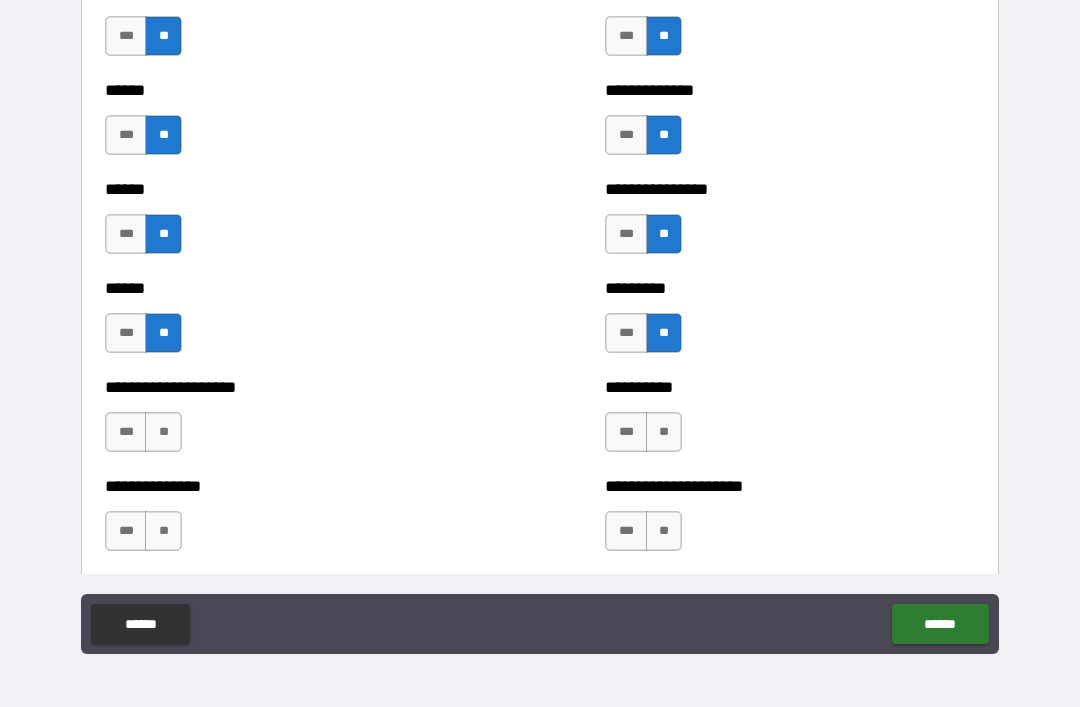 click on "**" at bounding box center (163, 432) 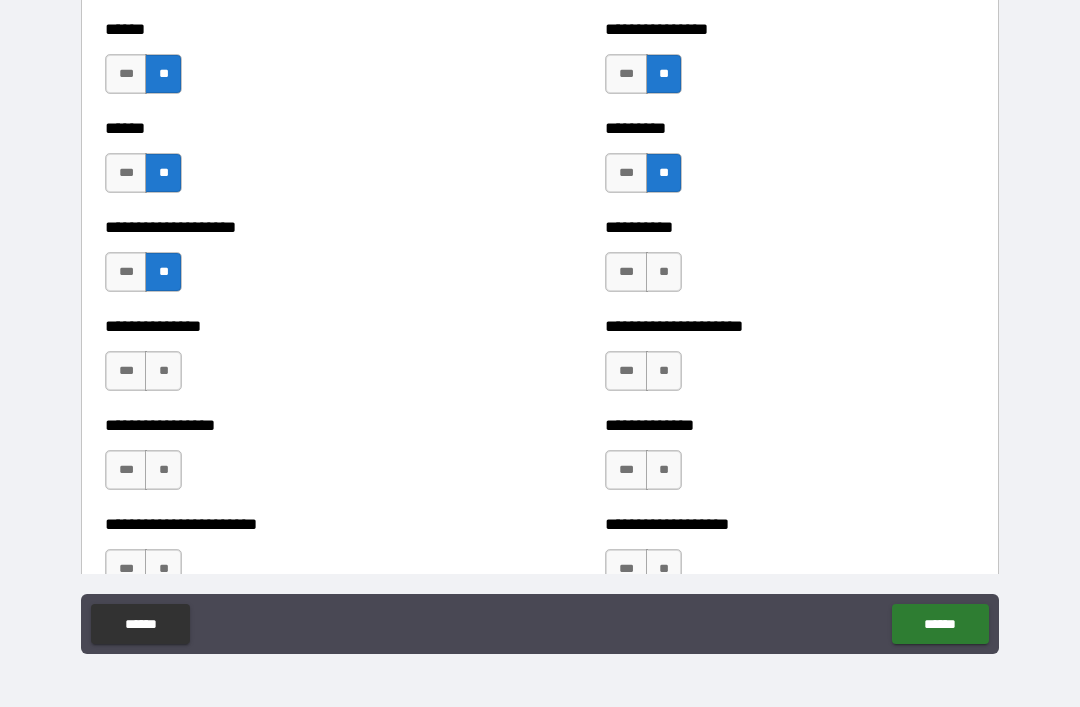 scroll, scrollTop: 3179, scrollLeft: 0, axis: vertical 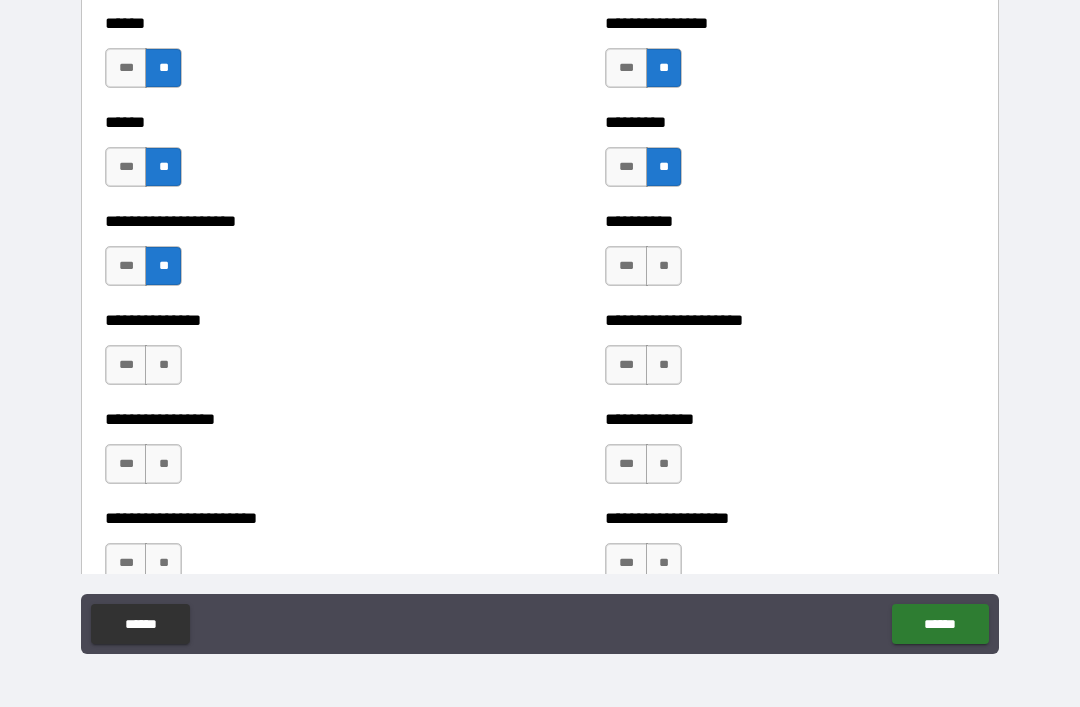 click on "**" at bounding box center (163, 365) 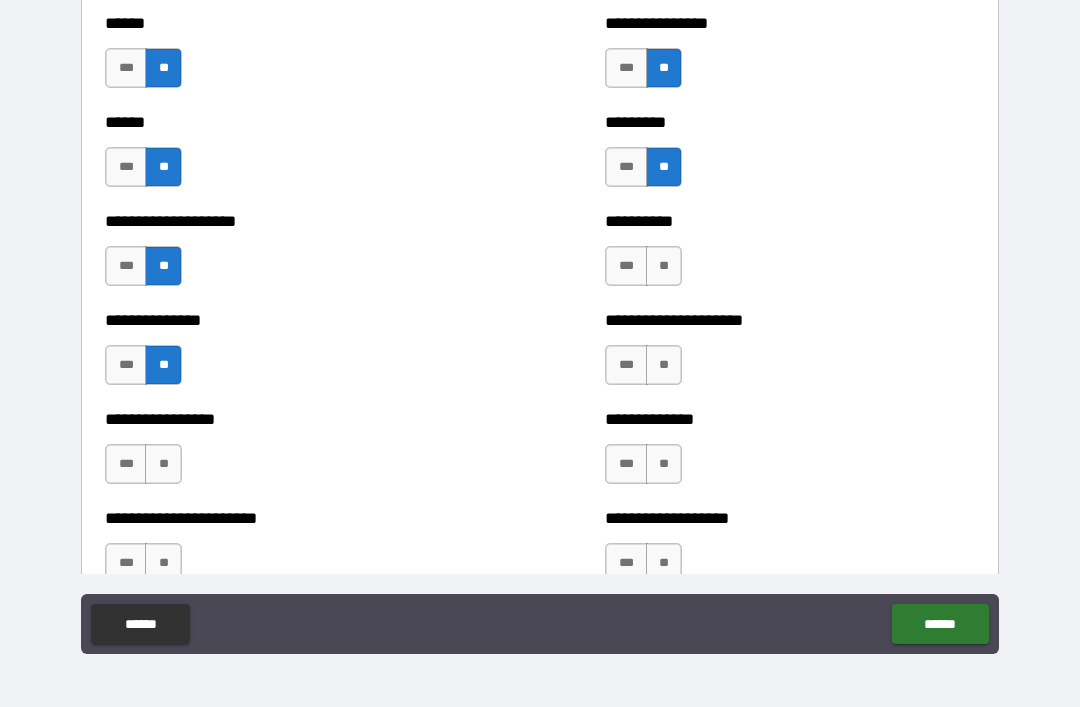click on "**" at bounding box center (664, 266) 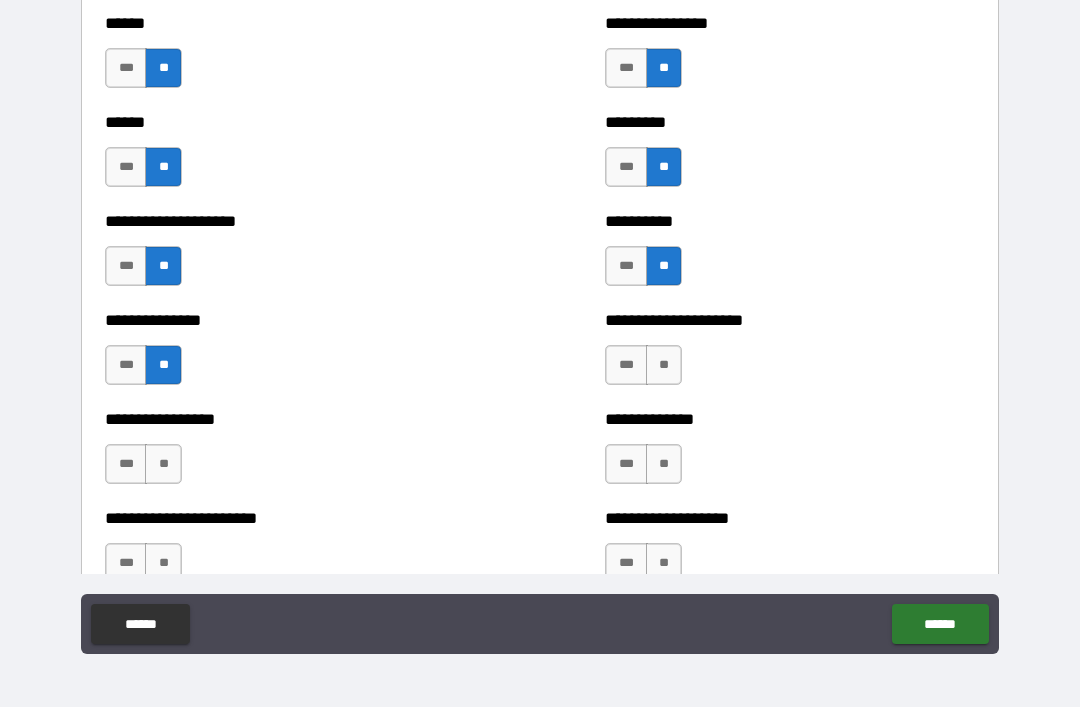 click on "**" at bounding box center (664, 365) 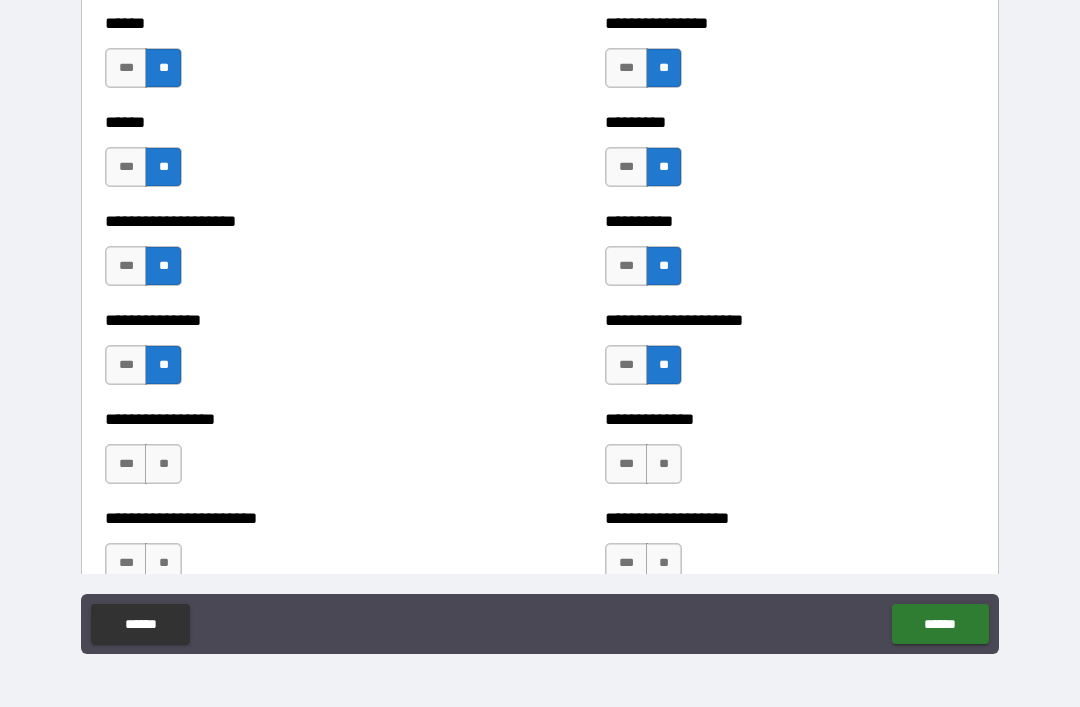 click on "**" at bounding box center (664, 464) 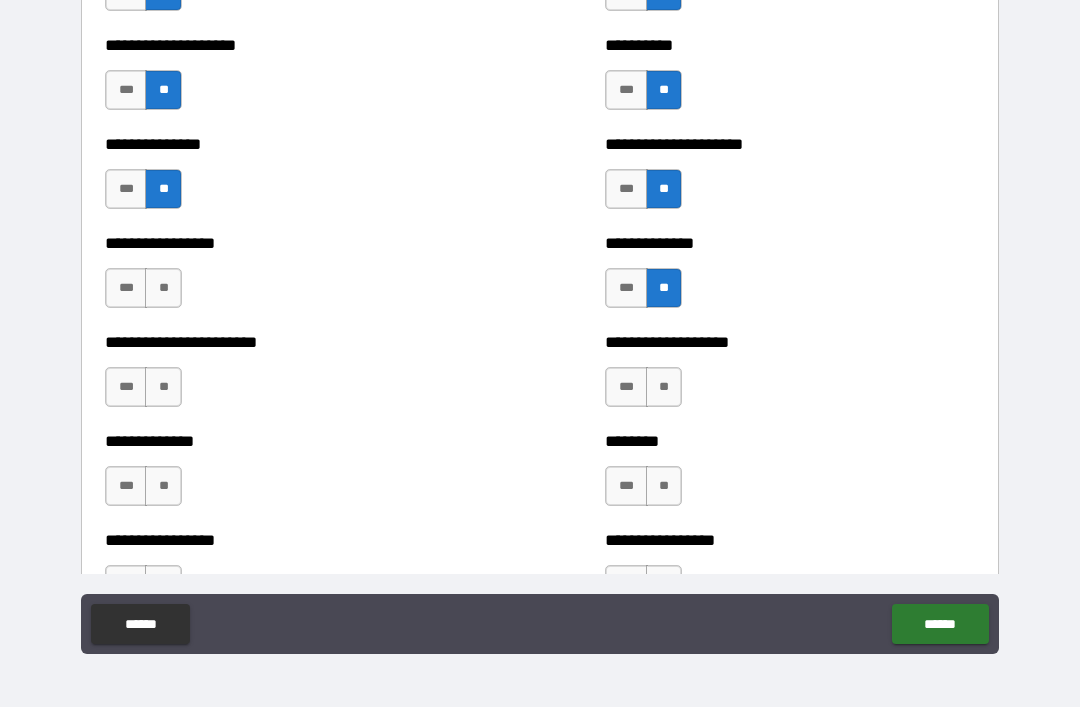 scroll, scrollTop: 3370, scrollLeft: 0, axis: vertical 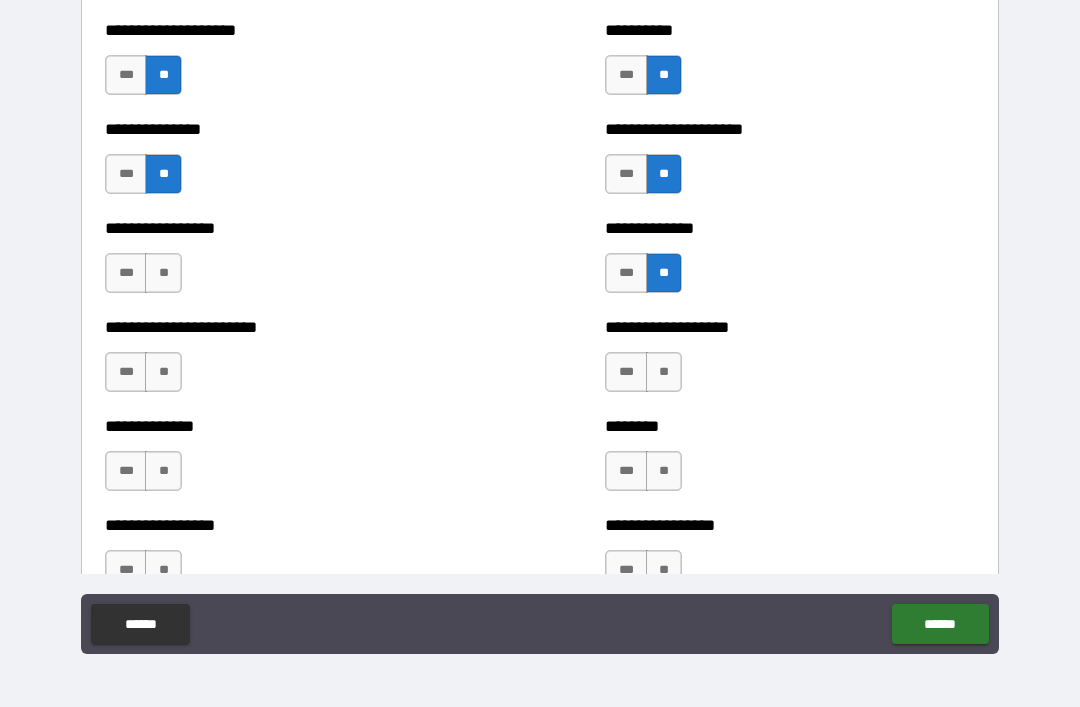 click on "**" at bounding box center (664, 372) 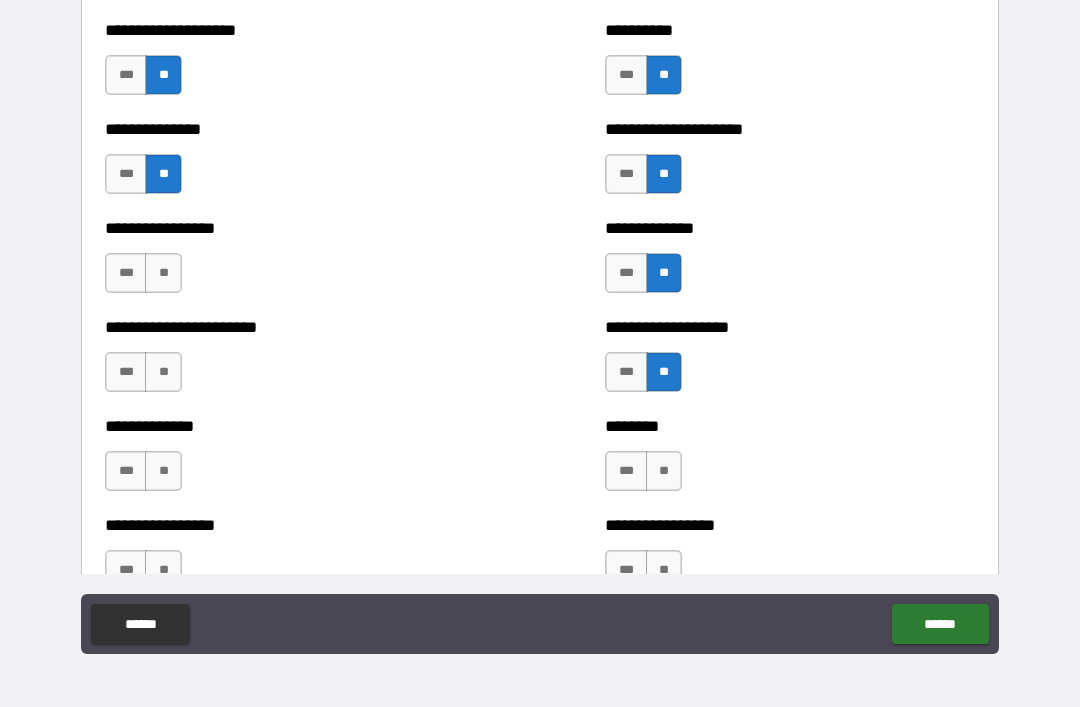 click on "**" at bounding box center [163, 273] 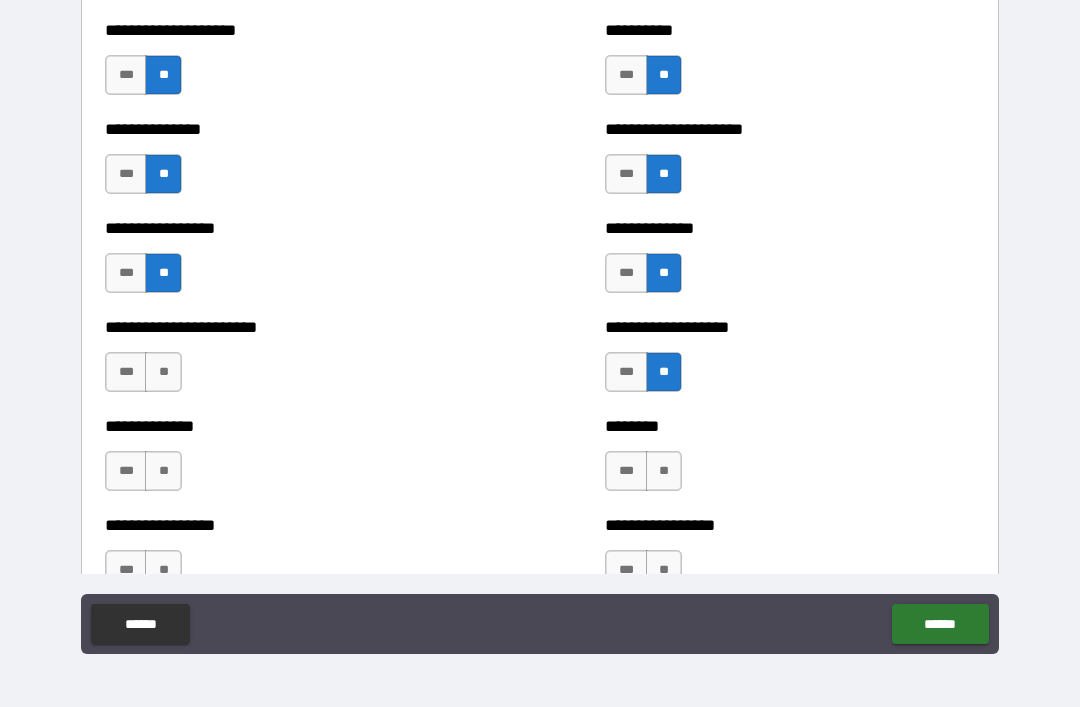 click on "**" at bounding box center [163, 372] 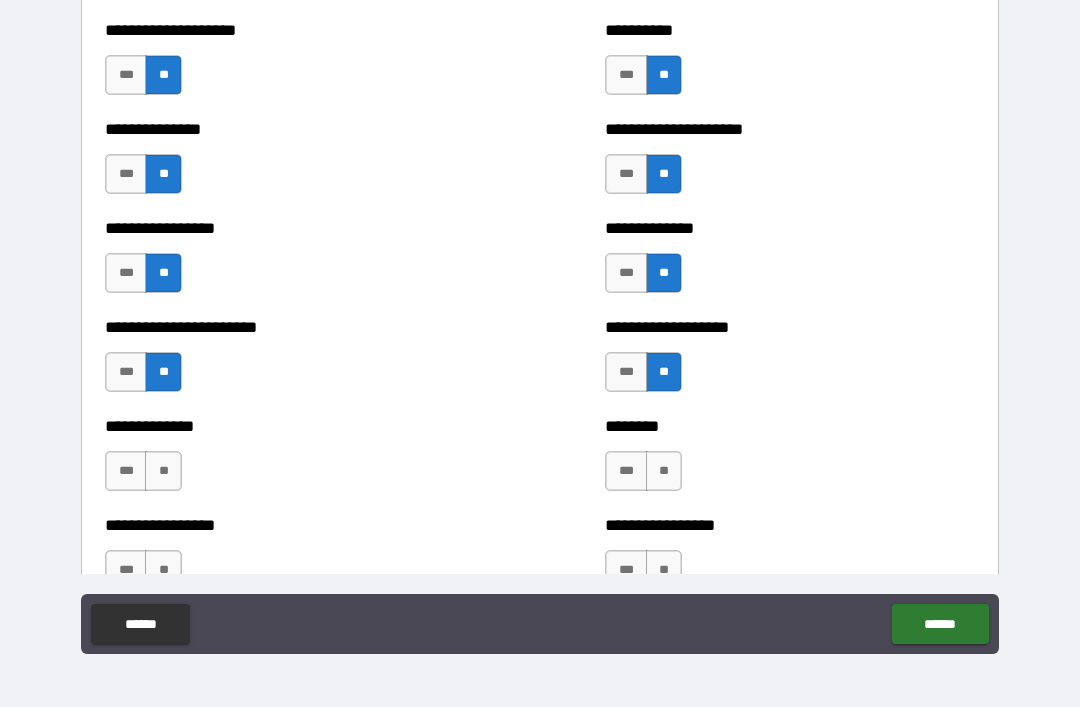 click on "**" at bounding box center [163, 471] 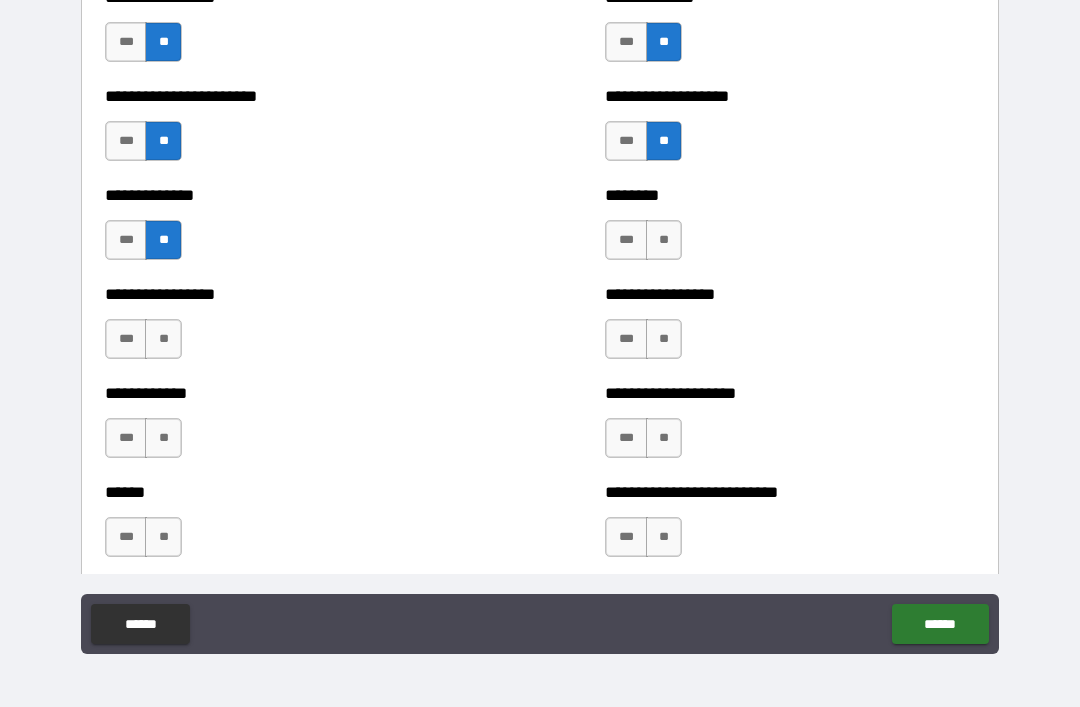 scroll, scrollTop: 3609, scrollLeft: 0, axis: vertical 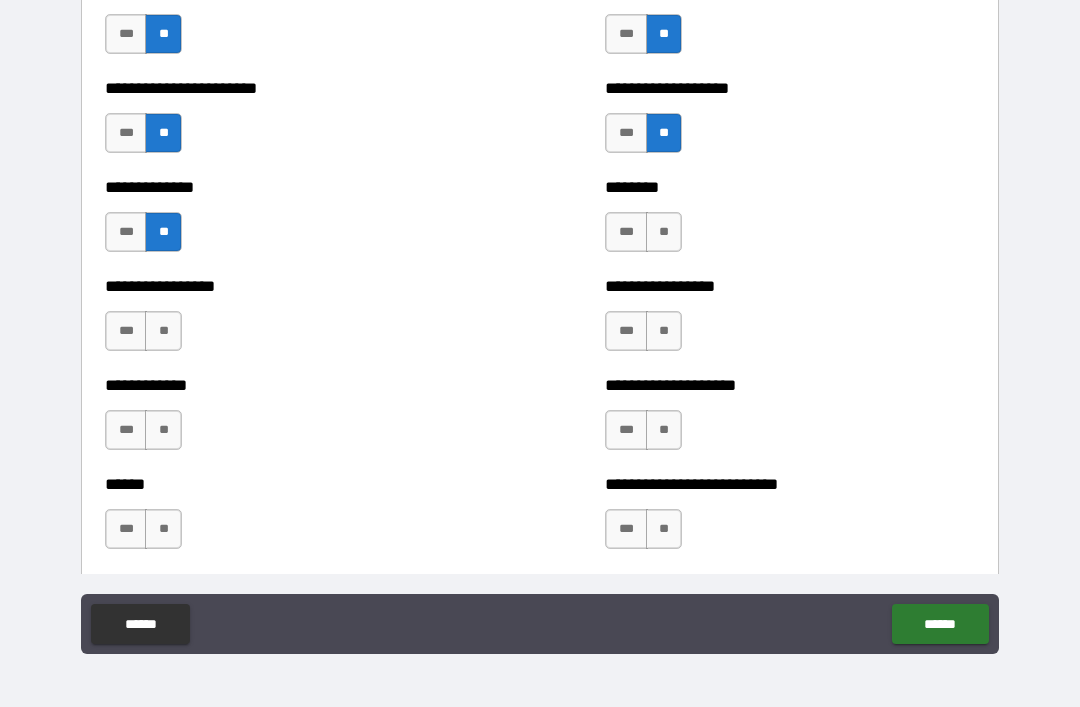 click on "**" at bounding box center (664, 232) 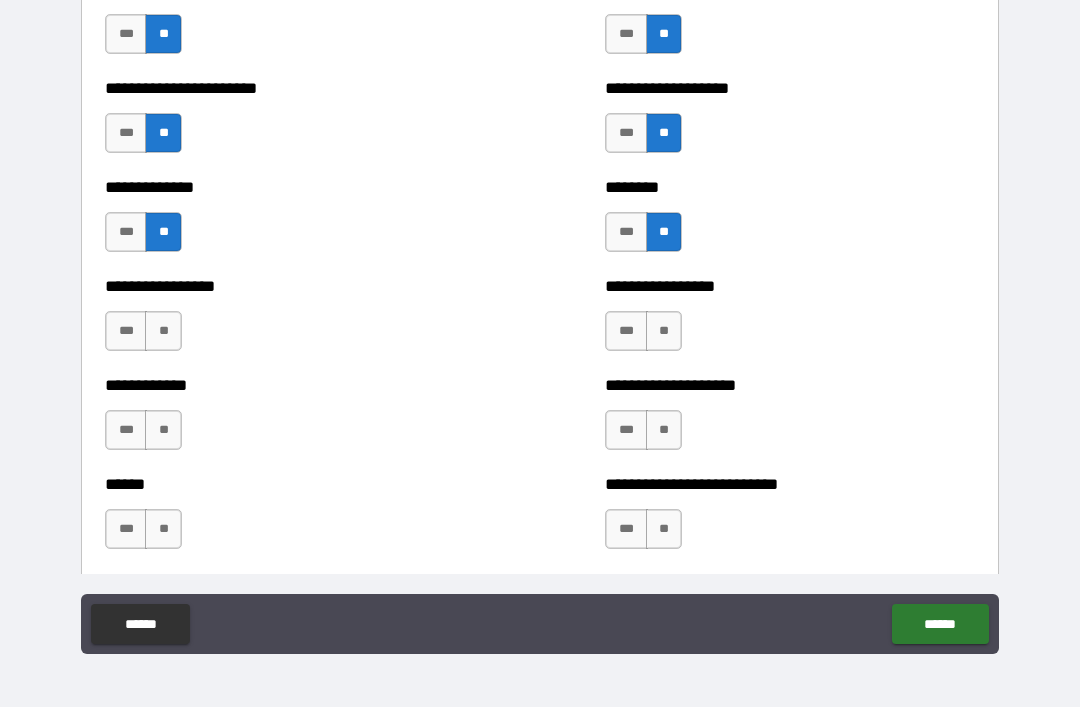 click on "**" at bounding box center (664, 331) 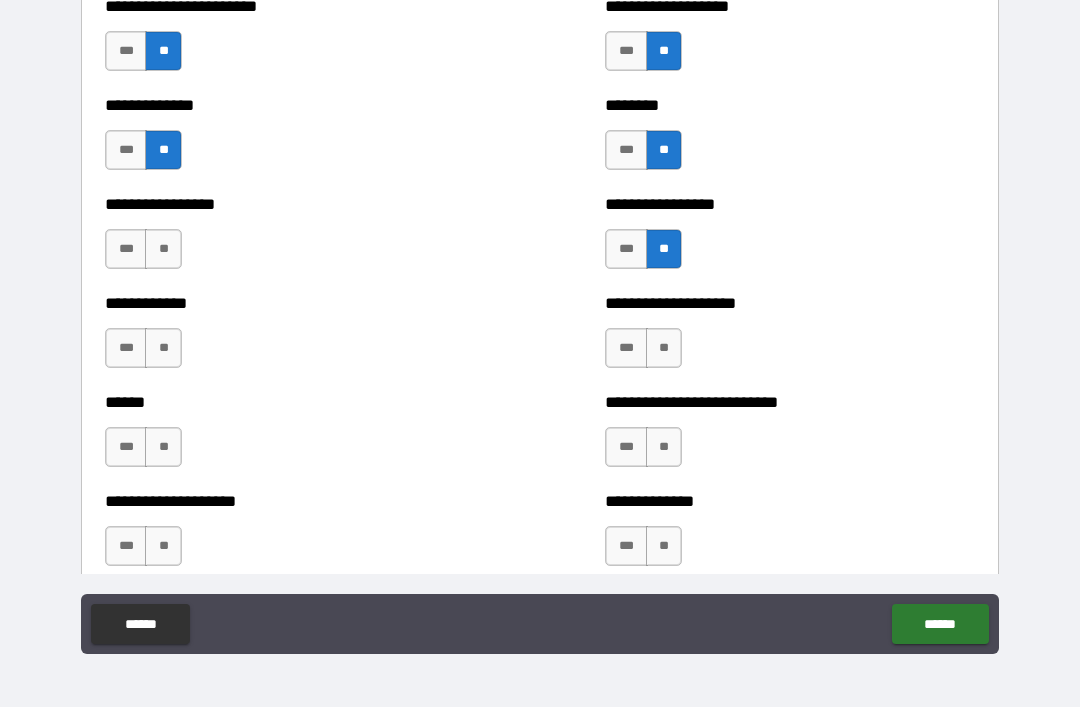 scroll, scrollTop: 3705, scrollLeft: 0, axis: vertical 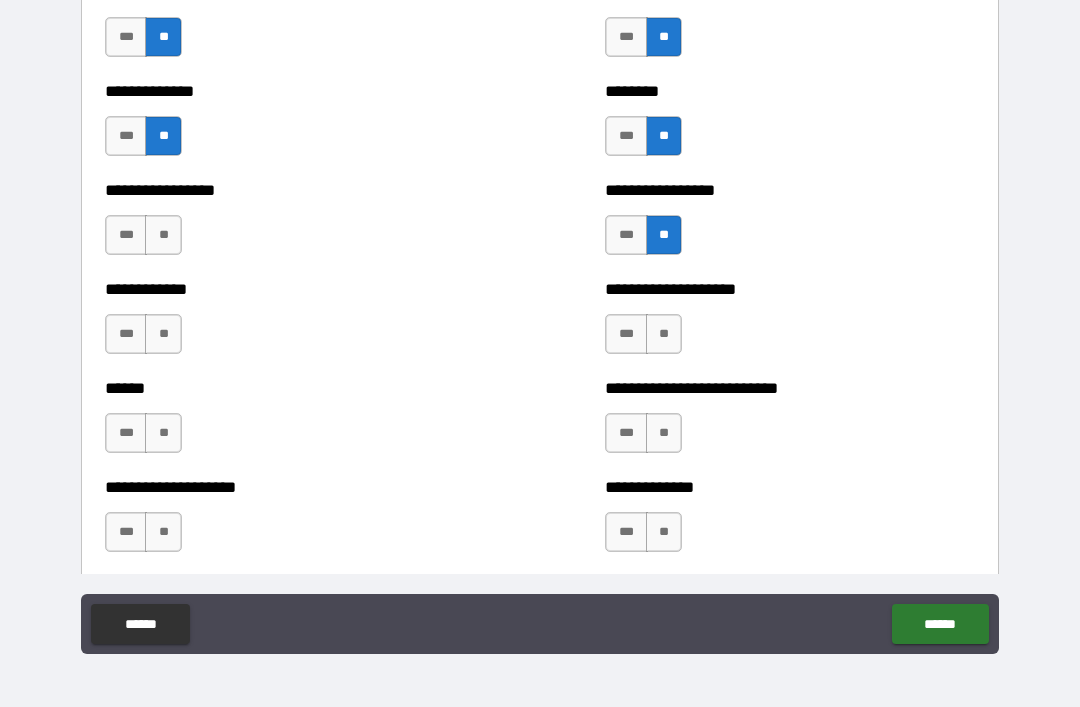 click on "**" at bounding box center [664, 334] 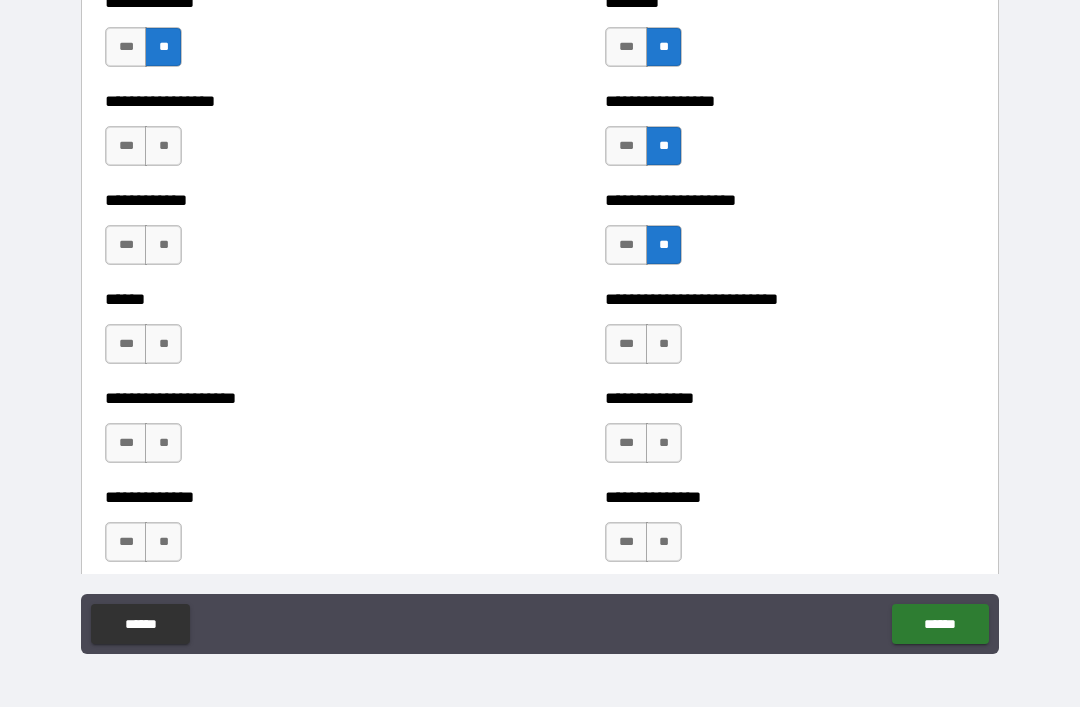 scroll, scrollTop: 3795, scrollLeft: 0, axis: vertical 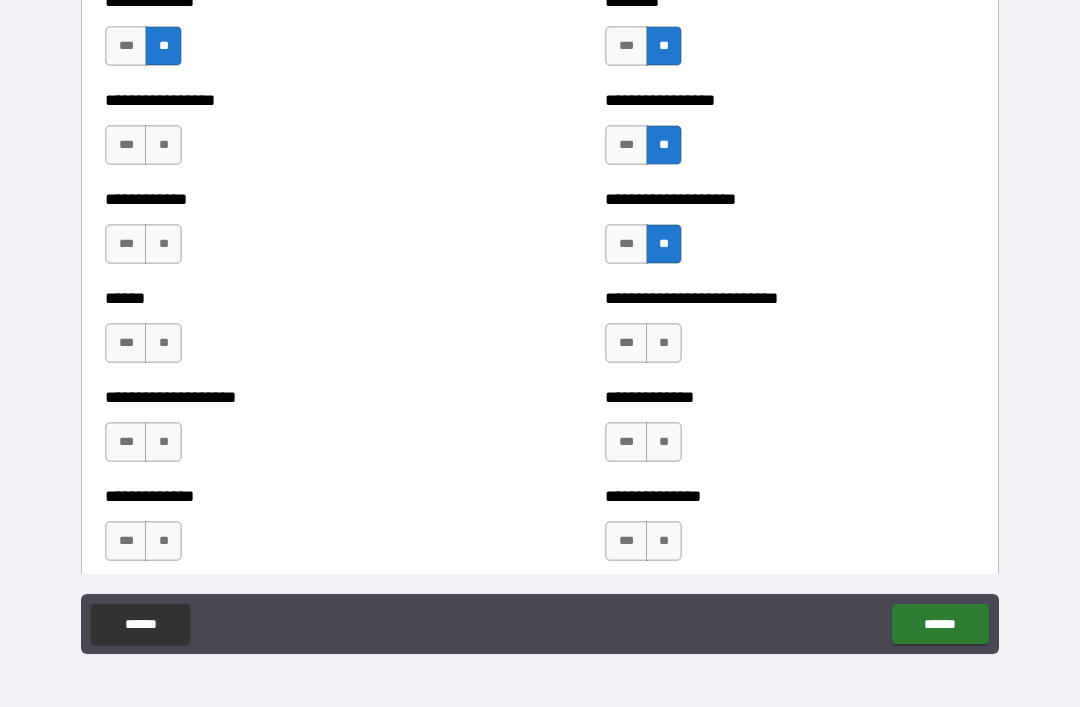 click on "**" at bounding box center [664, 343] 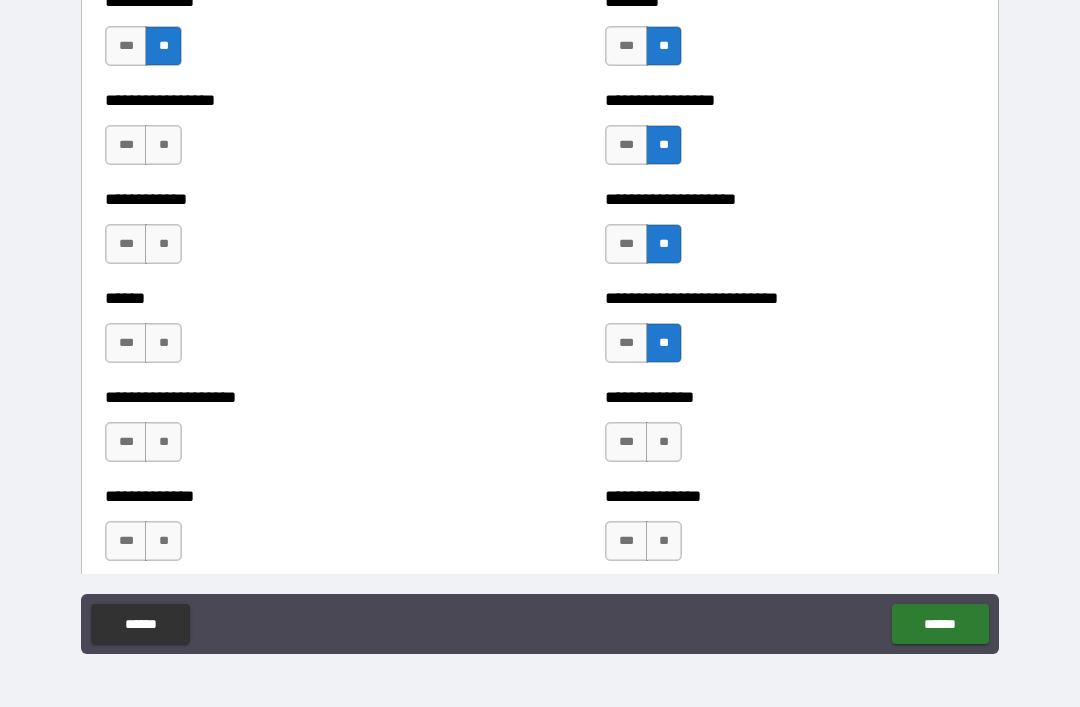 click on "**" at bounding box center [664, 442] 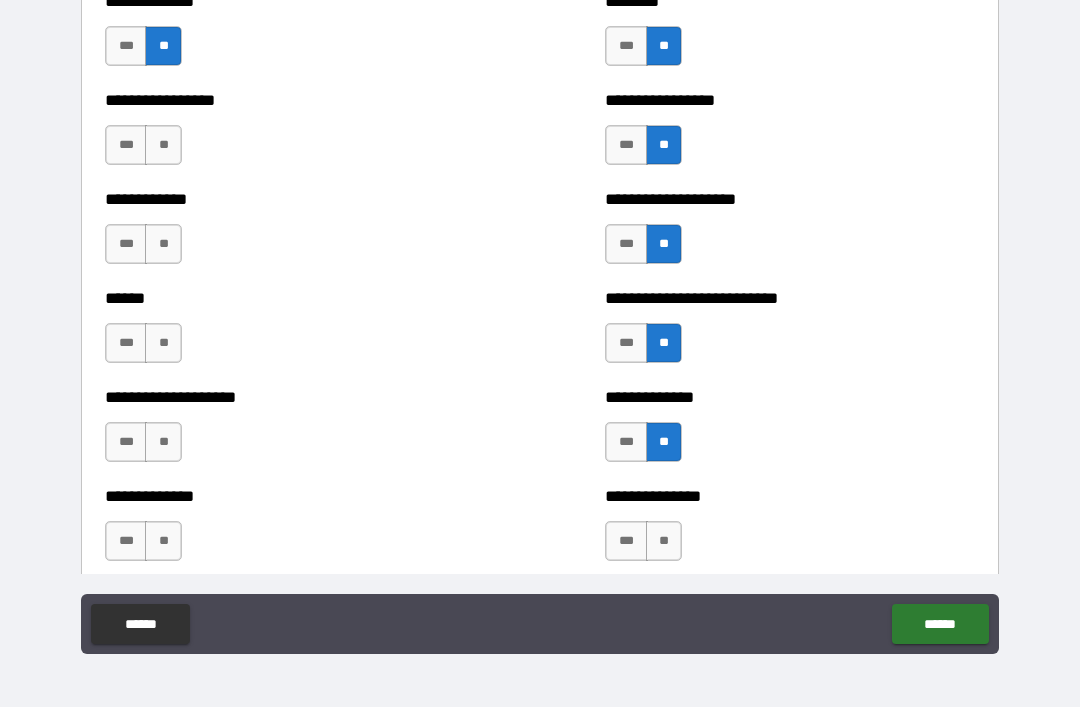 click on "**" at bounding box center (163, 244) 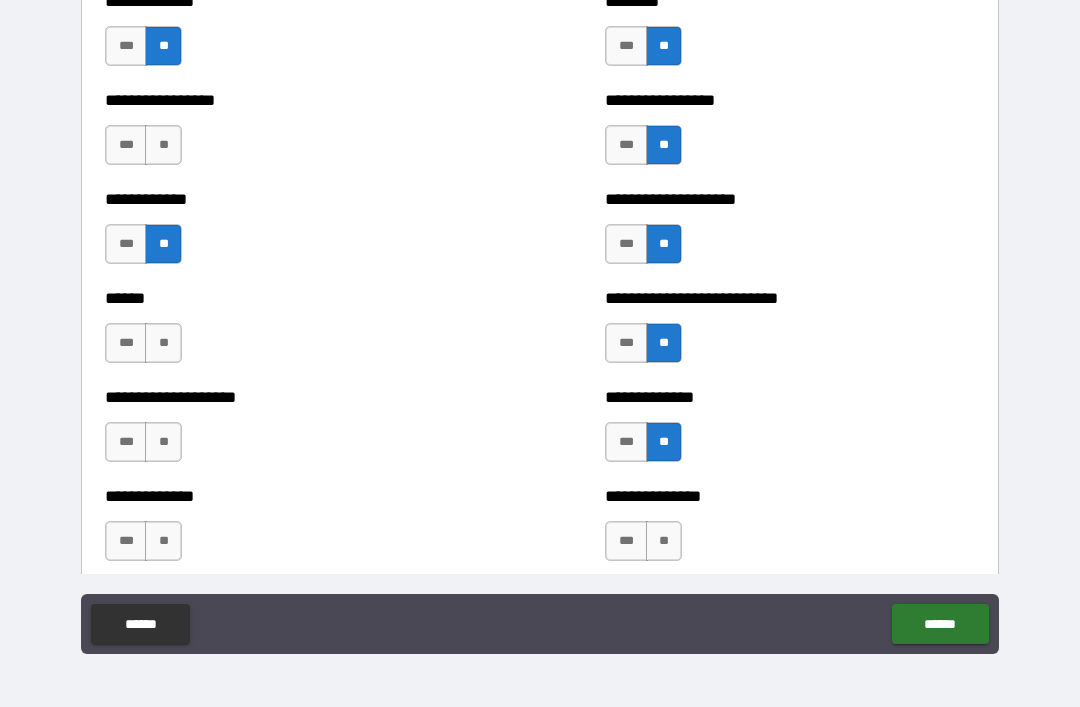 click on "**" at bounding box center (163, 145) 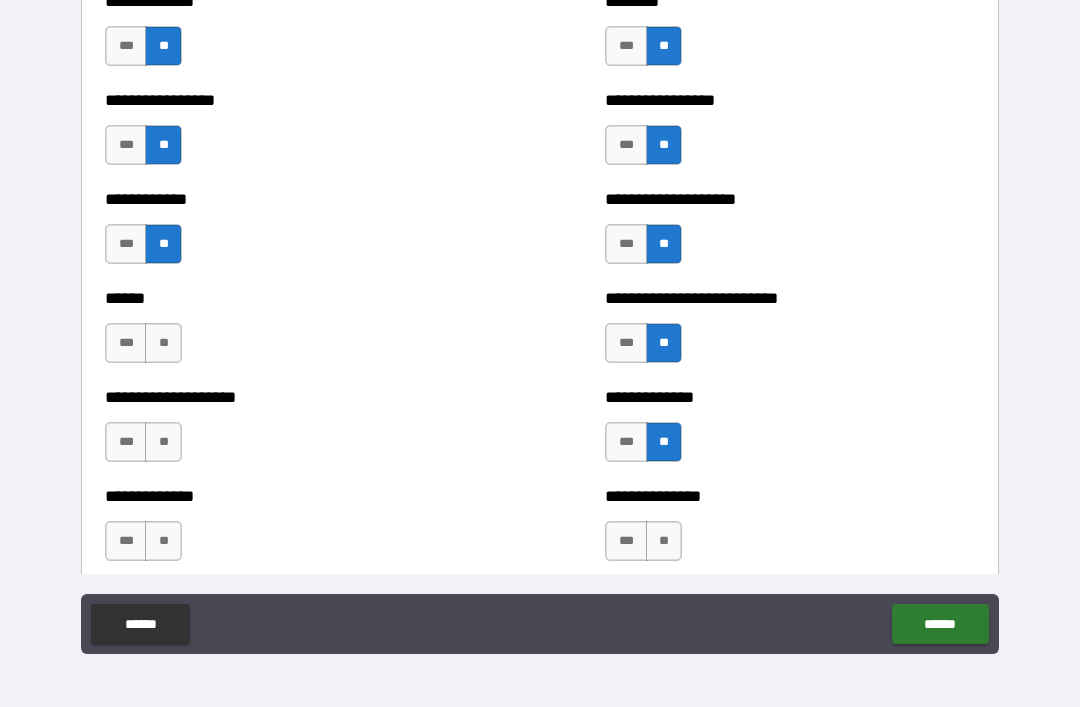 click on "***" at bounding box center (126, 343) 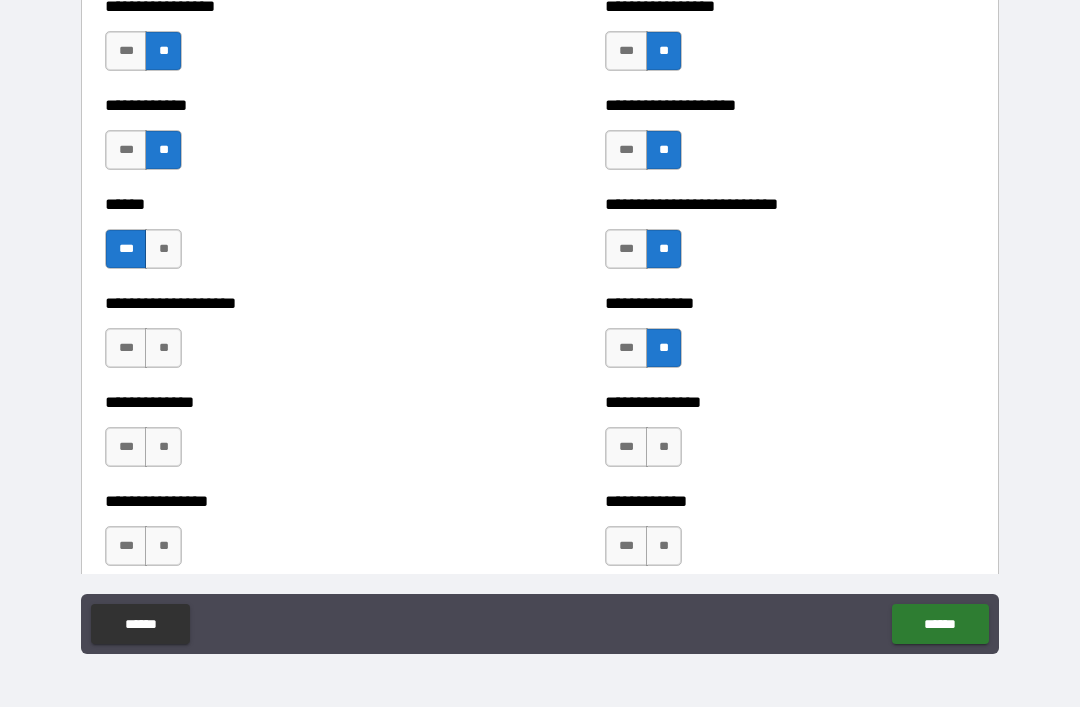 scroll, scrollTop: 3917, scrollLeft: 0, axis: vertical 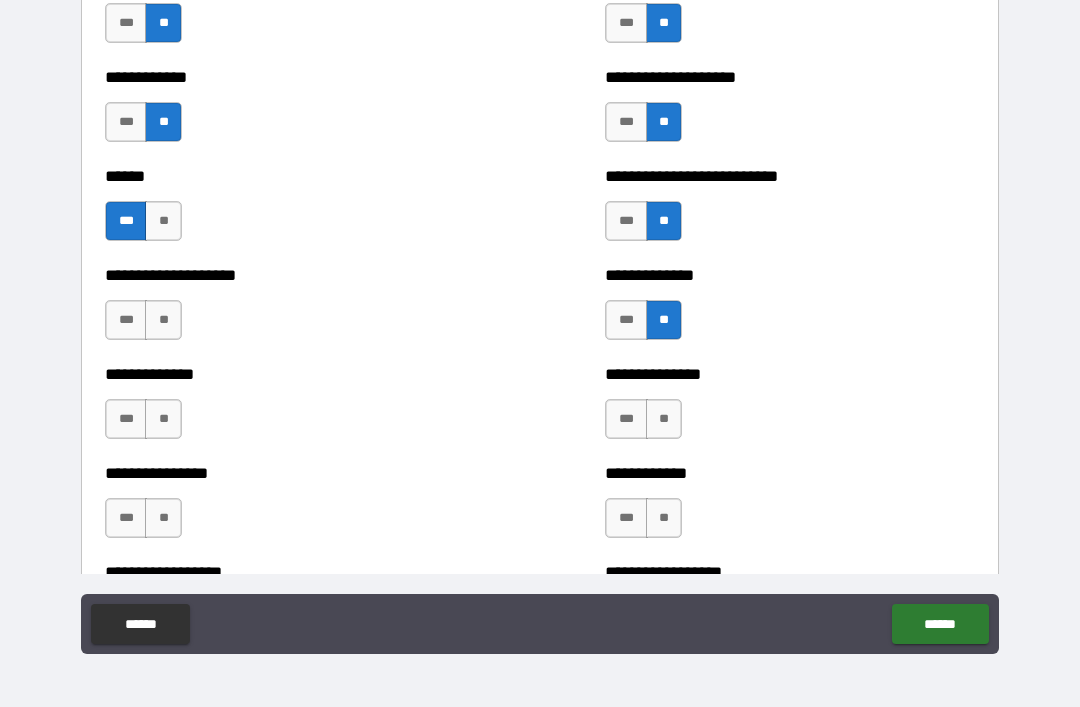 click on "**" at bounding box center (163, 320) 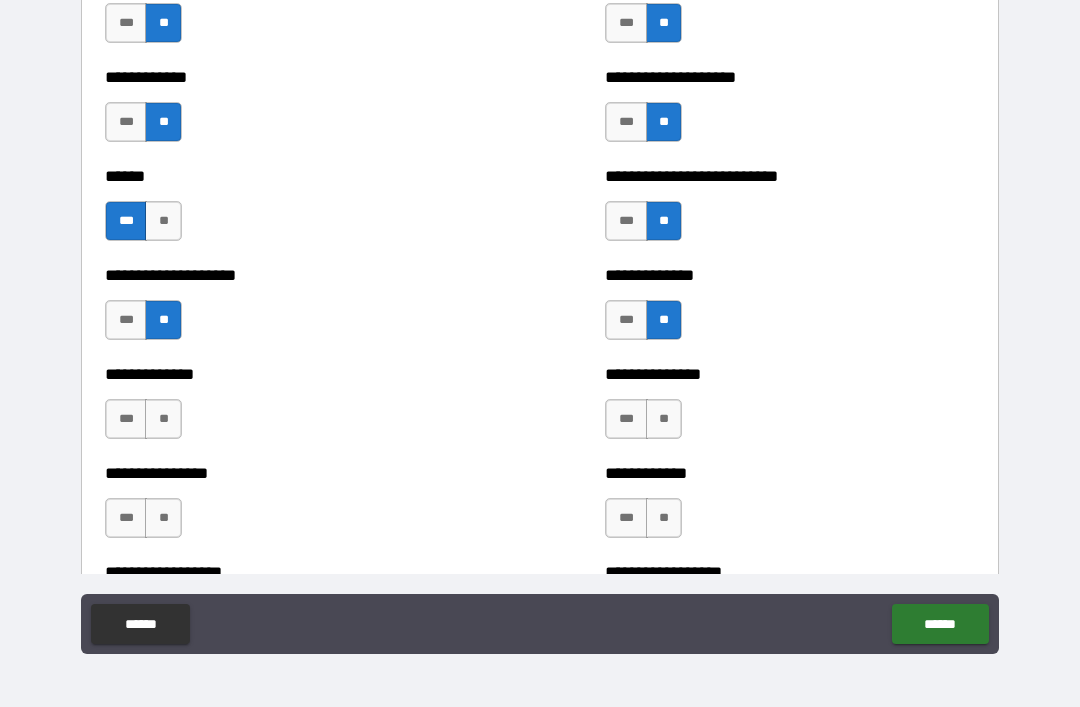 click on "**" at bounding box center (163, 419) 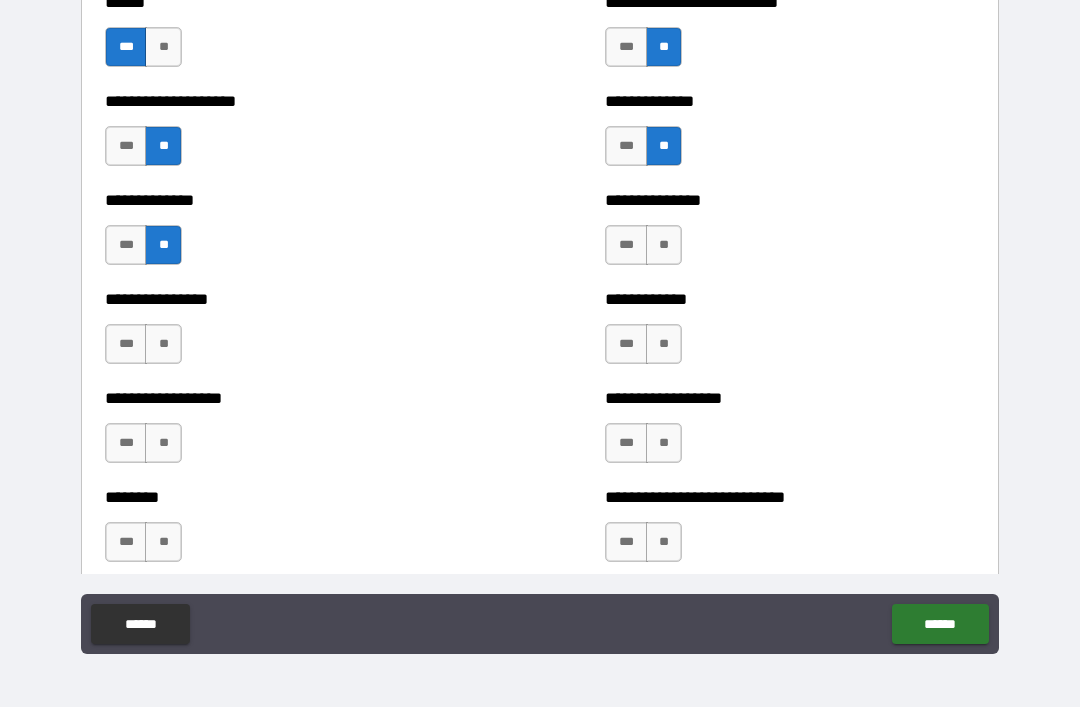 click on "**" at bounding box center [163, 344] 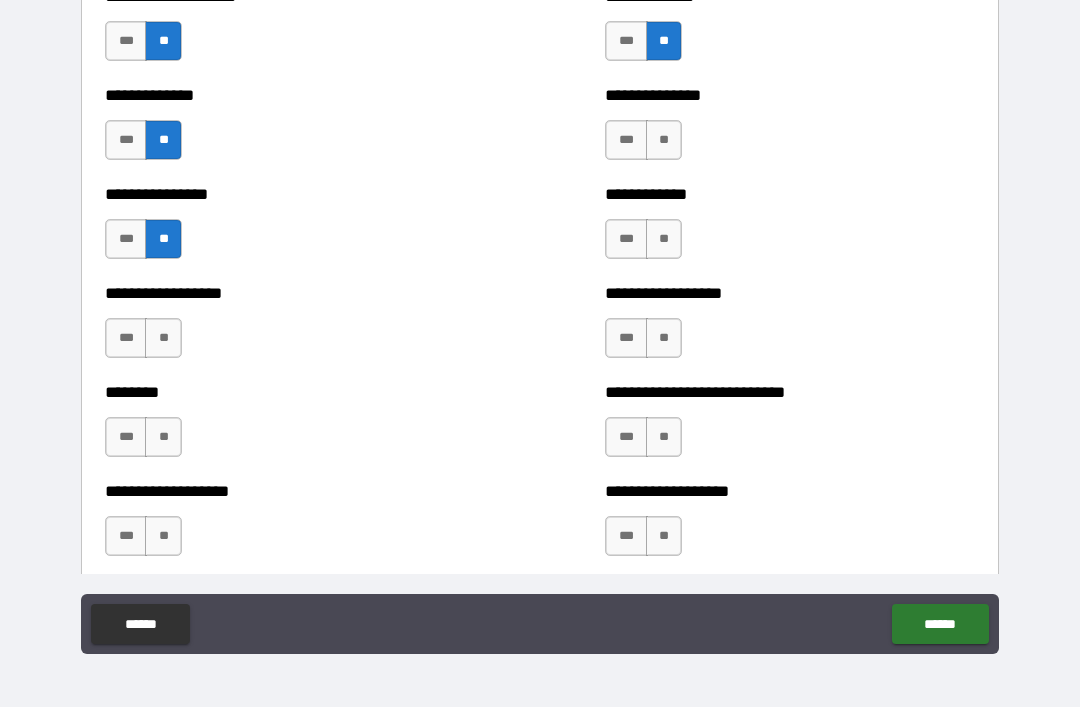 scroll, scrollTop: 4209, scrollLeft: 0, axis: vertical 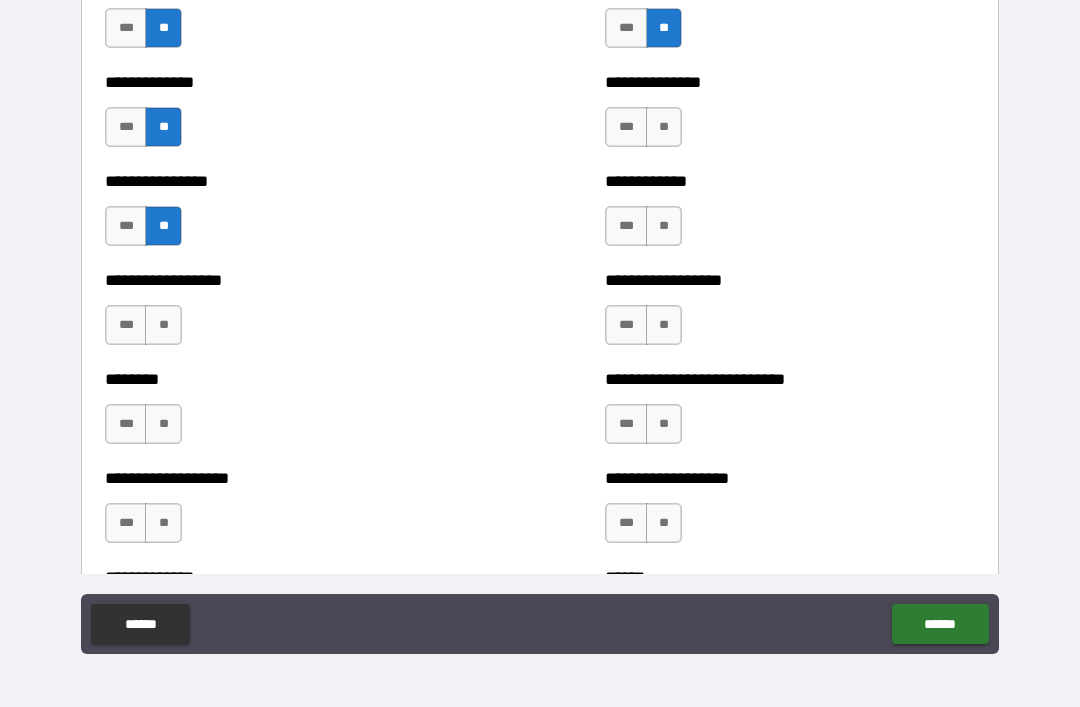 click on "**" at bounding box center (163, 325) 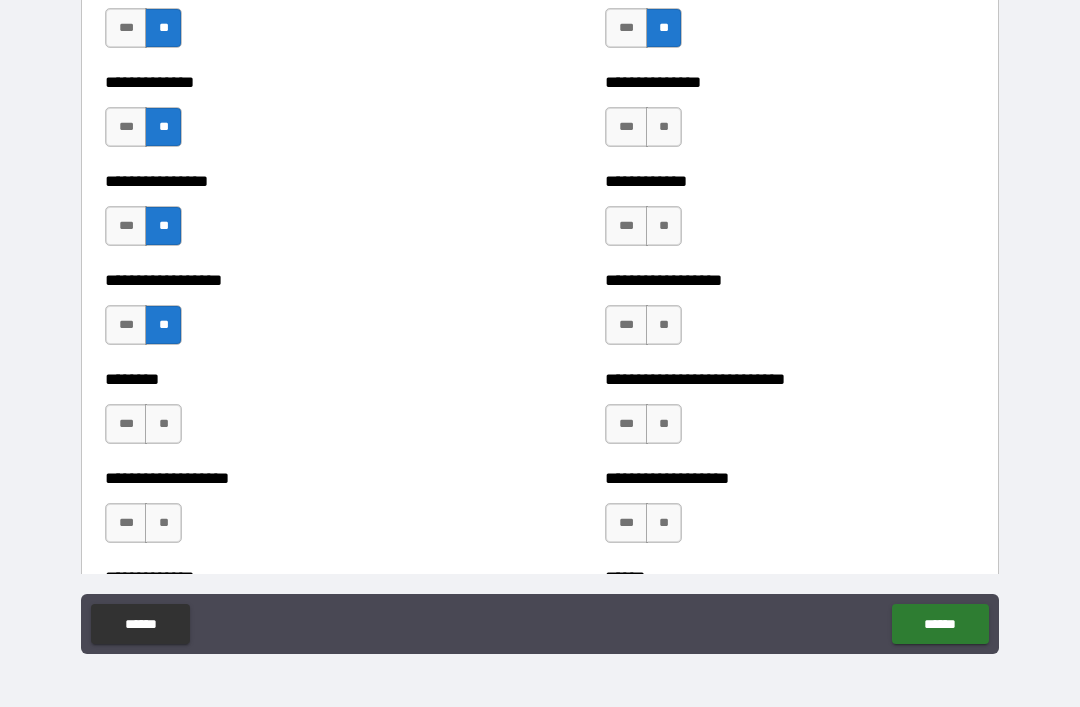 click on "**" at bounding box center [163, 424] 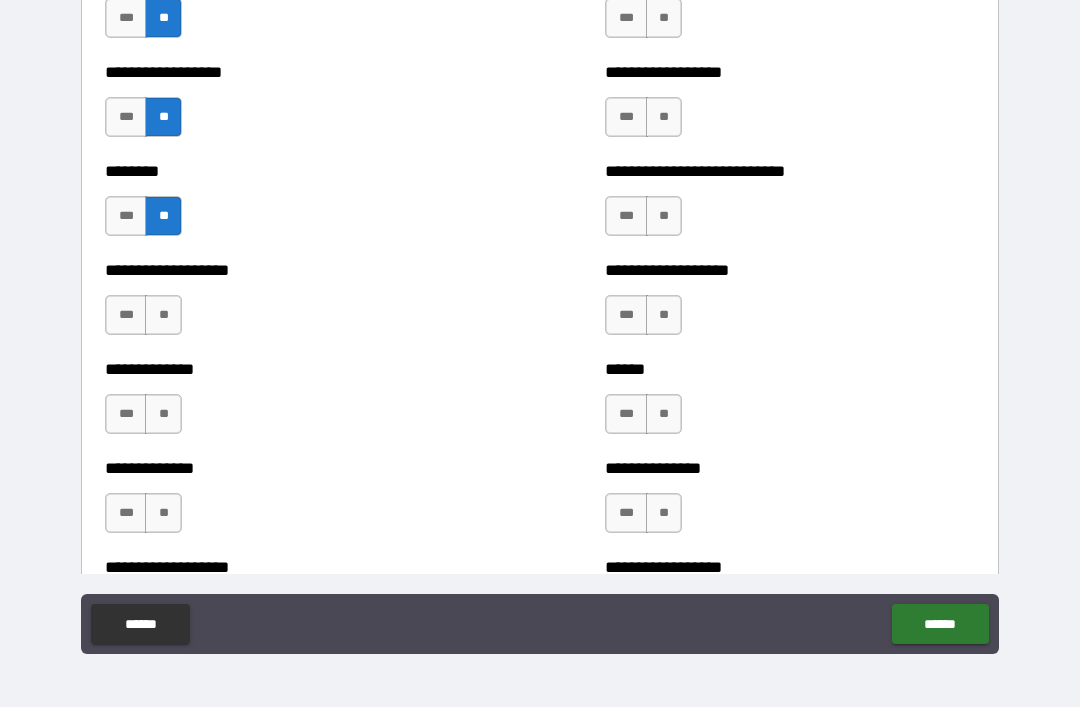 scroll, scrollTop: 4418, scrollLeft: 0, axis: vertical 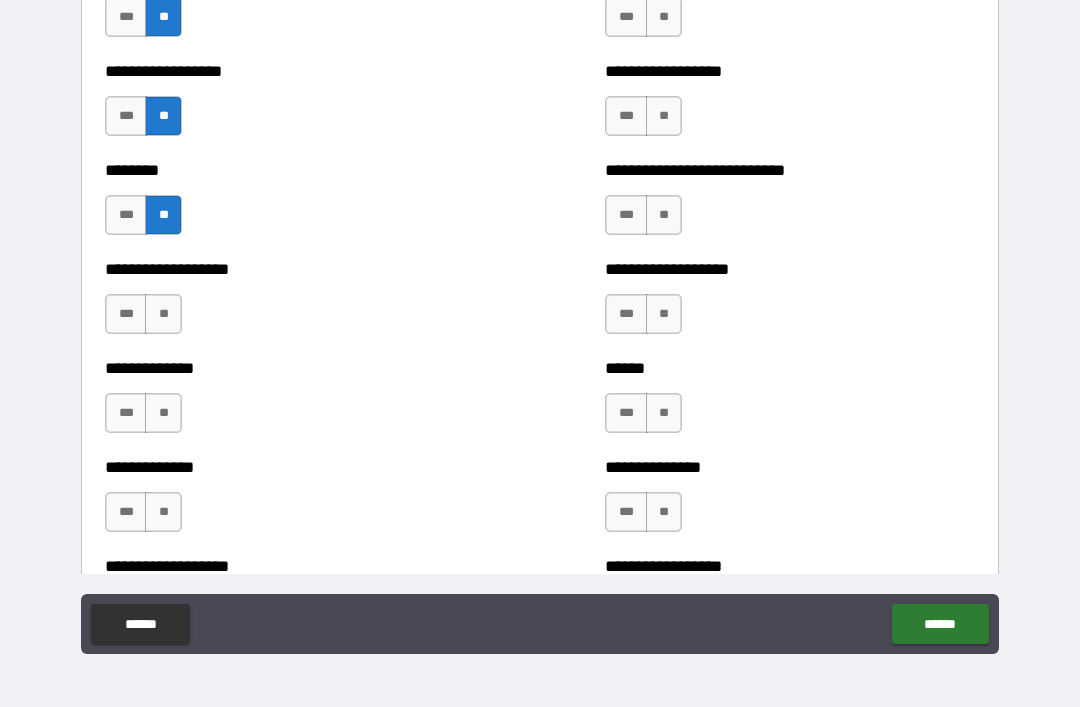 click on "**" at bounding box center [163, 314] 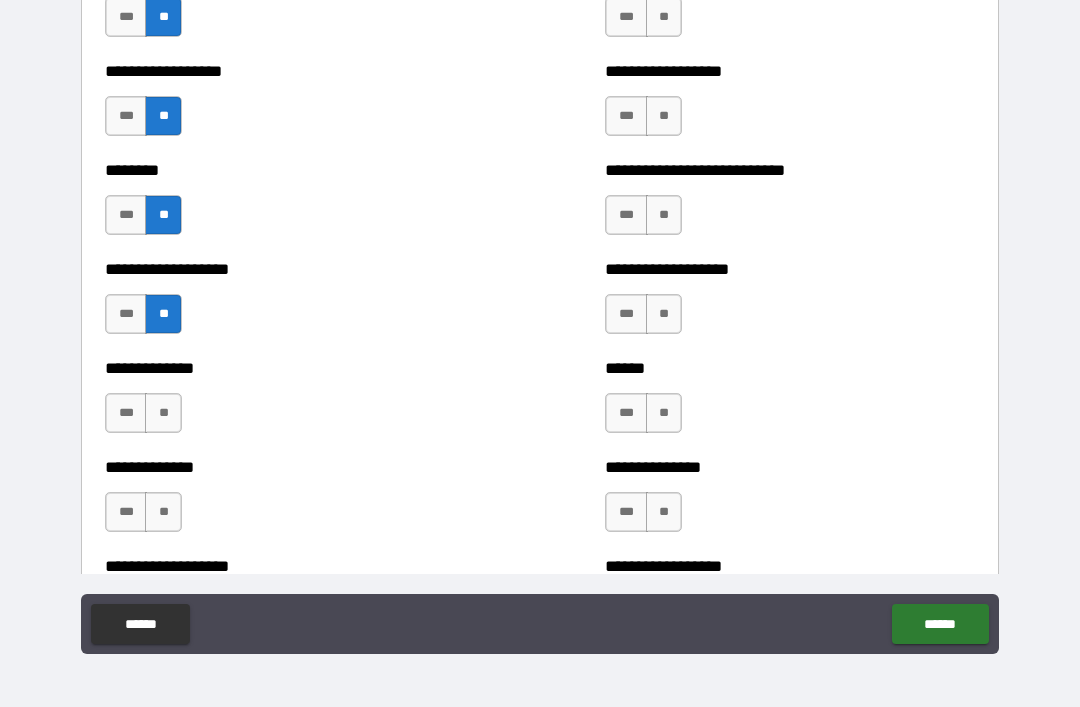 click on "**" at bounding box center [163, 413] 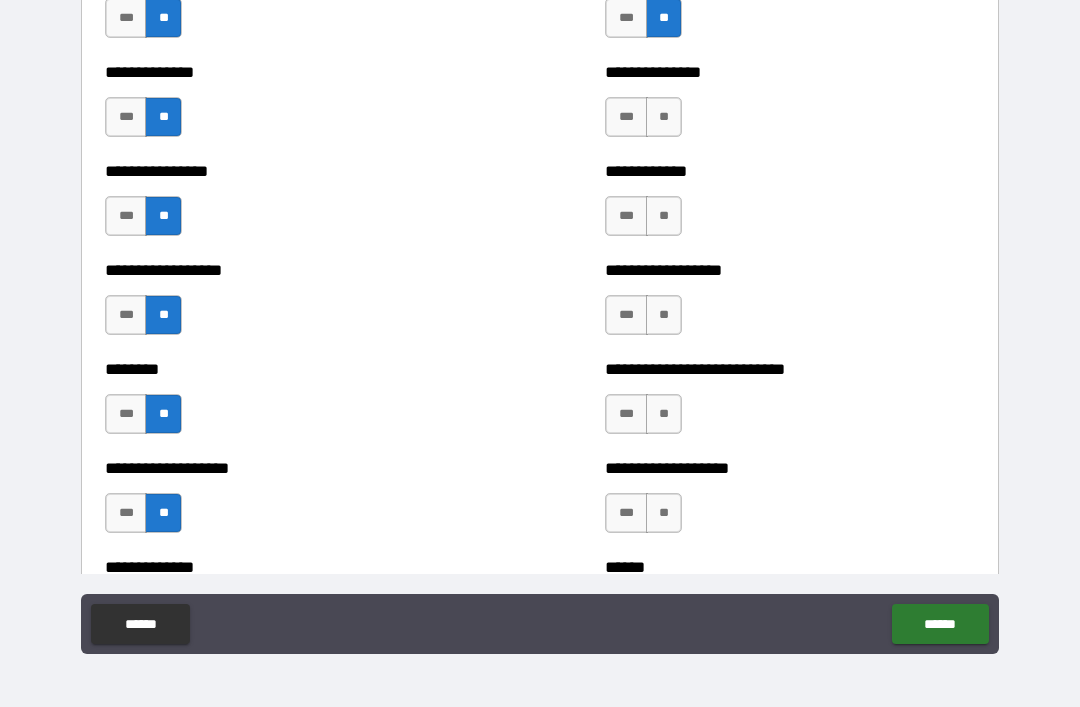 scroll, scrollTop: 4216, scrollLeft: 0, axis: vertical 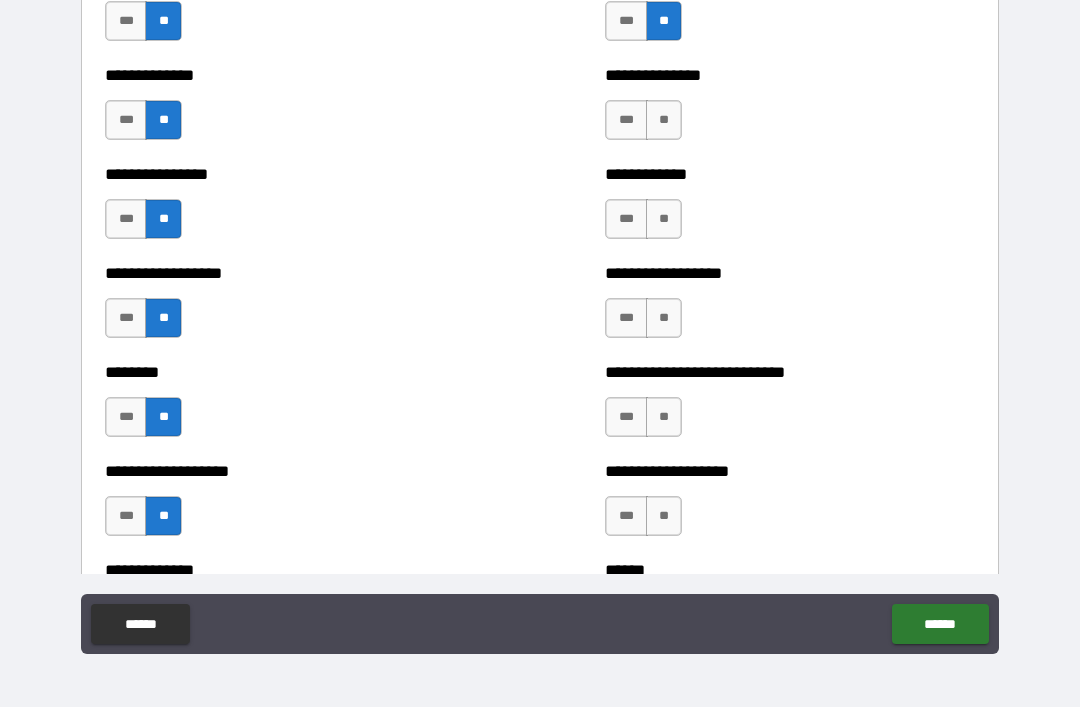 click on "**" at bounding box center (664, 120) 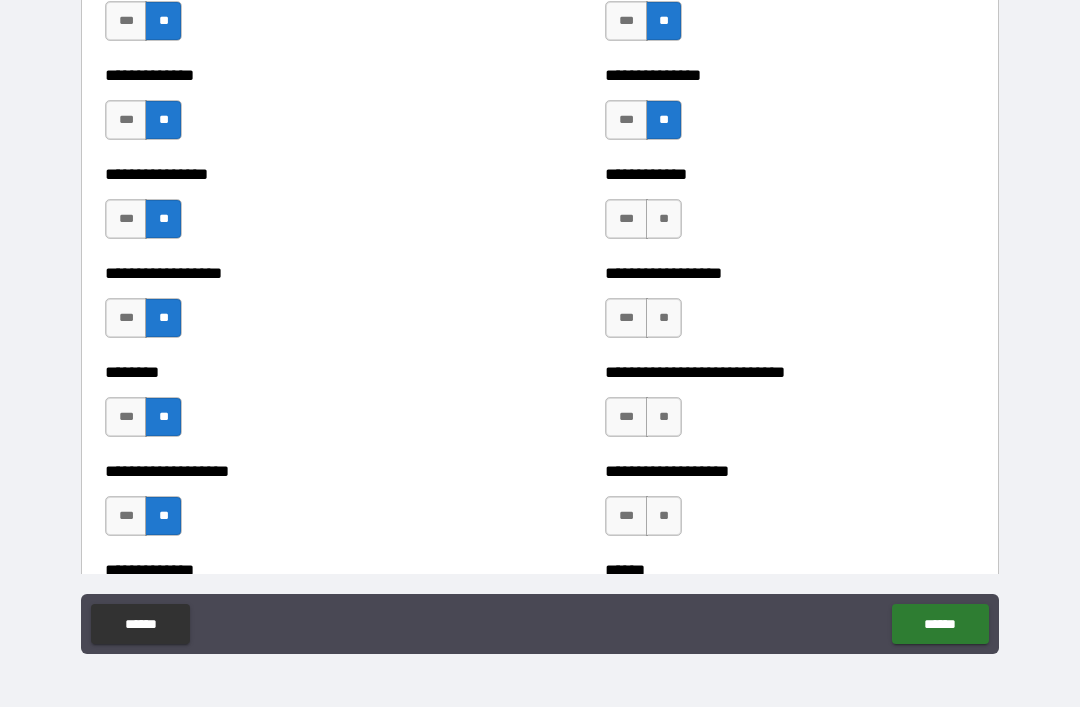 click on "**" at bounding box center [664, 219] 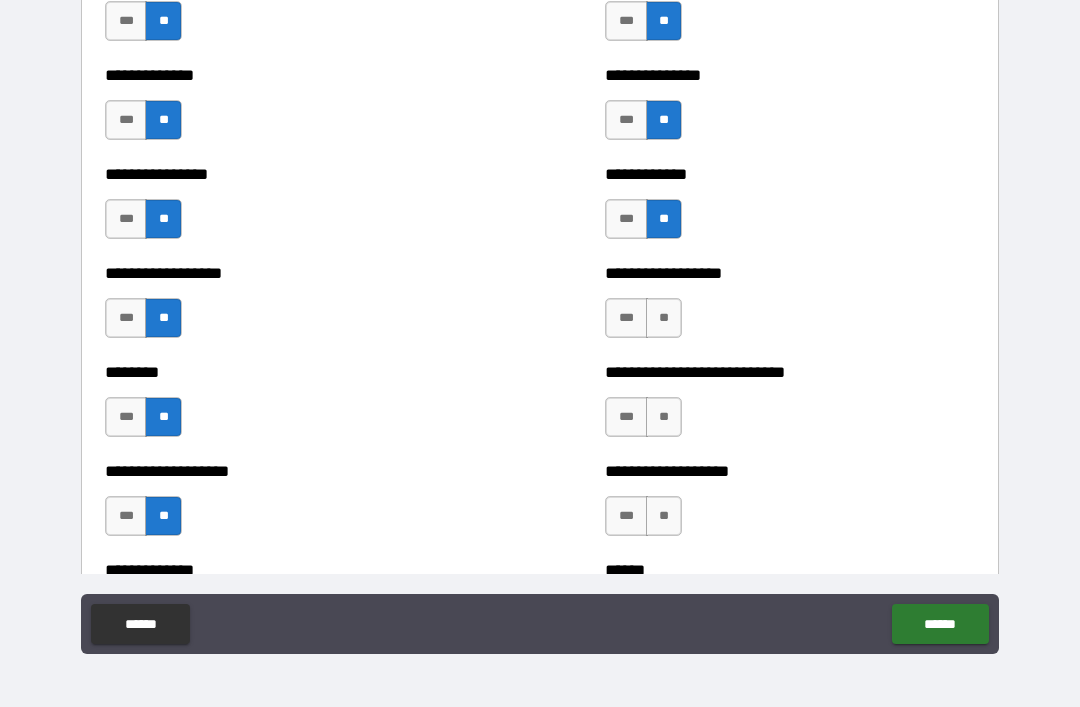 click on "**" at bounding box center [664, 318] 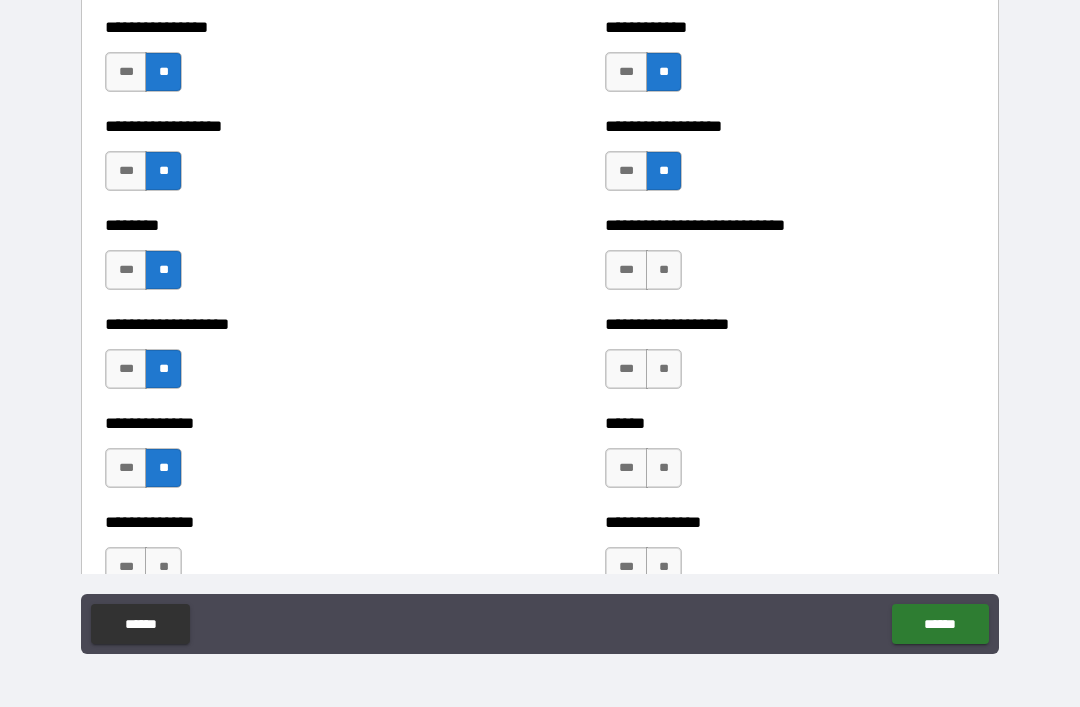 scroll, scrollTop: 4378, scrollLeft: 0, axis: vertical 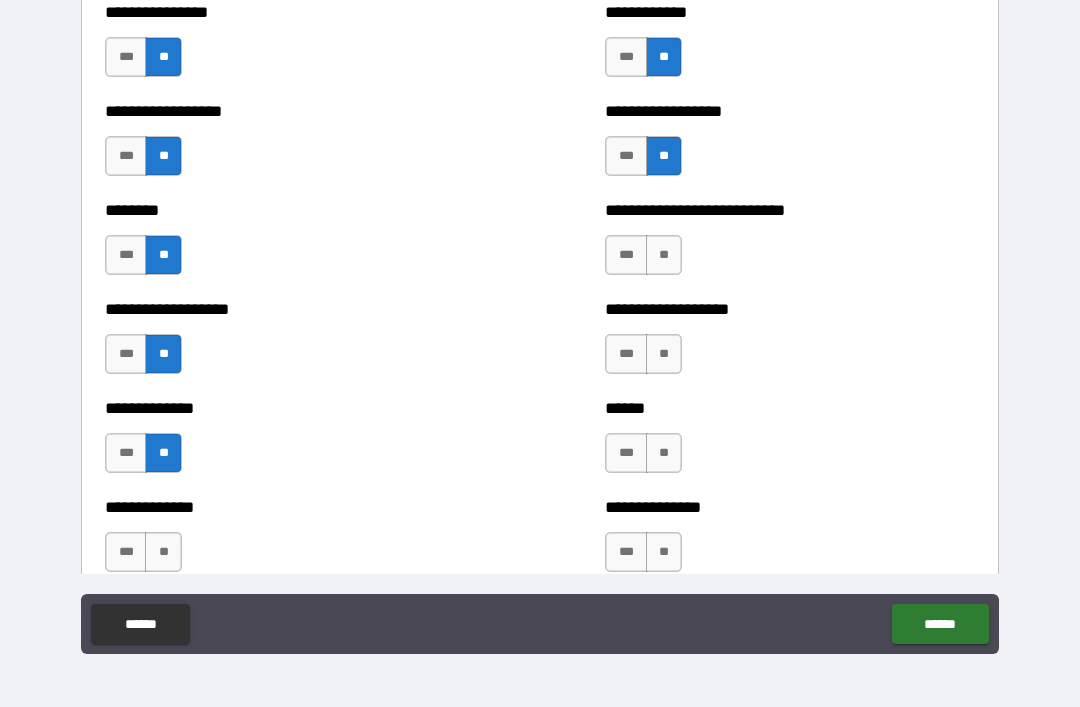 click on "***" at bounding box center [626, 255] 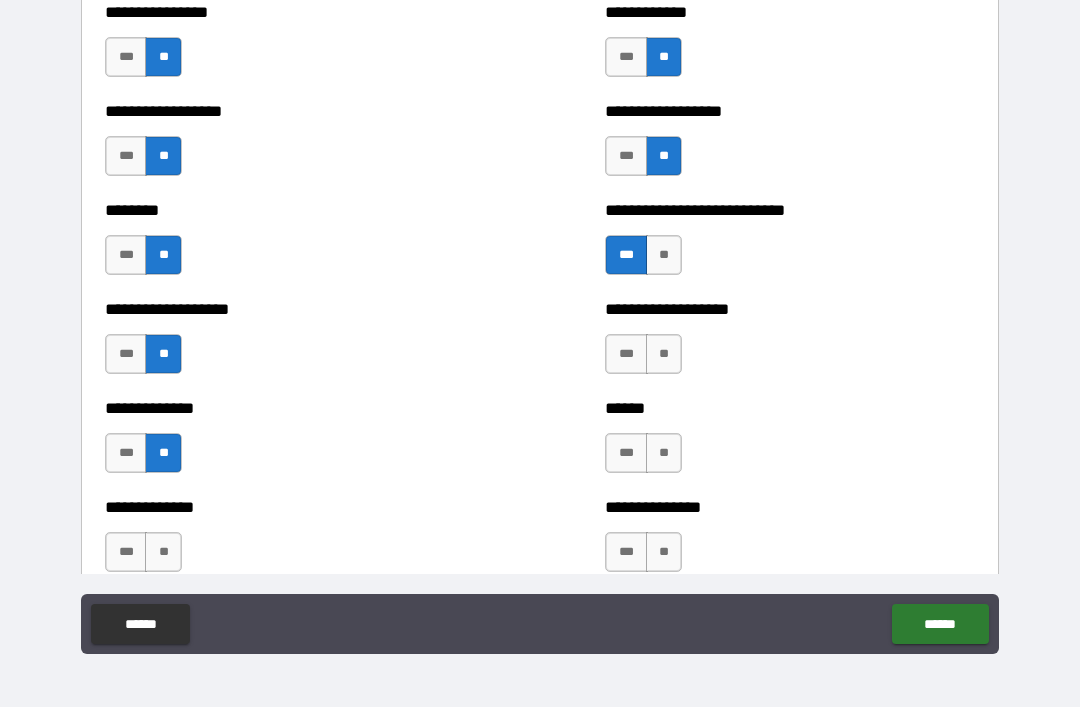 click on "**" at bounding box center [664, 354] 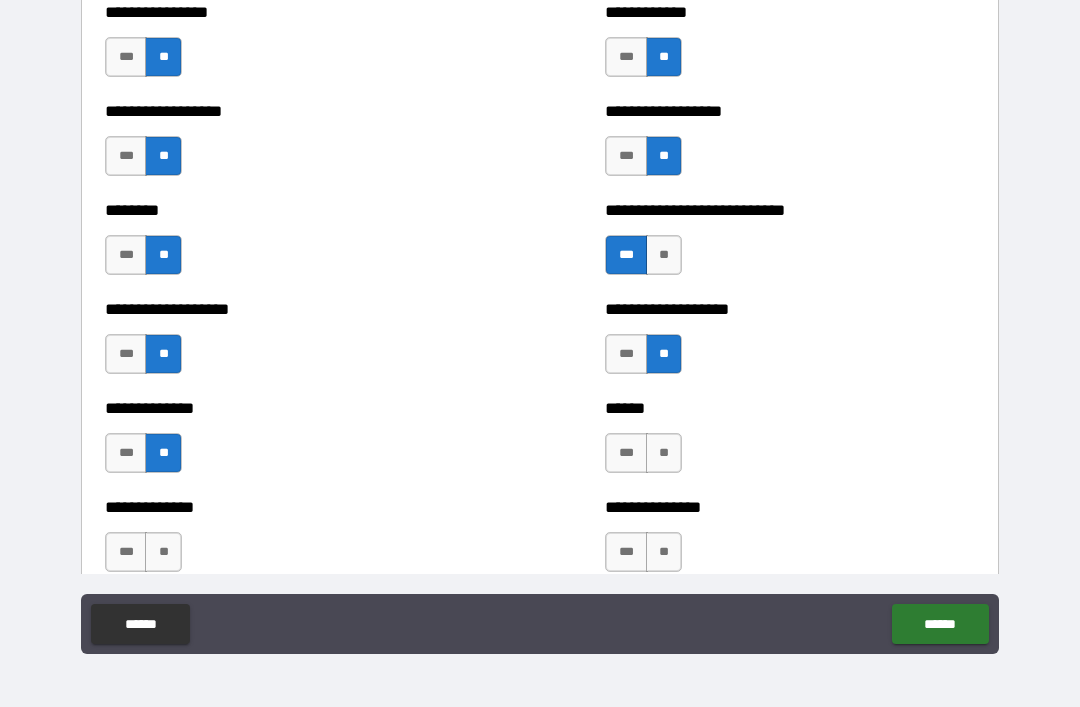 click on "**" at bounding box center [664, 255] 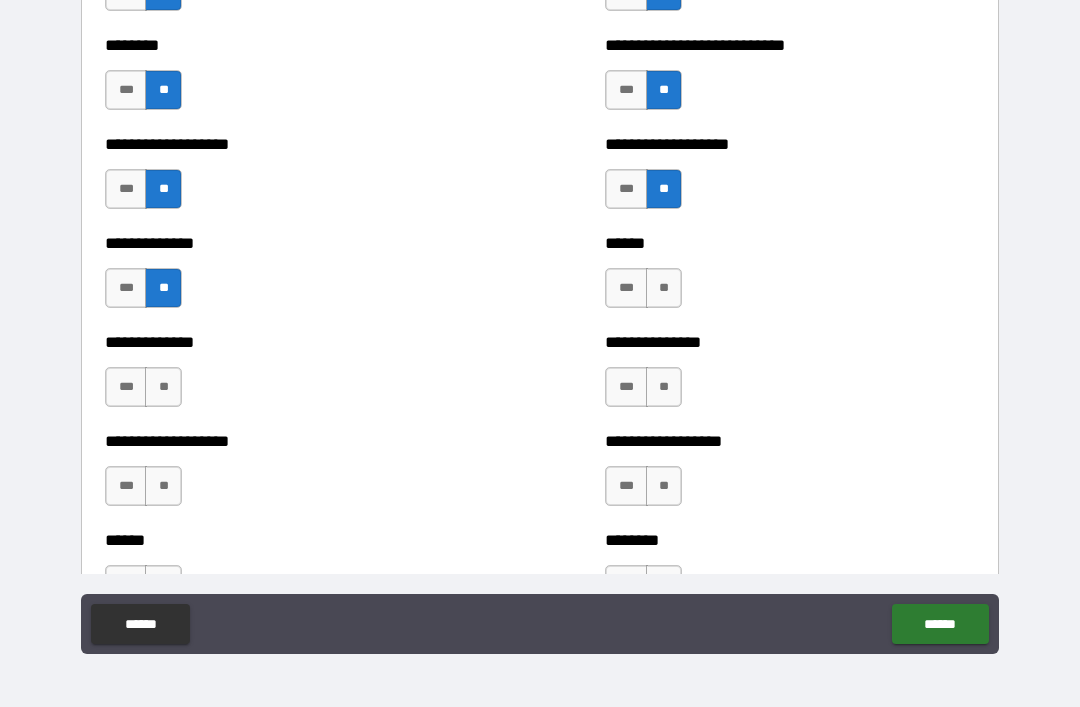 click on "**" at bounding box center (664, 288) 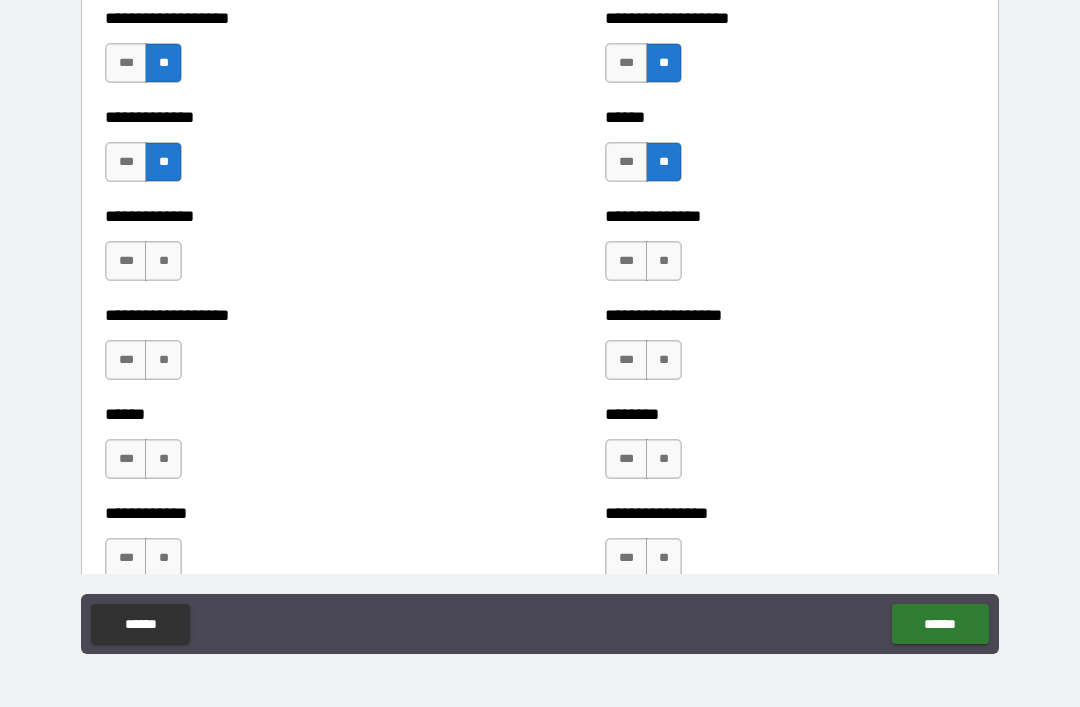 scroll, scrollTop: 4711, scrollLeft: 0, axis: vertical 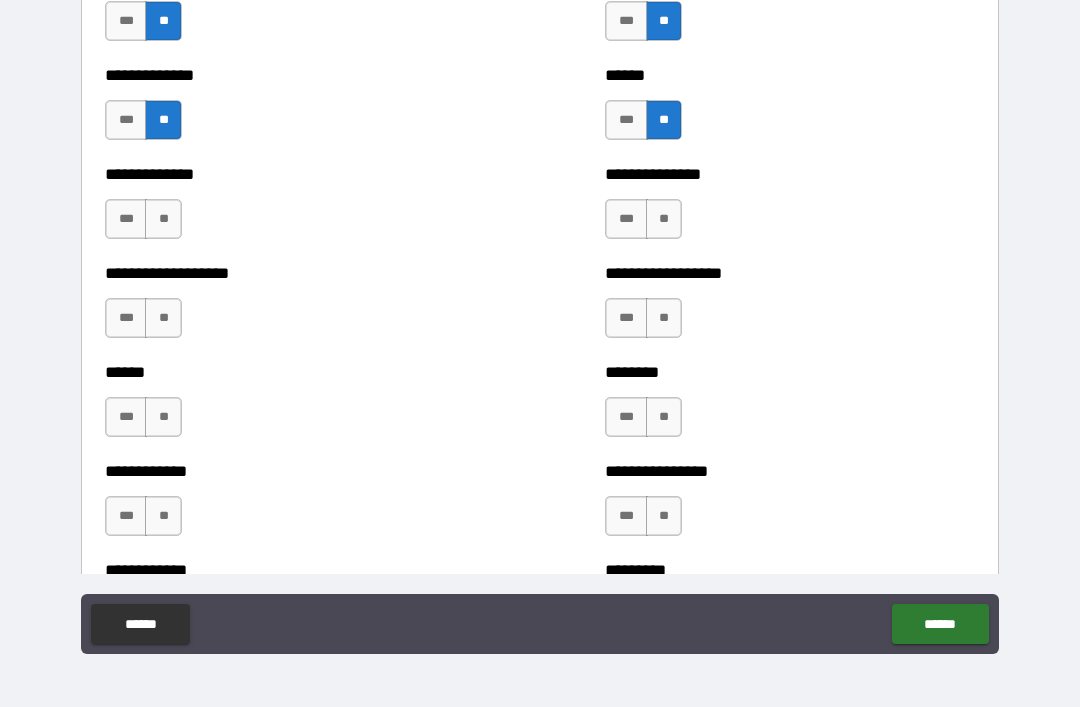click on "**" at bounding box center [664, 219] 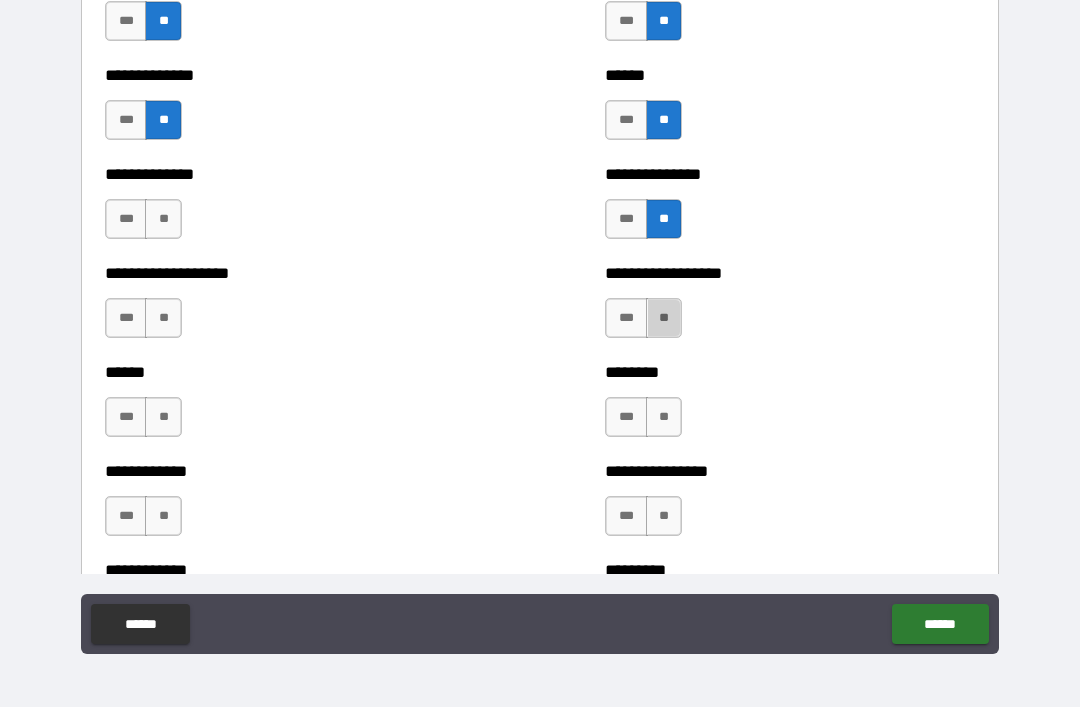 click on "**" at bounding box center [664, 318] 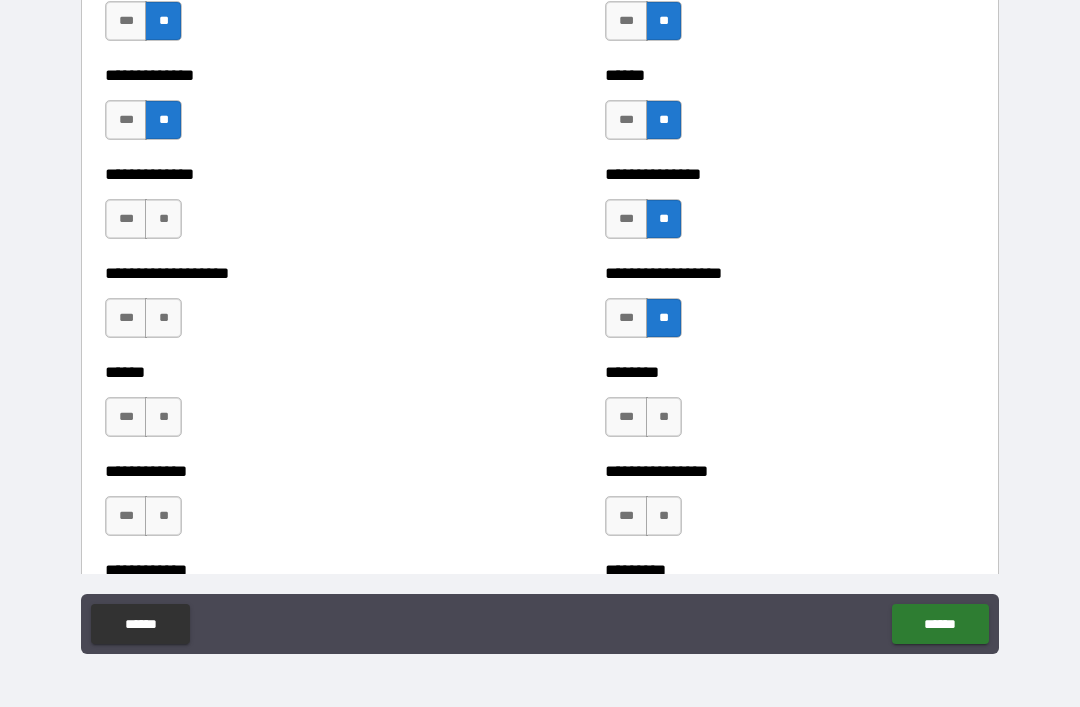 click on "**" at bounding box center (664, 417) 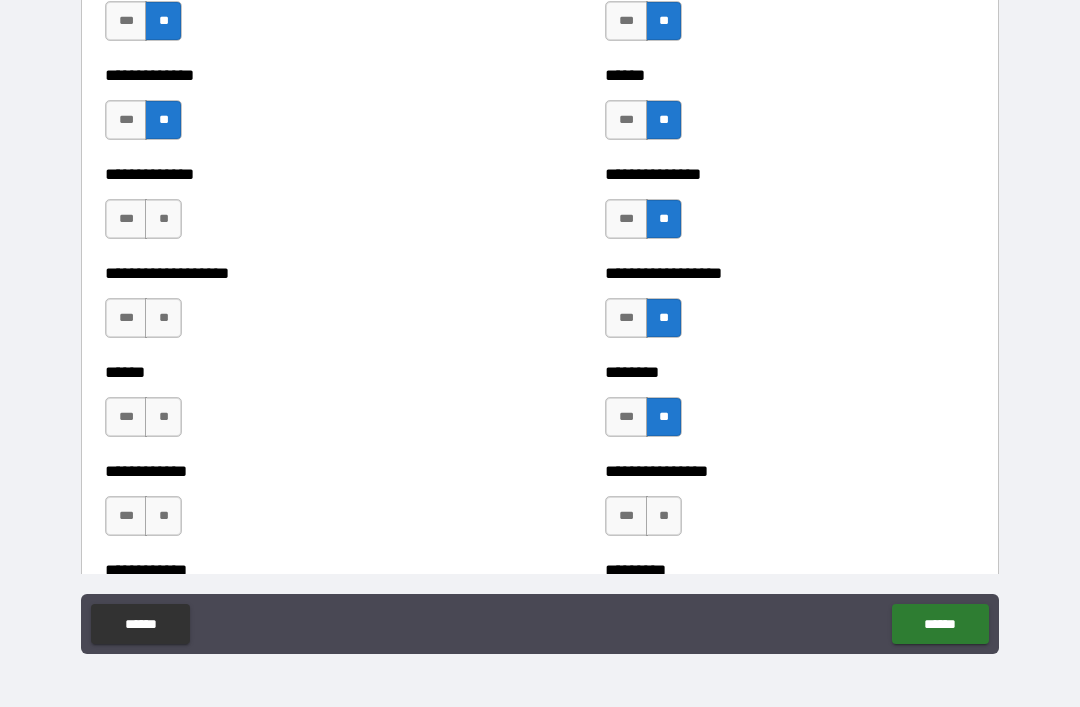 click on "**" at bounding box center [163, 219] 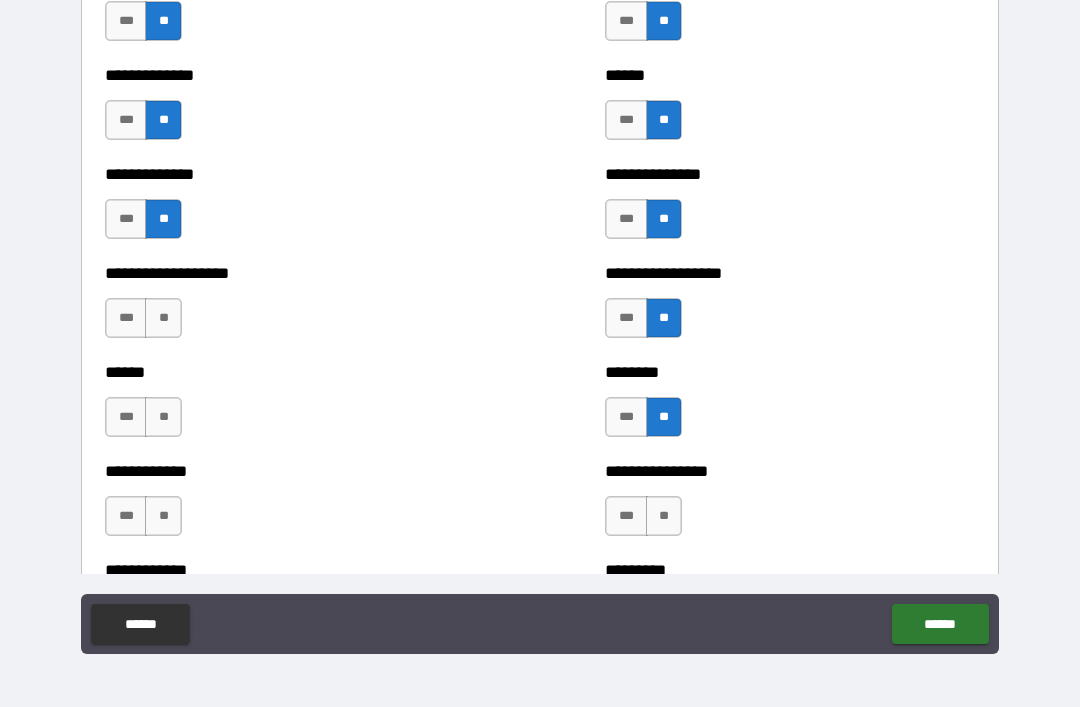 click on "**" at bounding box center (163, 318) 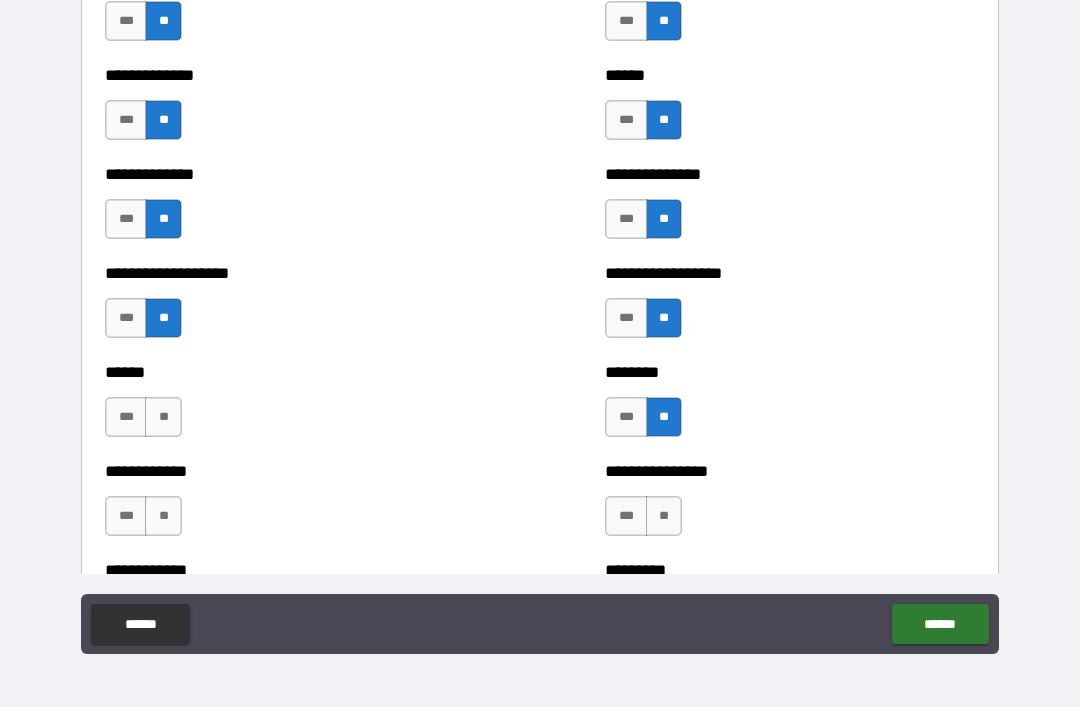 click on "**" at bounding box center (163, 417) 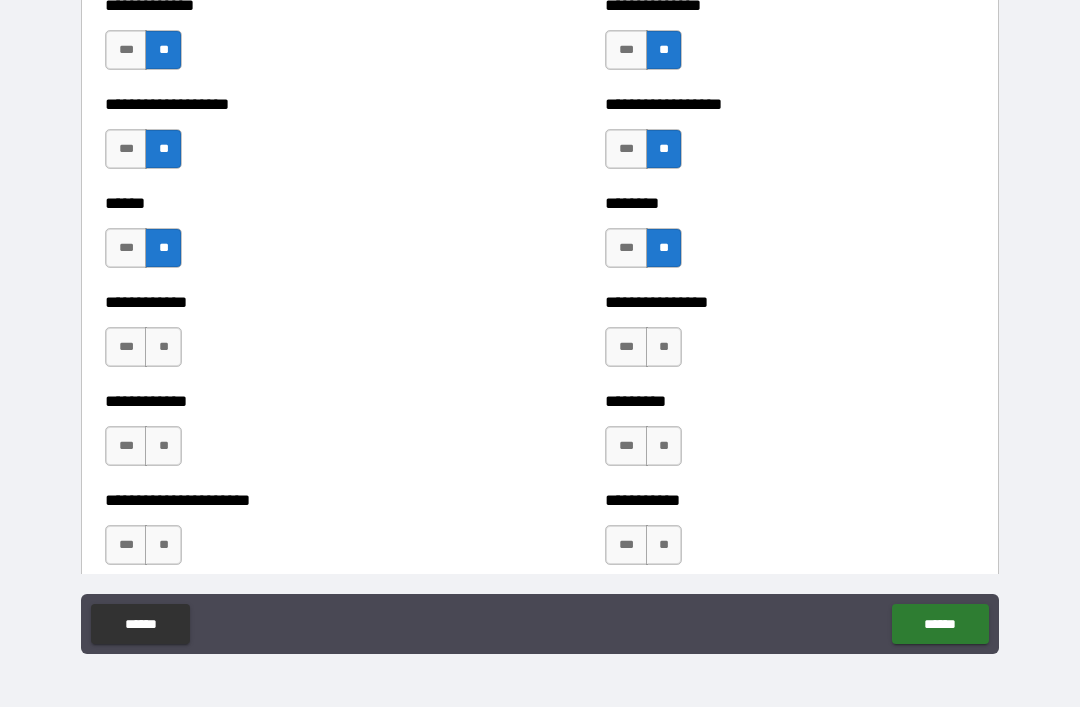 scroll, scrollTop: 4924, scrollLeft: 0, axis: vertical 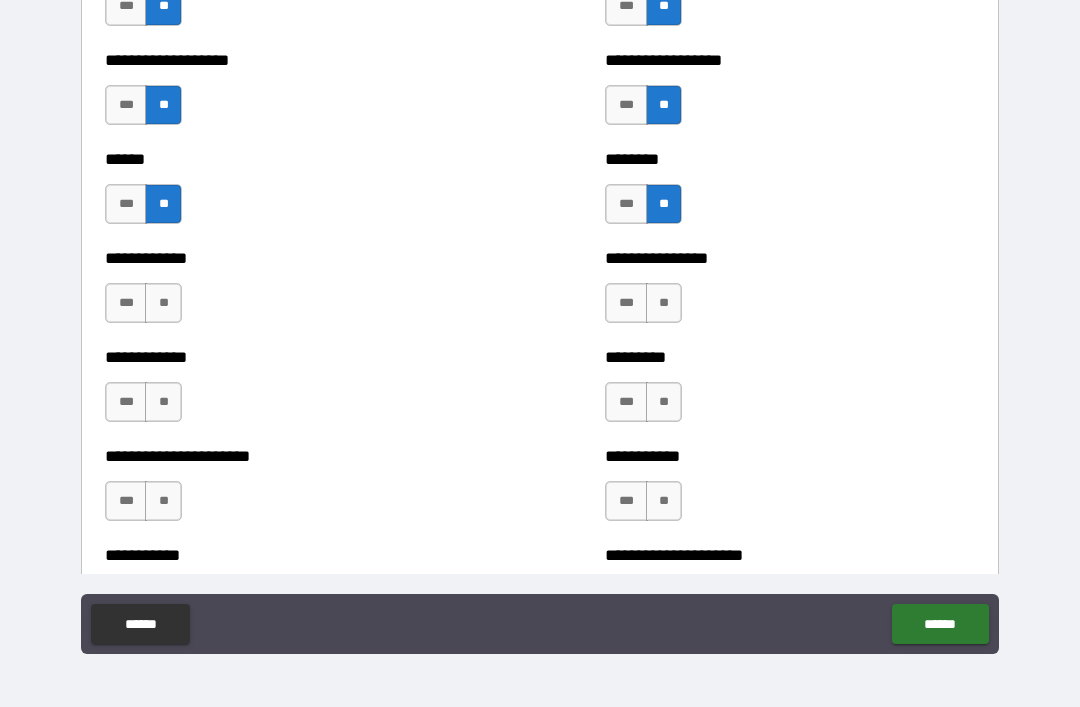 click on "**" at bounding box center (163, 303) 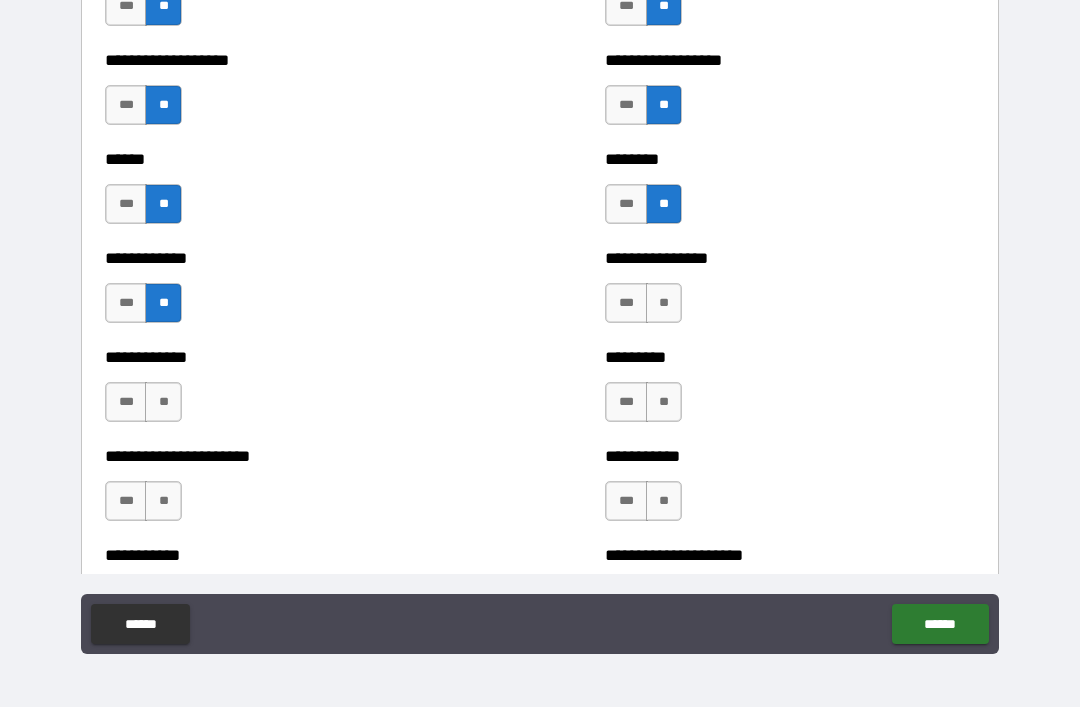 click on "**" at bounding box center [163, 402] 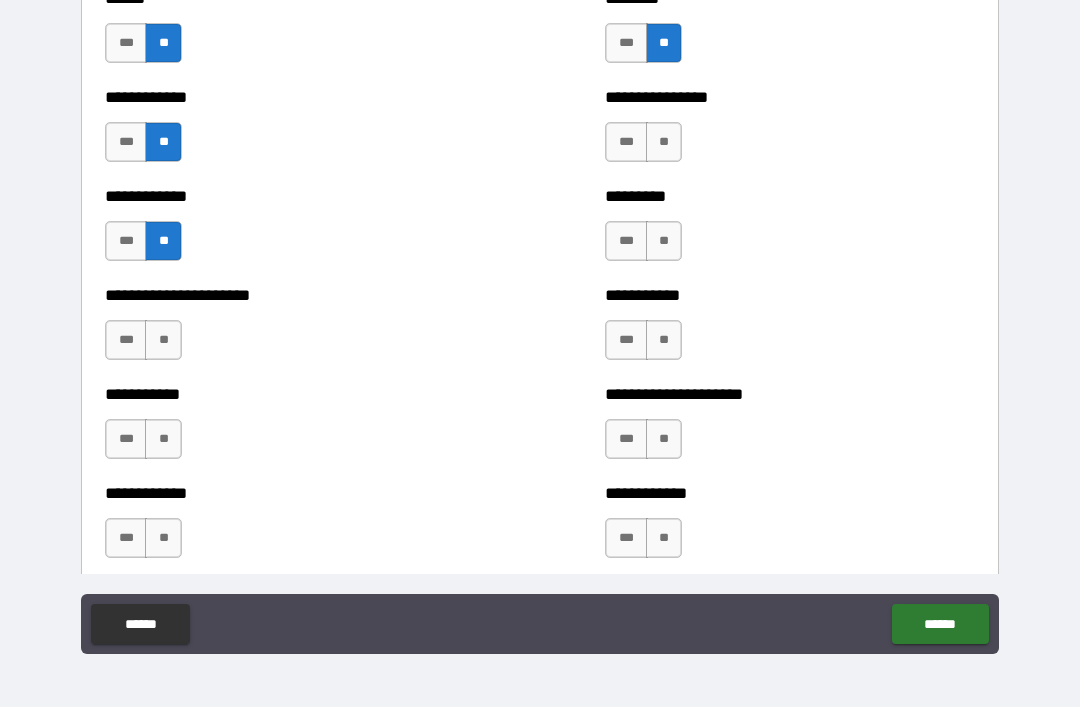 scroll, scrollTop: 5095, scrollLeft: 0, axis: vertical 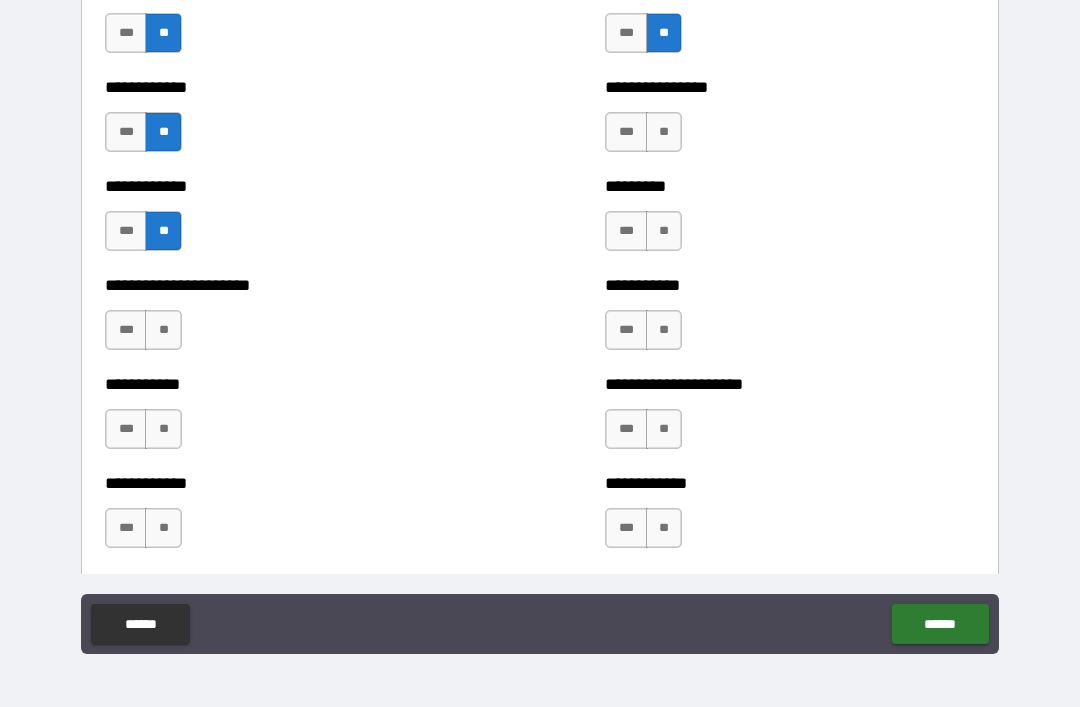 click on "**" at bounding box center (163, 330) 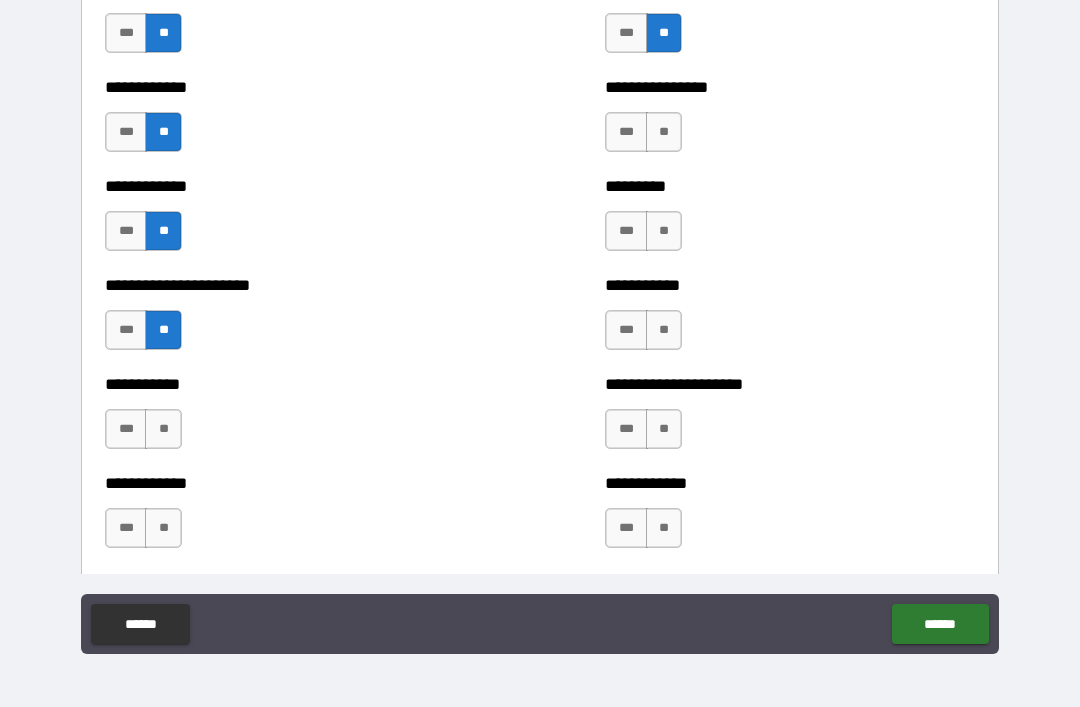 click on "**" at bounding box center [664, 132] 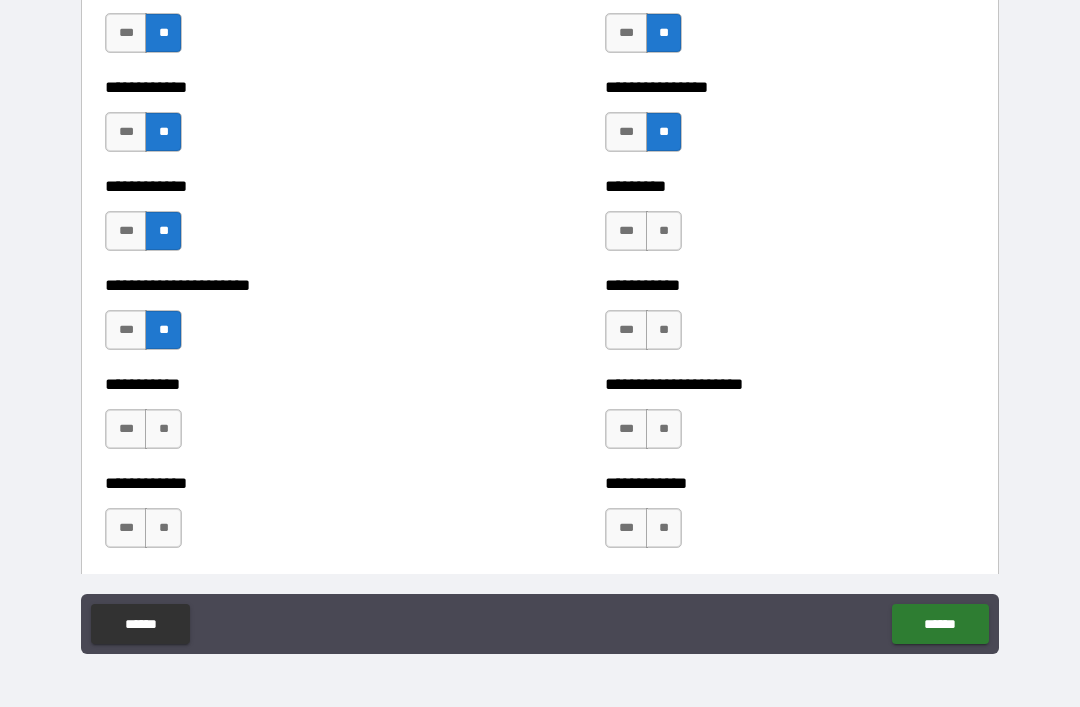 click on "**" at bounding box center (664, 231) 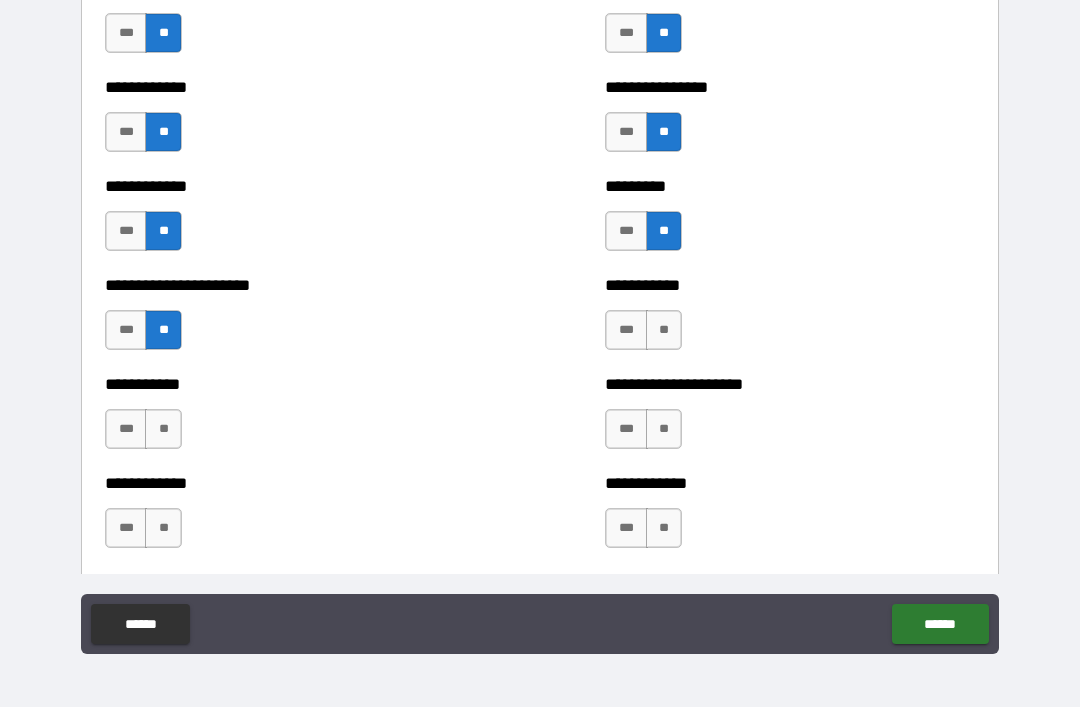 click on "**" at bounding box center [664, 330] 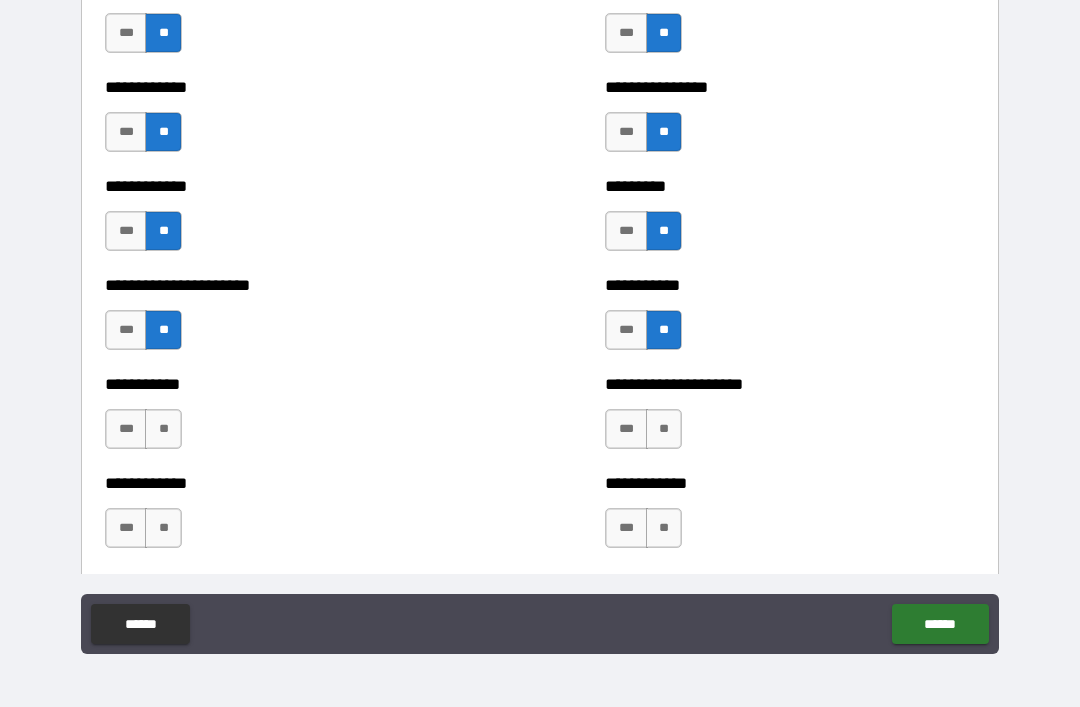 click on "**" at bounding box center (664, 429) 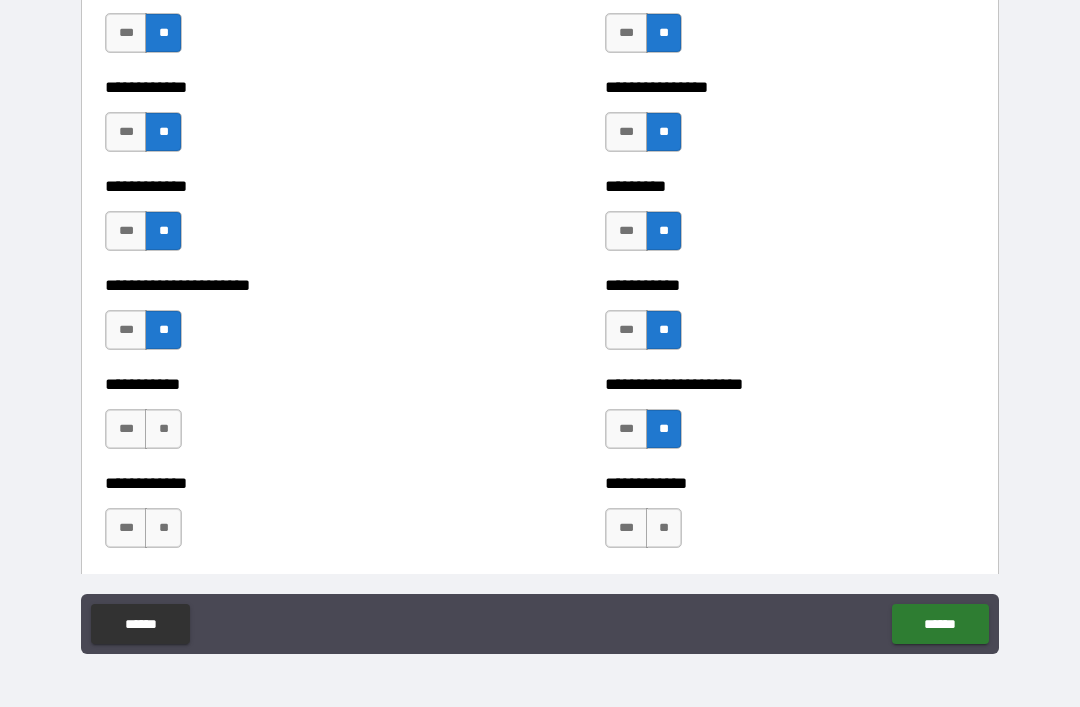 click on "**" at bounding box center [664, 528] 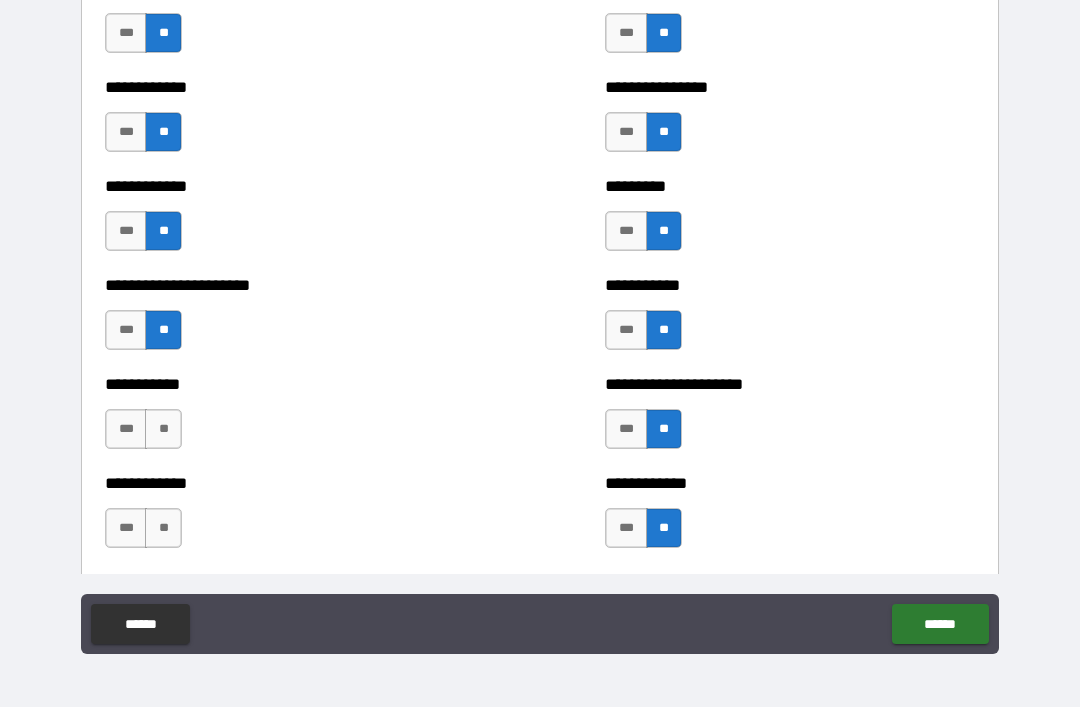 click on "**" at bounding box center [163, 429] 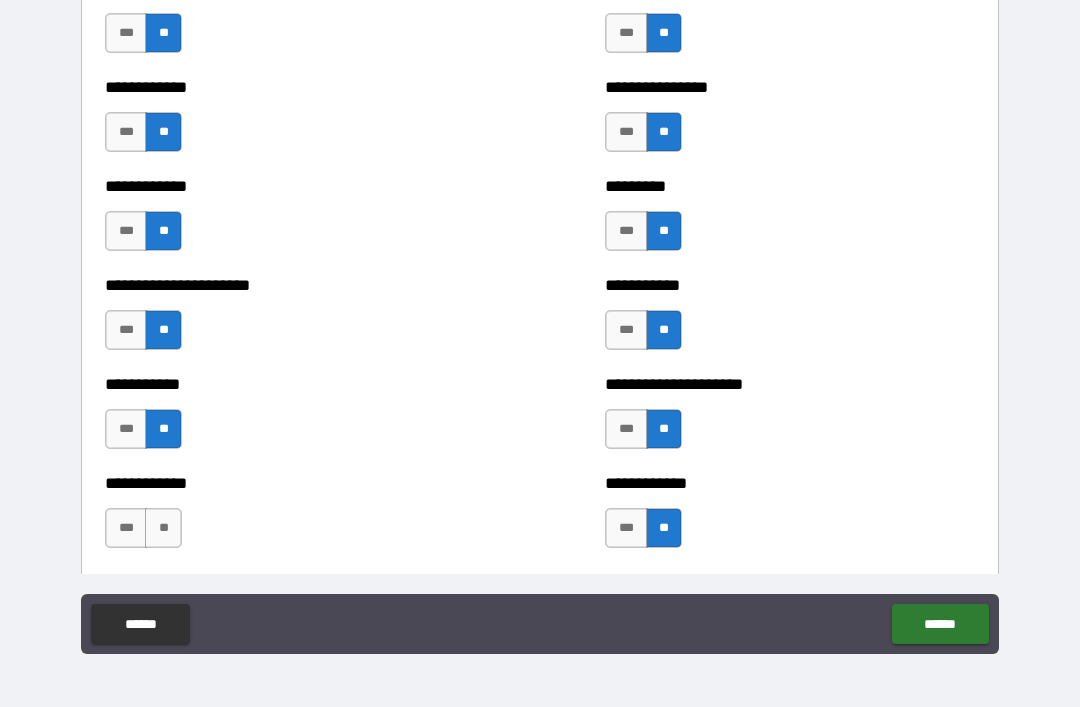 click on "**" at bounding box center [163, 528] 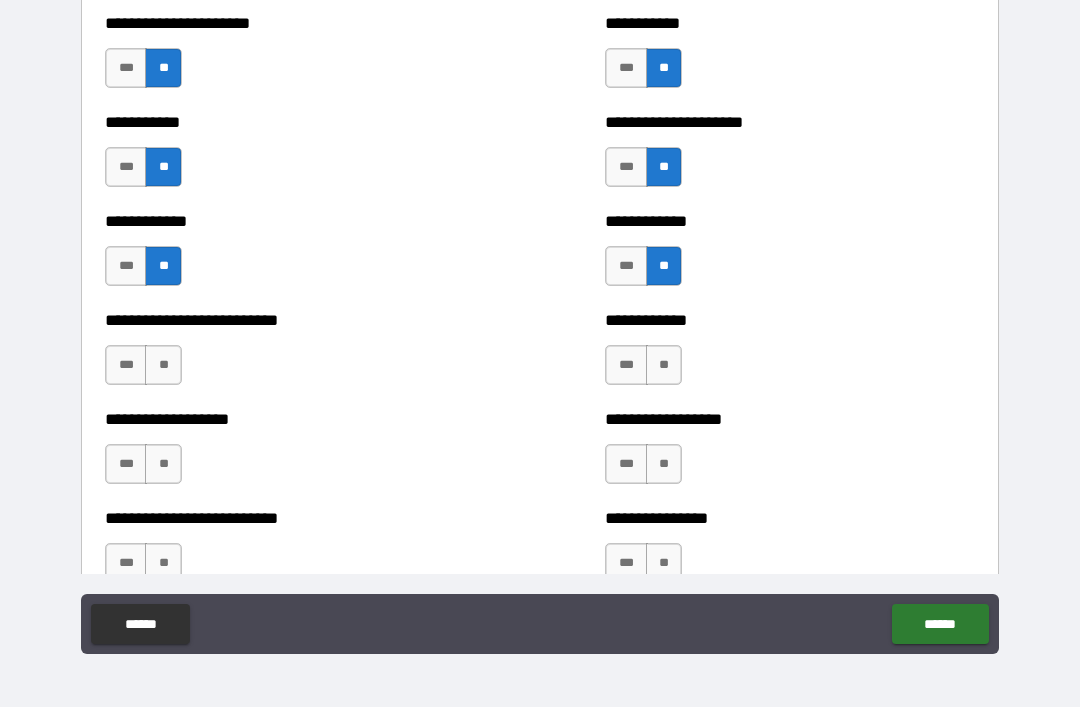 scroll, scrollTop: 5384, scrollLeft: 0, axis: vertical 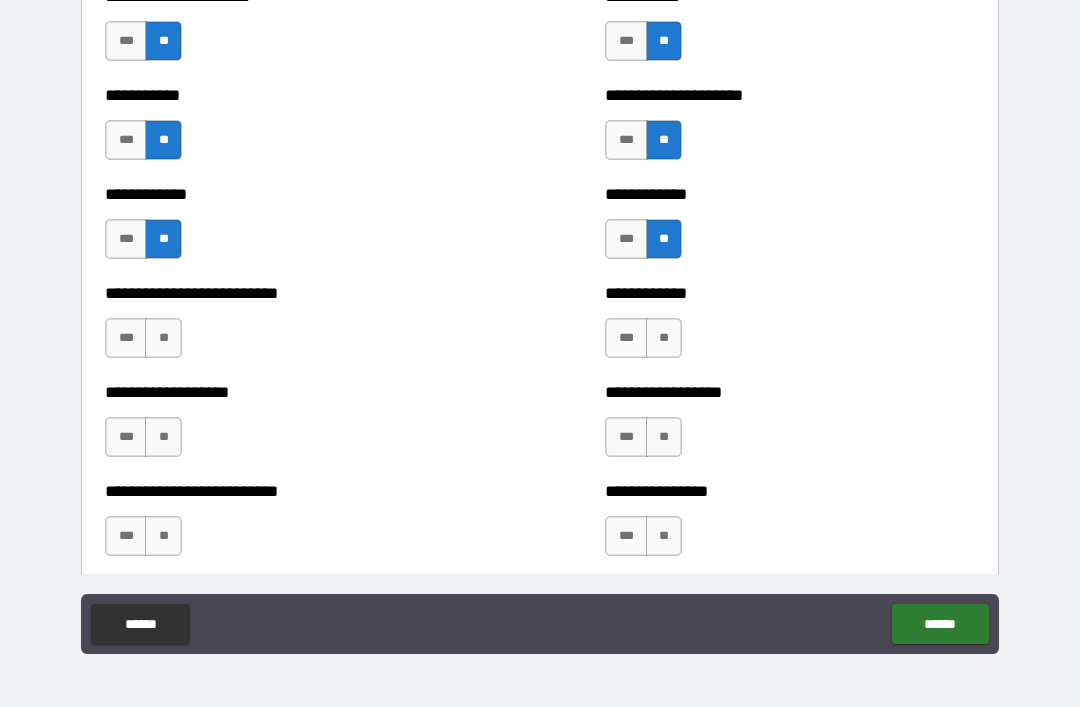 click on "**" at bounding box center (163, 338) 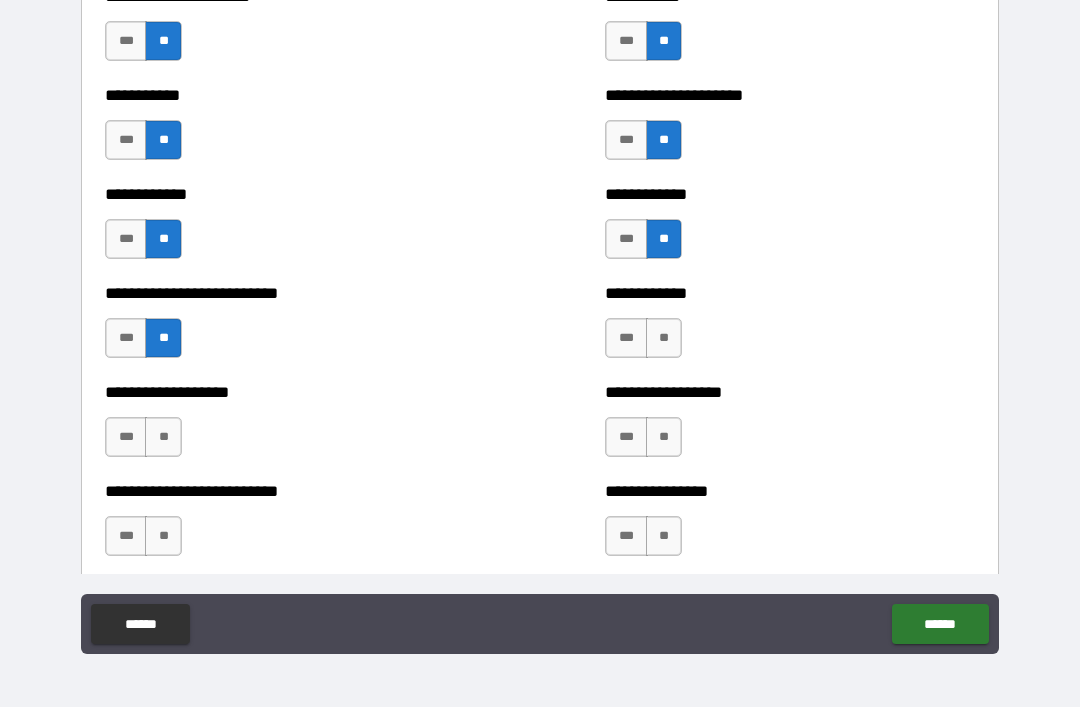 click on "***" at bounding box center (126, 338) 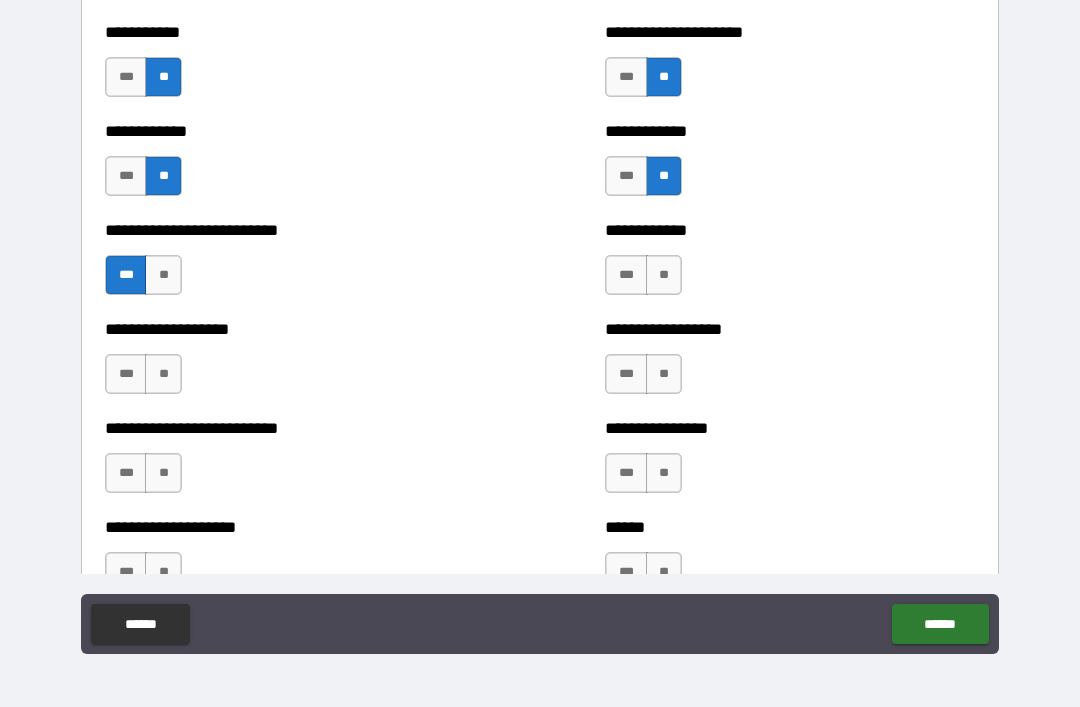 scroll, scrollTop: 5448, scrollLeft: 0, axis: vertical 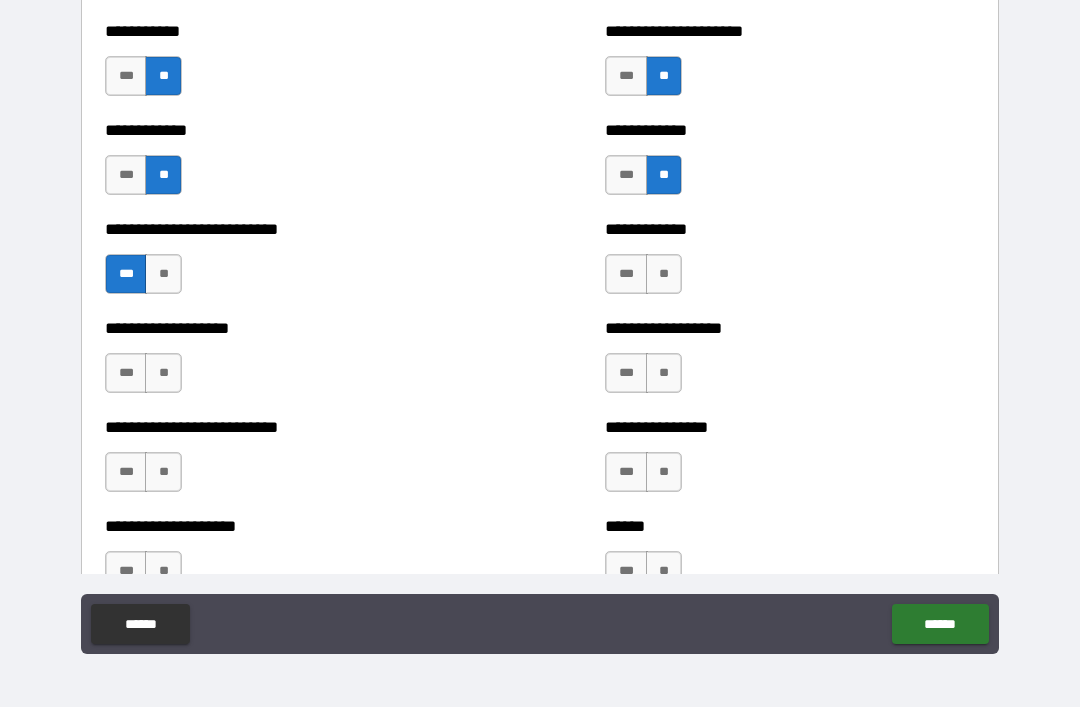 click on "**" at bounding box center [163, 373] 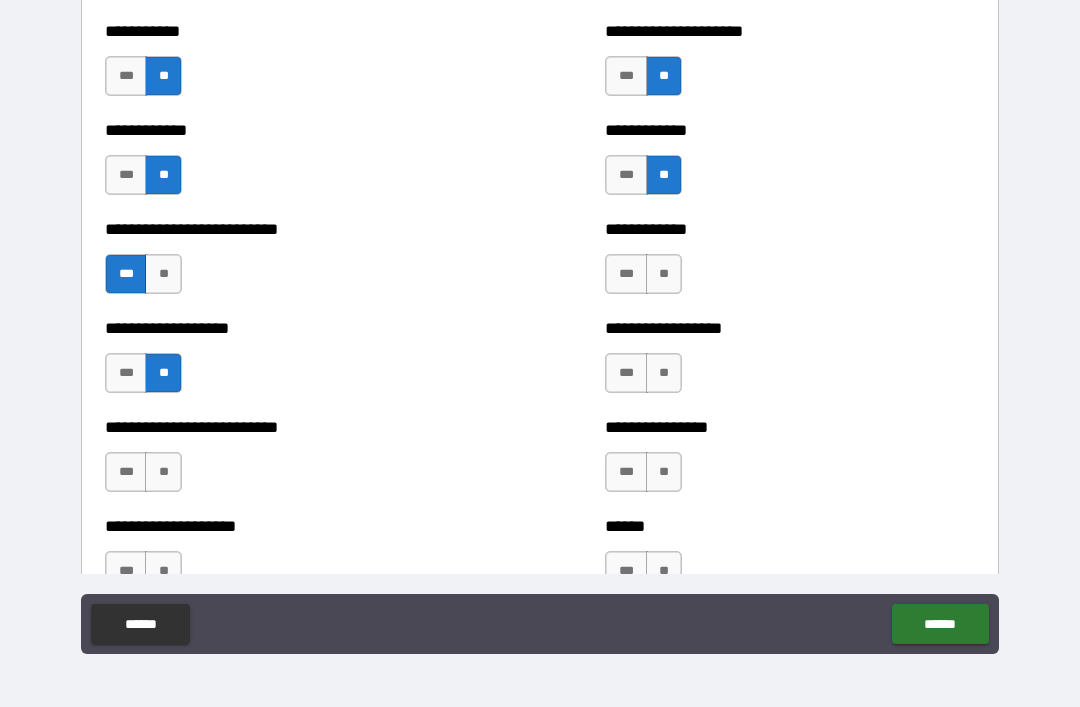click on "**" at bounding box center [163, 472] 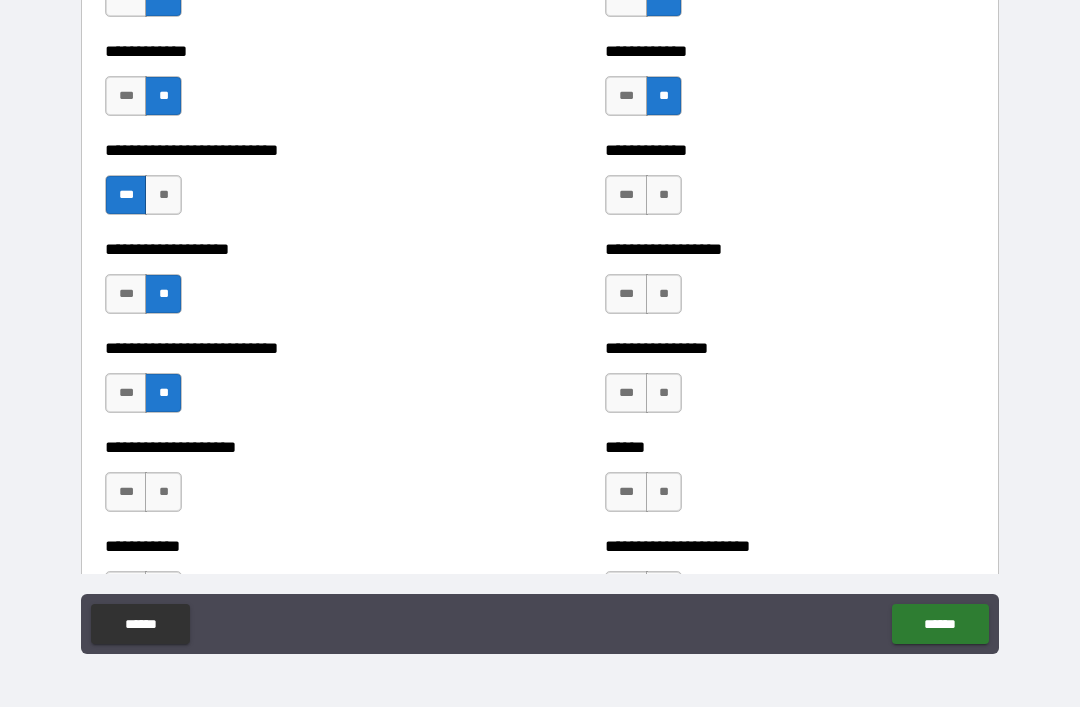 scroll, scrollTop: 5531, scrollLeft: 0, axis: vertical 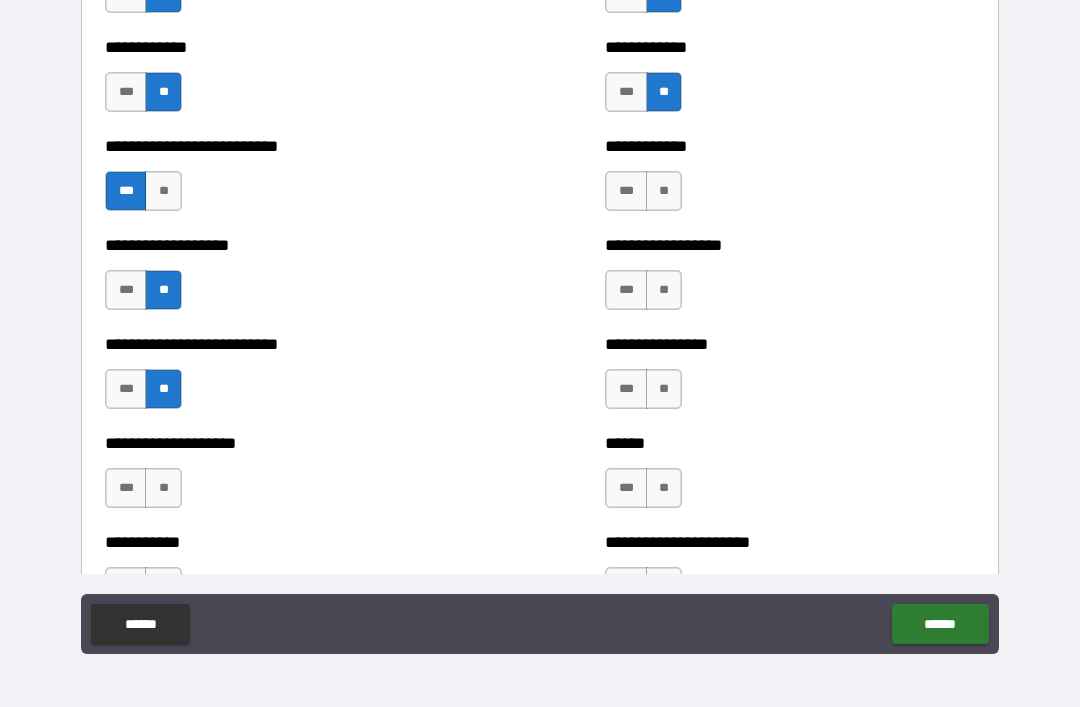 click on "**" at bounding box center (664, 191) 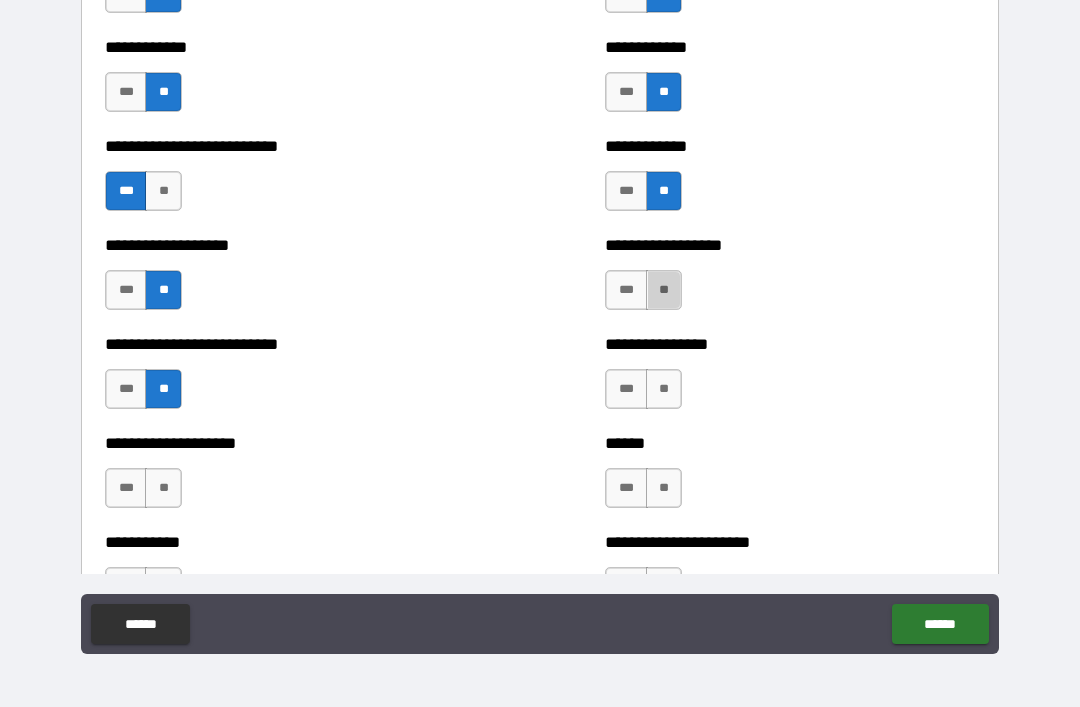 click on "**" at bounding box center [664, 290] 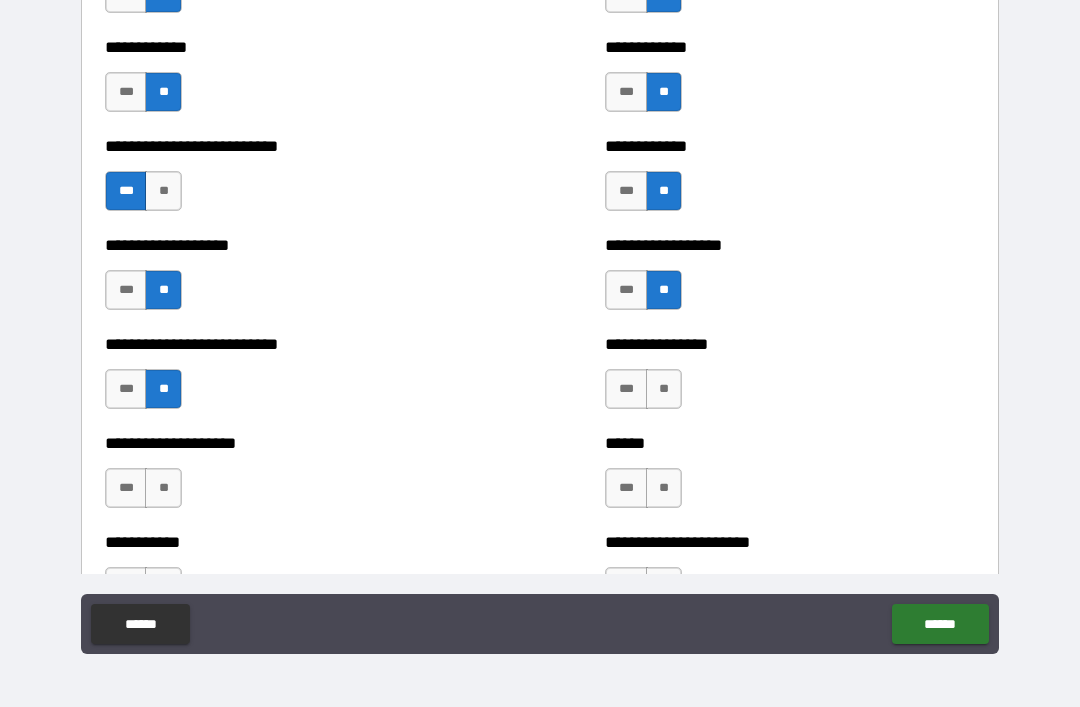click on "**" at bounding box center (664, 389) 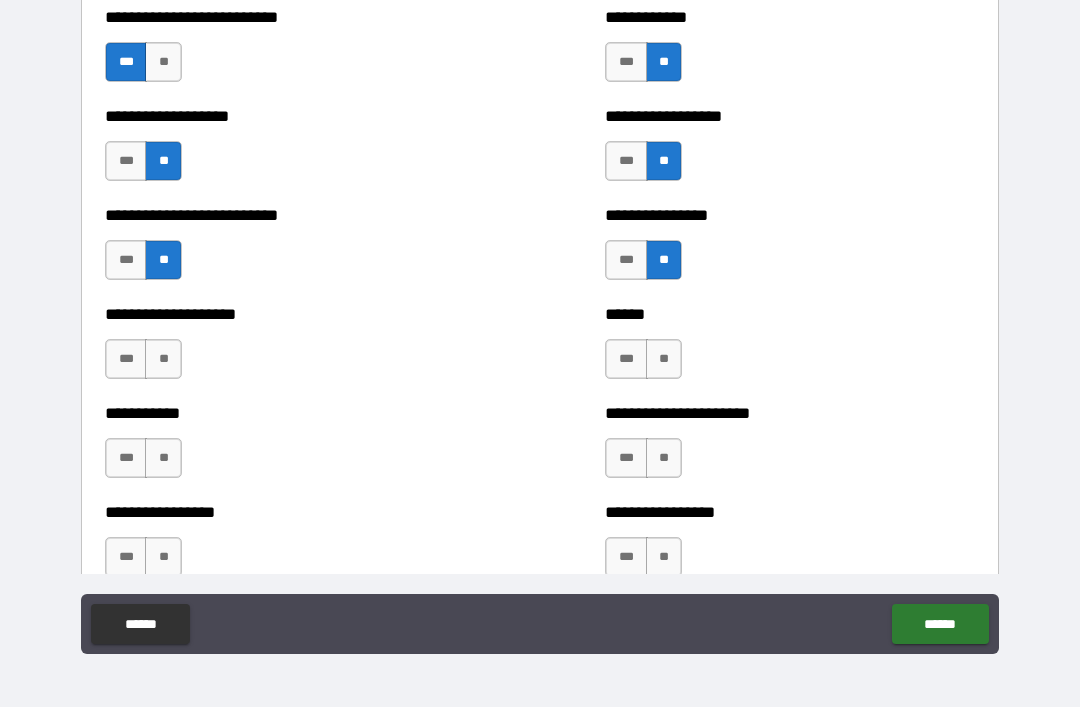 scroll, scrollTop: 5691, scrollLeft: 0, axis: vertical 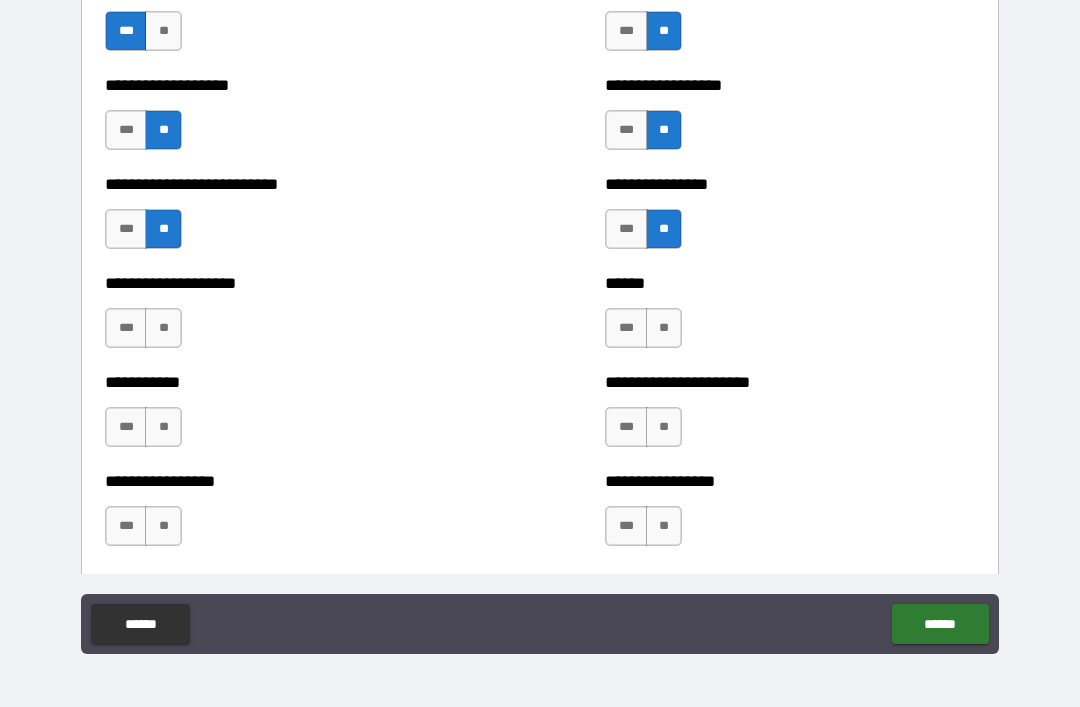 click on "**" at bounding box center [664, 328] 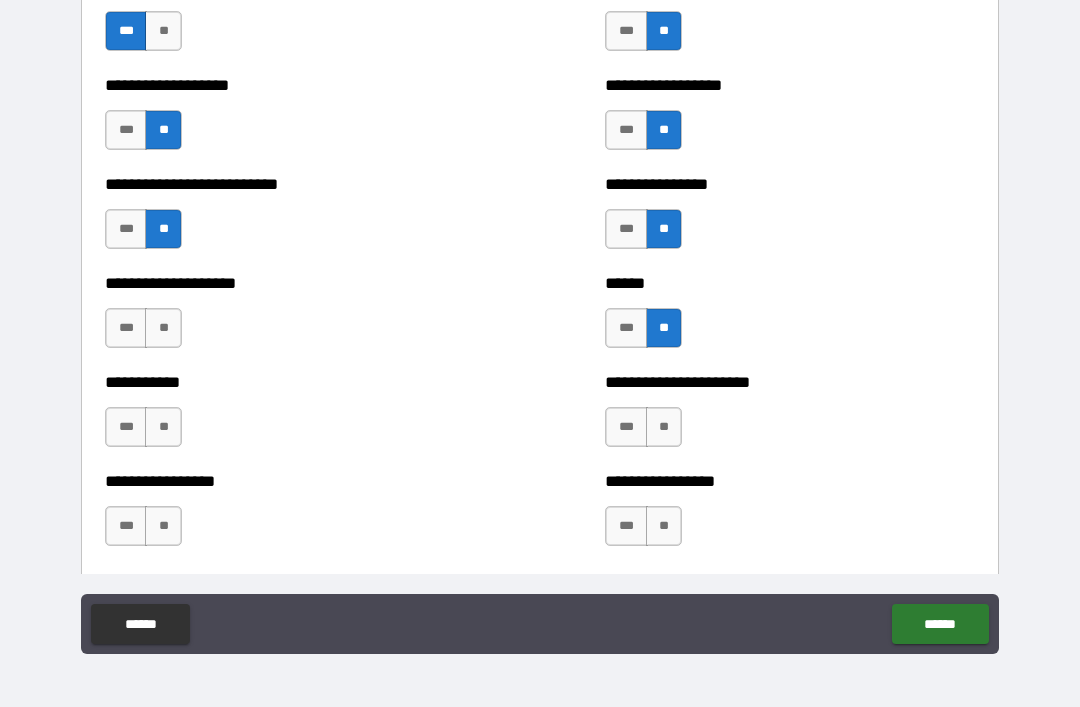 click on "**" at bounding box center [664, 427] 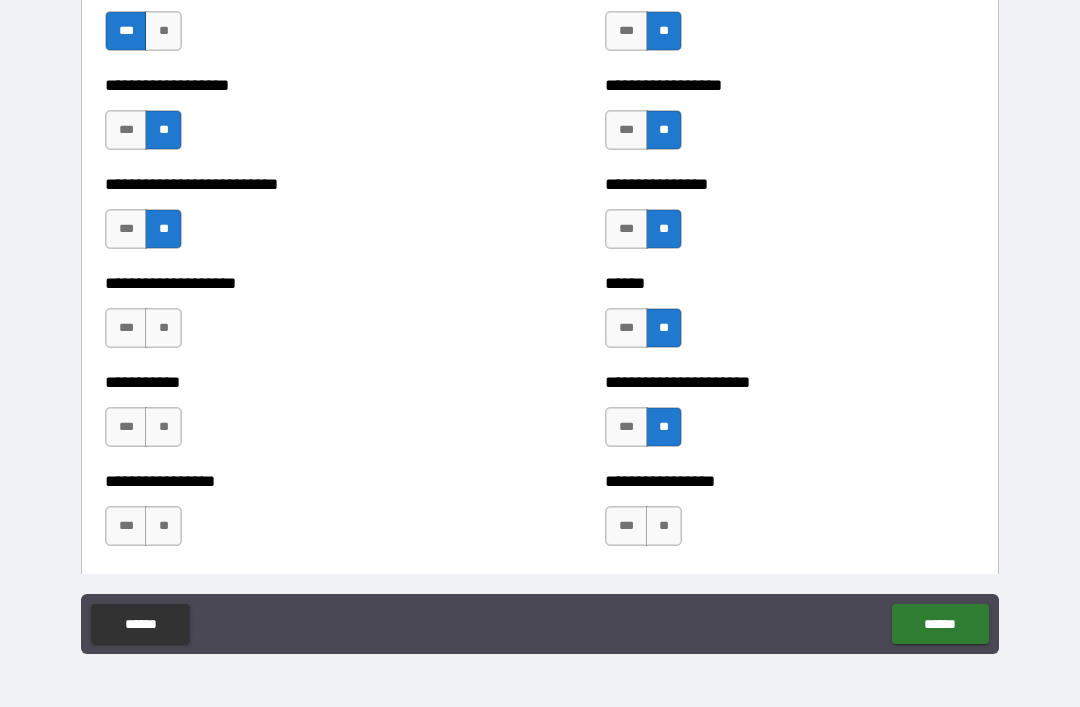 click on "**" at bounding box center [664, 526] 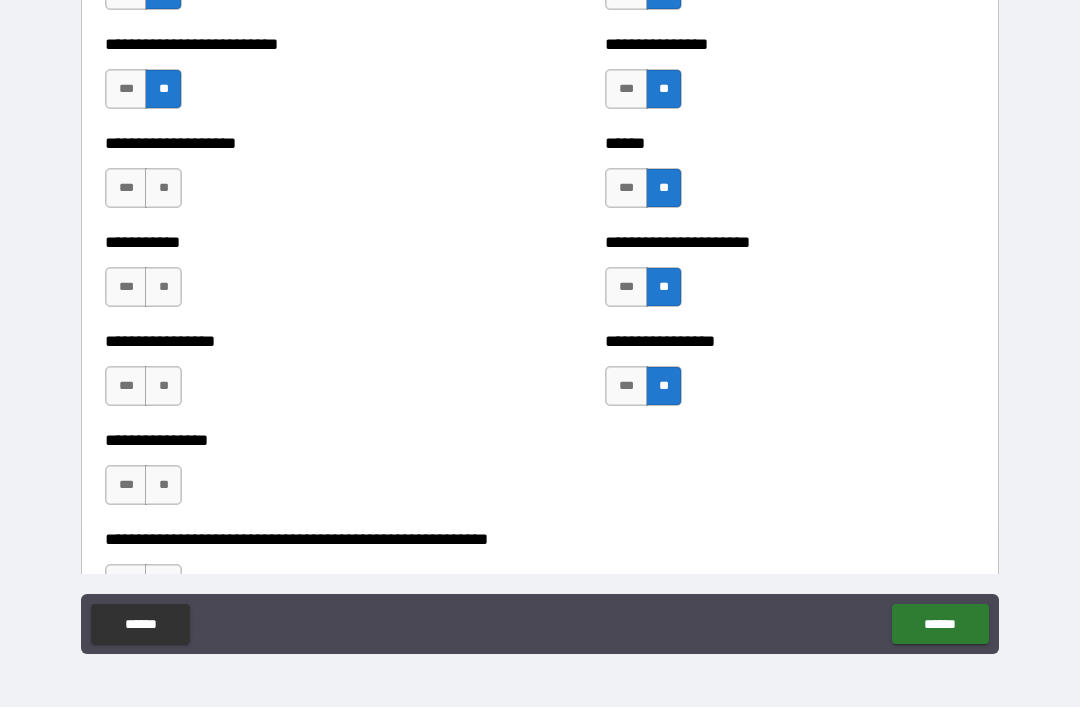 scroll, scrollTop: 5840, scrollLeft: 0, axis: vertical 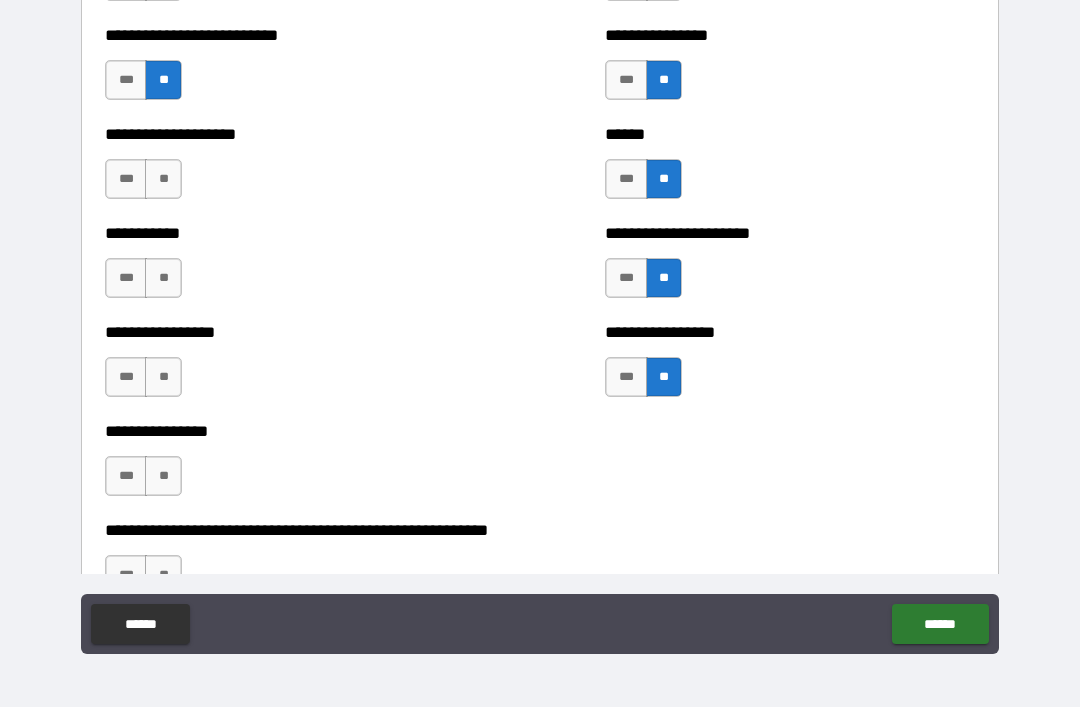 click on "**" at bounding box center [163, 179] 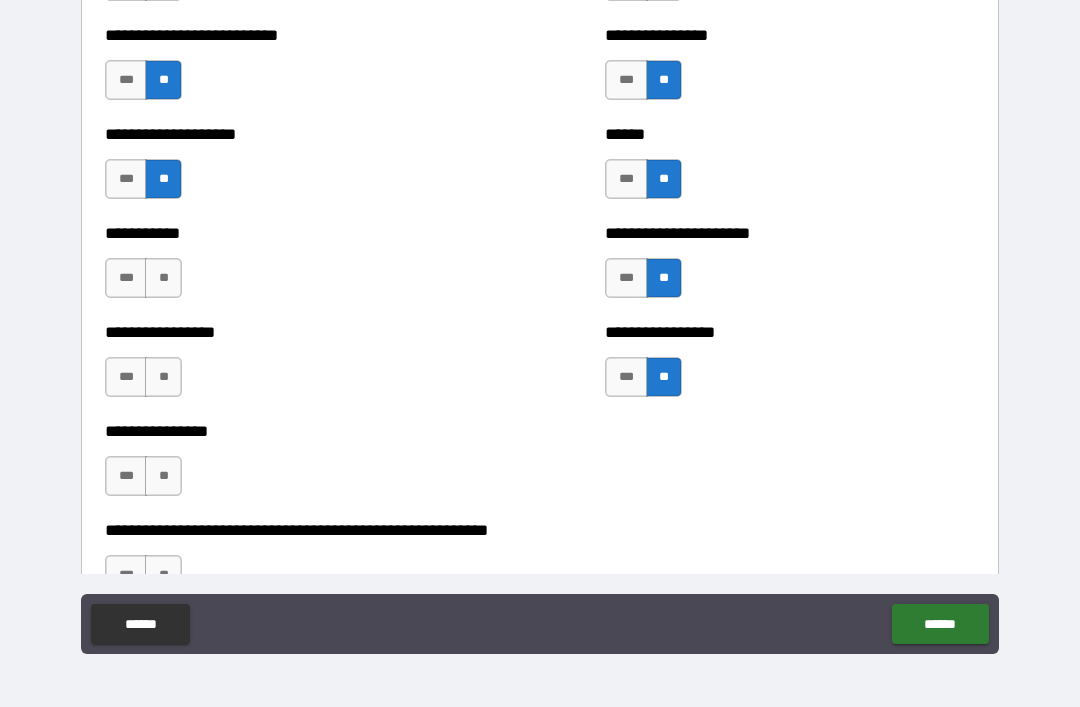 click on "**" at bounding box center (163, 278) 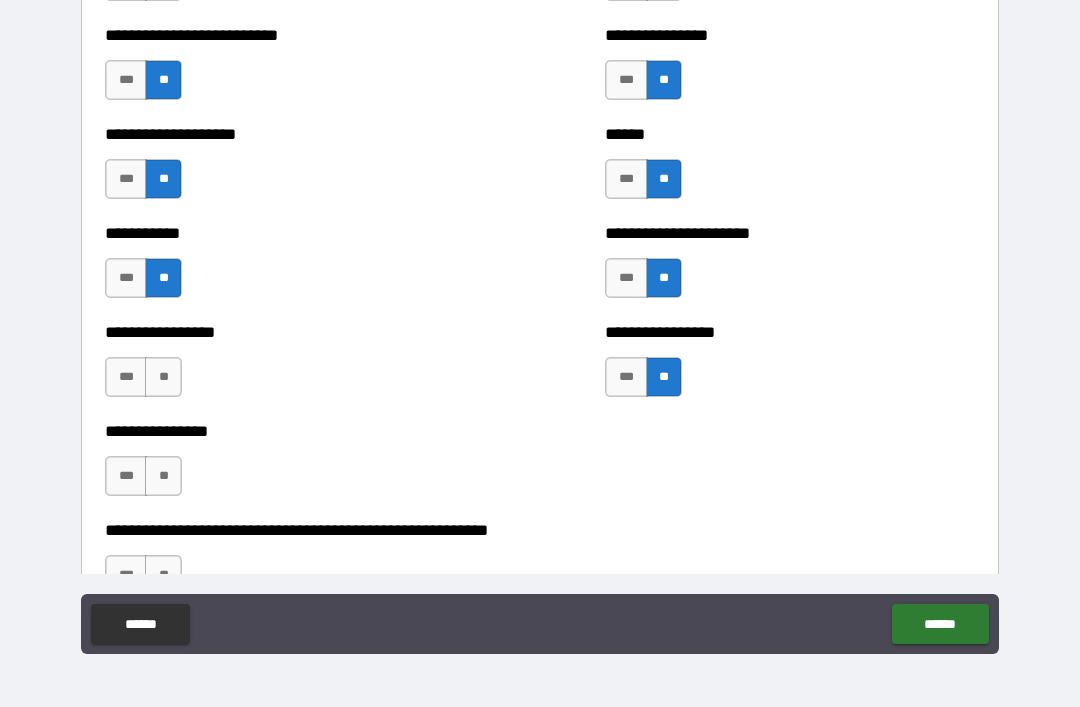 click on "**" at bounding box center [163, 377] 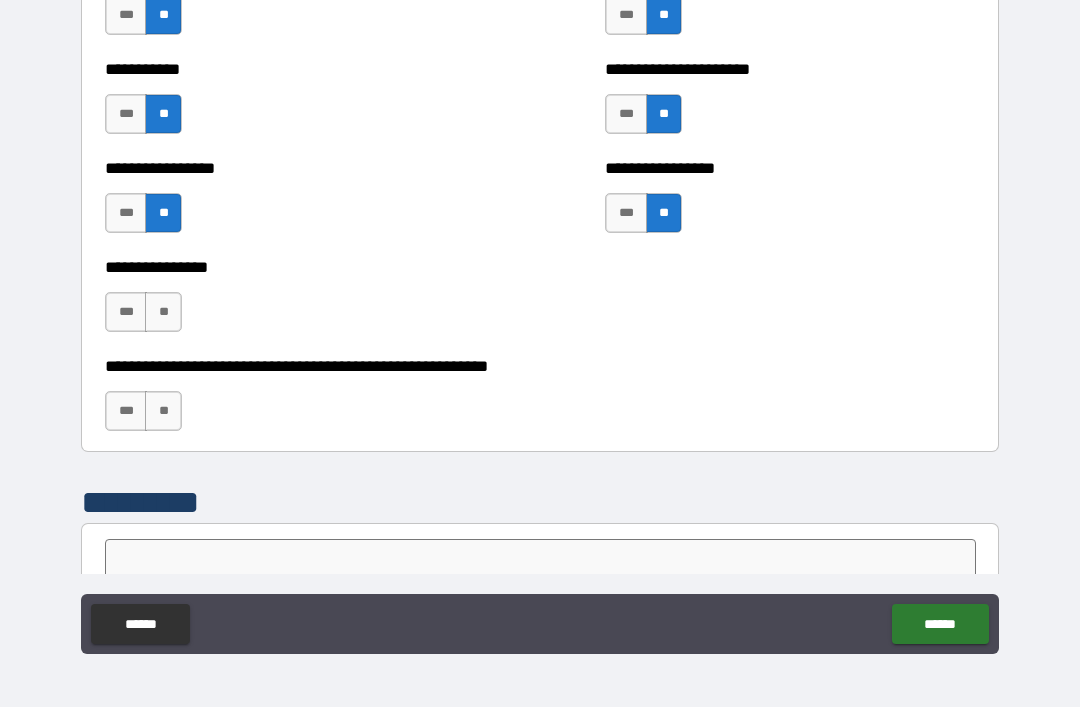 scroll, scrollTop: 6016, scrollLeft: 0, axis: vertical 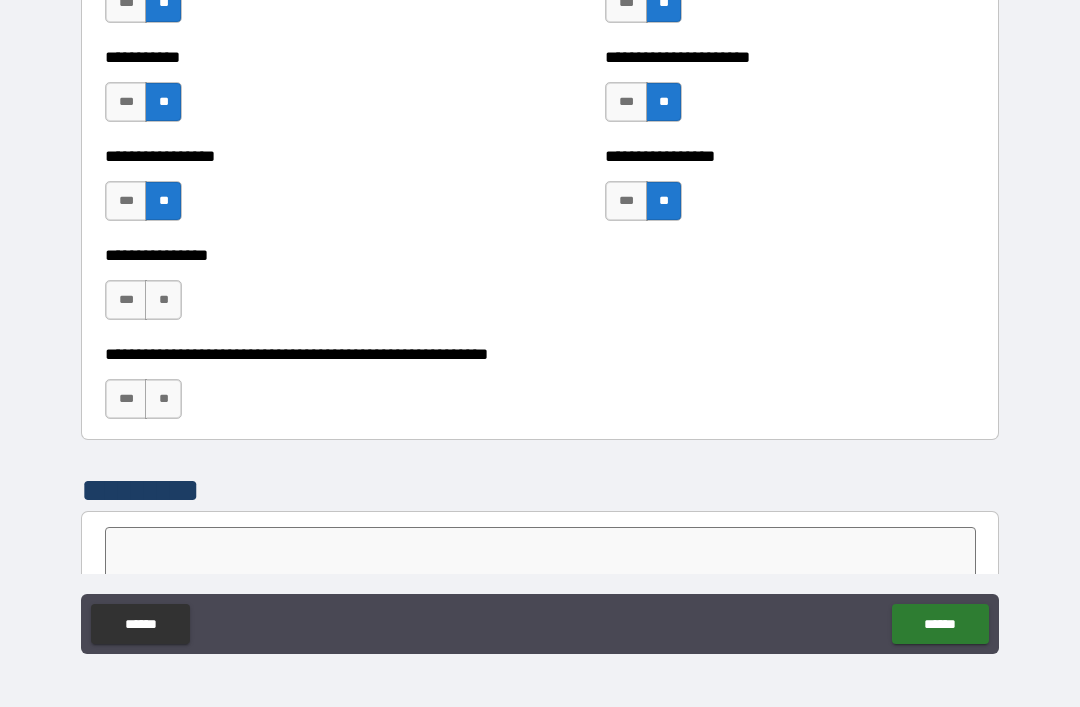 click on "**" at bounding box center [163, 300] 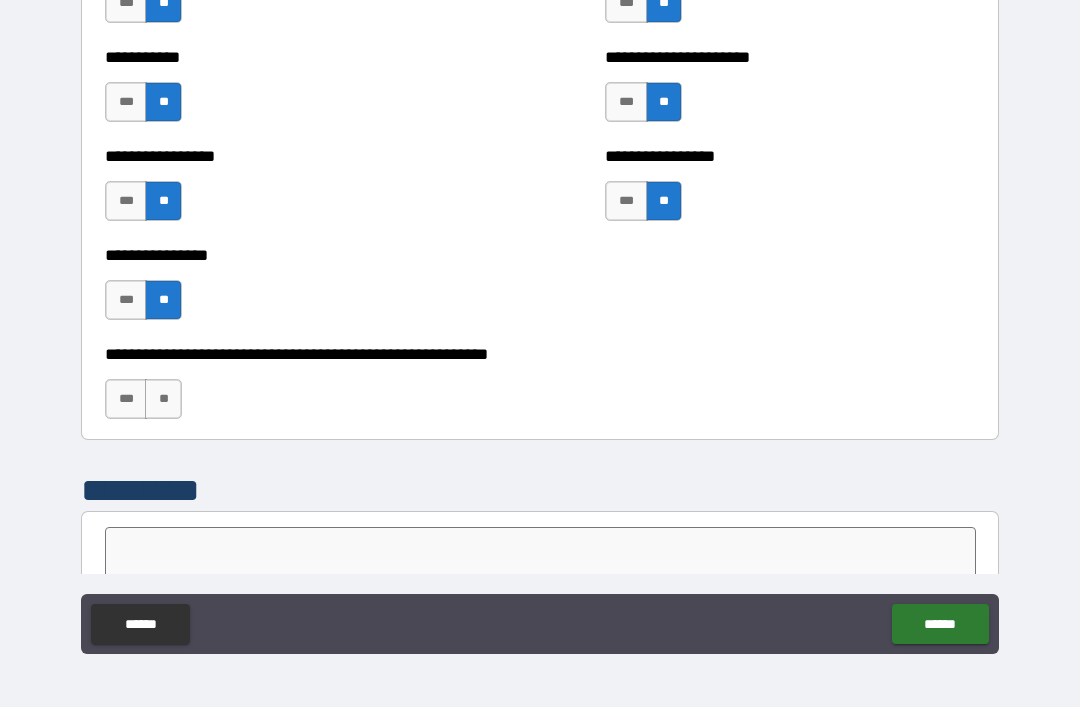 click on "**" at bounding box center [163, 399] 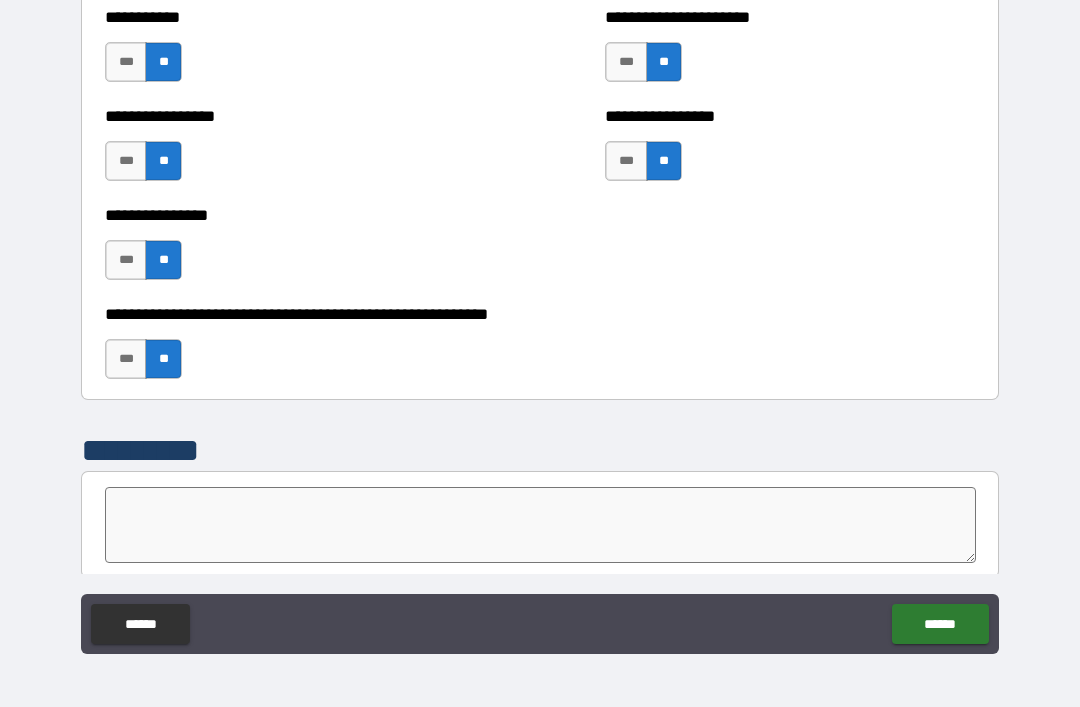 scroll, scrollTop: 6052, scrollLeft: 0, axis: vertical 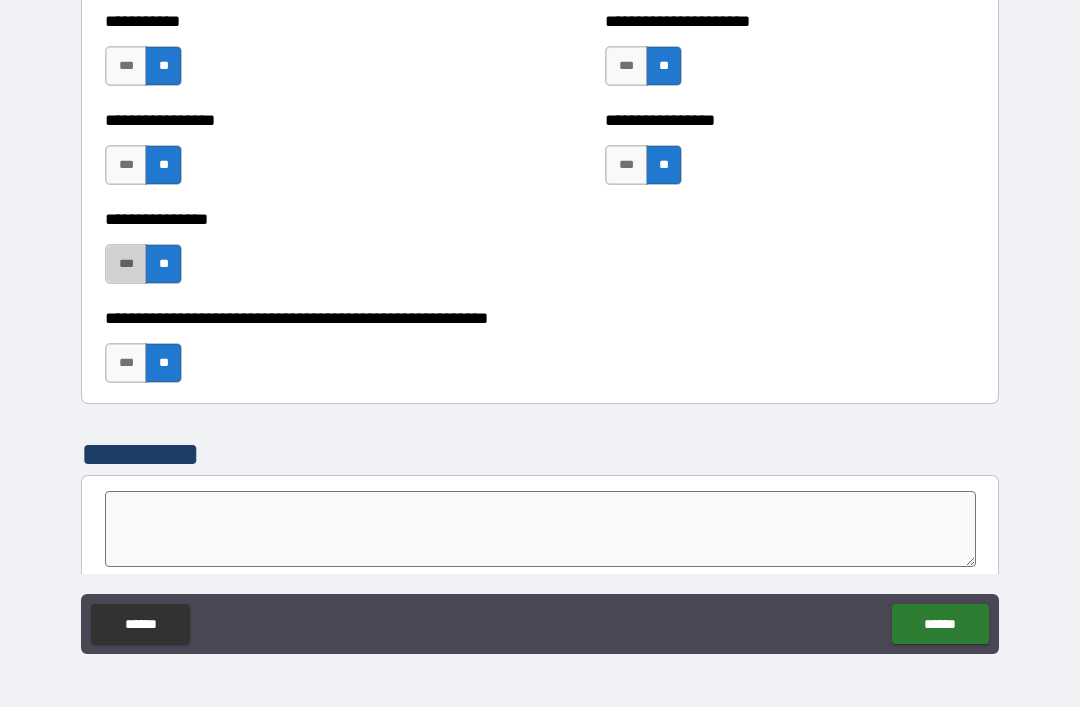 click on "***" at bounding box center (126, 264) 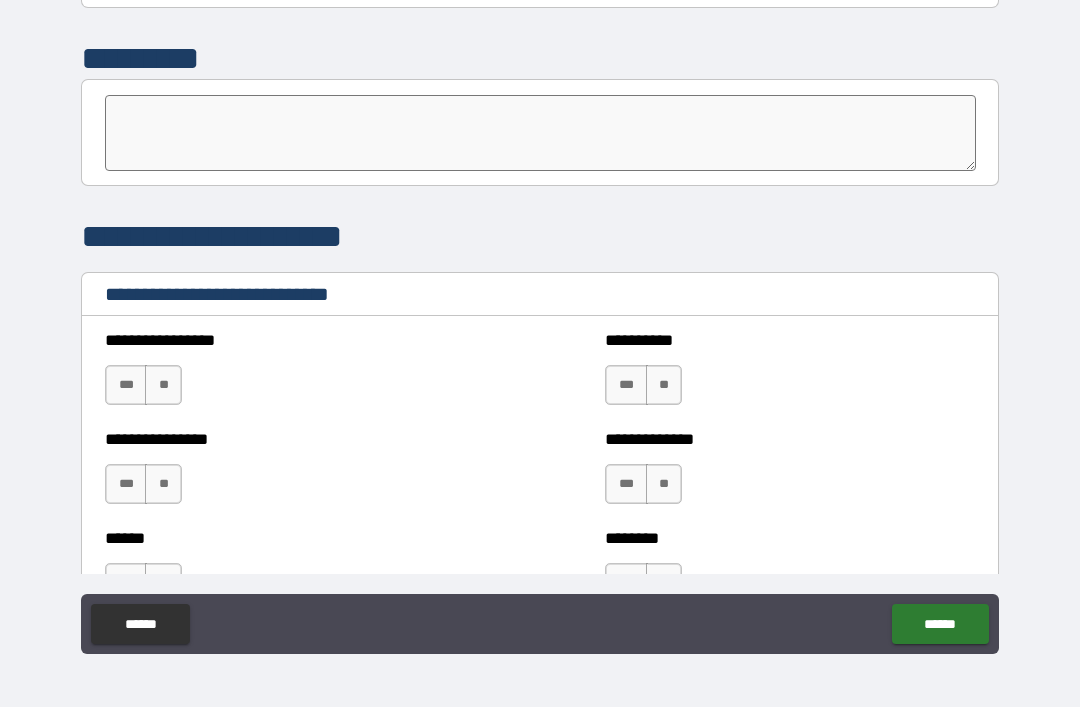 scroll, scrollTop: 6451, scrollLeft: 0, axis: vertical 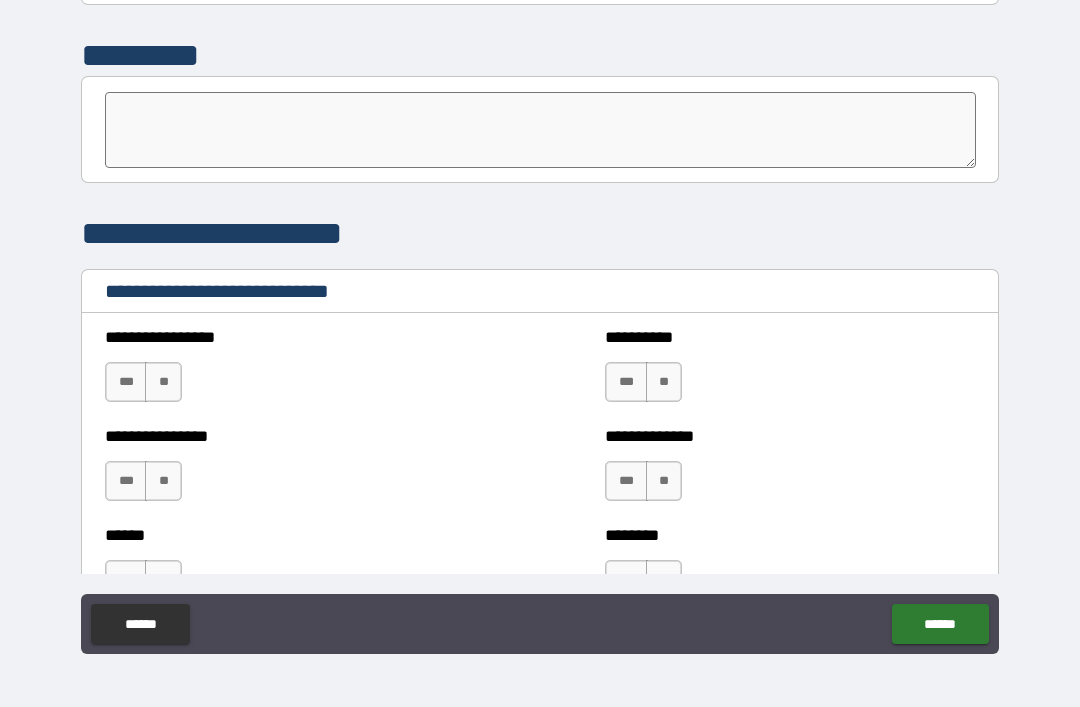 click at bounding box center [540, 130] 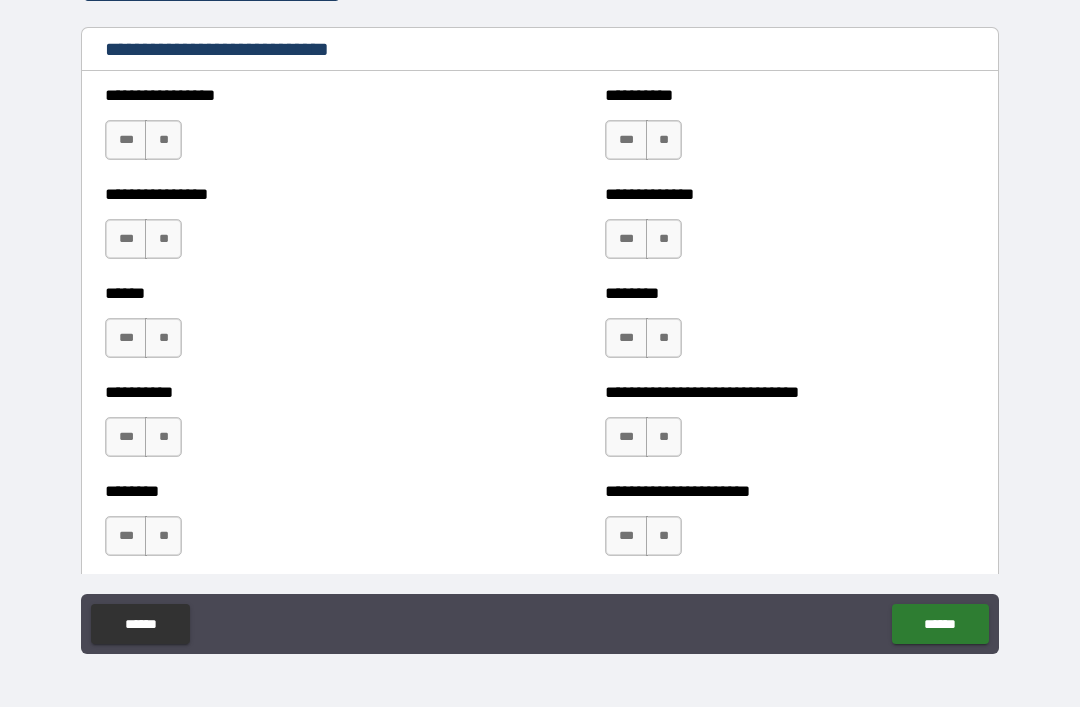 scroll, scrollTop: 6694, scrollLeft: 0, axis: vertical 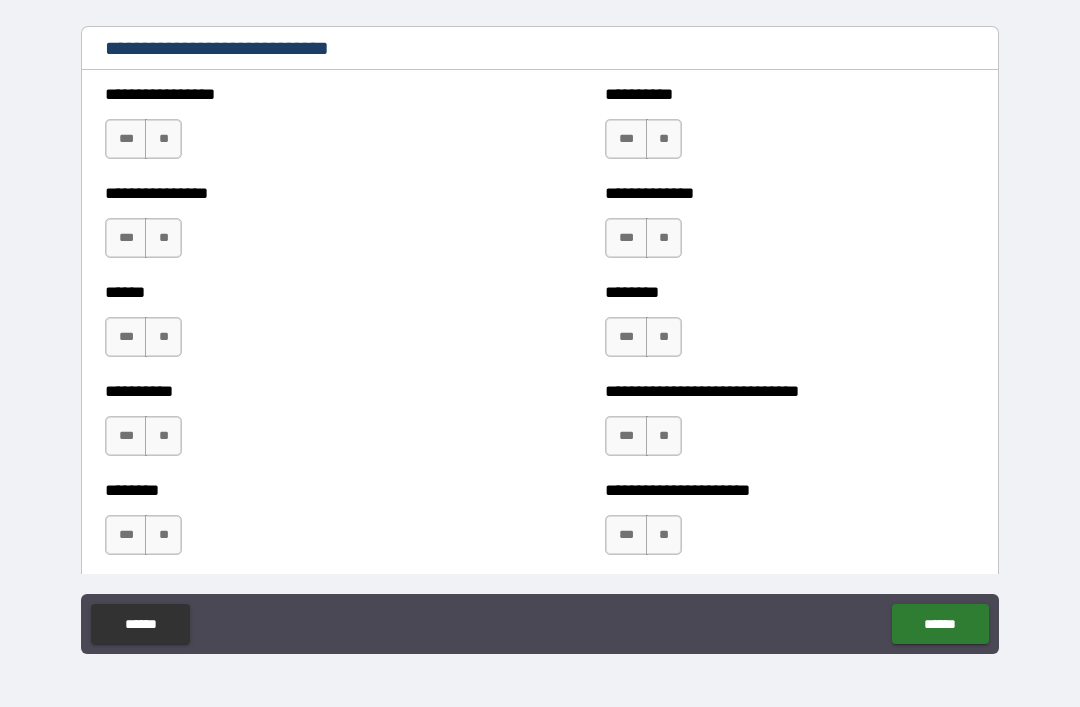 click on "**" at bounding box center [163, 139] 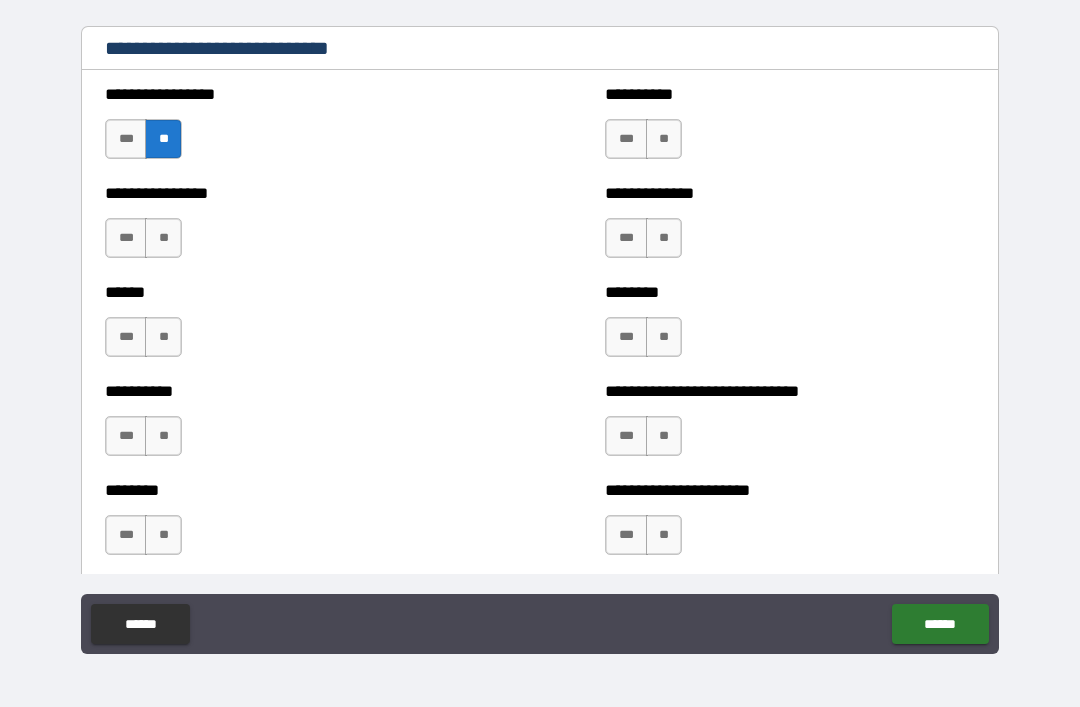 click on "**" at bounding box center (163, 238) 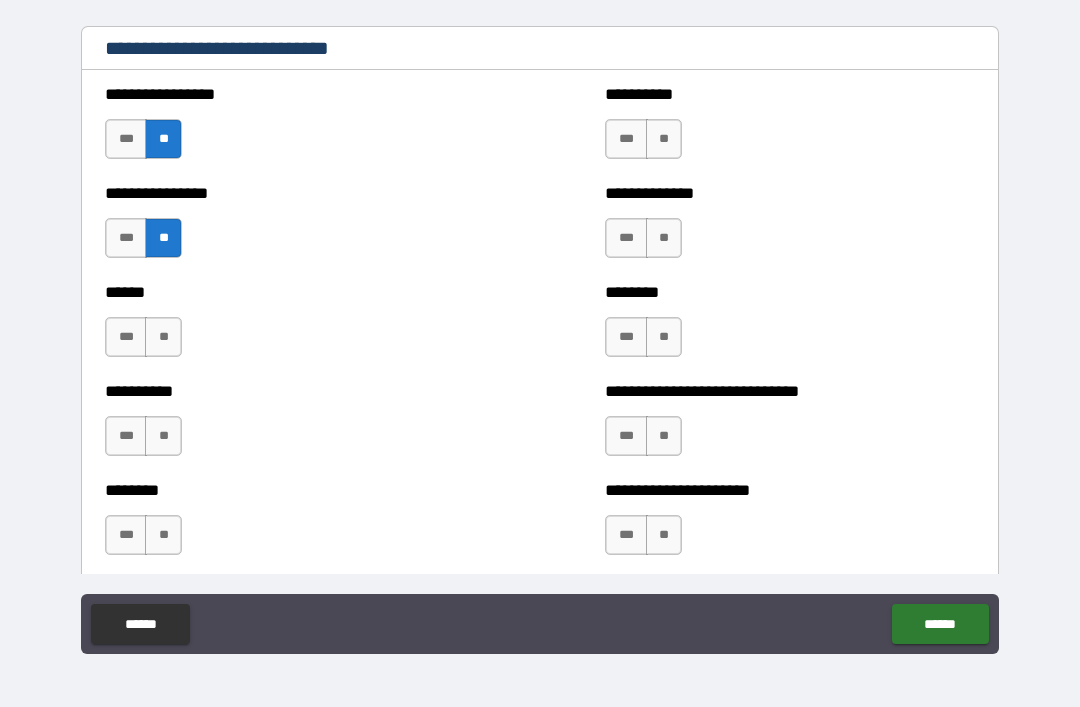 click on "**" at bounding box center [664, 139] 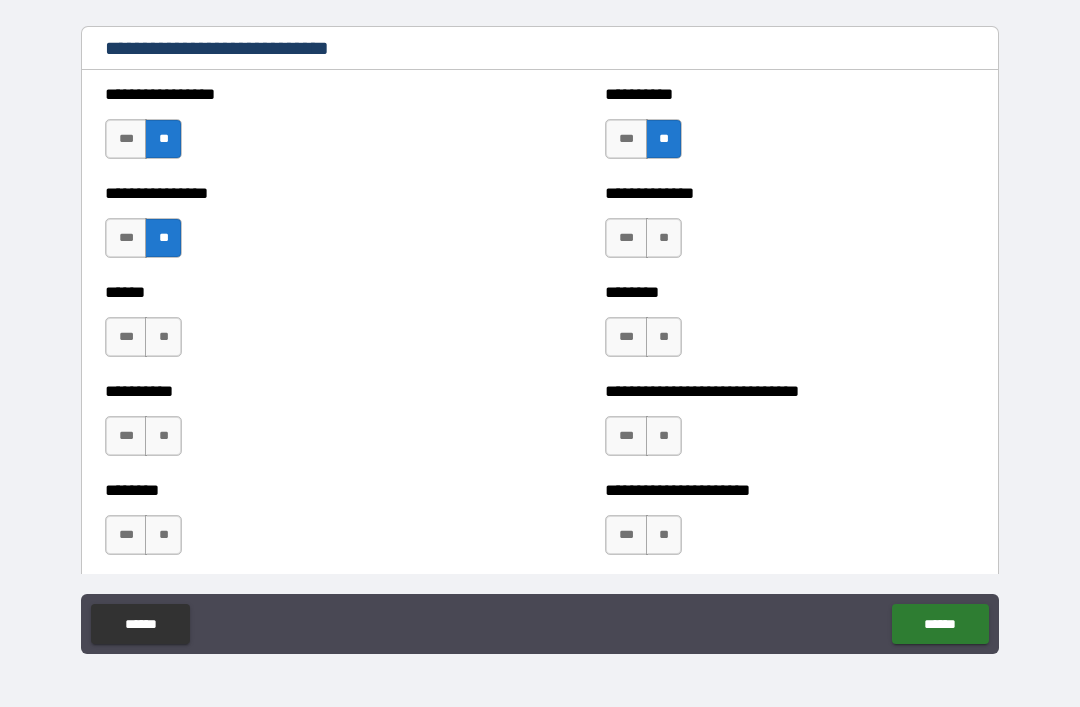 click on "**" at bounding box center [664, 238] 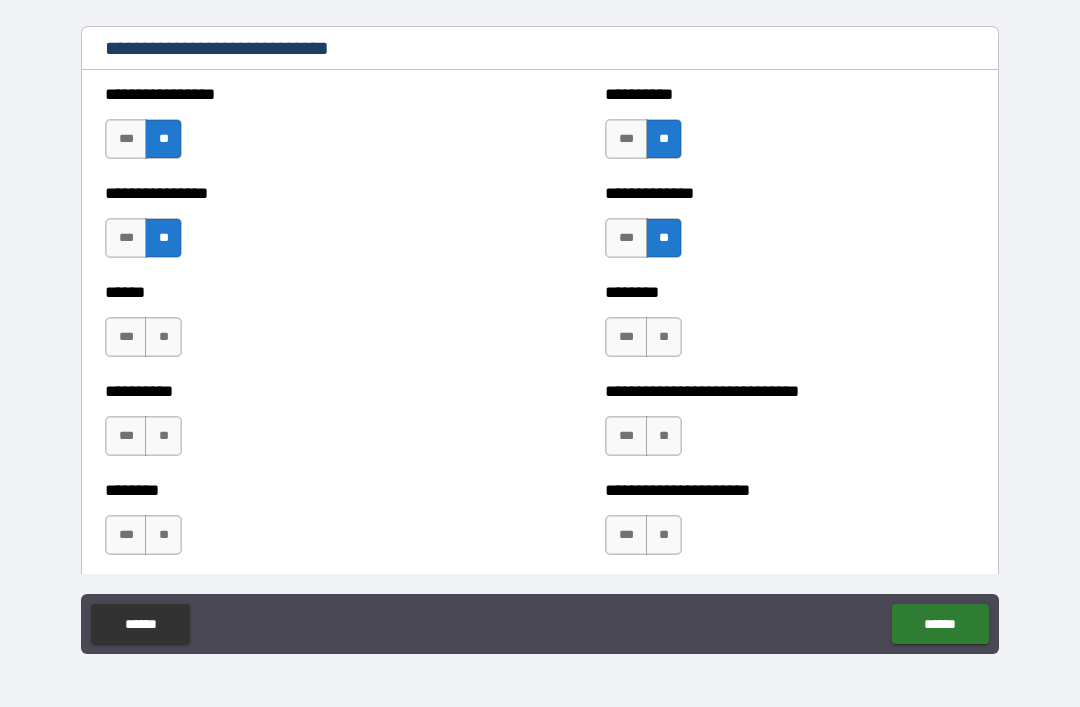 click on "**" at bounding box center (664, 337) 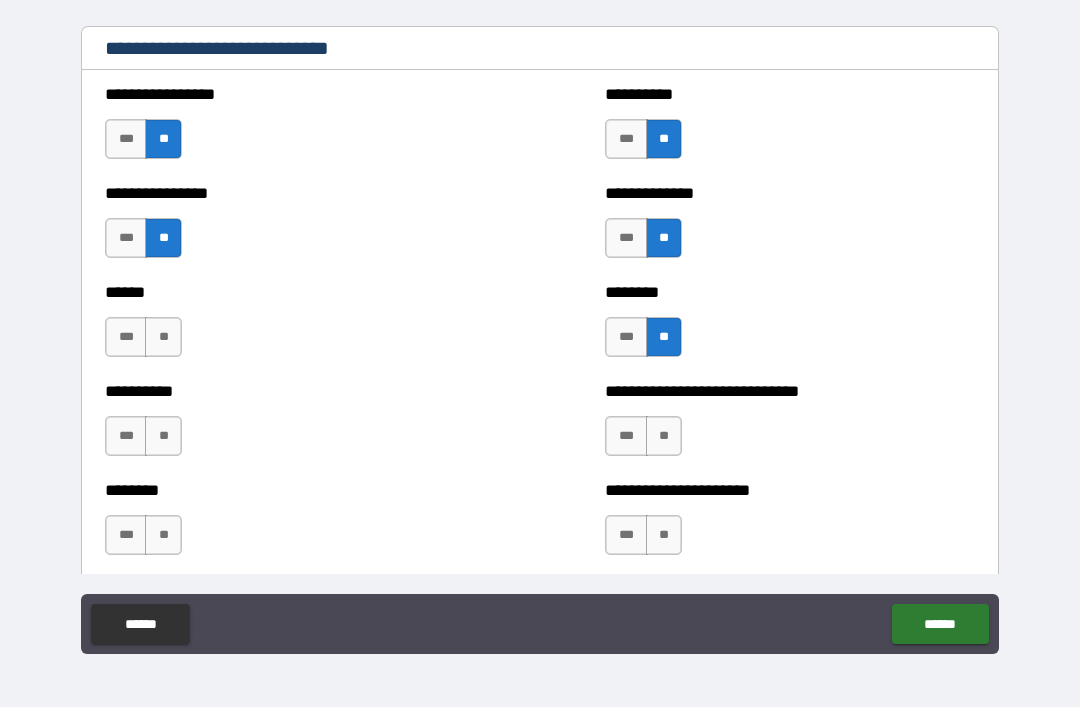 click on "**" at bounding box center [664, 436] 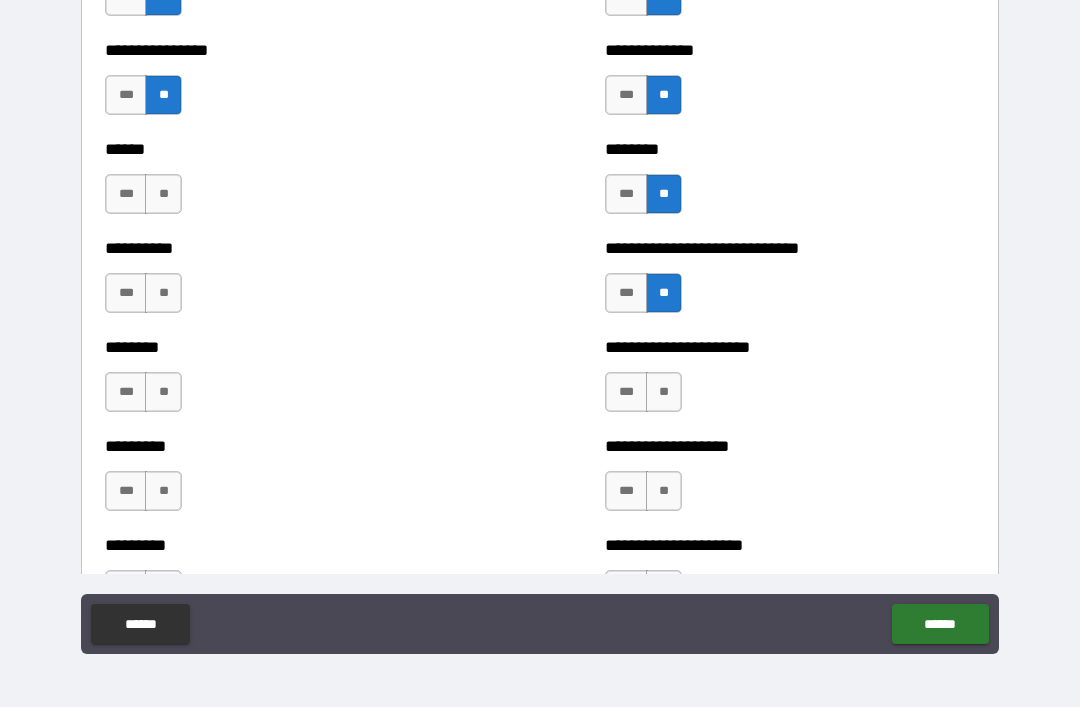 scroll, scrollTop: 6838, scrollLeft: 0, axis: vertical 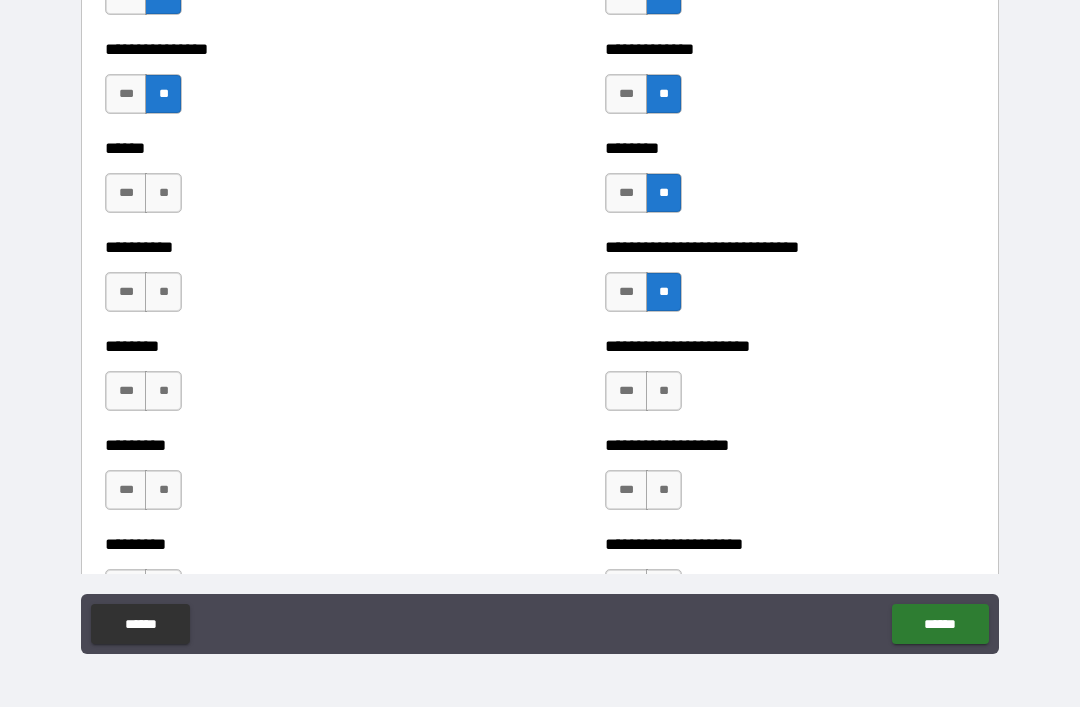 click on "**" at bounding box center (664, 391) 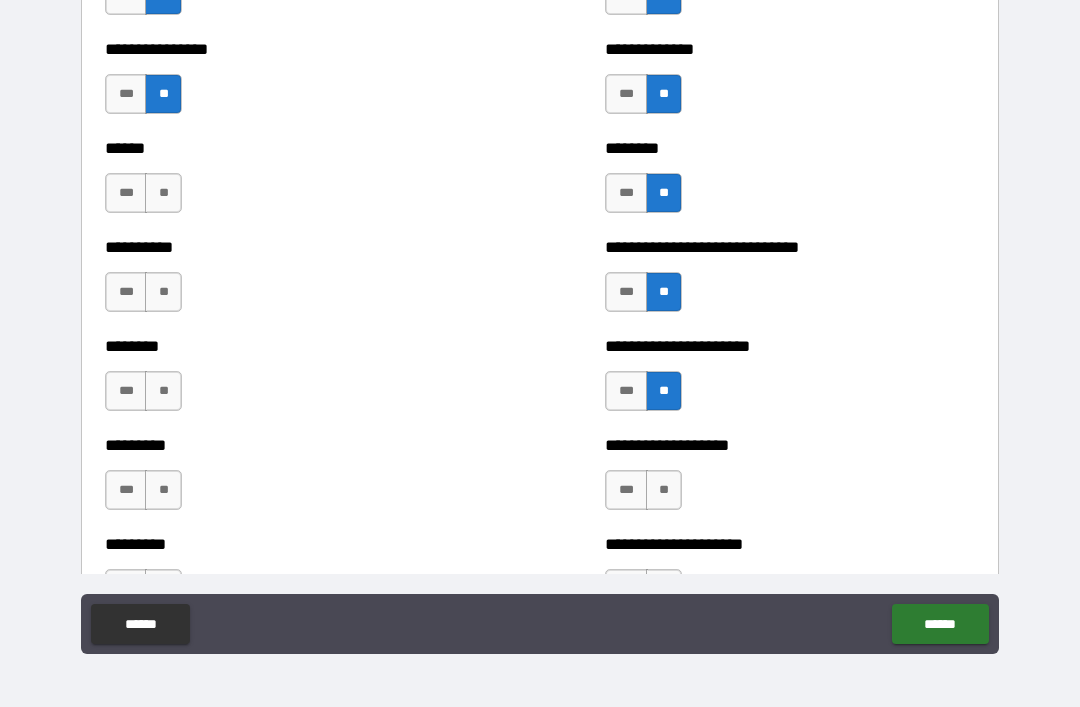 click on "**" at bounding box center (163, 193) 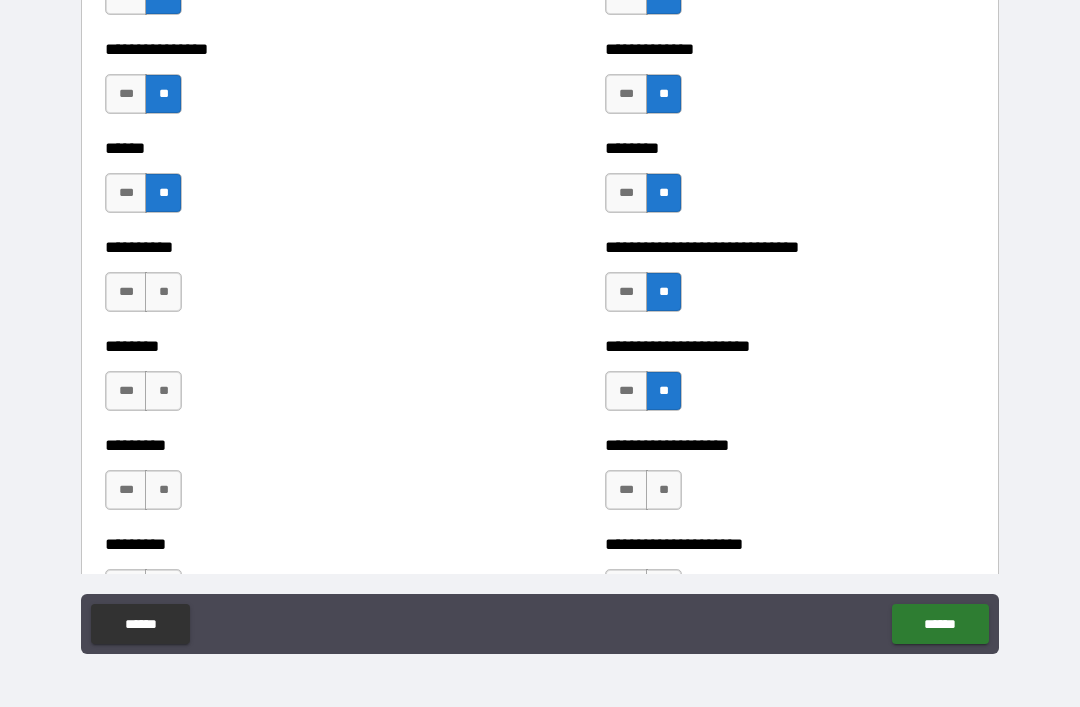 click on "**" at bounding box center [163, 292] 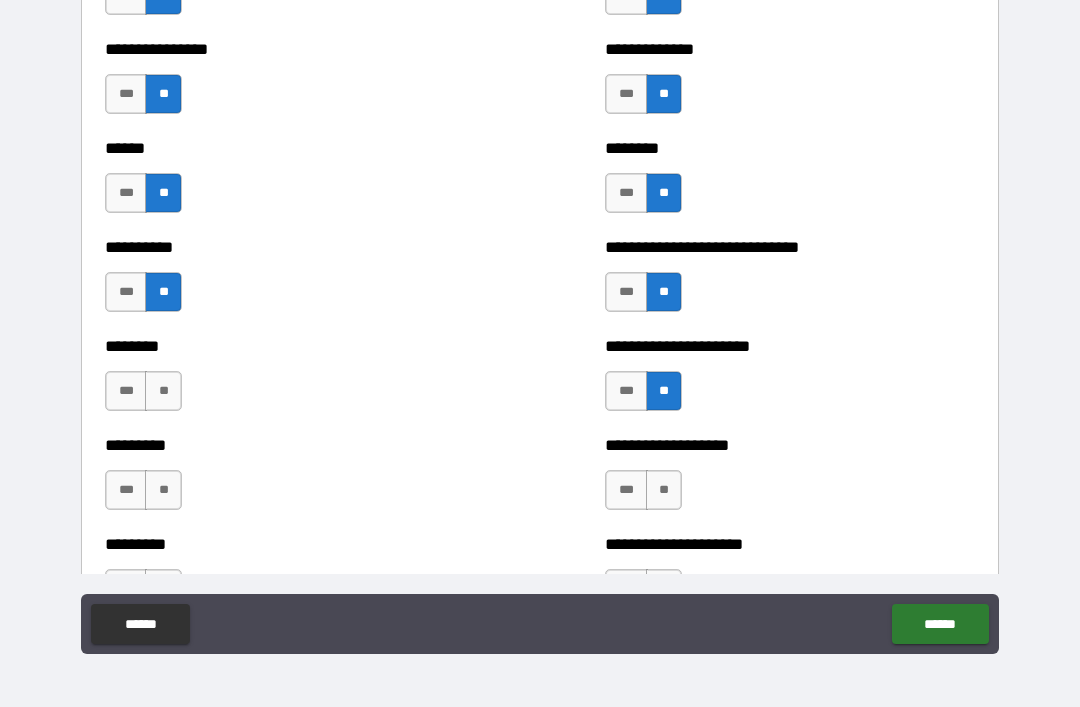 click on "**" at bounding box center (163, 391) 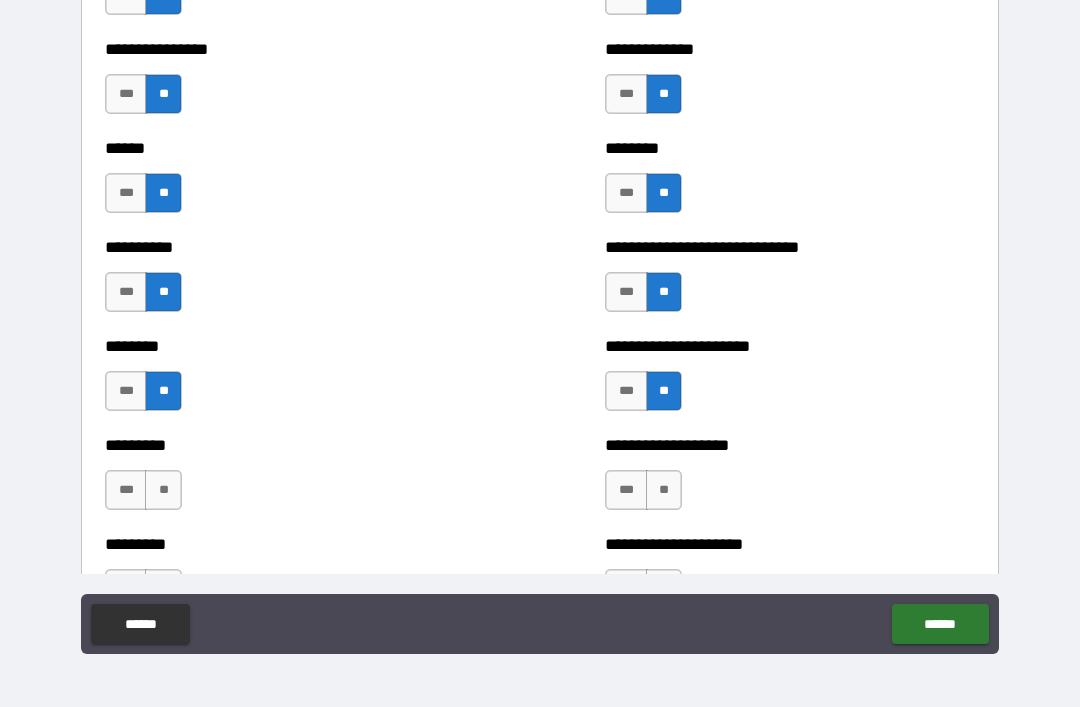 scroll, scrollTop: 6929, scrollLeft: 0, axis: vertical 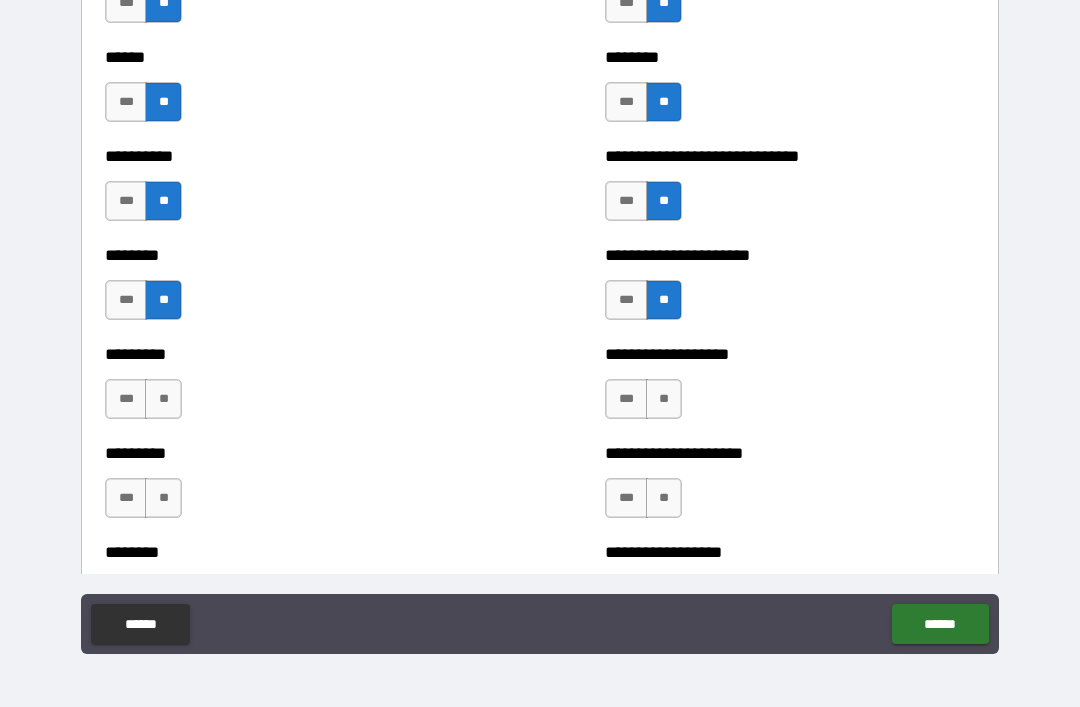 click on "**" at bounding box center (163, 399) 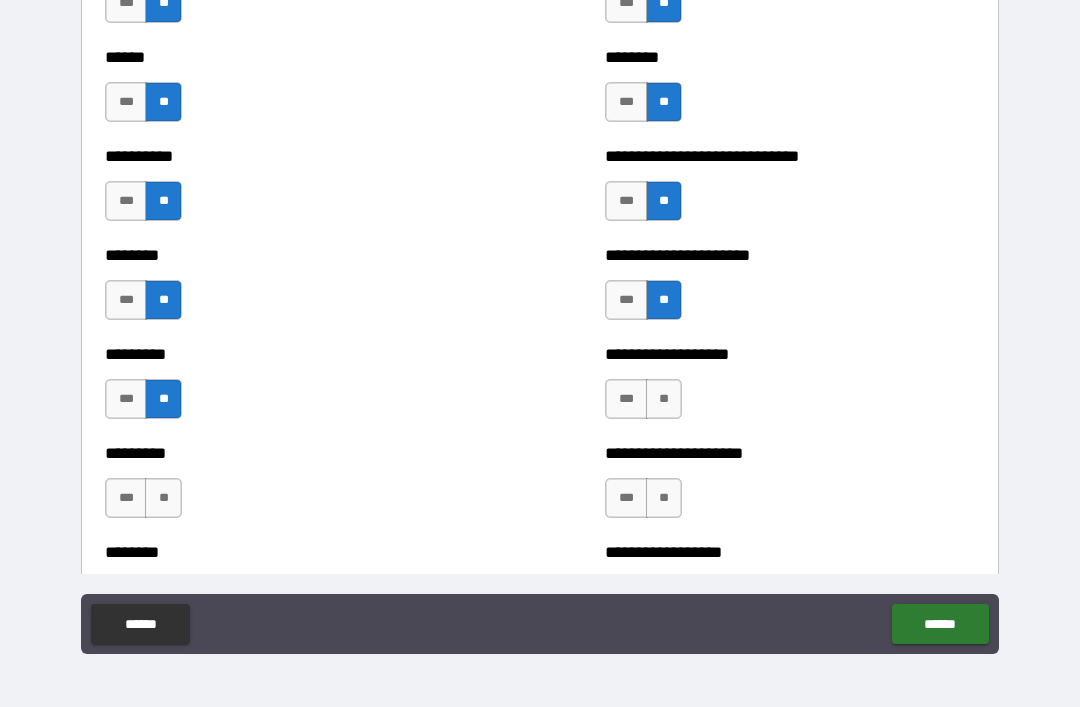 click on "**" at bounding box center (163, 498) 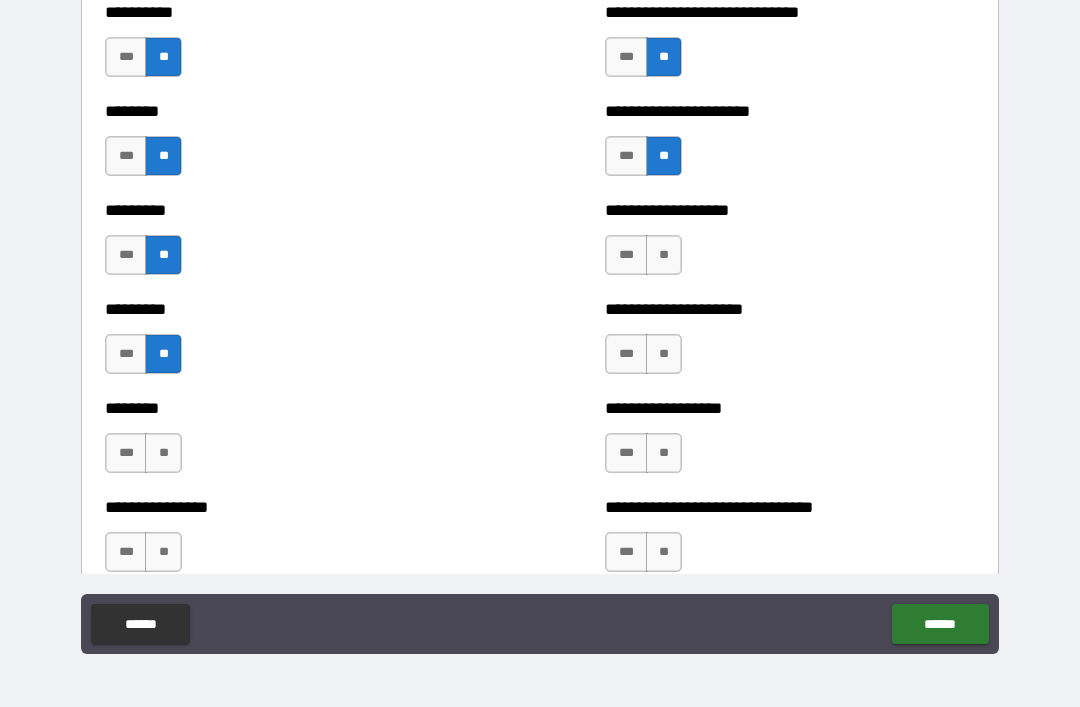 scroll, scrollTop: 7079, scrollLeft: 0, axis: vertical 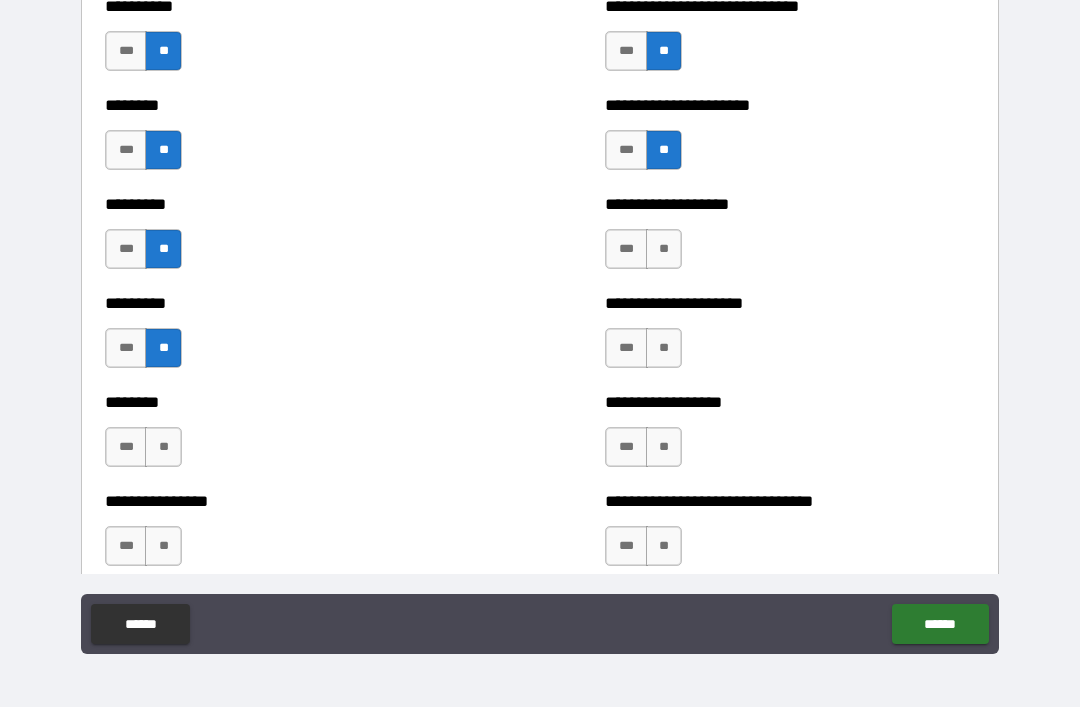 click on "**" at bounding box center [664, 249] 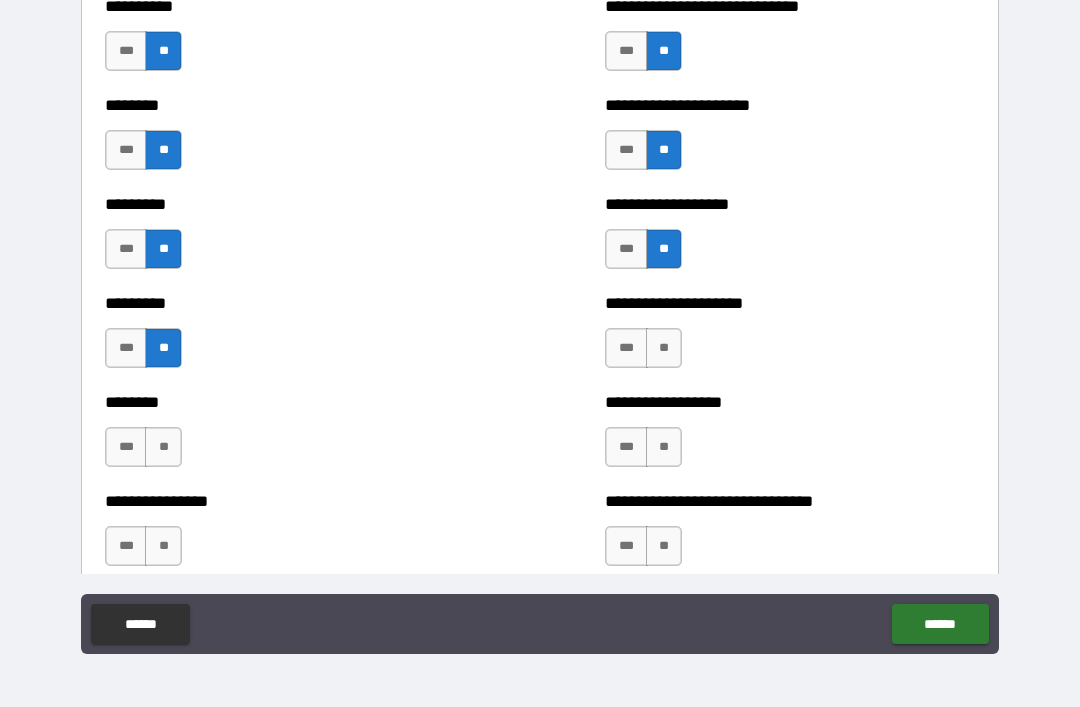 click on "**" at bounding box center [664, 348] 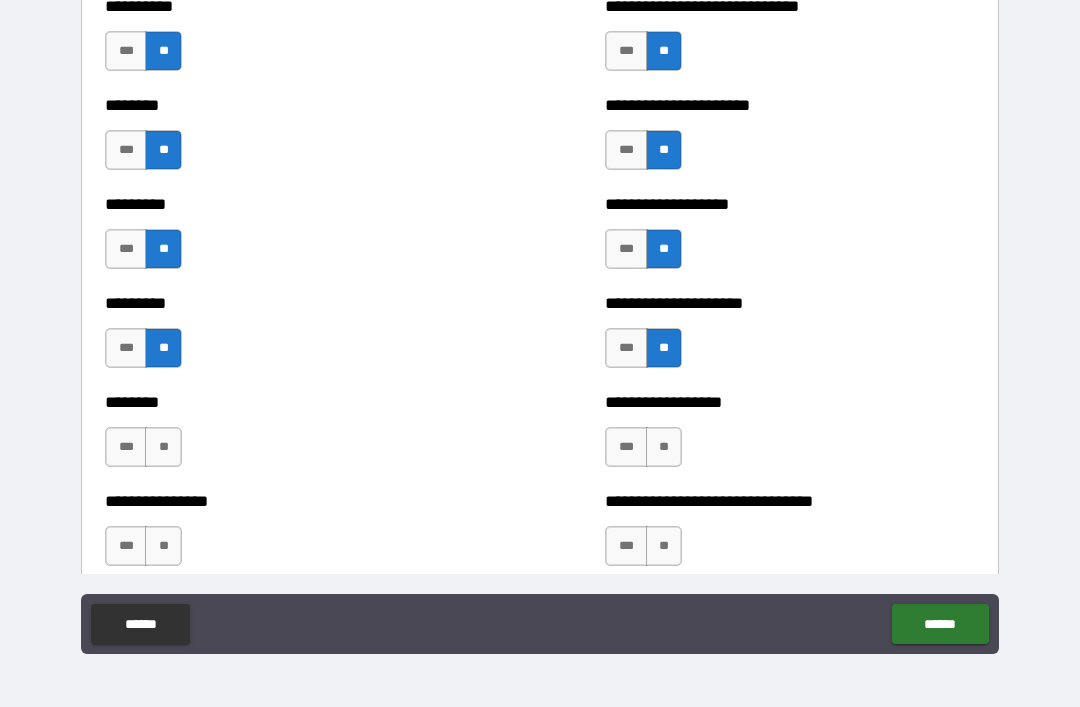 click on "**" at bounding box center [664, 447] 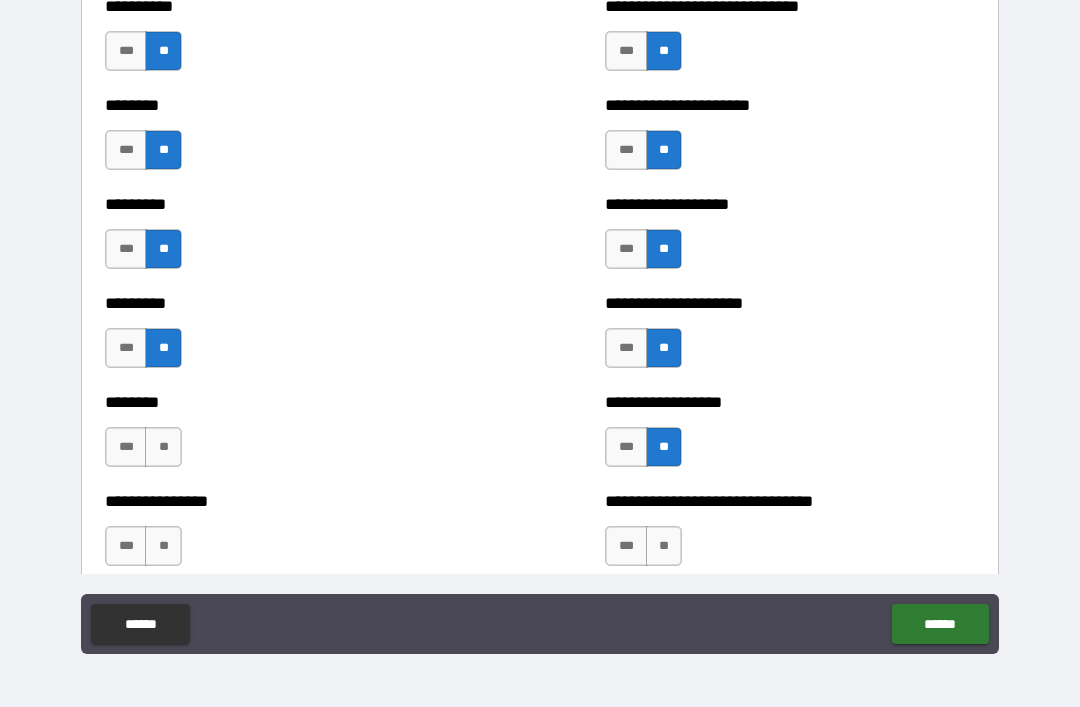 scroll, scrollTop: 7210, scrollLeft: 0, axis: vertical 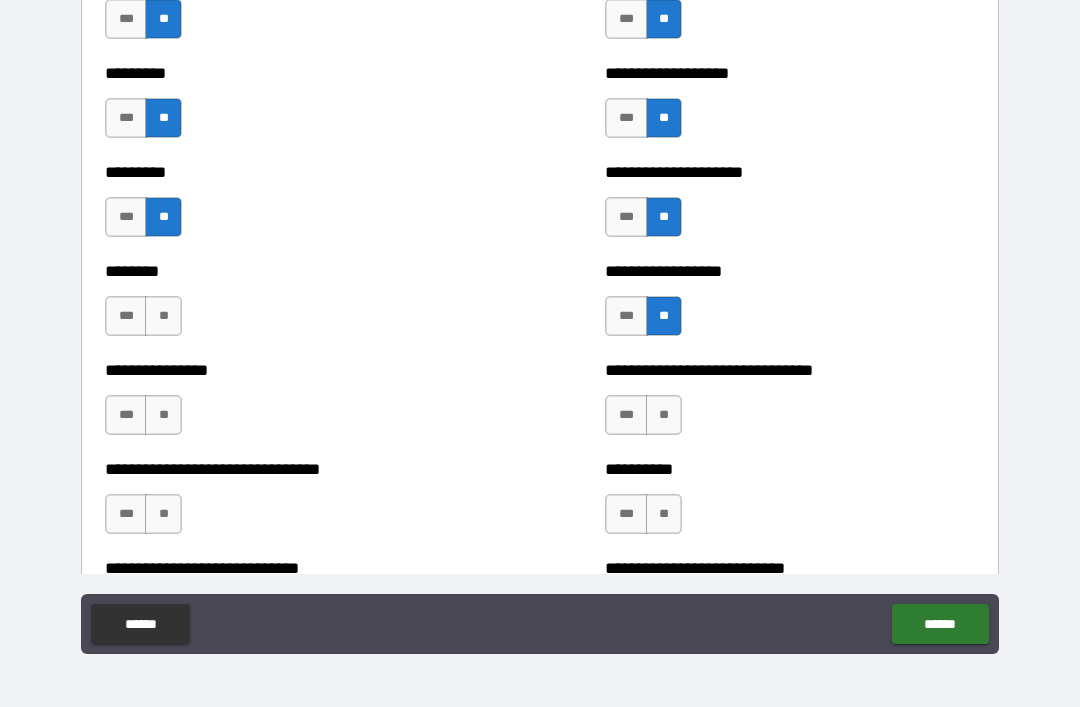 click on "**" at bounding box center [664, 415] 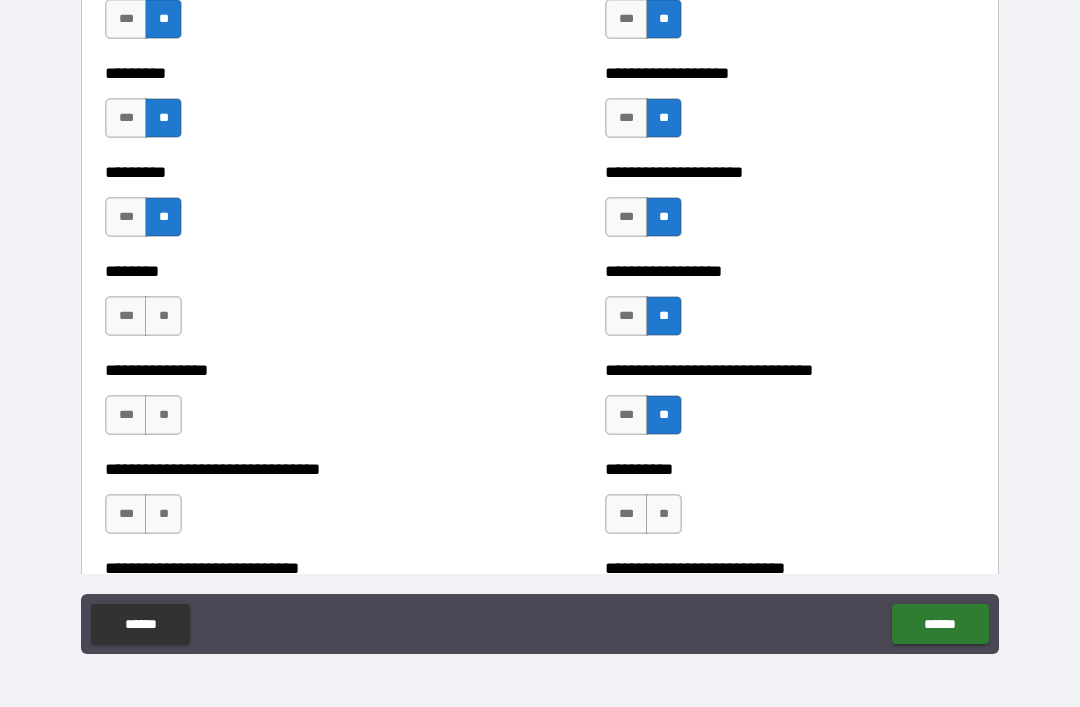 click on "**" at bounding box center [664, 514] 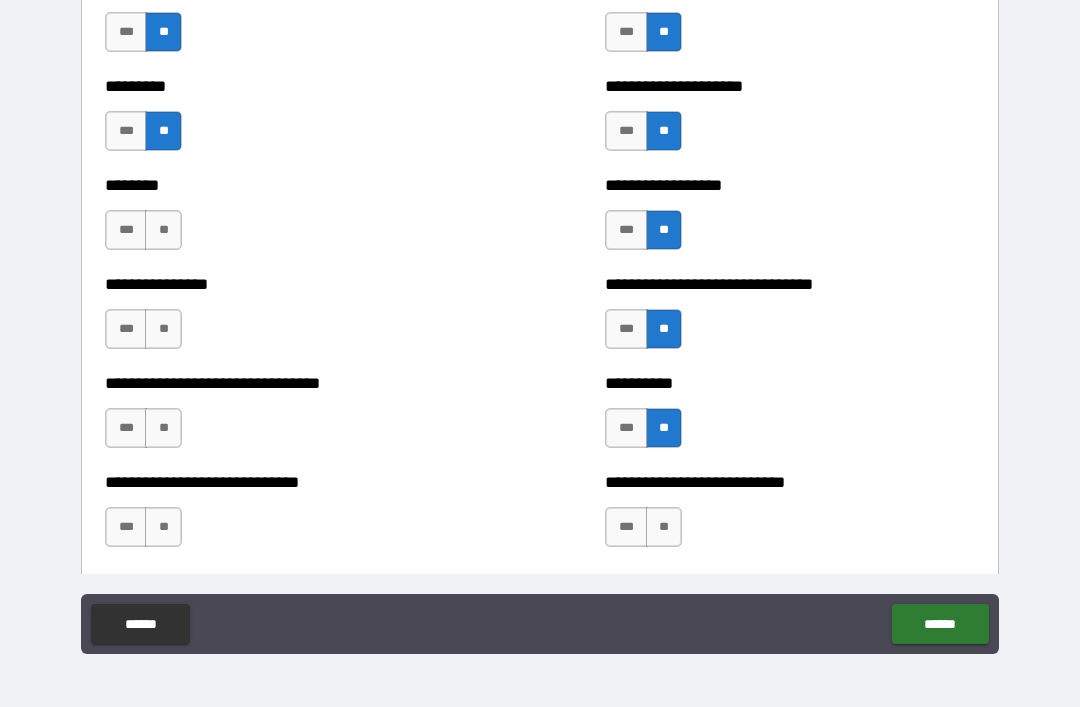 scroll, scrollTop: 7298, scrollLeft: 0, axis: vertical 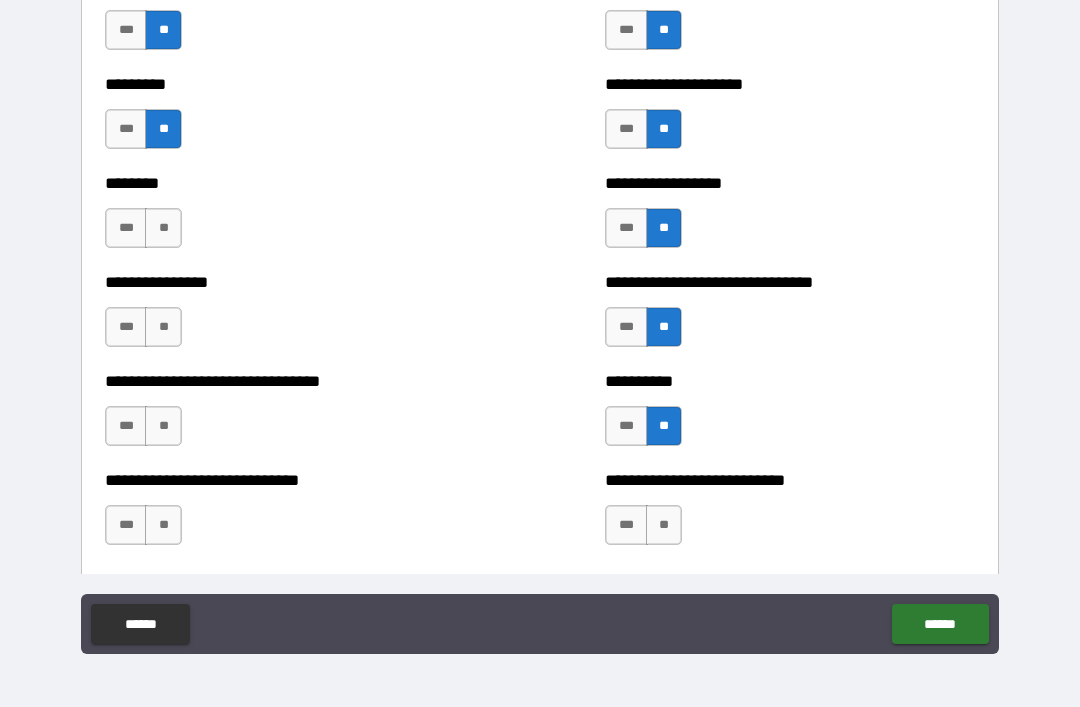 click on "**" at bounding box center (163, 228) 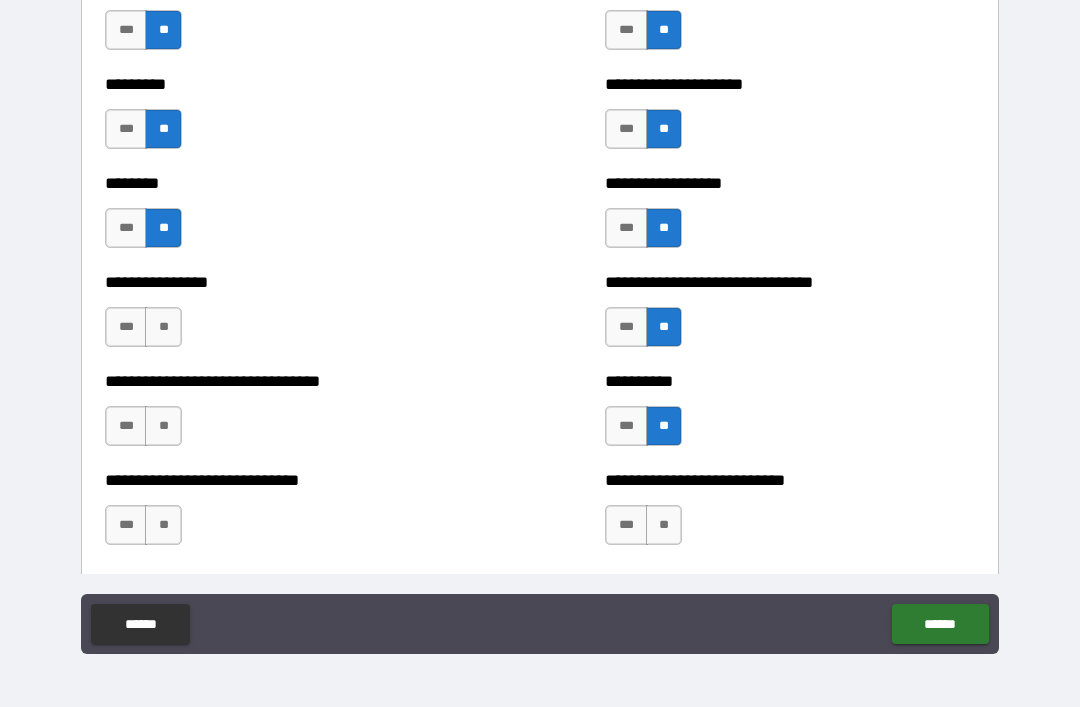 click on "**" at bounding box center [163, 327] 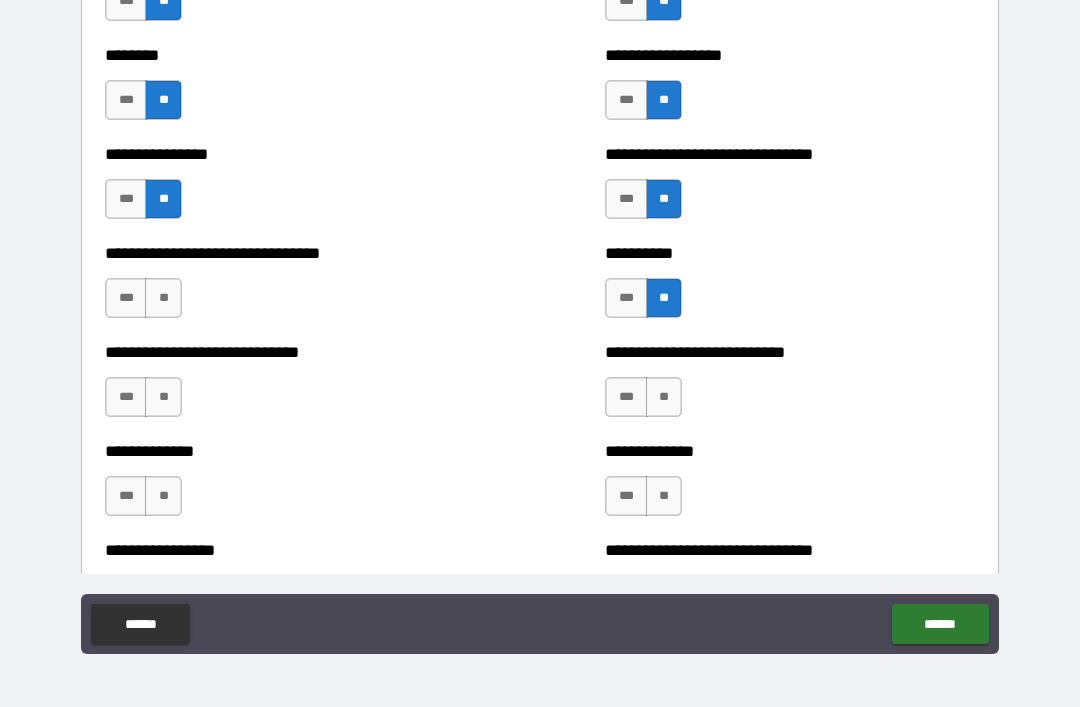 scroll, scrollTop: 7438, scrollLeft: 0, axis: vertical 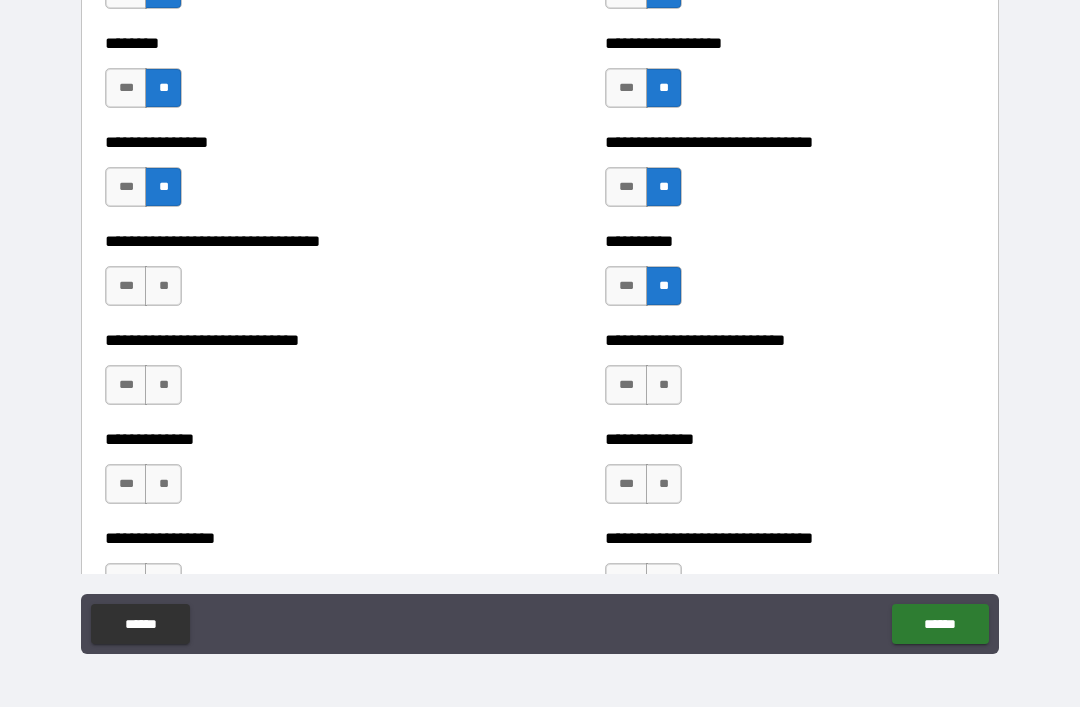 click on "**" at bounding box center [163, 286] 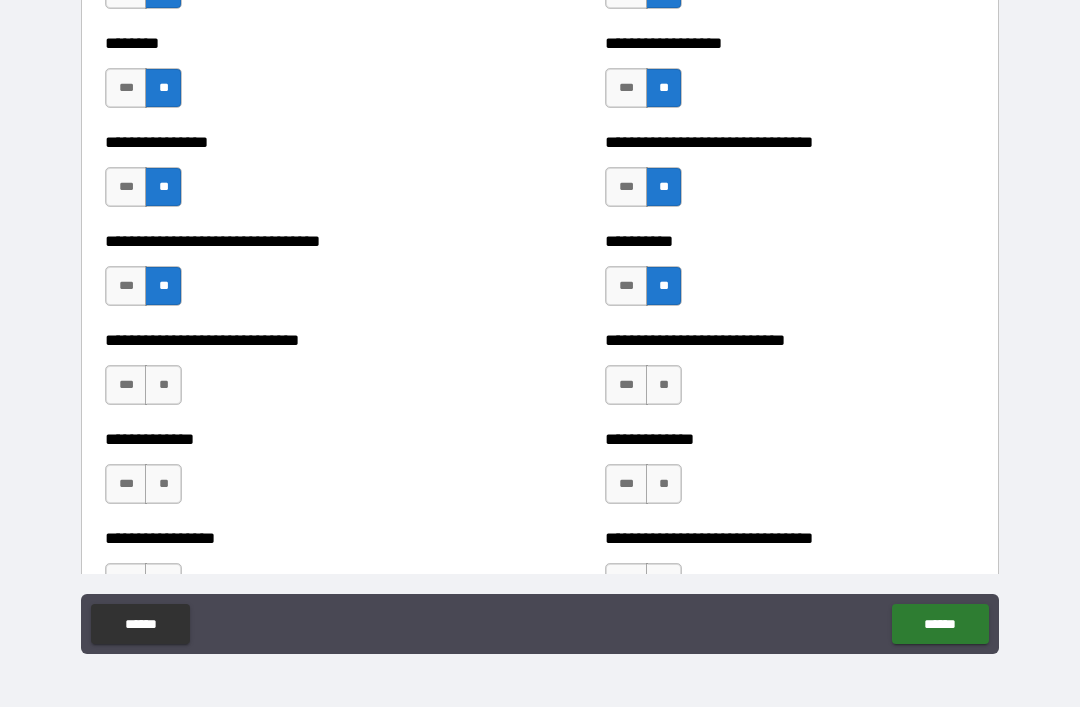 click on "**" at bounding box center (163, 385) 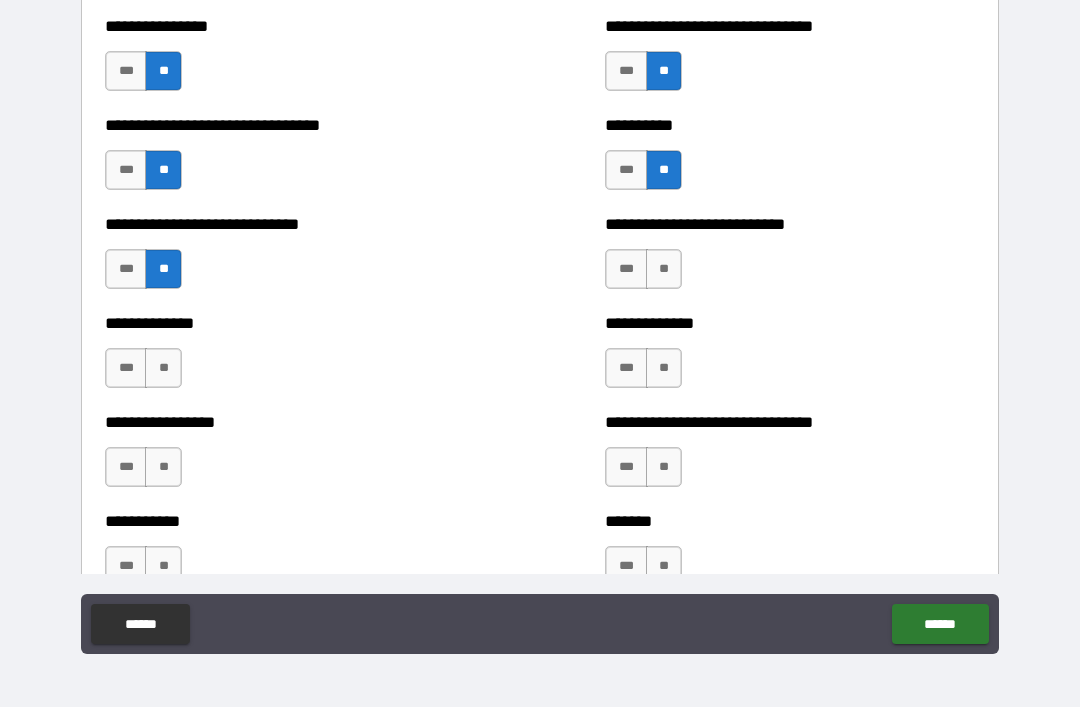 scroll, scrollTop: 7612, scrollLeft: 0, axis: vertical 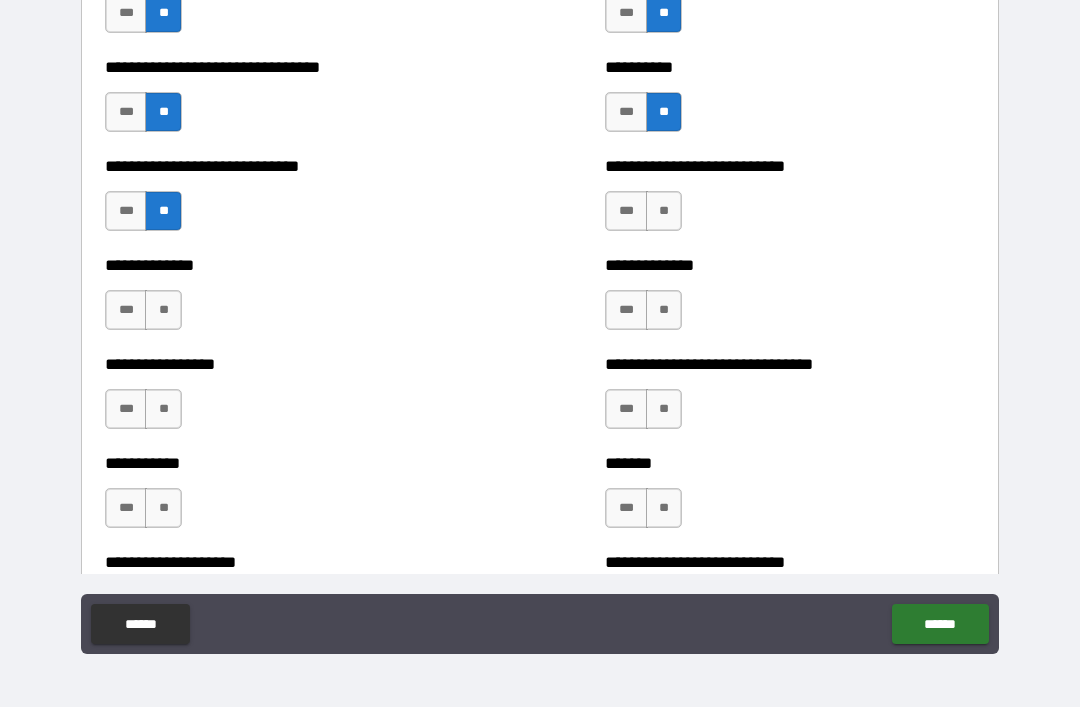 click on "**" at bounding box center [163, 310] 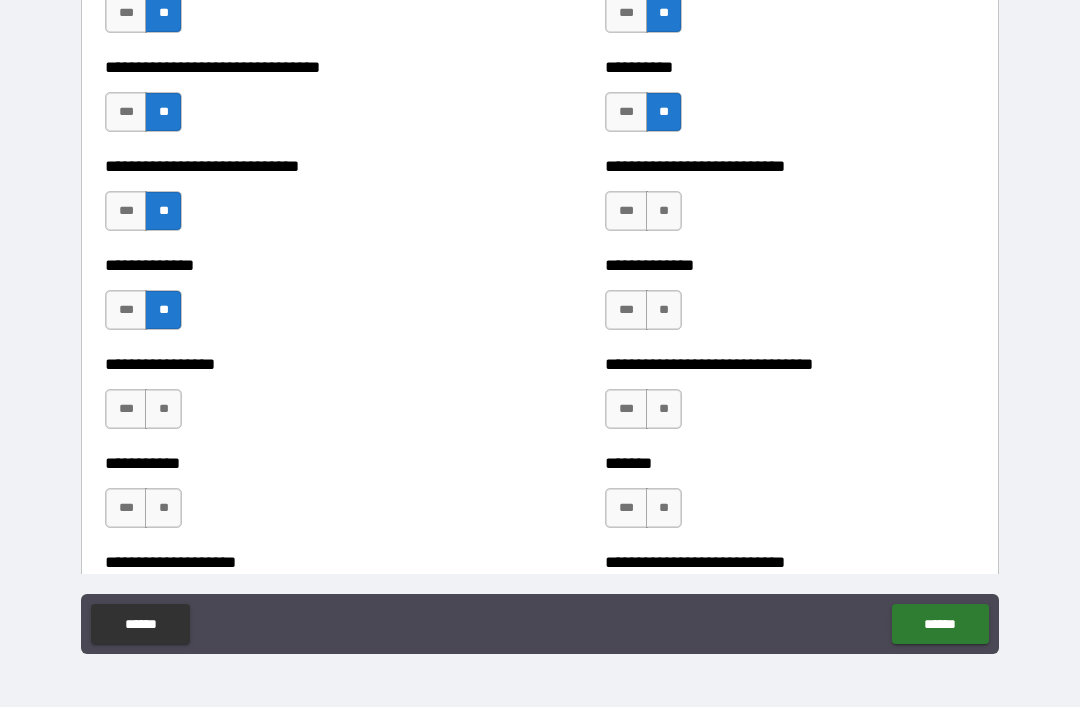 click on "**" at bounding box center [163, 409] 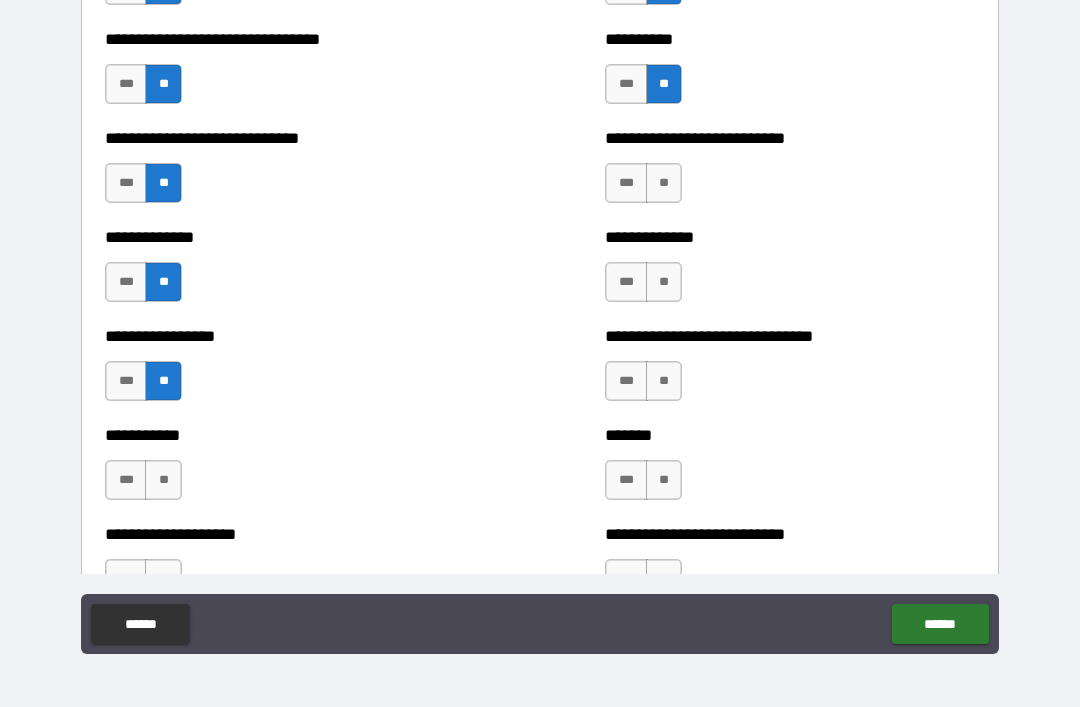 scroll, scrollTop: 7639, scrollLeft: 0, axis: vertical 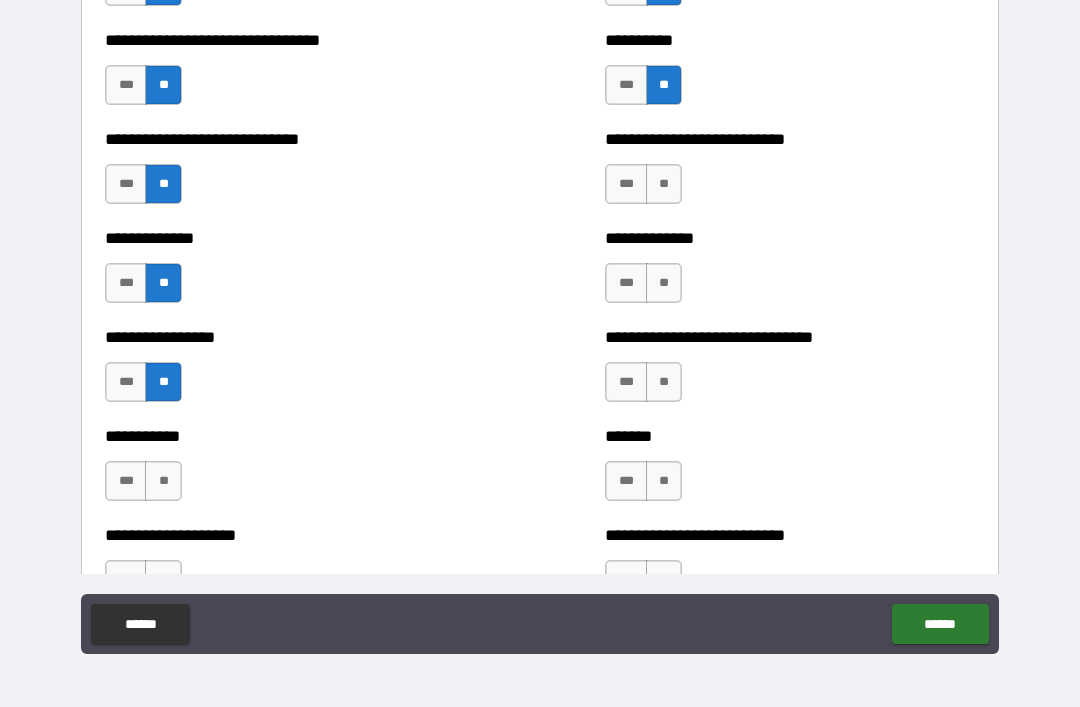 click on "**" at bounding box center (664, 184) 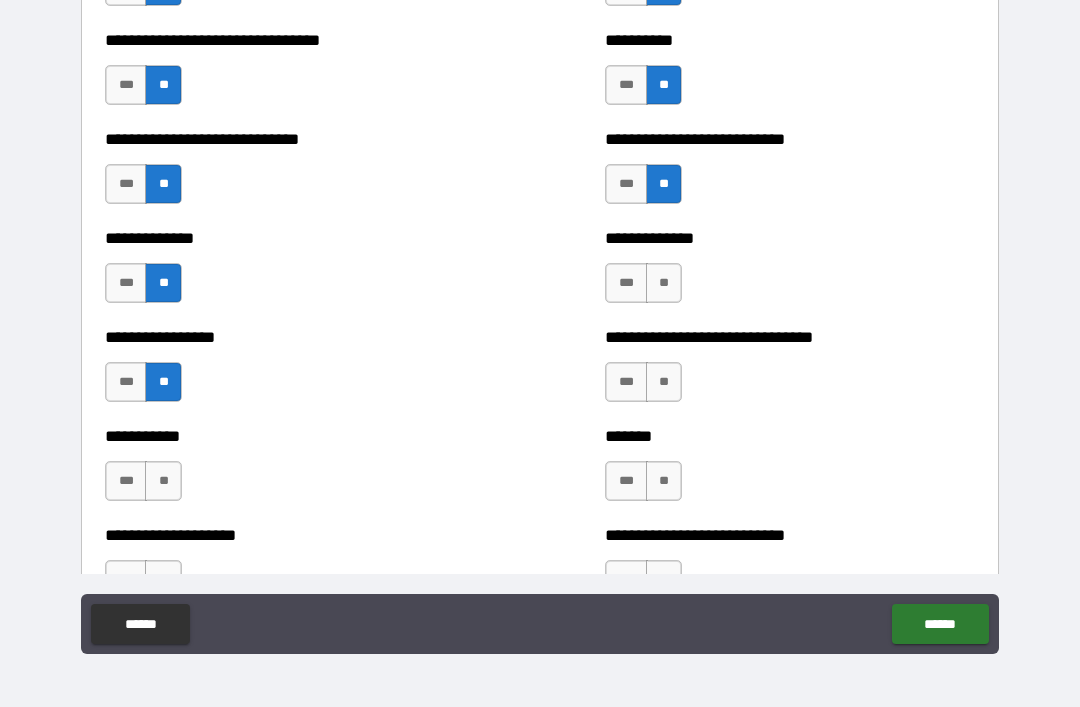 click on "**" at bounding box center (664, 283) 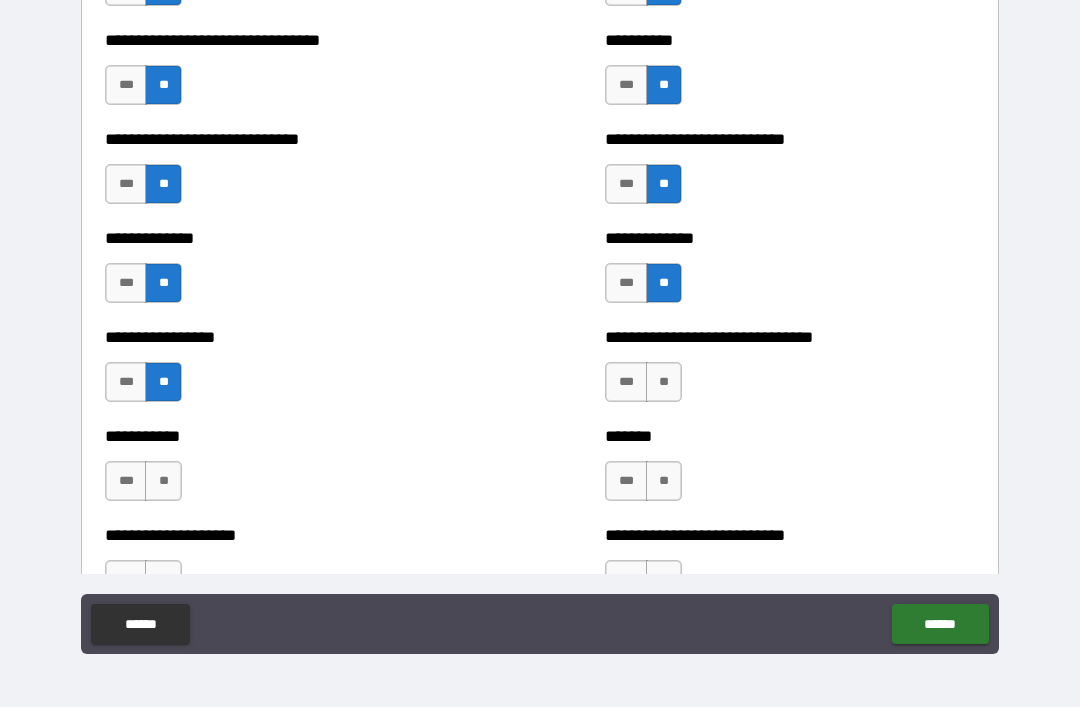 click on "**" at bounding box center [664, 382] 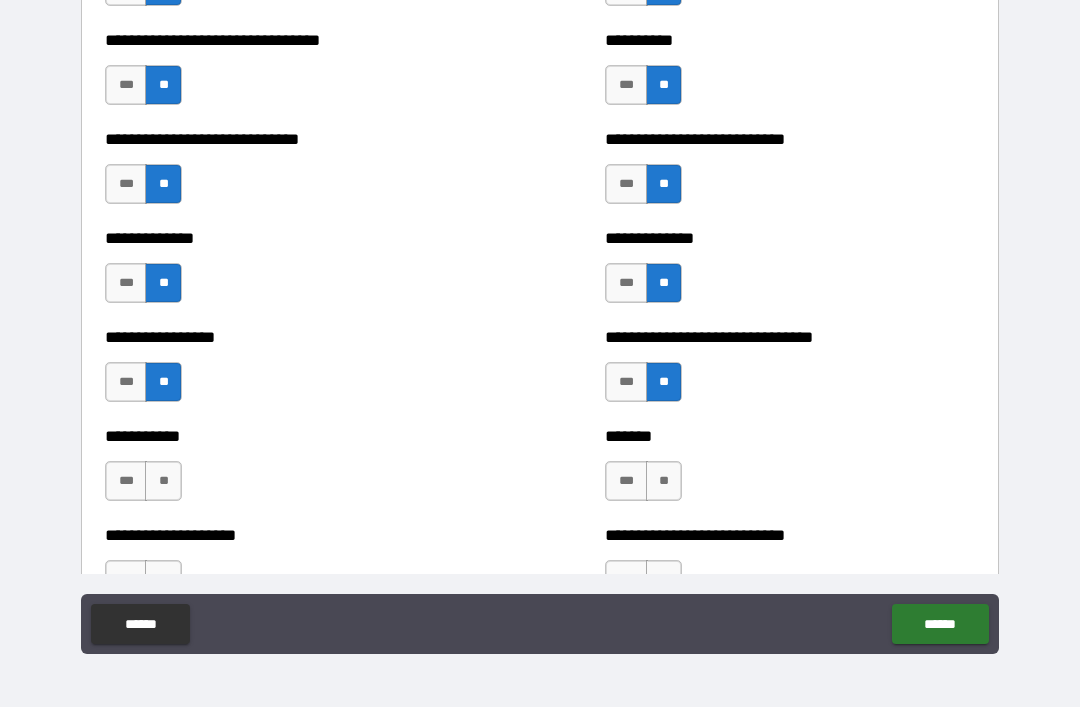 click on "**" at bounding box center [664, 481] 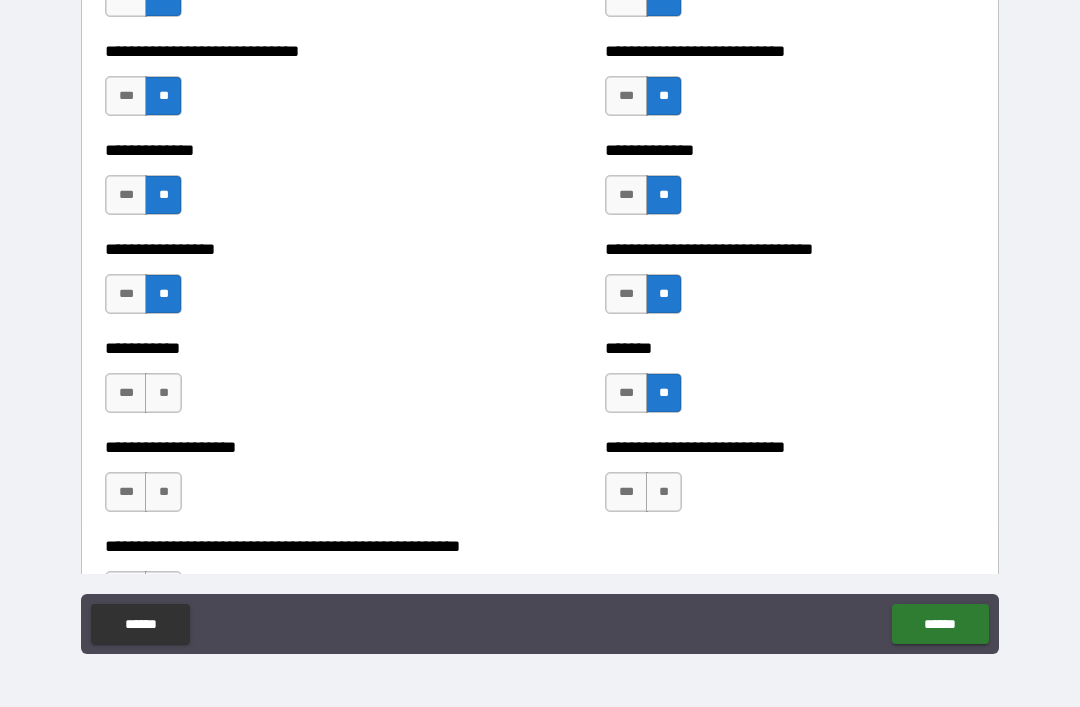 scroll, scrollTop: 7764, scrollLeft: 0, axis: vertical 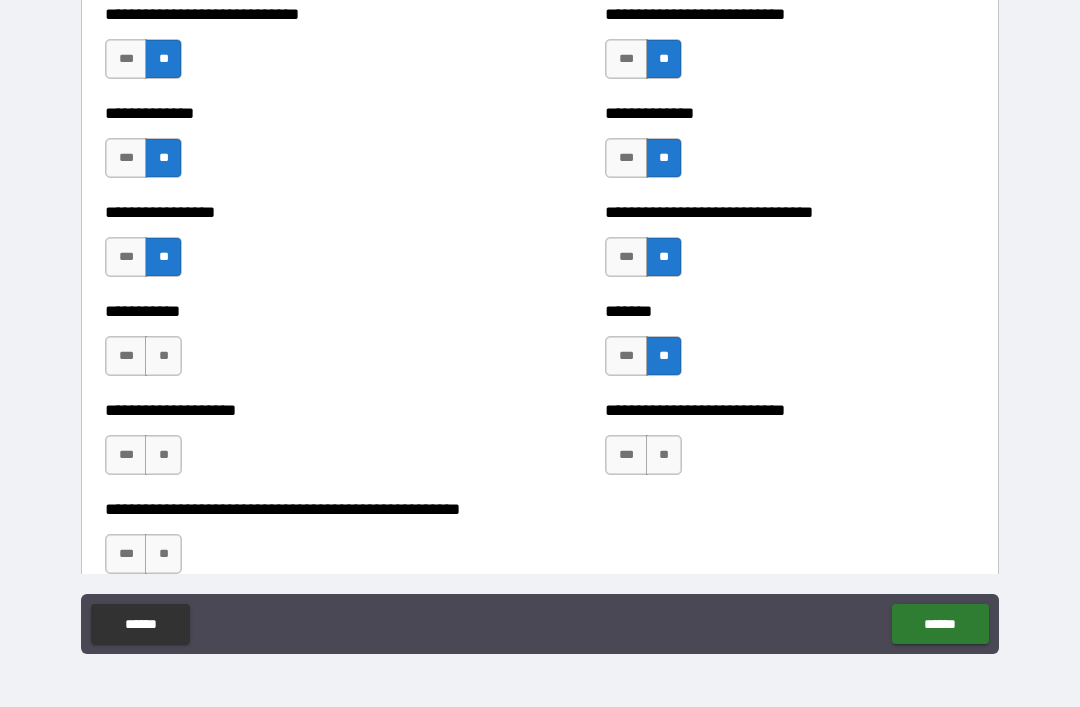 click on "**" at bounding box center (163, 356) 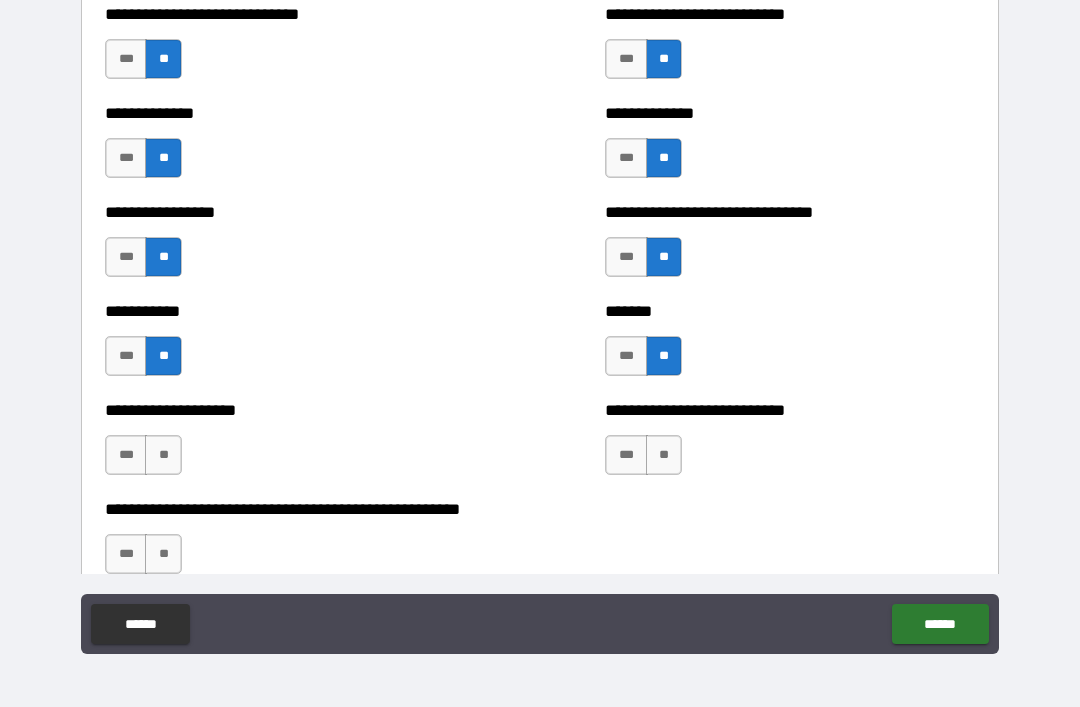 click on "**" at bounding box center (163, 455) 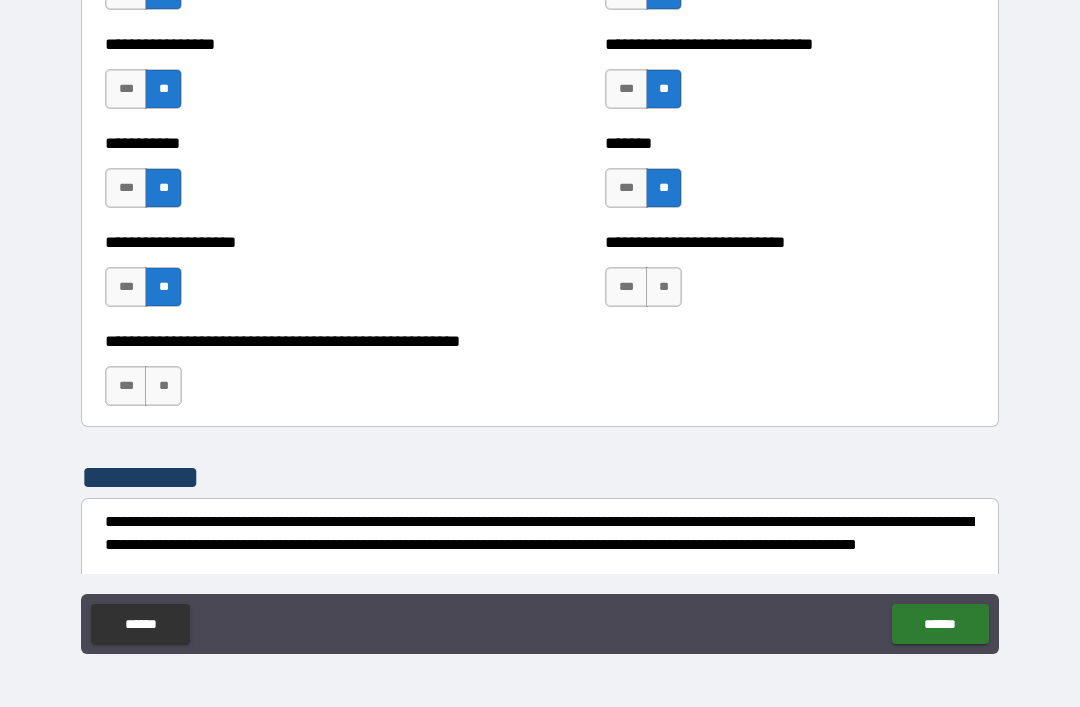 scroll, scrollTop: 7939, scrollLeft: 0, axis: vertical 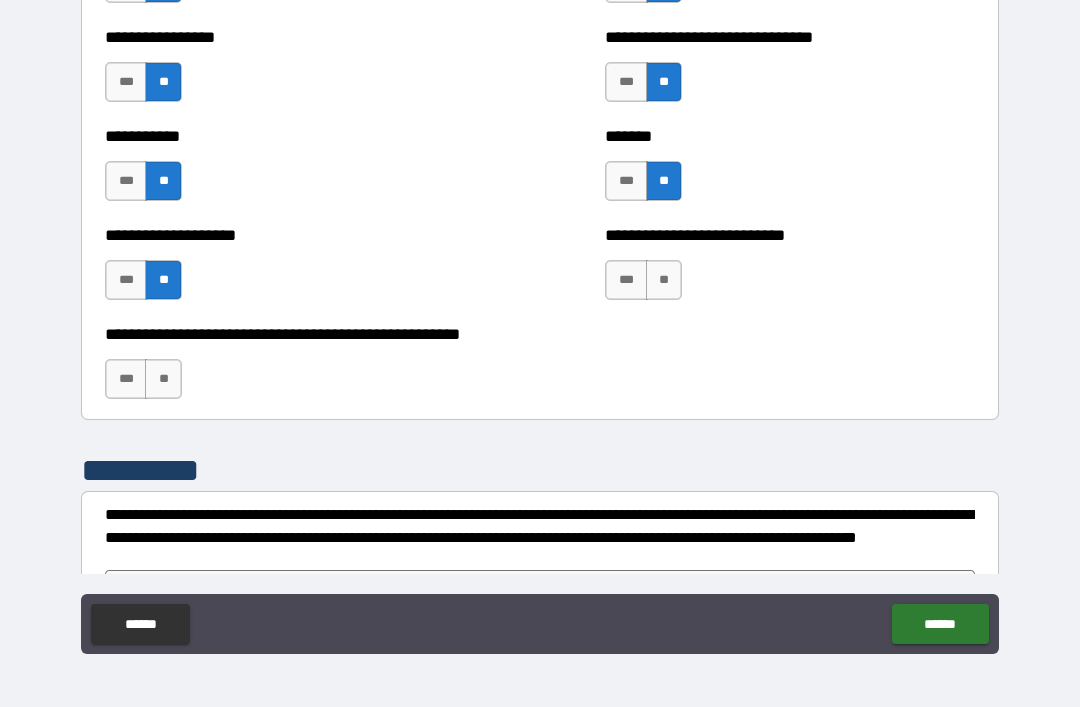 click on "**" at bounding box center (163, 379) 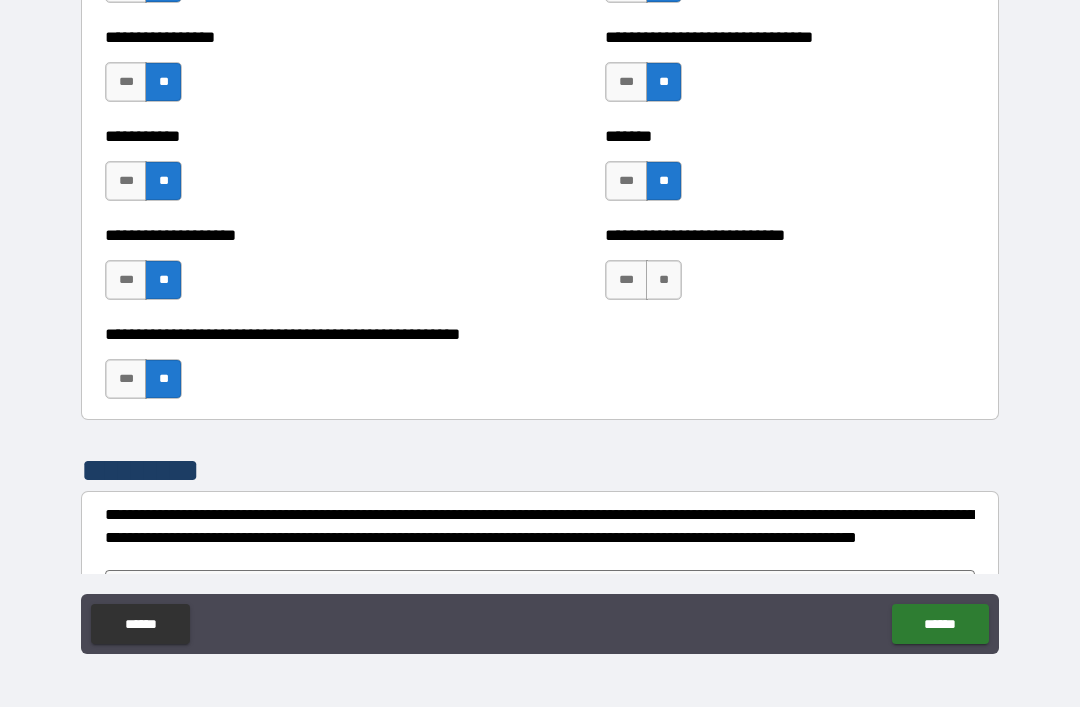 click on "**" at bounding box center (664, 280) 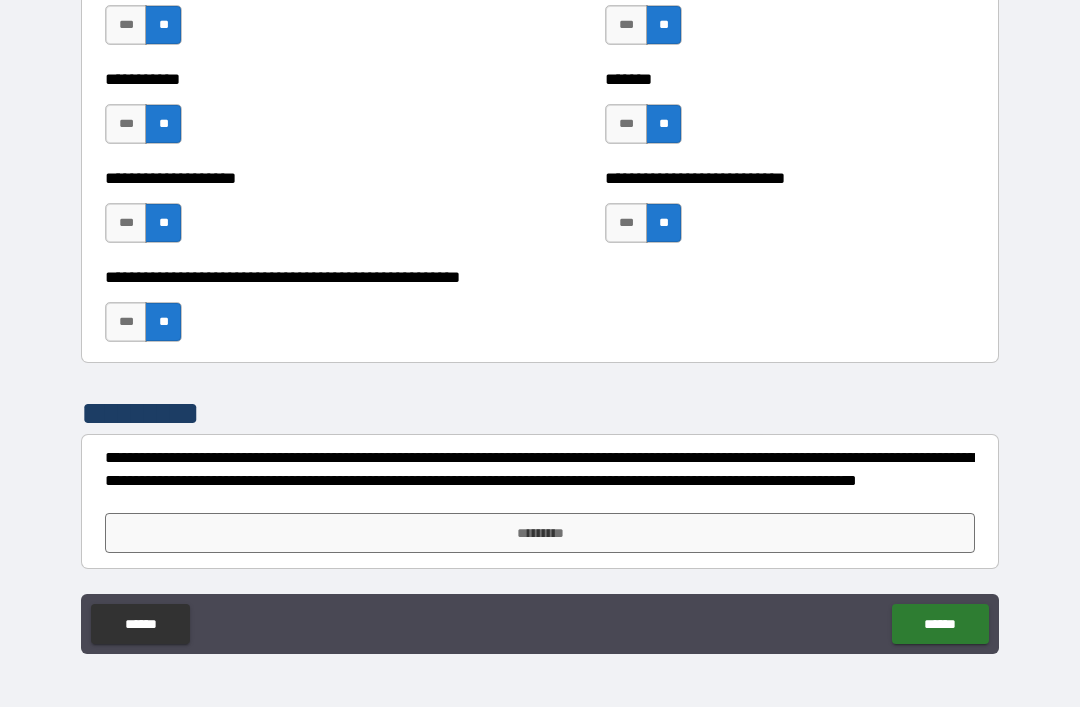 scroll, scrollTop: 7996, scrollLeft: 0, axis: vertical 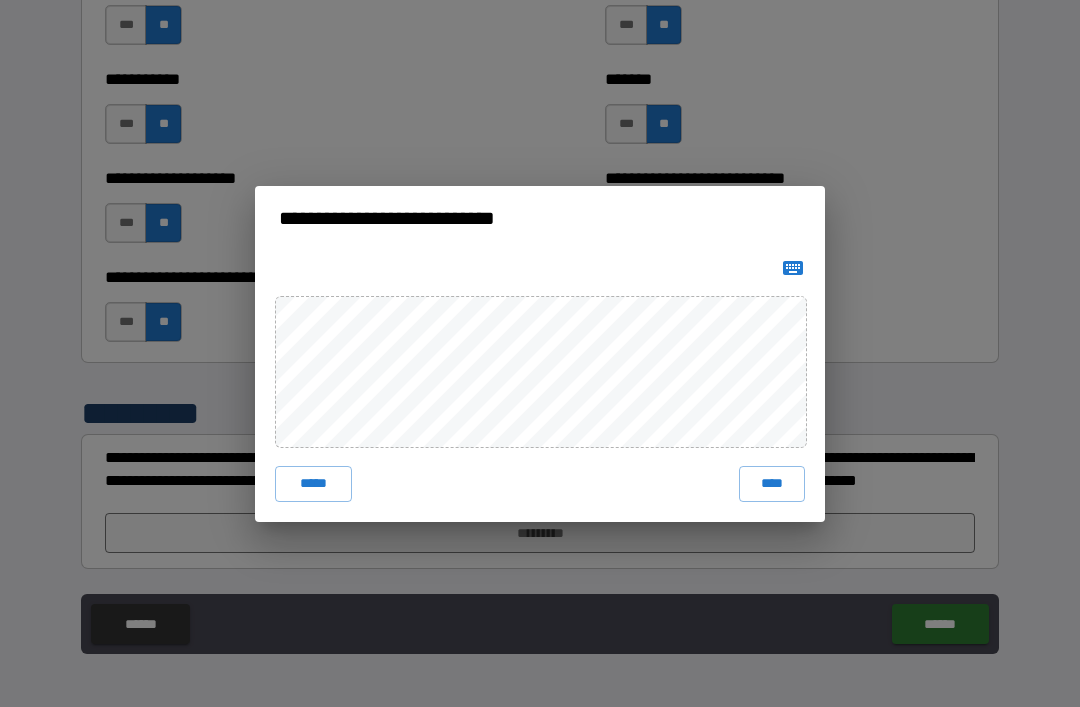 click on "****" at bounding box center (772, 484) 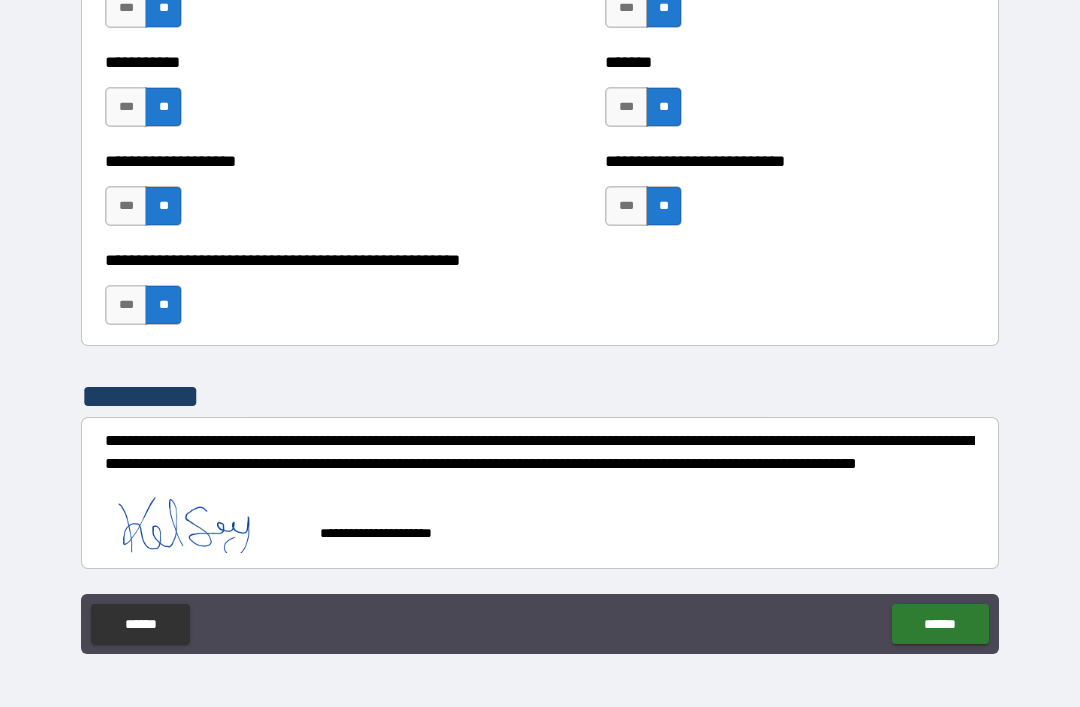 scroll, scrollTop: 8015, scrollLeft: 0, axis: vertical 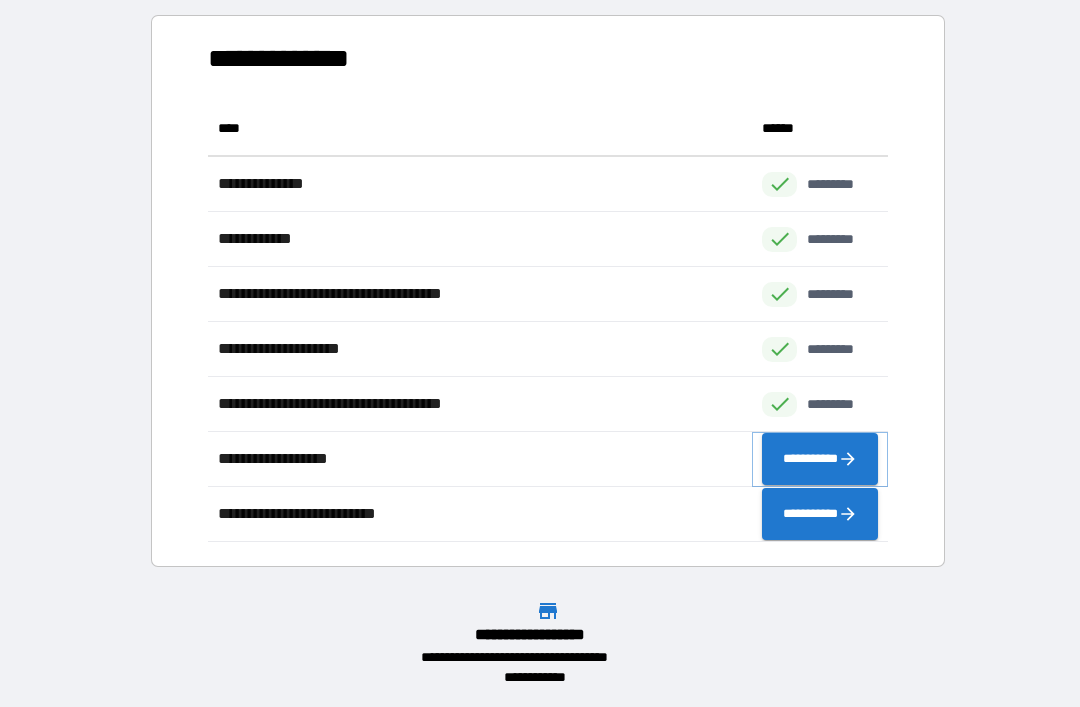 click on "**********" at bounding box center (820, 459) 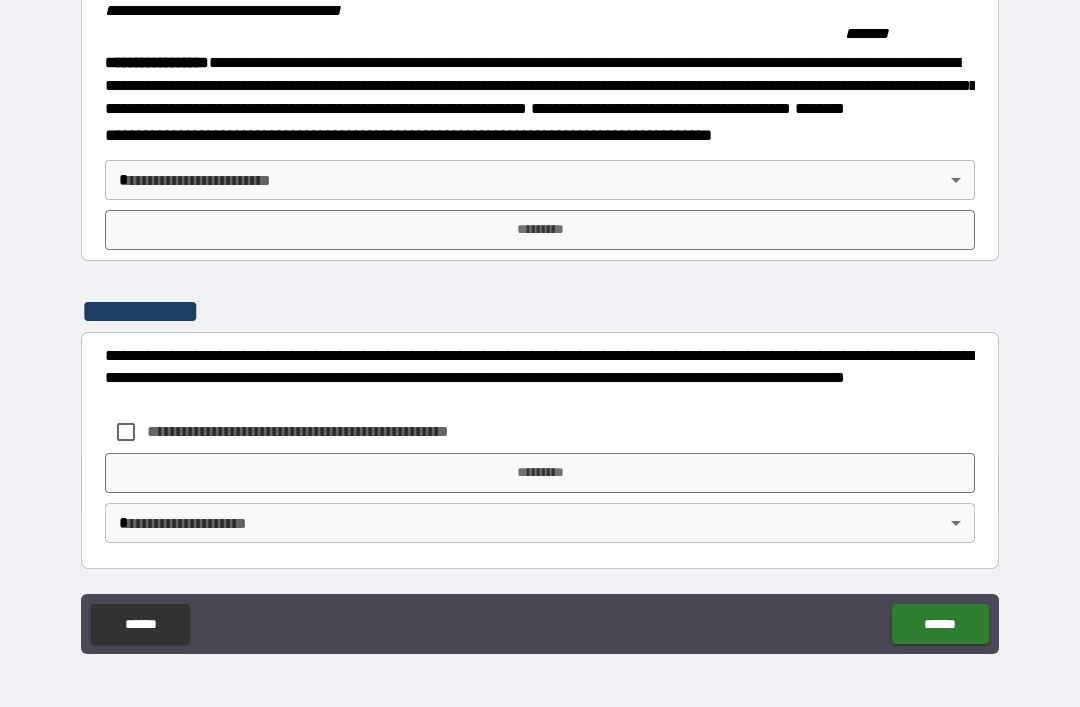 scroll, scrollTop: 2215, scrollLeft: 0, axis: vertical 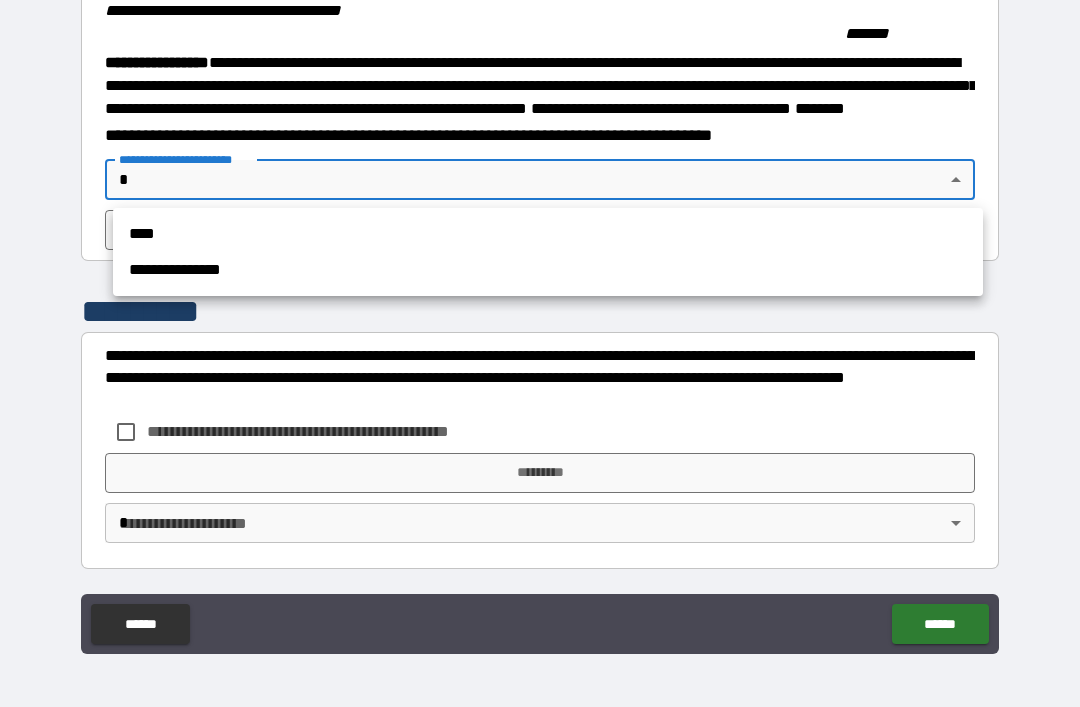 click on "**********" at bounding box center [548, 270] 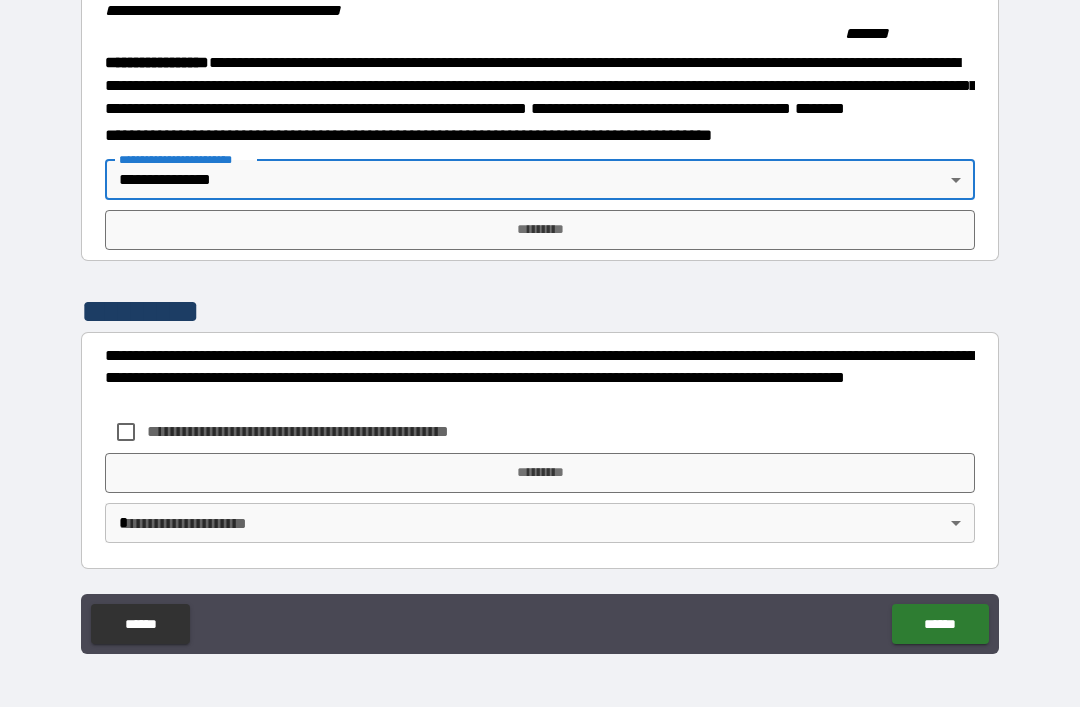 click on "*********" at bounding box center (540, 230) 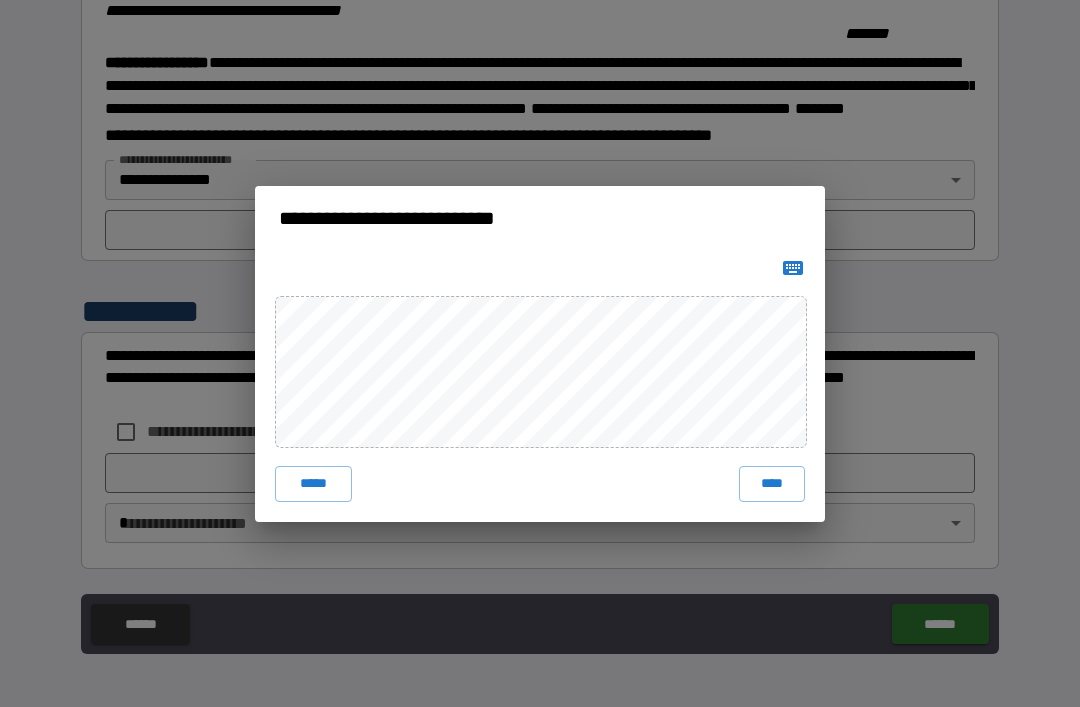 click on "****" at bounding box center (772, 484) 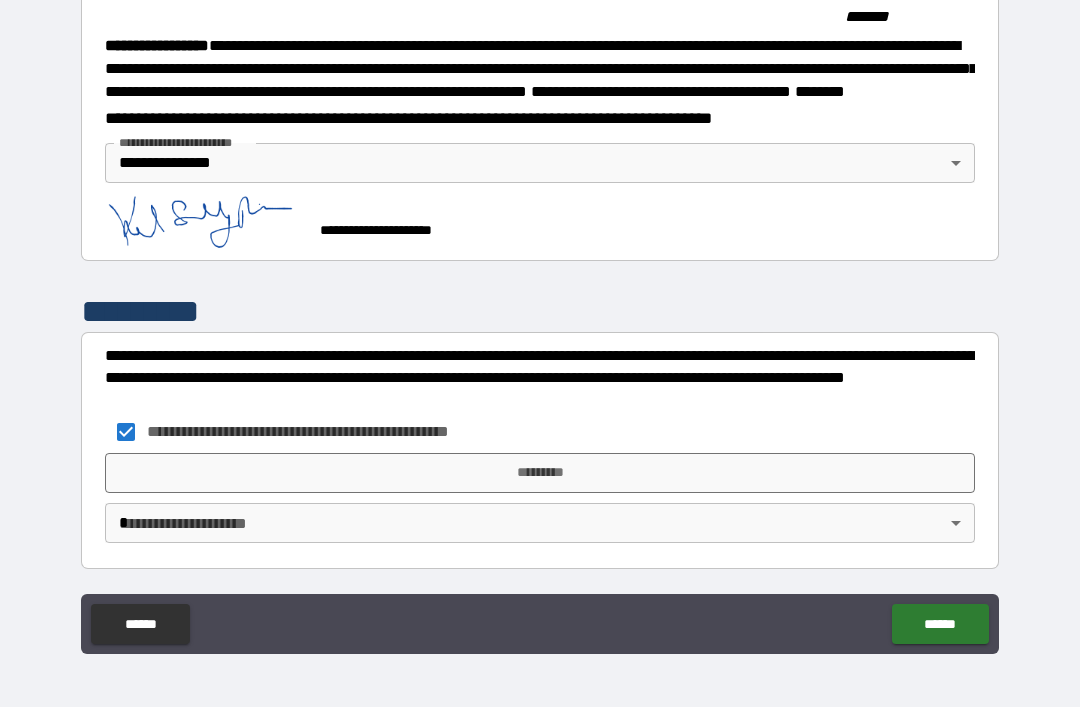 click on "*********" at bounding box center [540, 473] 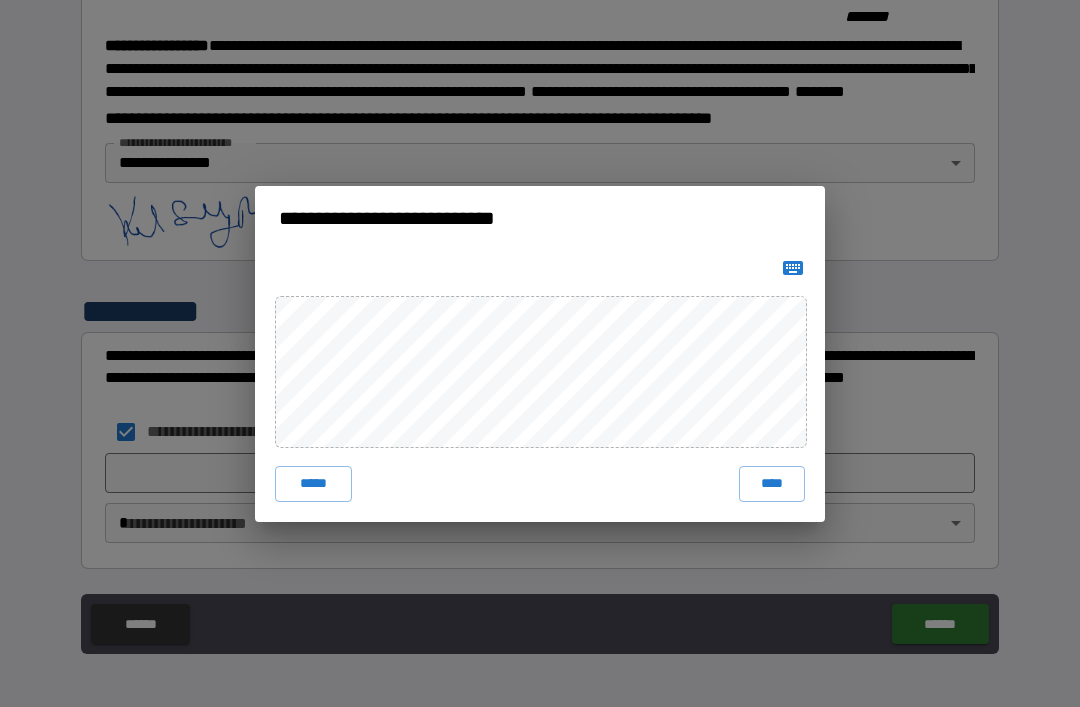 click on "****" at bounding box center [772, 484] 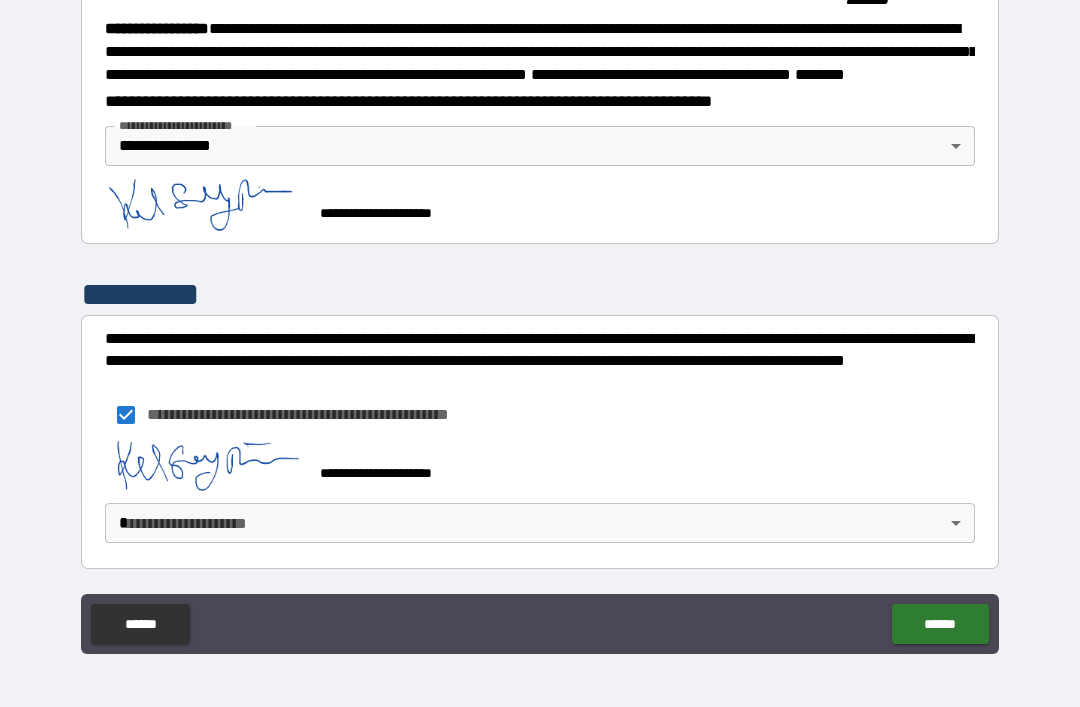 scroll, scrollTop: 2249, scrollLeft: 0, axis: vertical 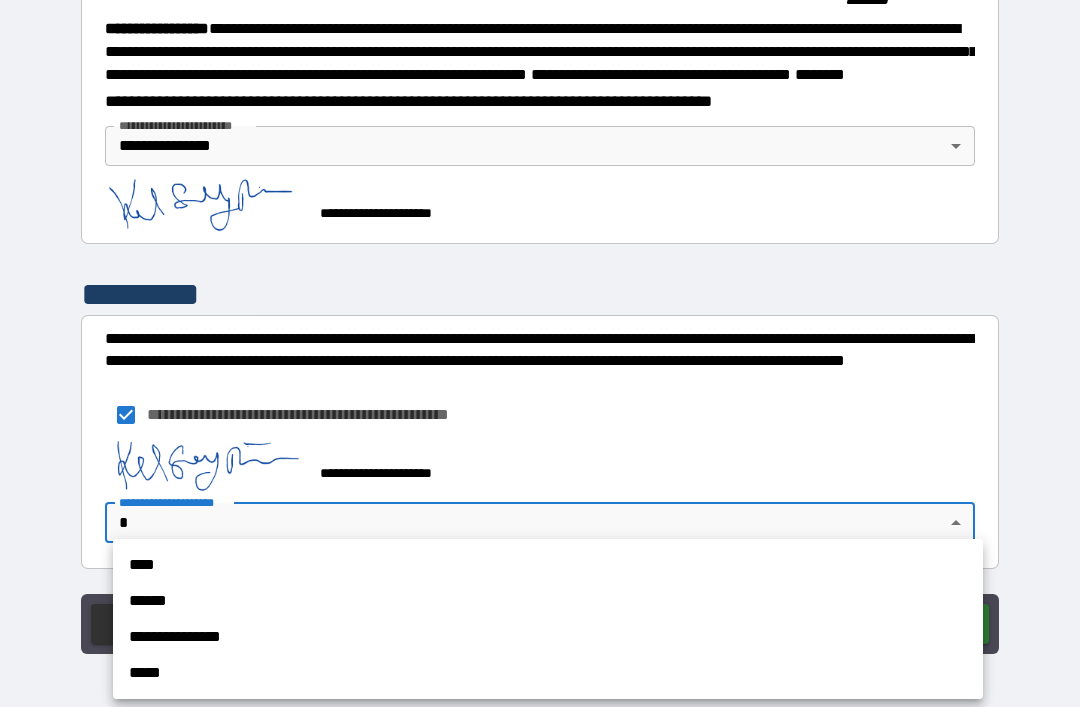 click on "**********" at bounding box center [548, 637] 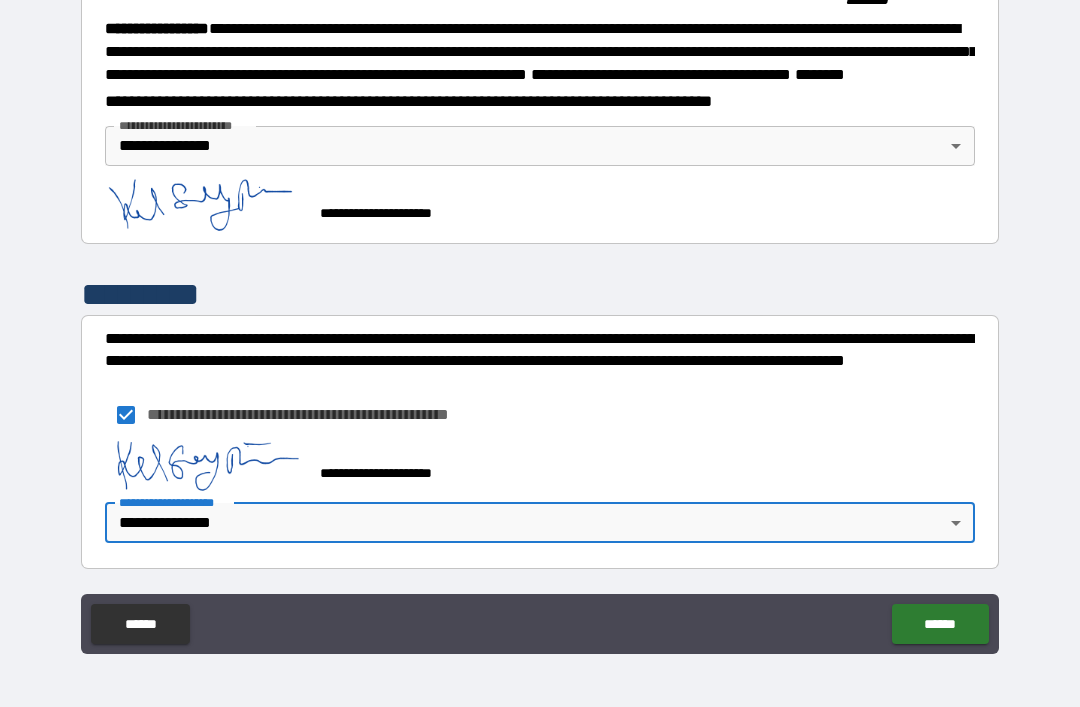 click on "******" at bounding box center (940, 624) 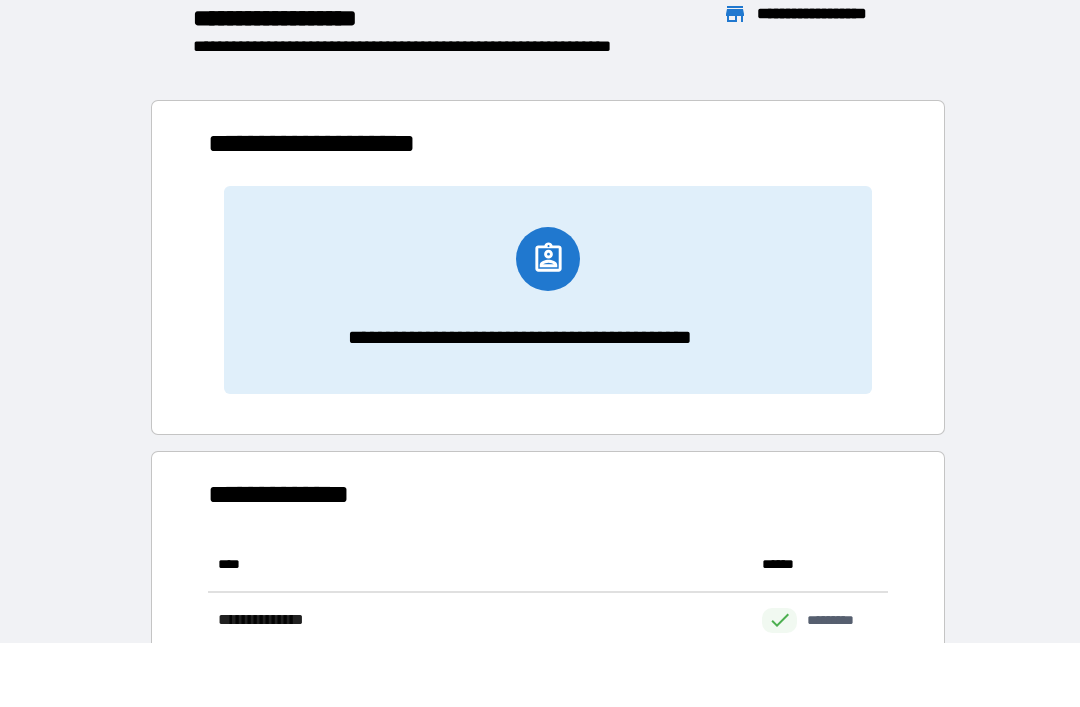 scroll, scrollTop: 1, scrollLeft: 1, axis: both 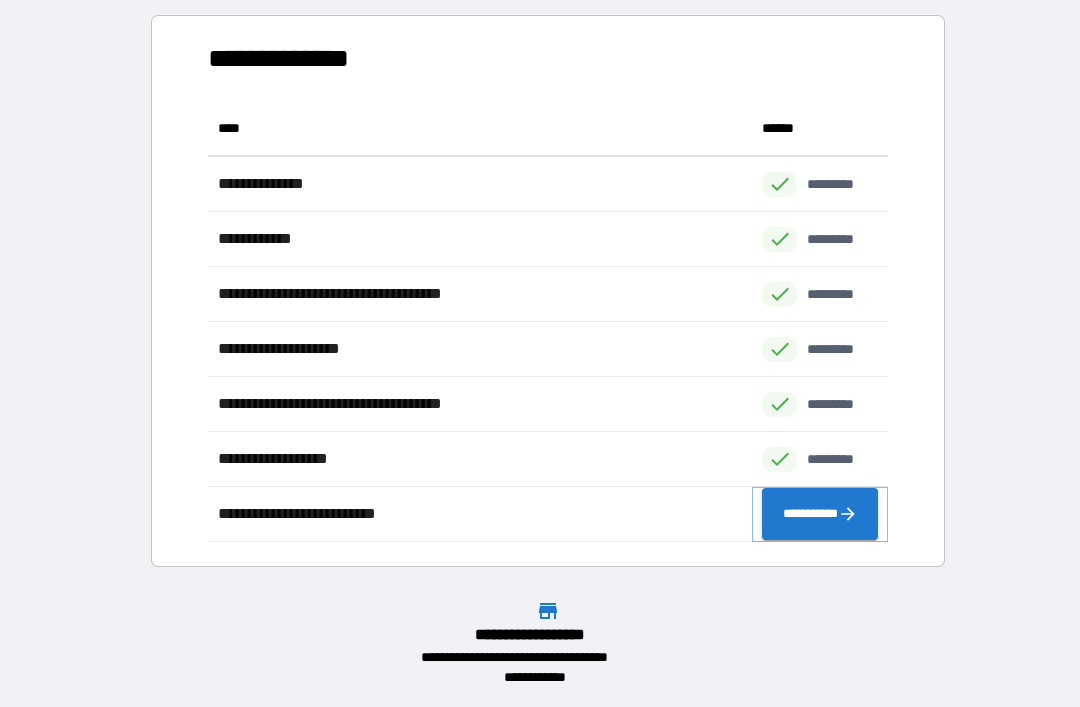 click on "**********" at bounding box center (820, 514) 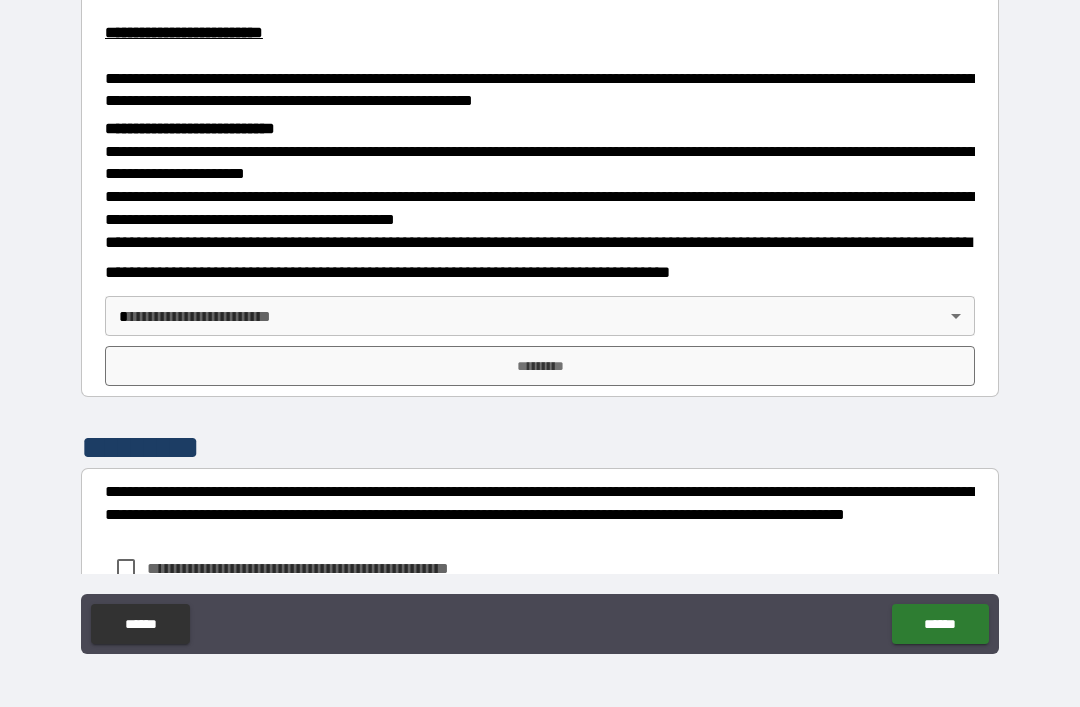 scroll, scrollTop: 591, scrollLeft: 0, axis: vertical 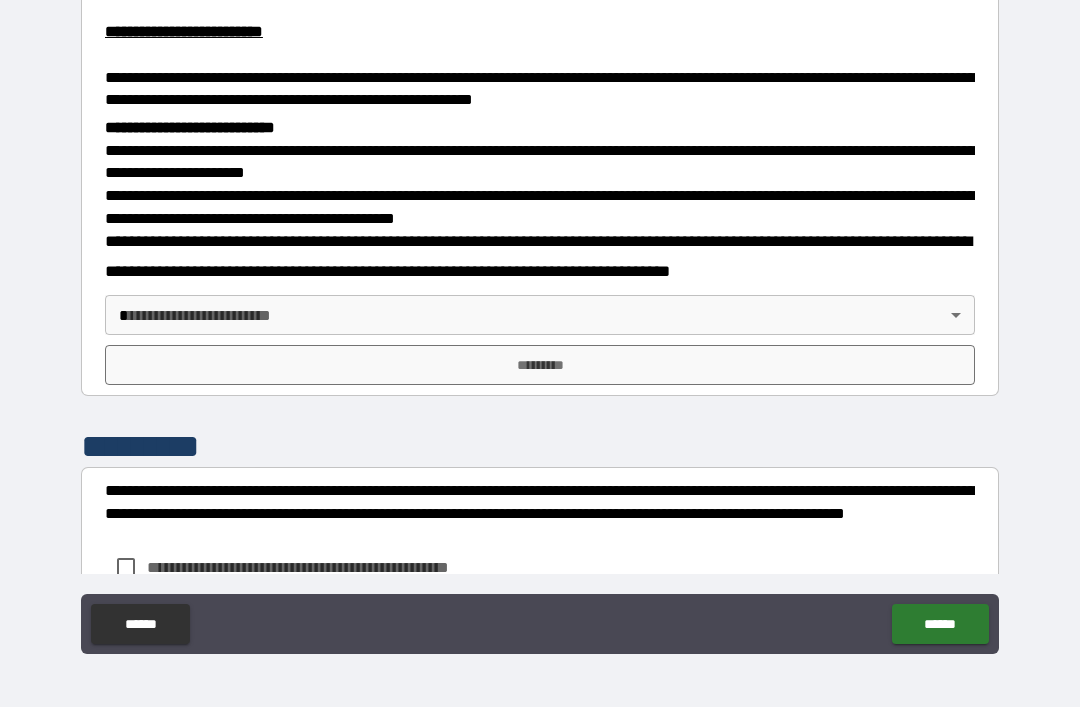 click on "**********" at bounding box center (540, 311) 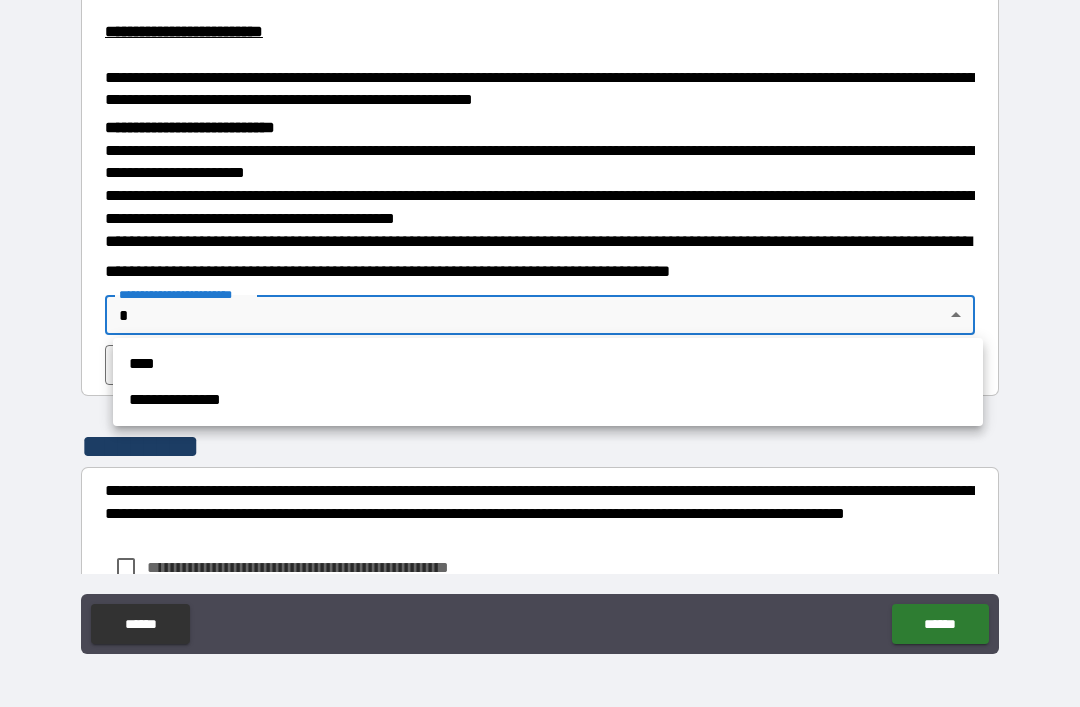 click on "**********" at bounding box center (548, 400) 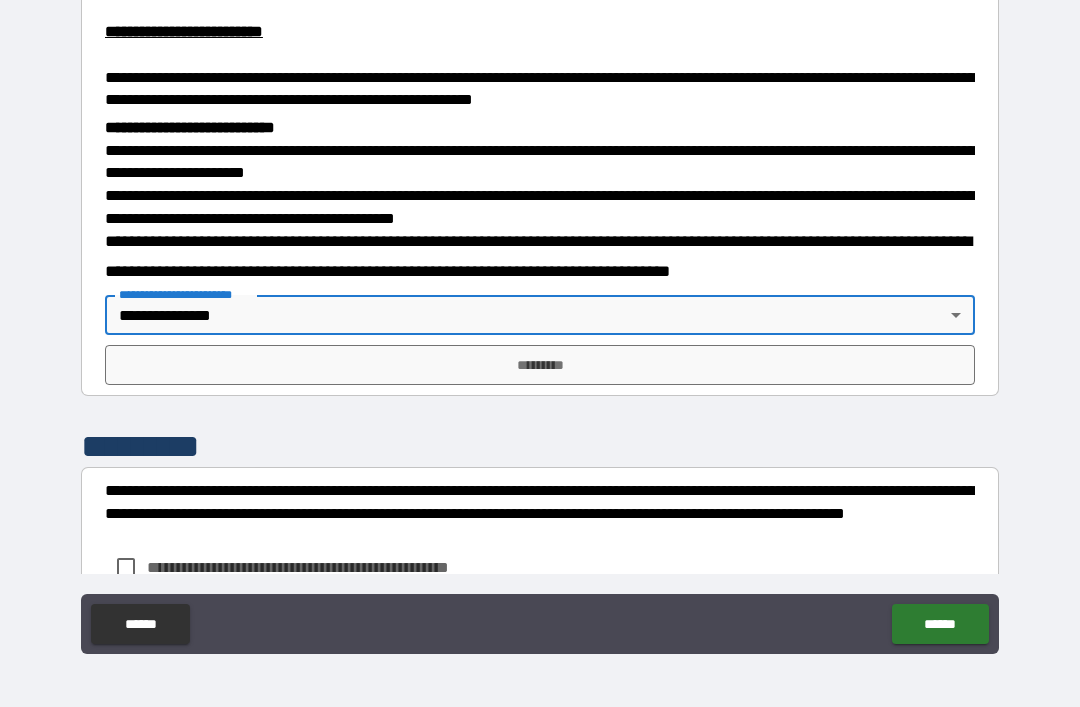 click on "*********" at bounding box center [540, 365] 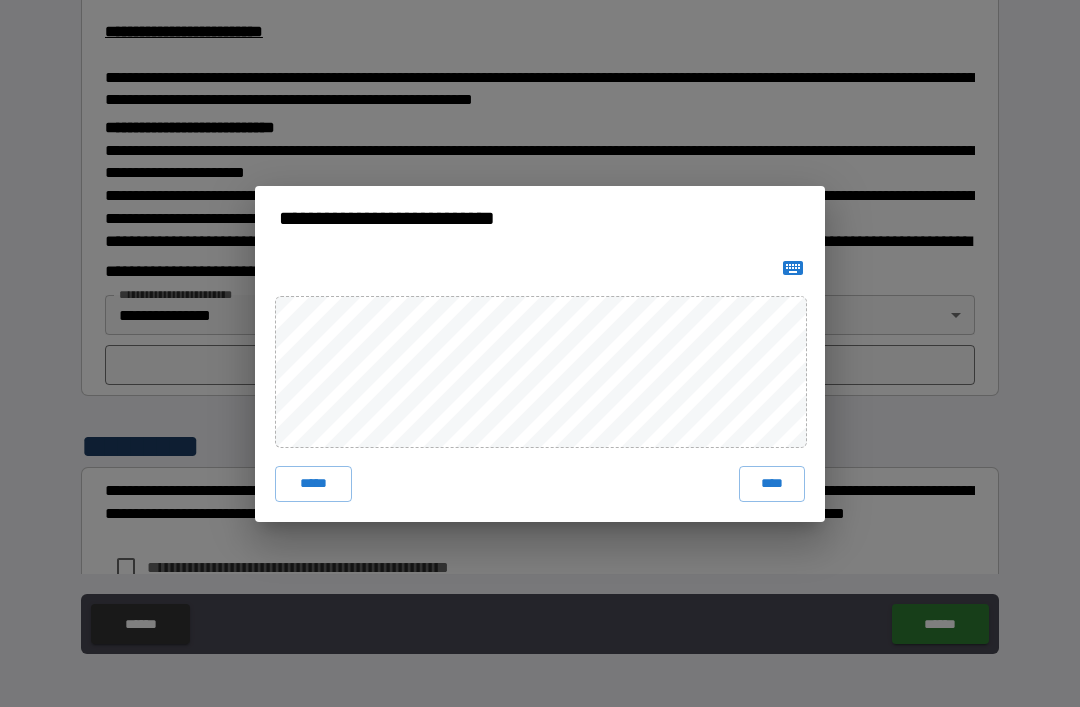 click on "****" at bounding box center [772, 484] 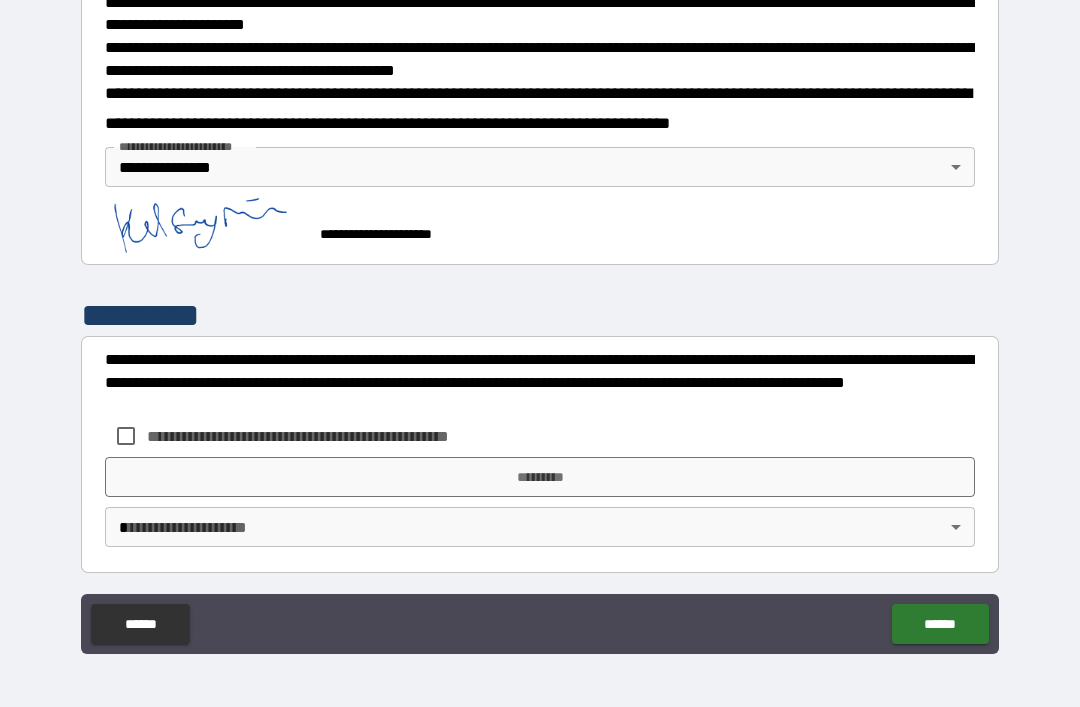 scroll, scrollTop: 738, scrollLeft: 0, axis: vertical 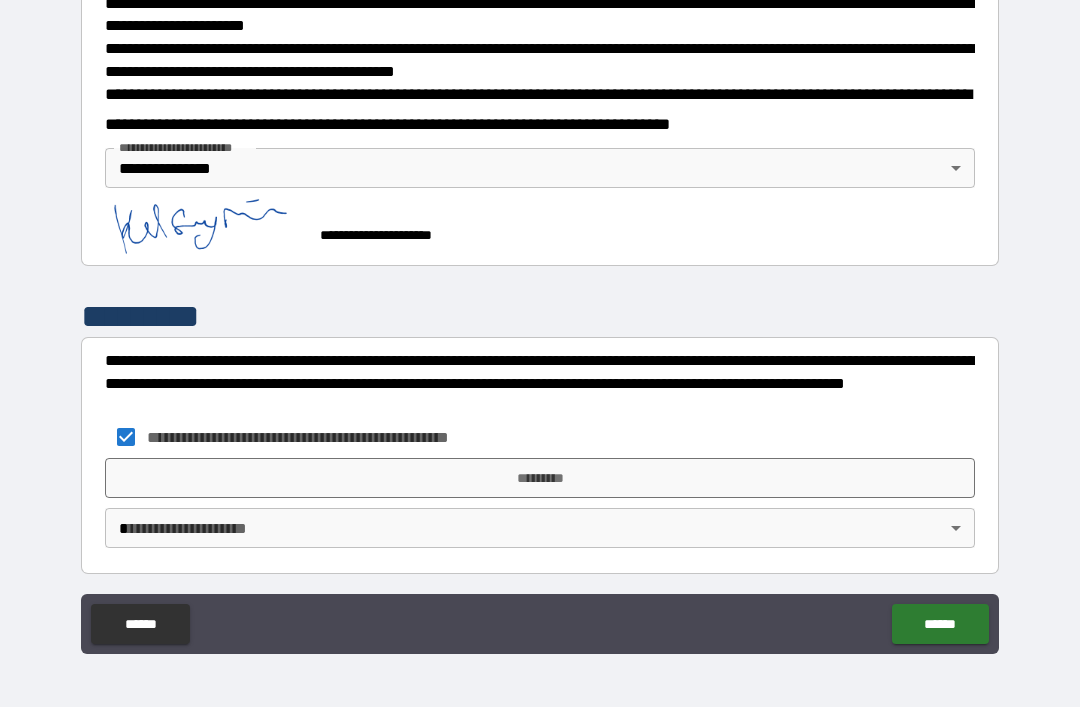 click on "*********" at bounding box center (540, 478) 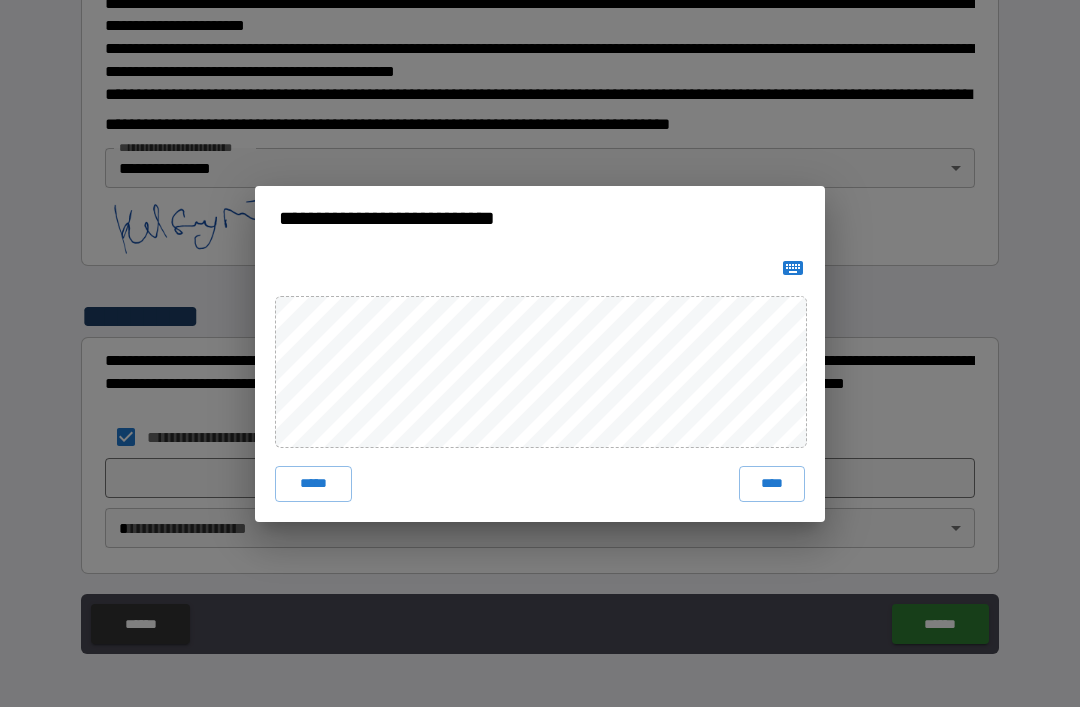 click on "****" at bounding box center (772, 484) 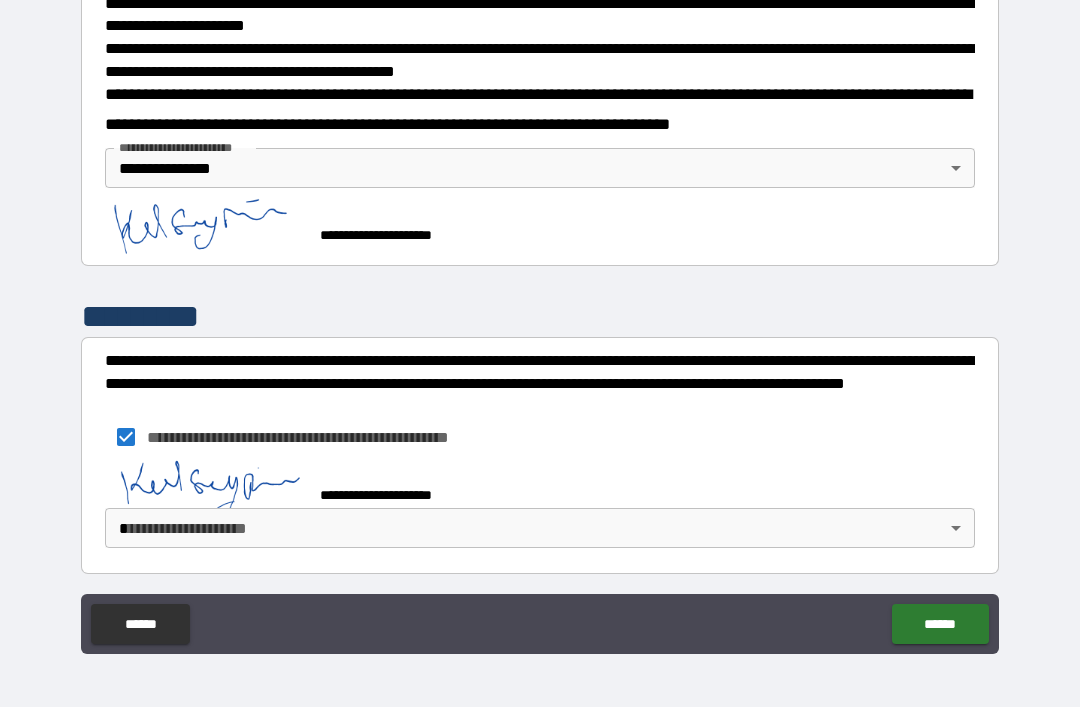 scroll, scrollTop: 728, scrollLeft: 0, axis: vertical 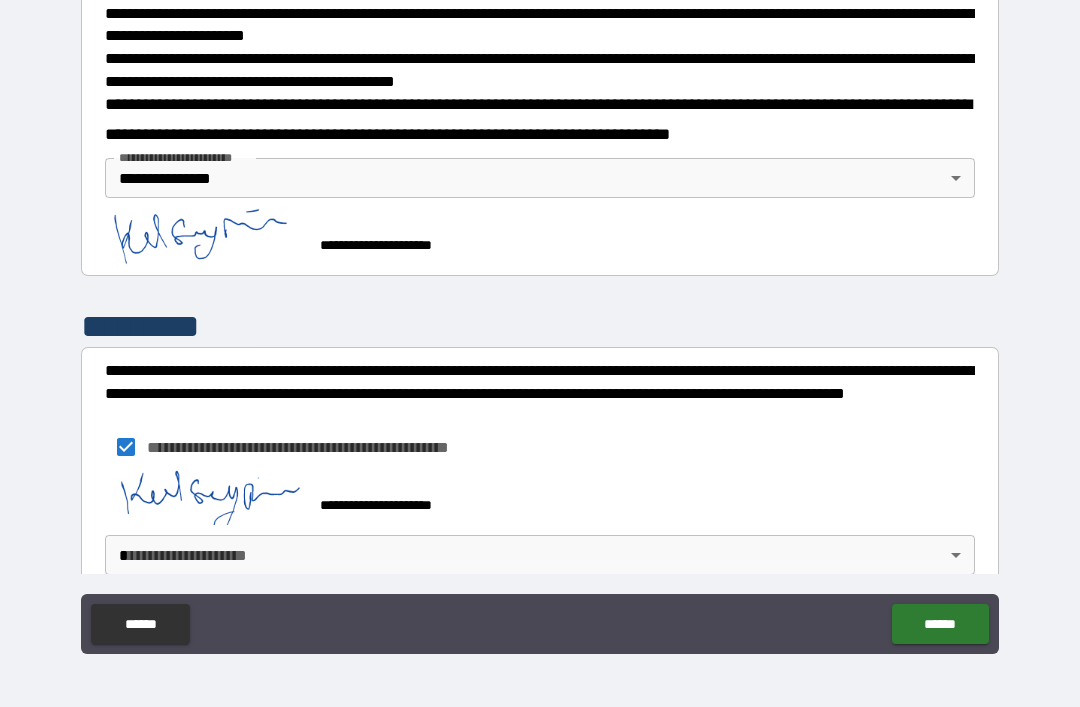click on "**********" at bounding box center (540, 321) 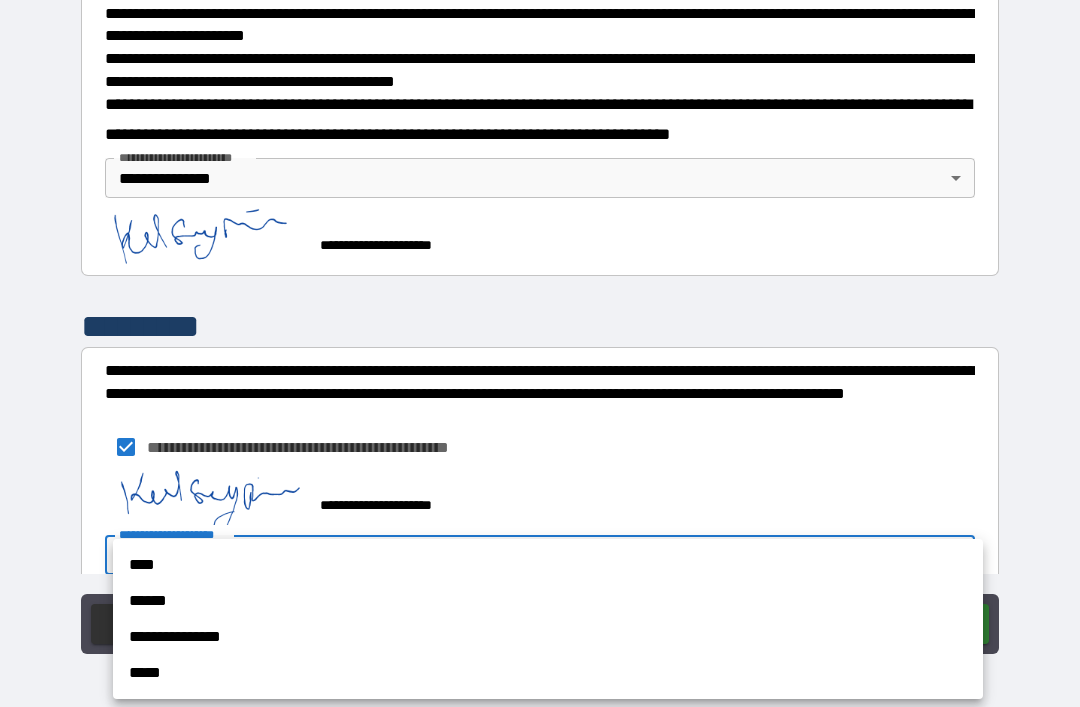 click on "**********" at bounding box center (548, 637) 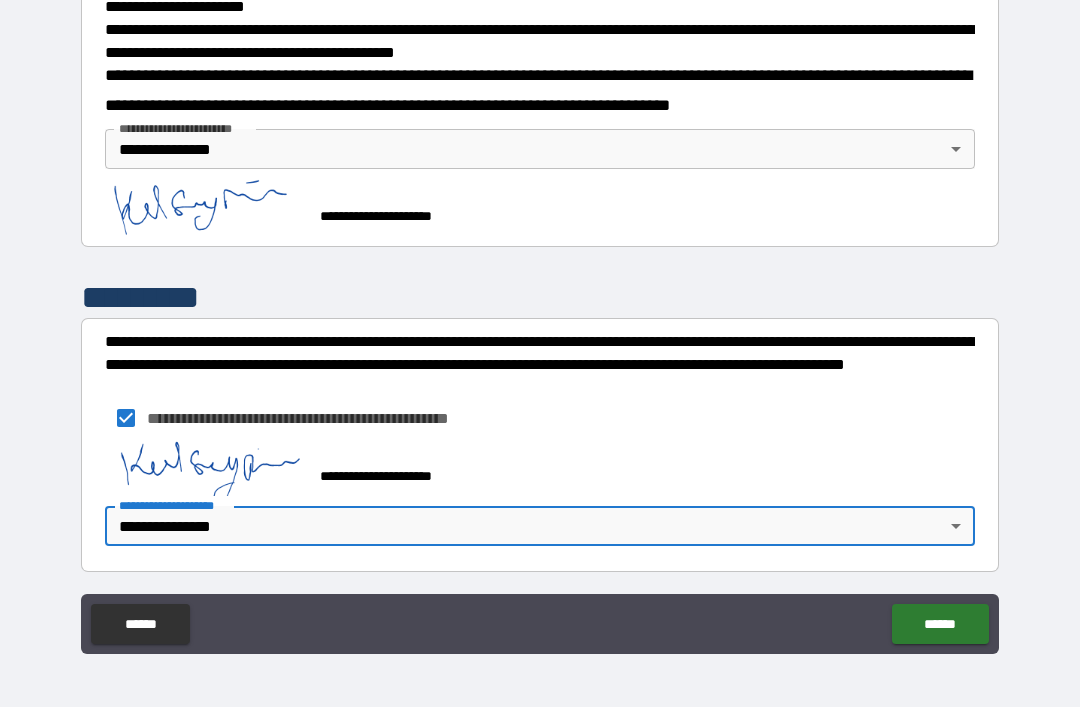 scroll, scrollTop: 755, scrollLeft: 0, axis: vertical 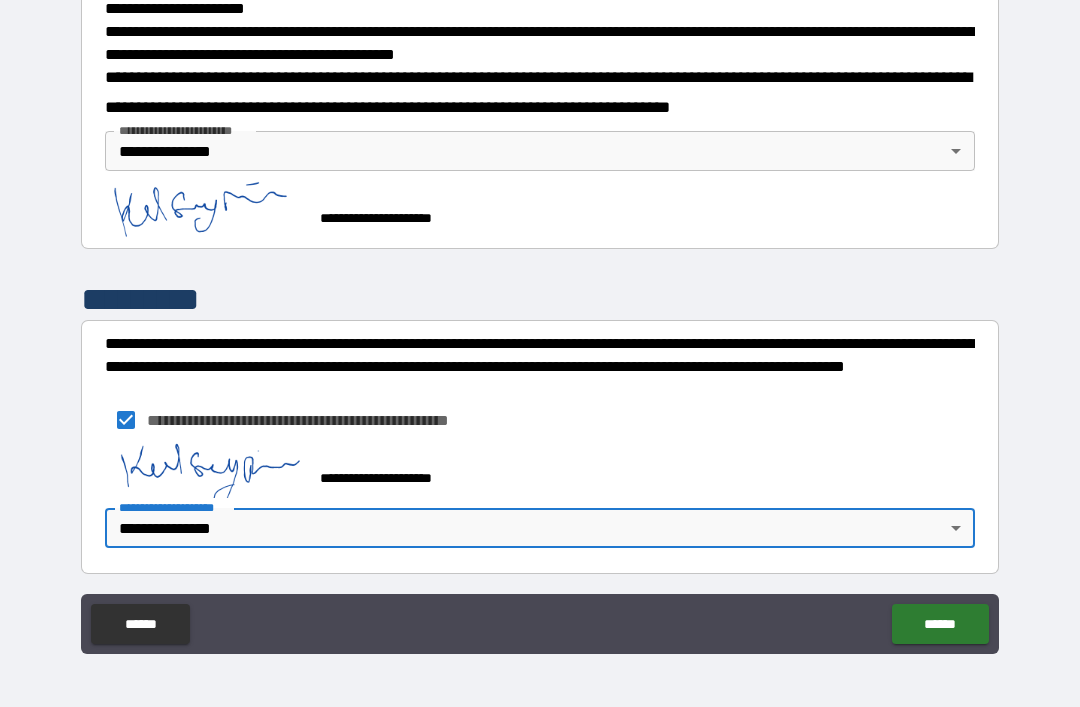click on "******" at bounding box center [940, 624] 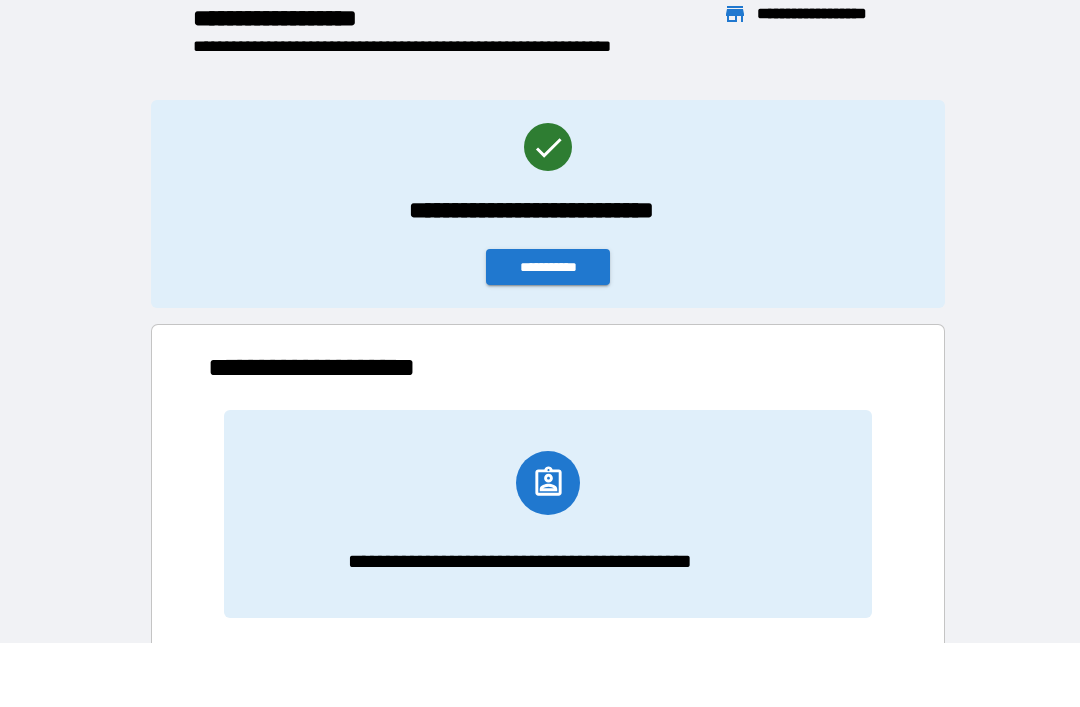 scroll, scrollTop: 1, scrollLeft: 1, axis: both 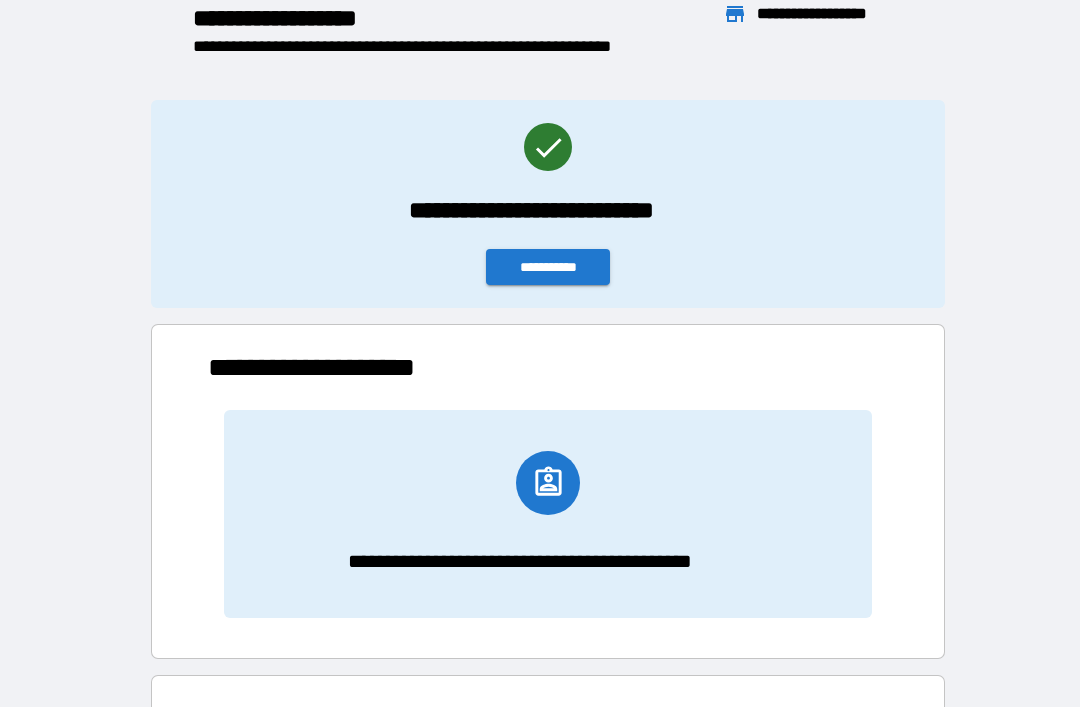 click on "**********" at bounding box center [548, 267] 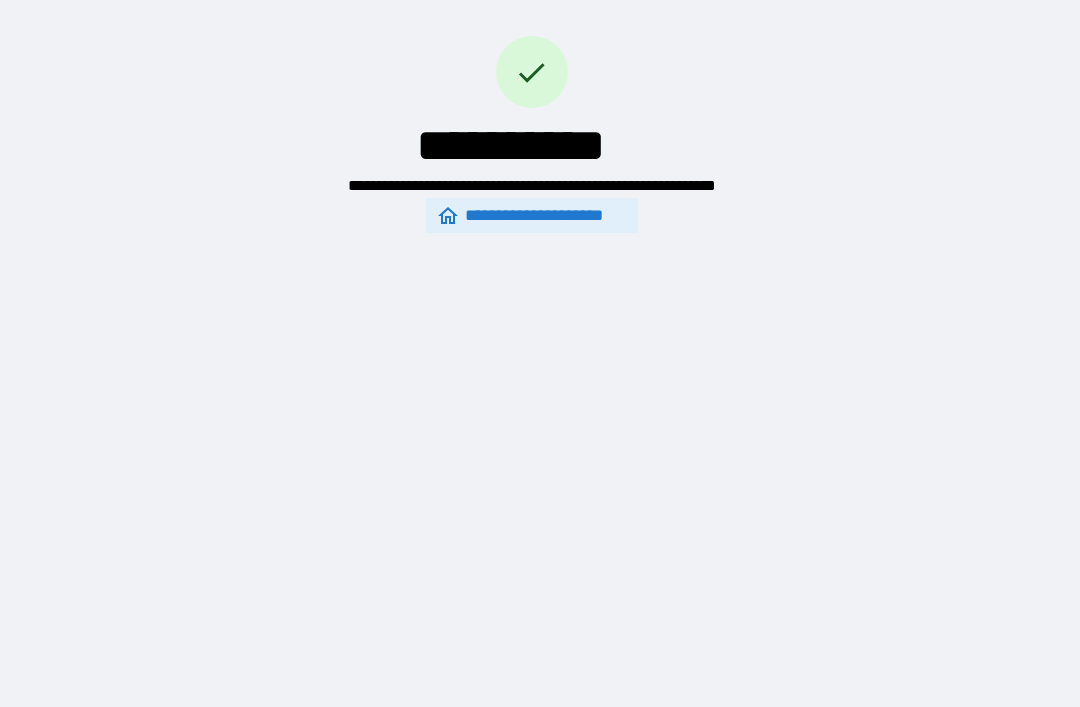 click on "**********" at bounding box center [532, 81] 